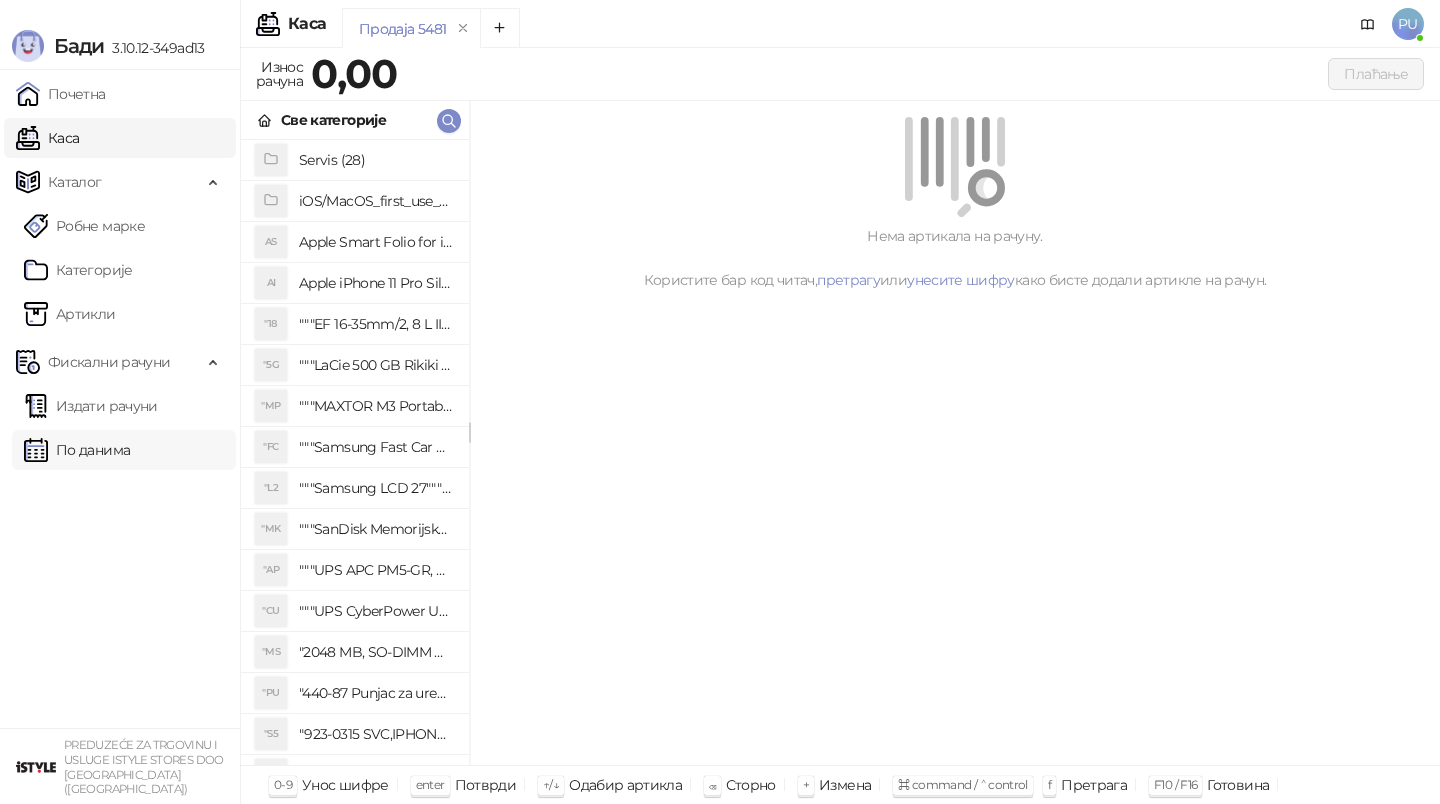 scroll, scrollTop: 0, scrollLeft: 0, axis: both 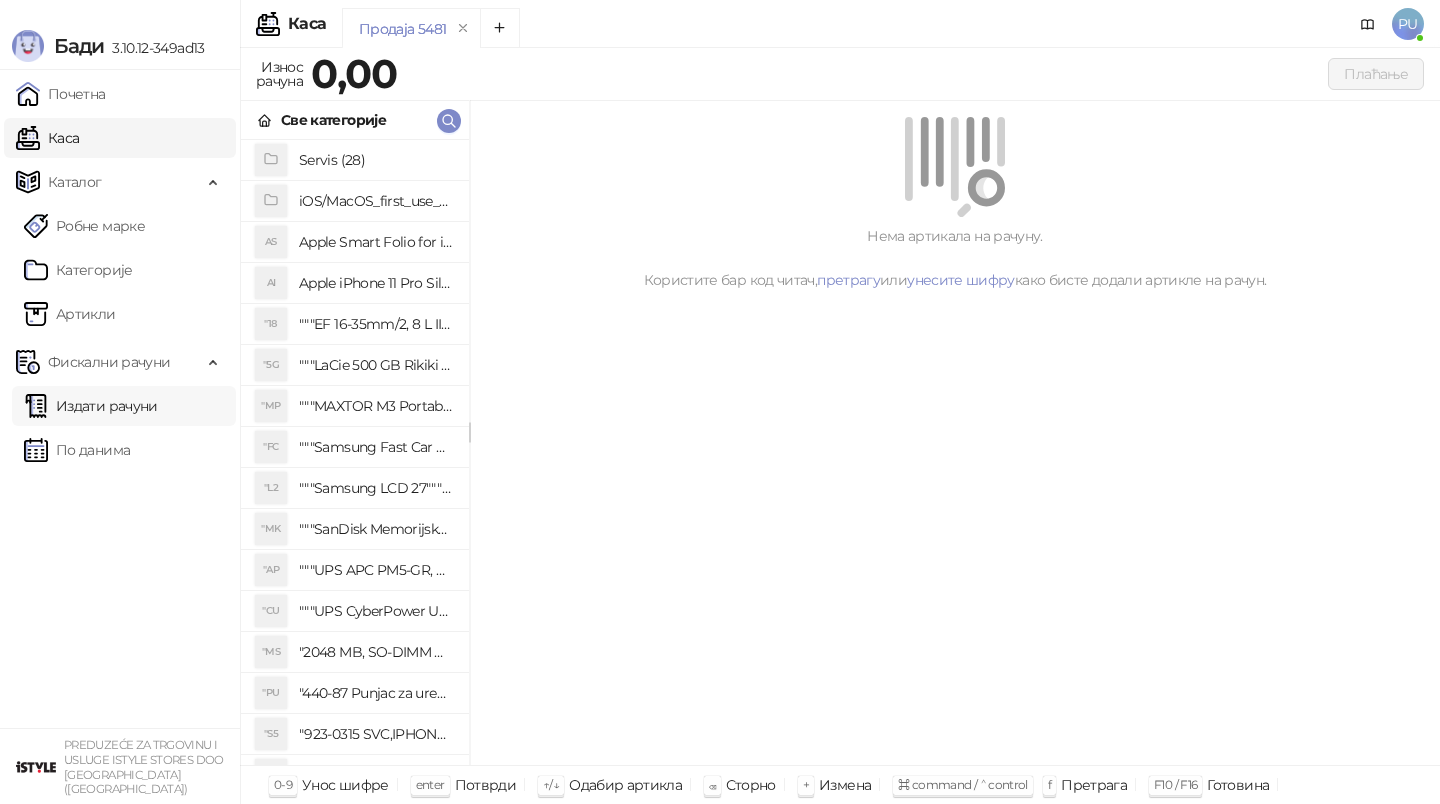 click on "Издати рачуни" at bounding box center [91, 406] 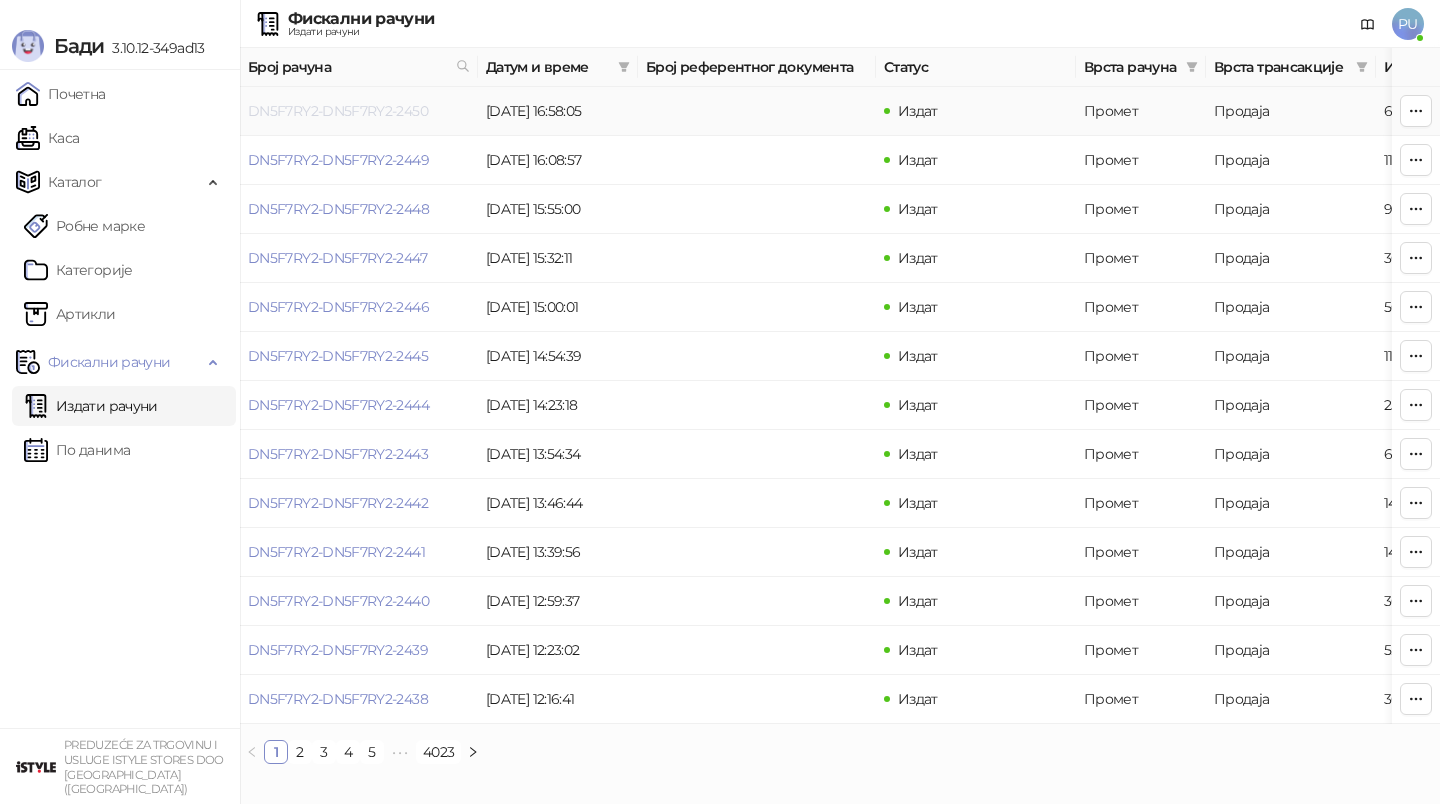 click on "DN5F7RY2-DN5F7RY2-2450" at bounding box center (338, 111) 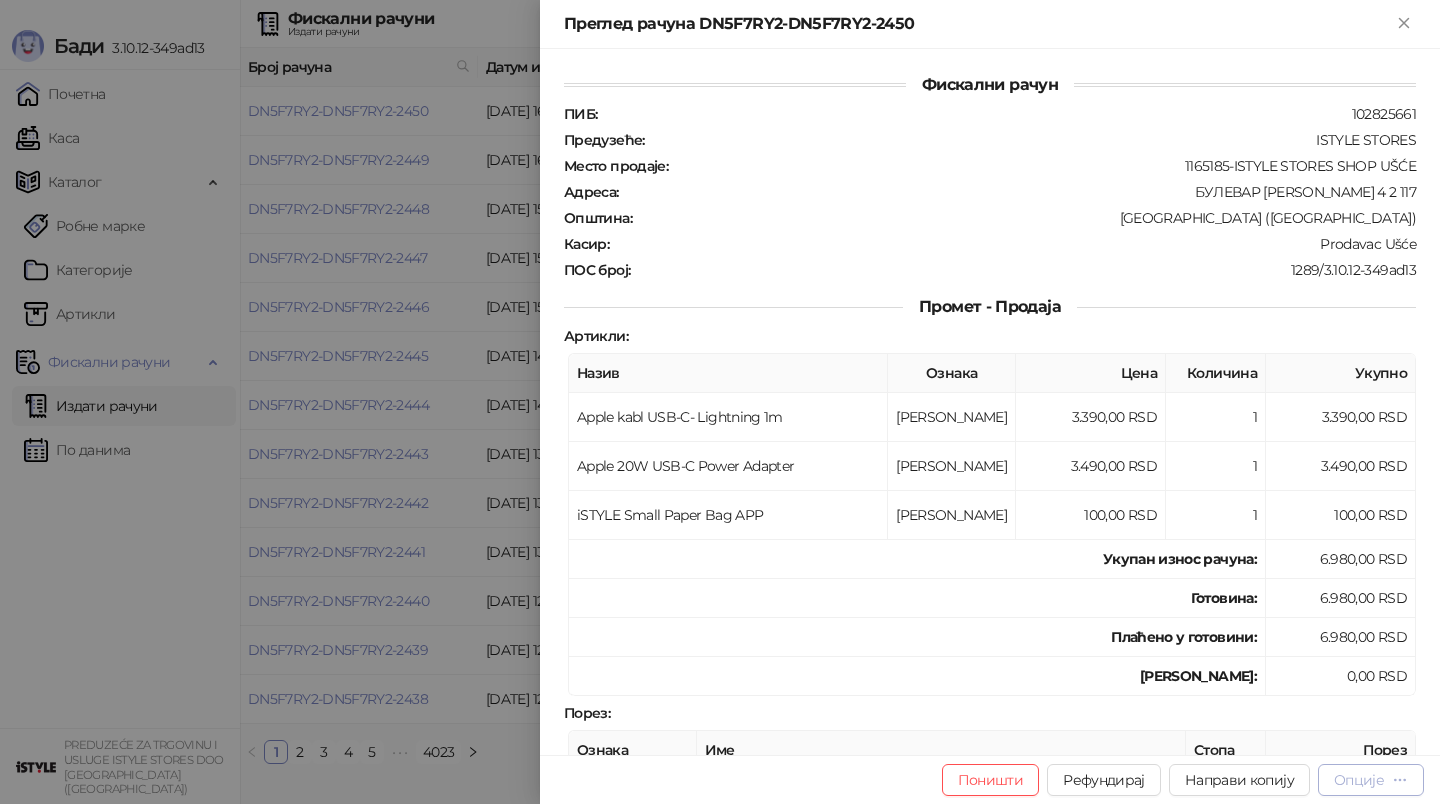 click 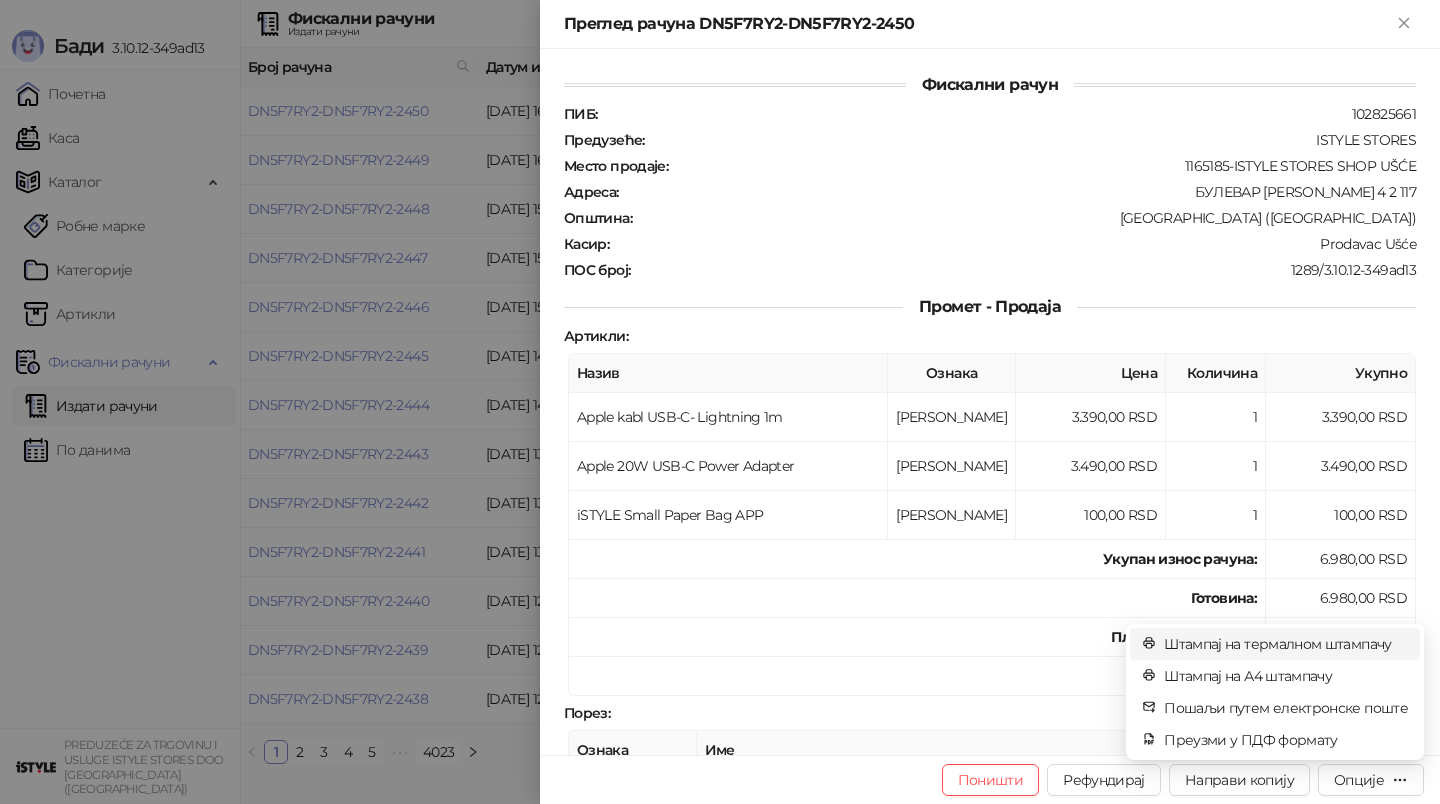 click on "Штампај на термалном штампачу" at bounding box center (1286, 644) 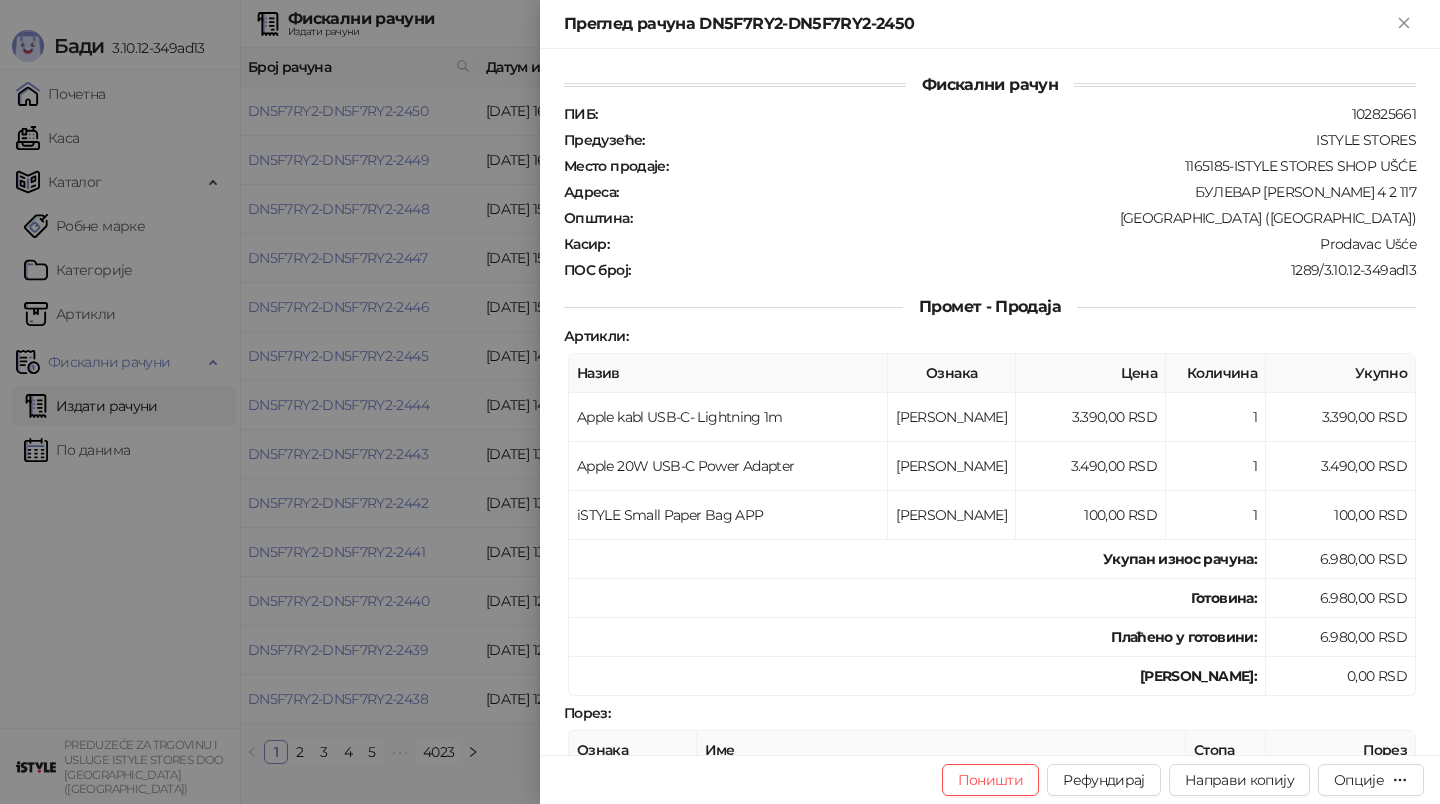 click at bounding box center (720, 402) 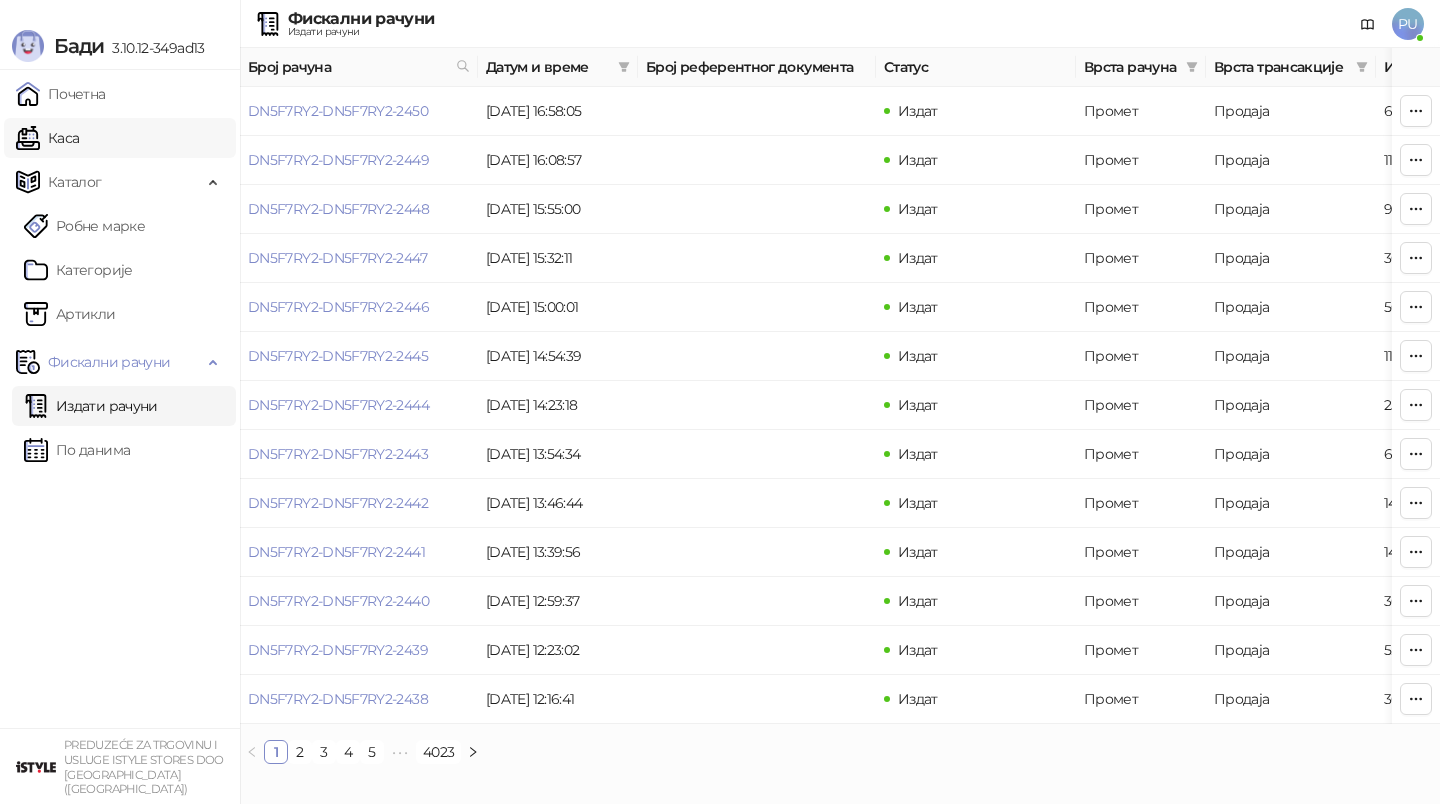 click on "Каса" at bounding box center (47, 138) 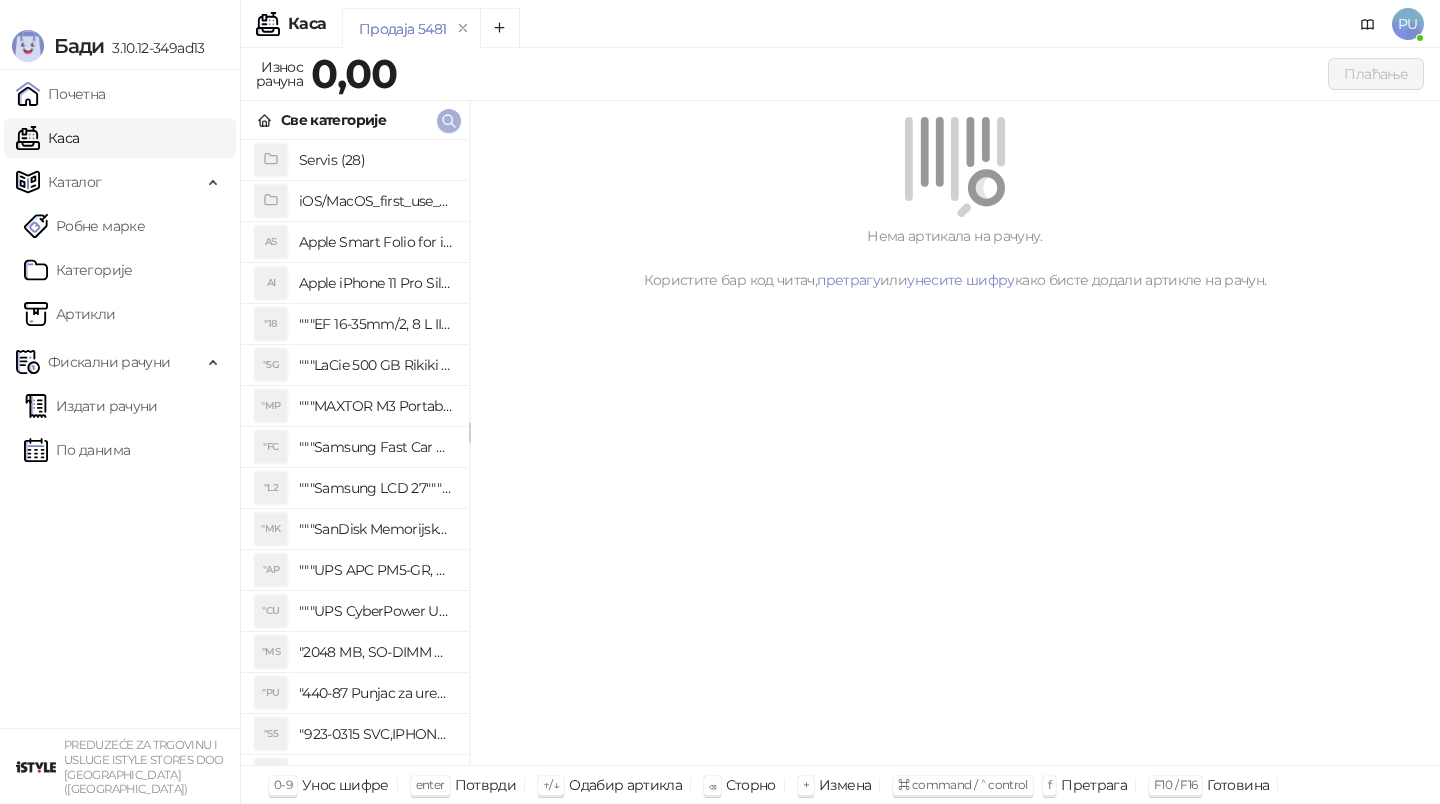 click 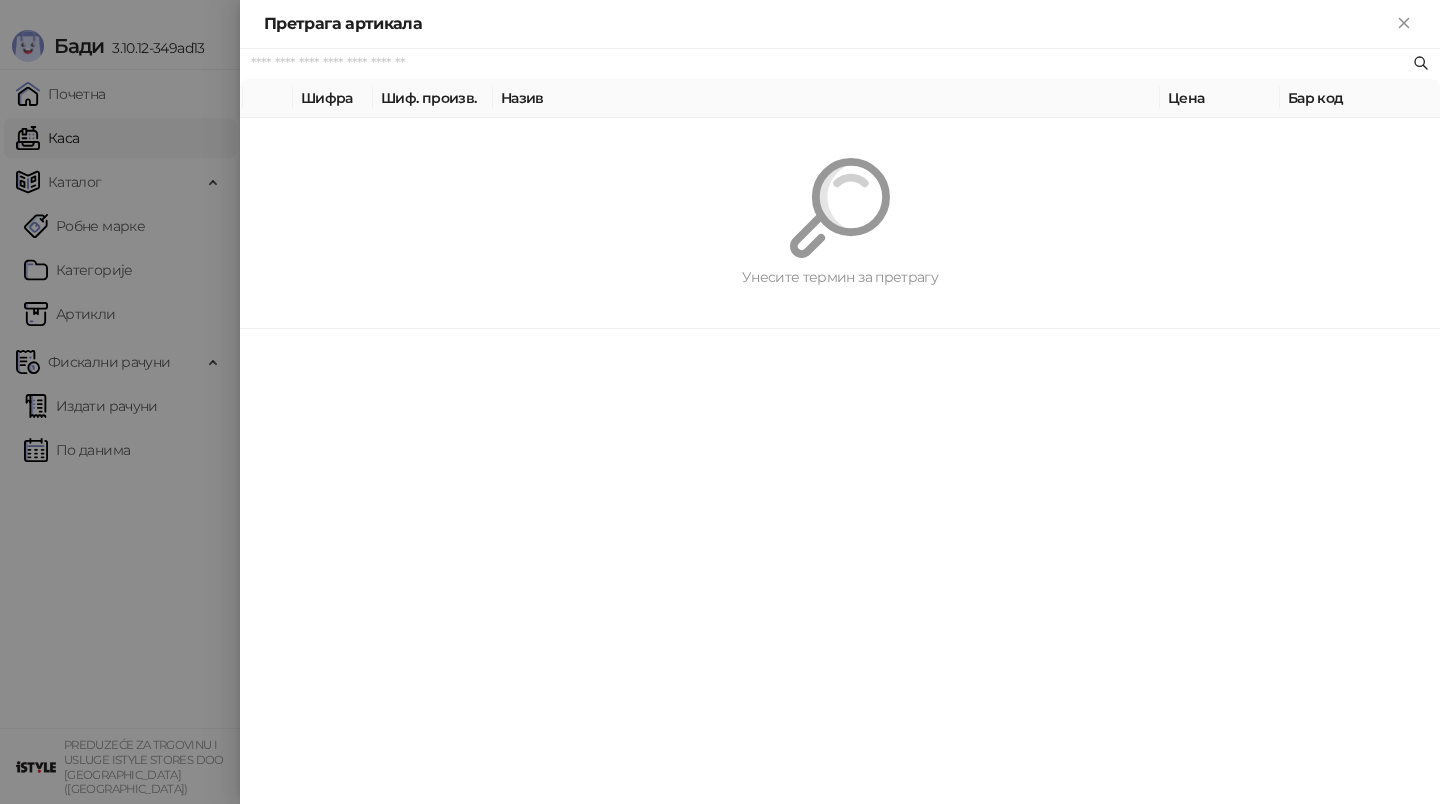 paste on "********" 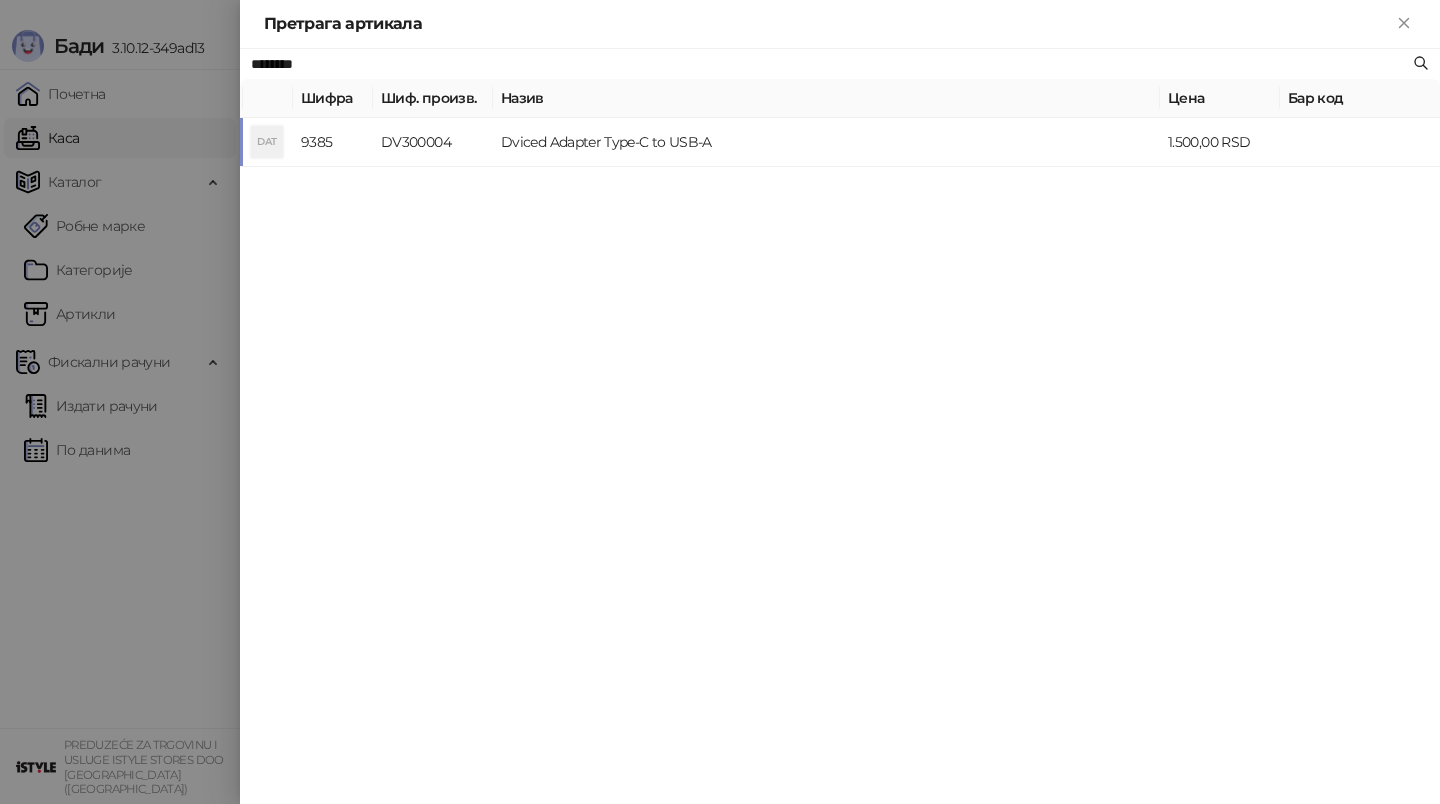 type on "********" 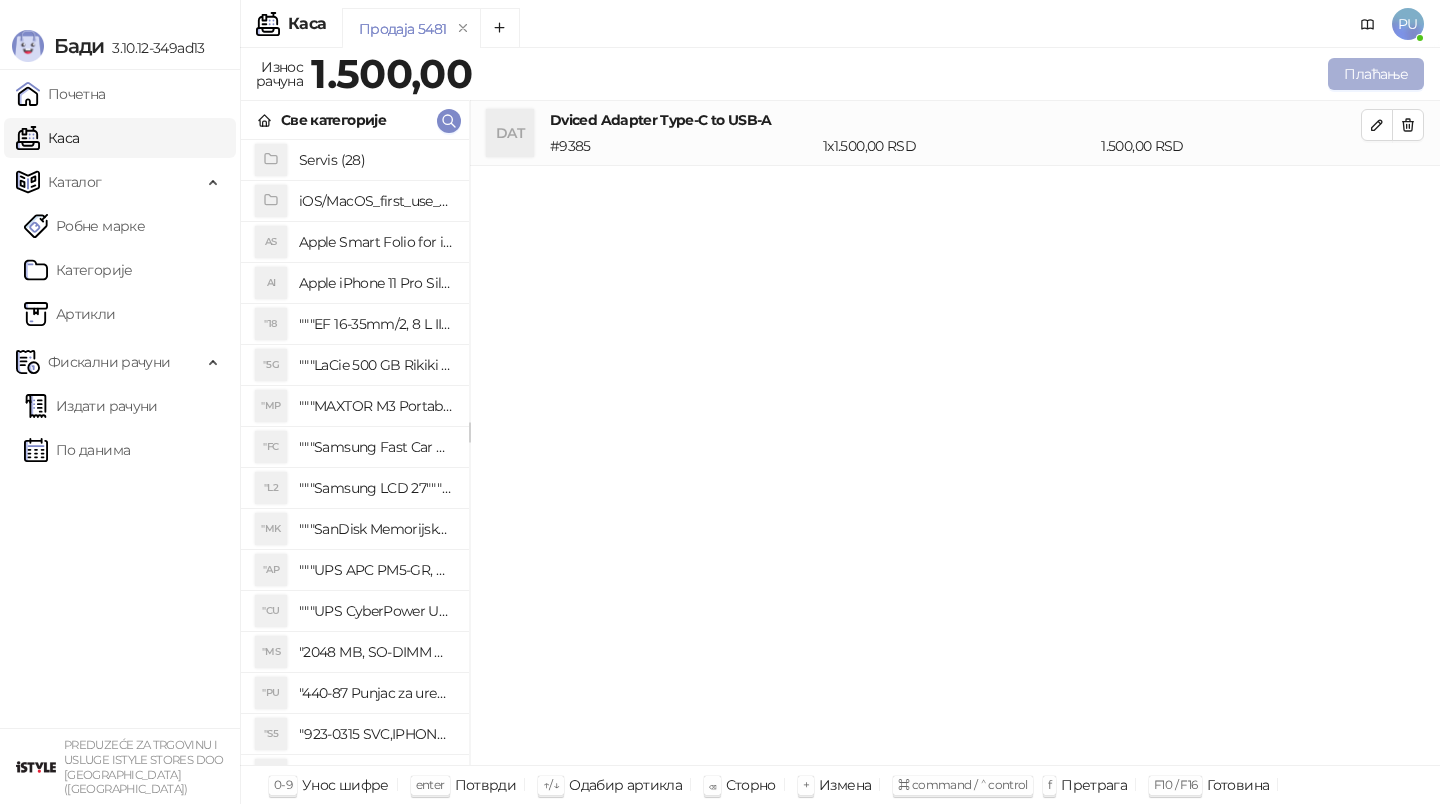 click on "Плаћање" at bounding box center [1376, 74] 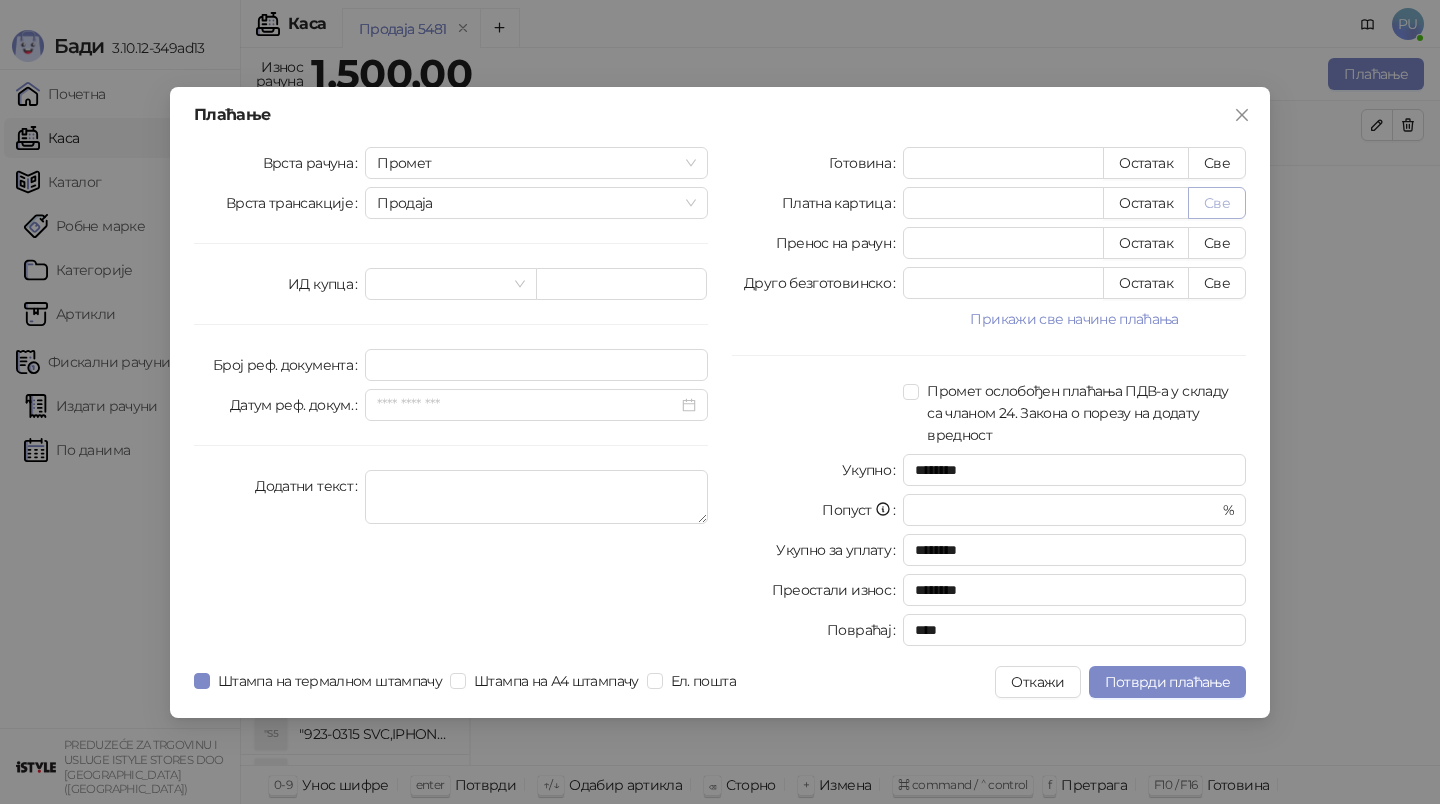 click on "Све" at bounding box center [1217, 203] 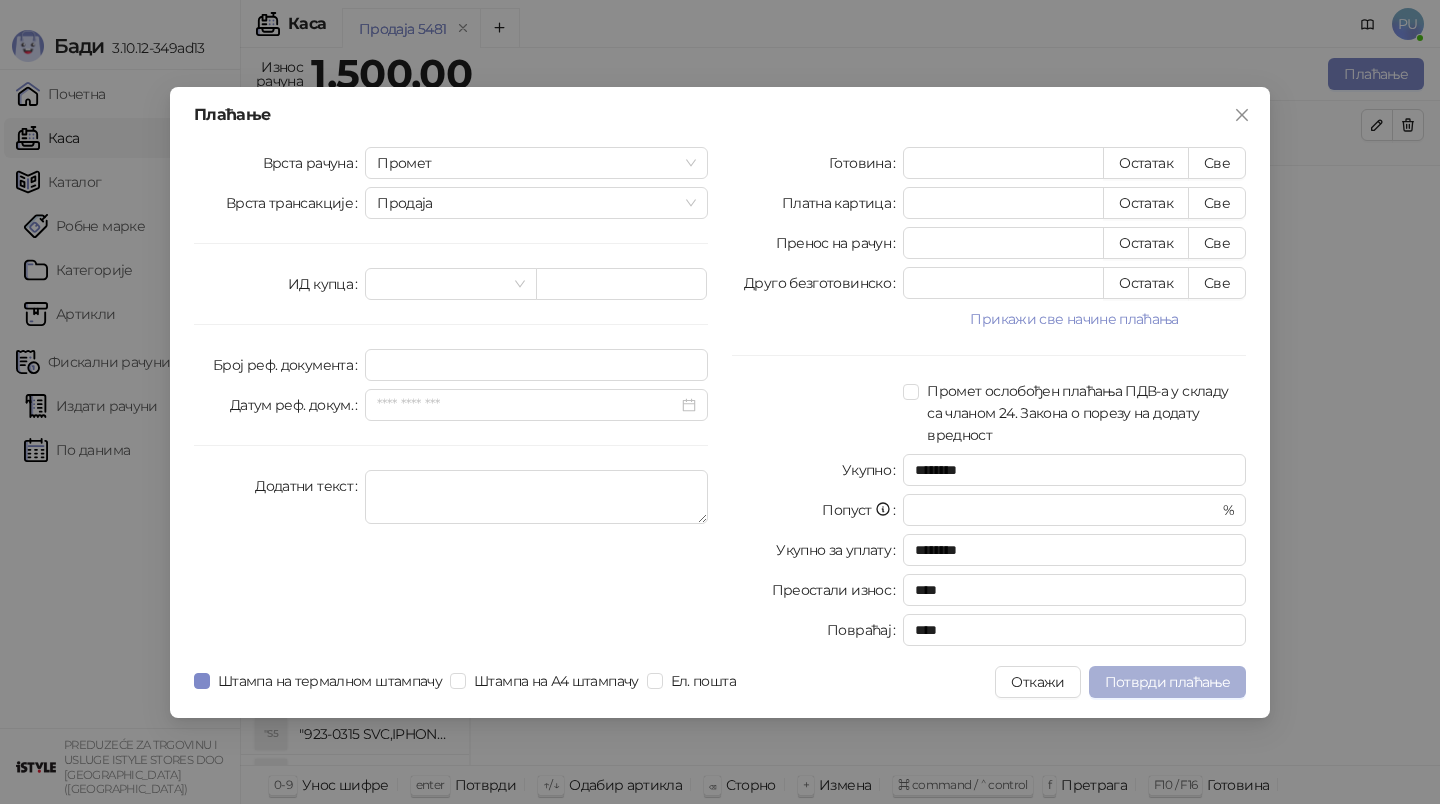 click on "Потврди плаћање" at bounding box center [1167, 682] 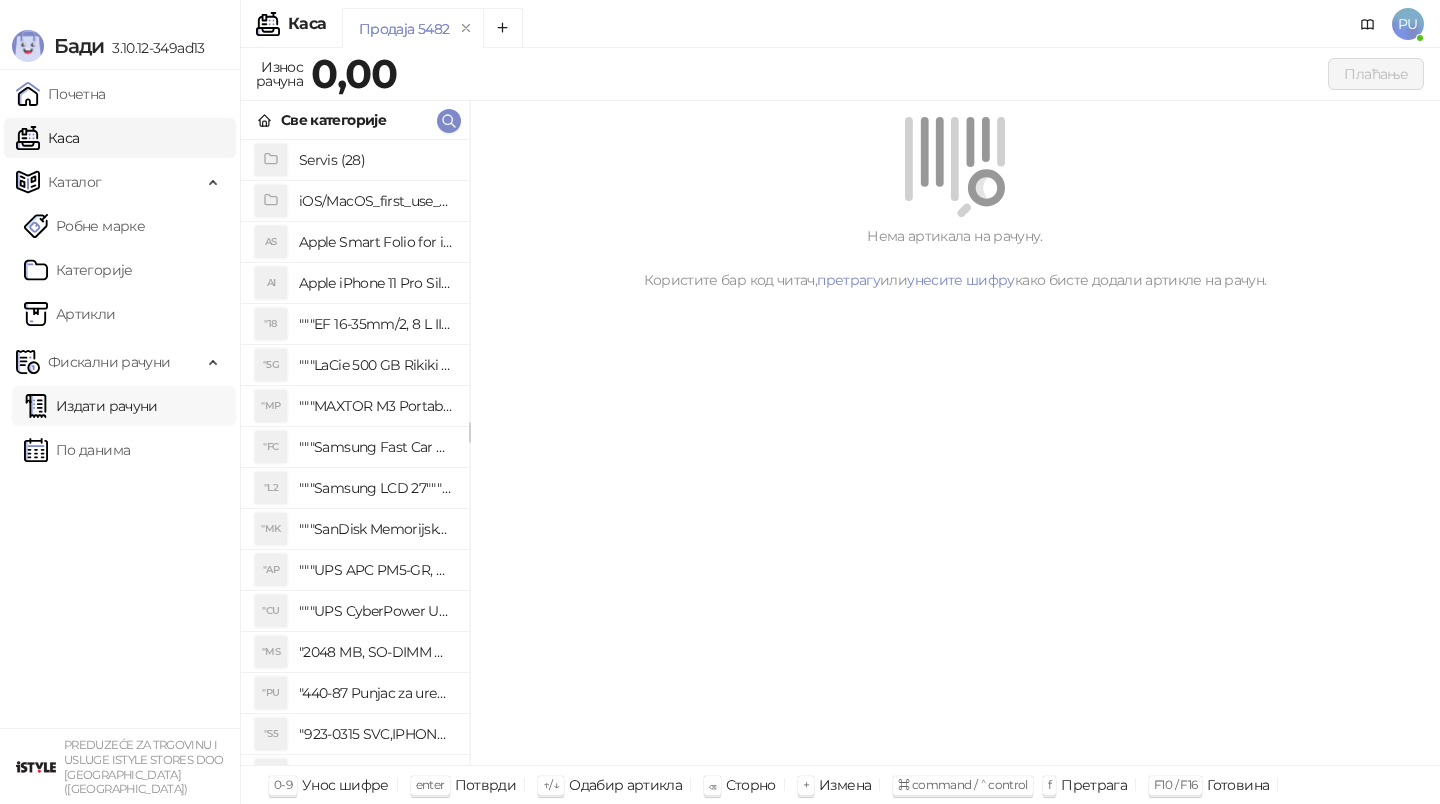 click on "Издати рачуни" at bounding box center (91, 406) 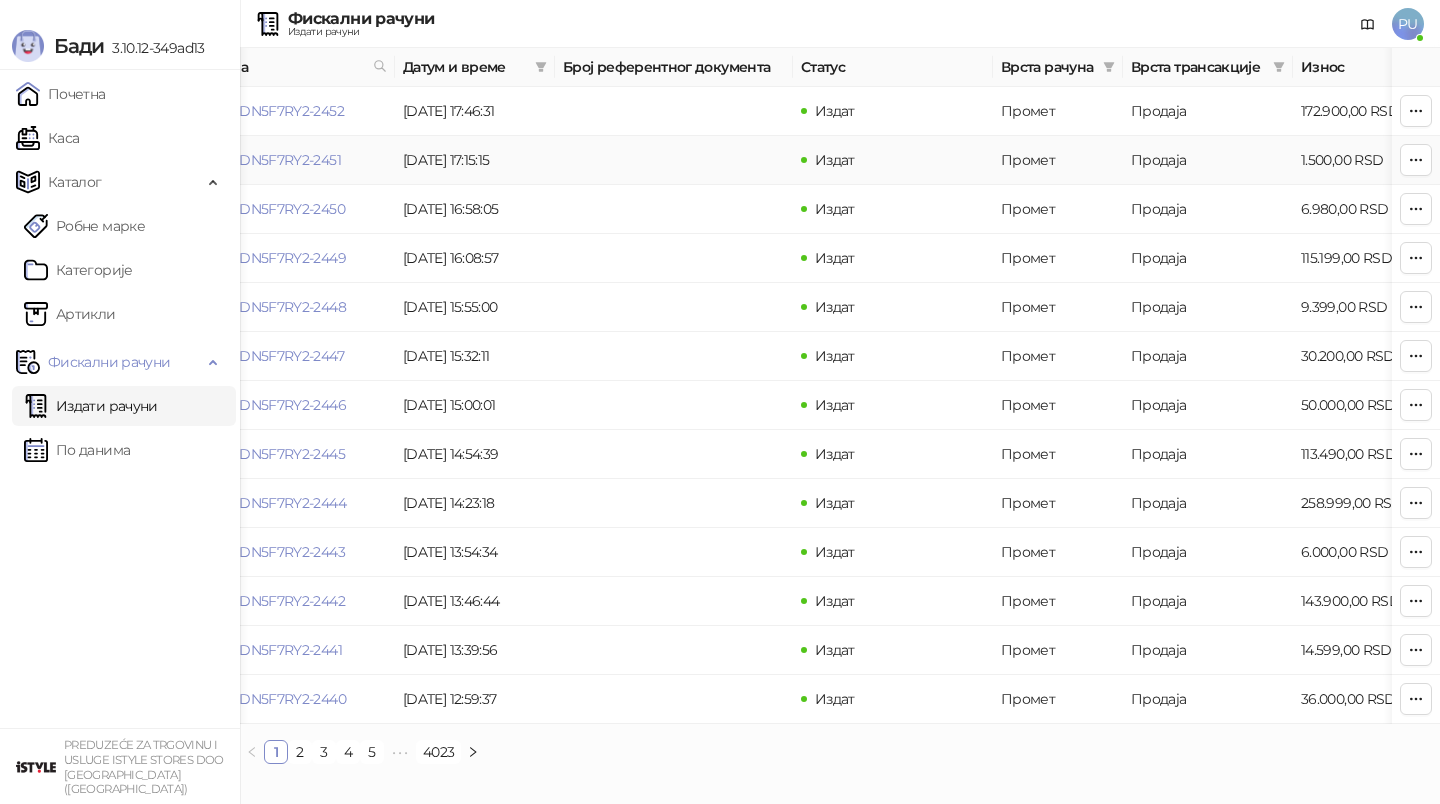 scroll, scrollTop: 0, scrollLeft: 0, axis: both 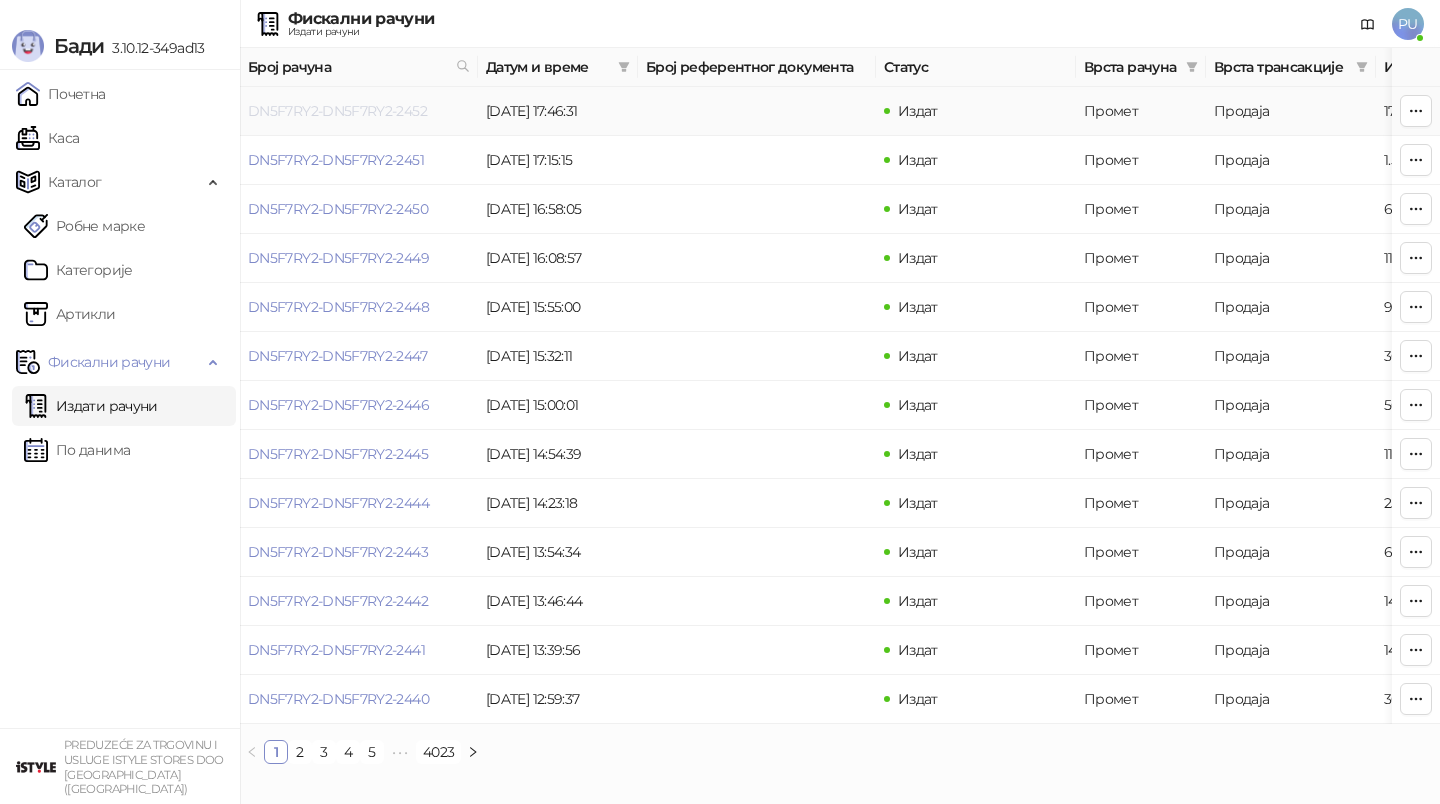 click on "DN5F7RY2-DN5F7RY2-2452" at bounding box center [337, 111] 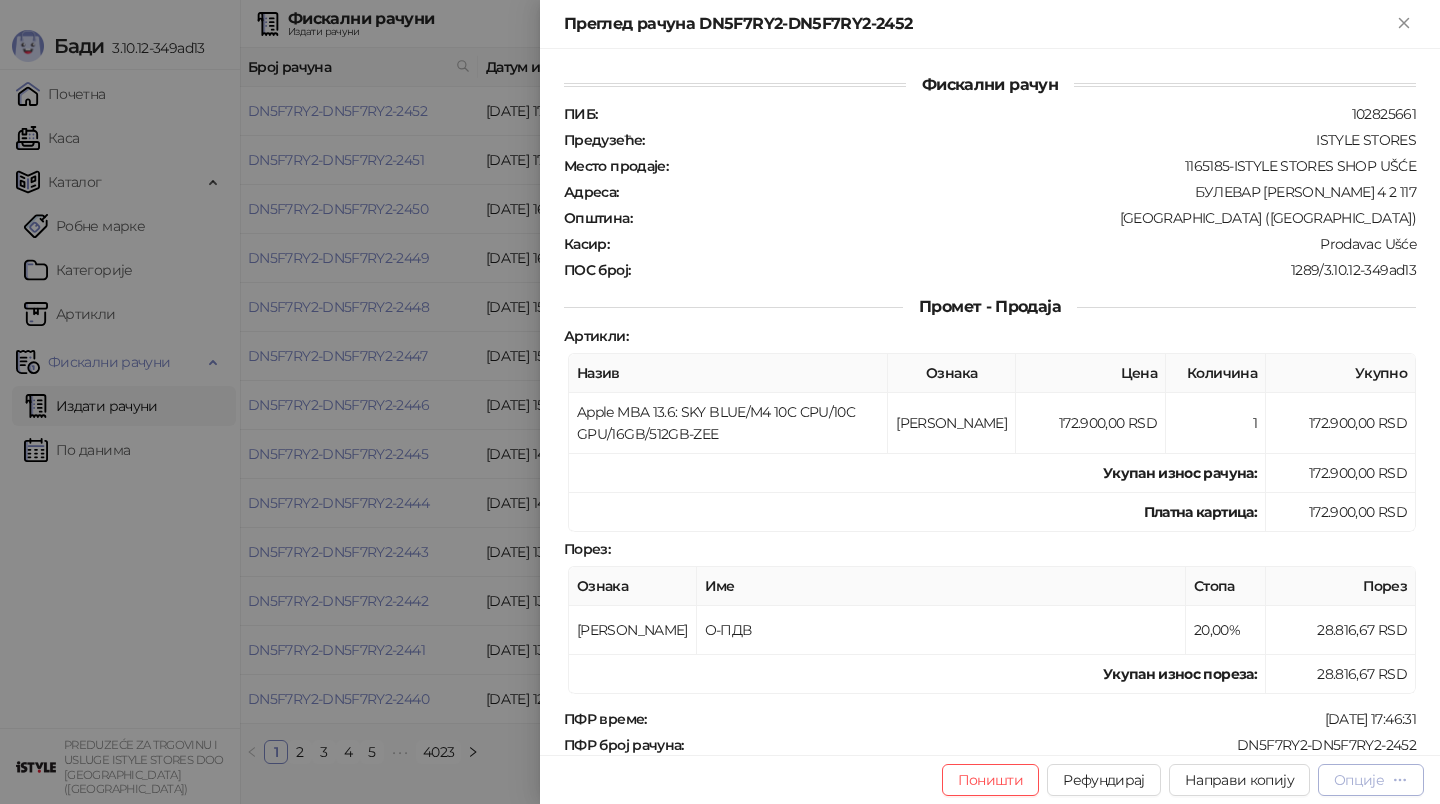 click on "Опције" at bounding box center [1371, 780] 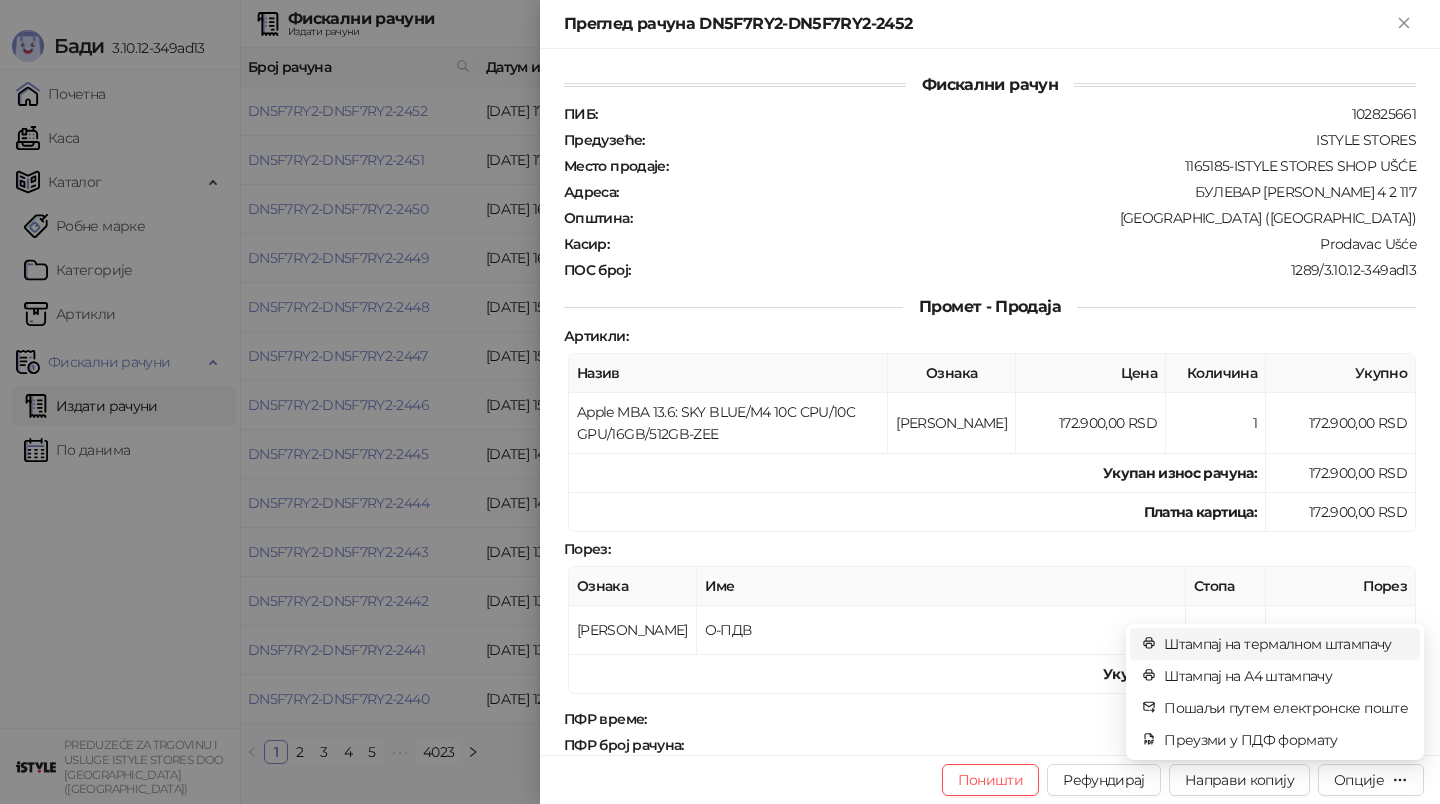 click on "Штампај на термалном штампачу" at bounding box center (1286, 644) 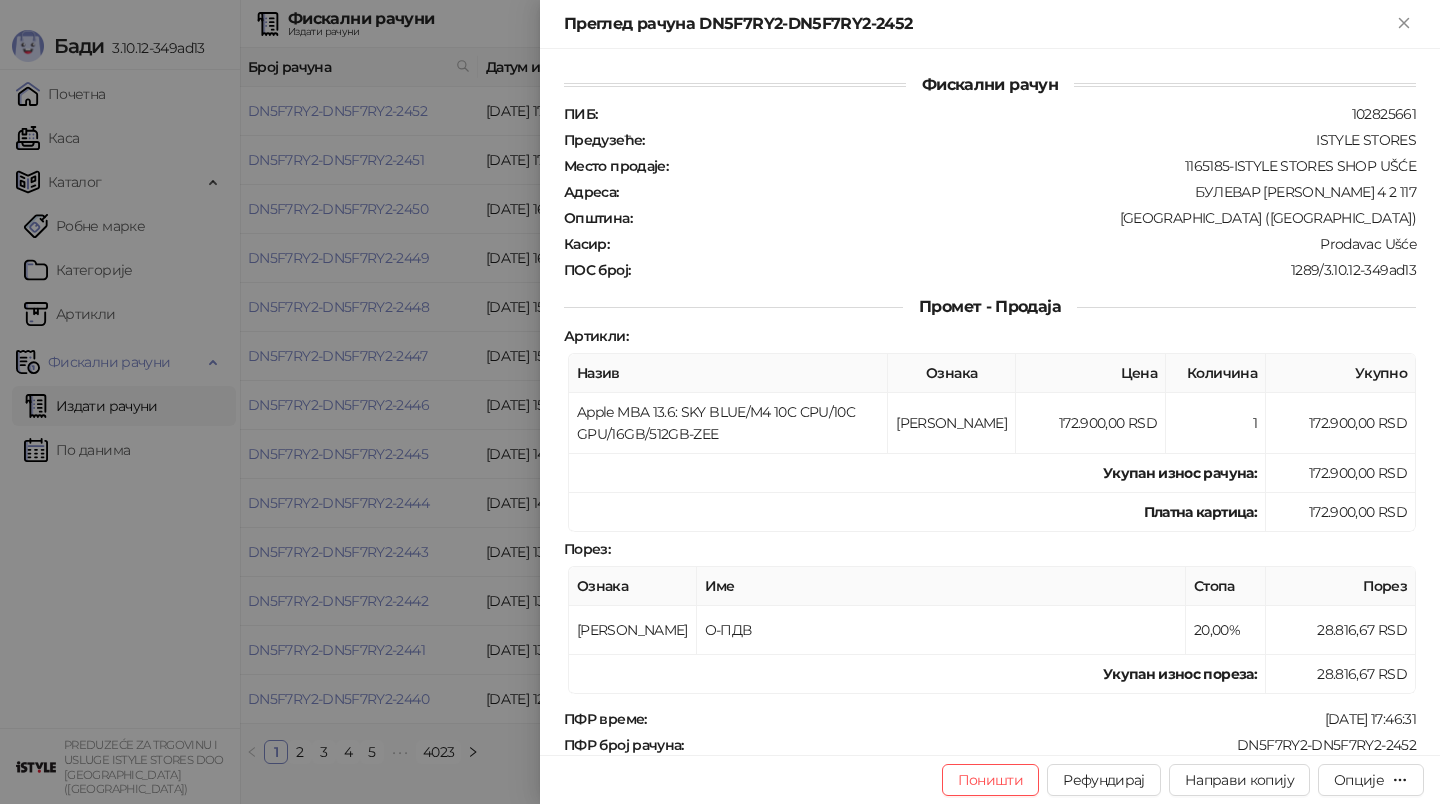 click at bounding box center [720, 402] 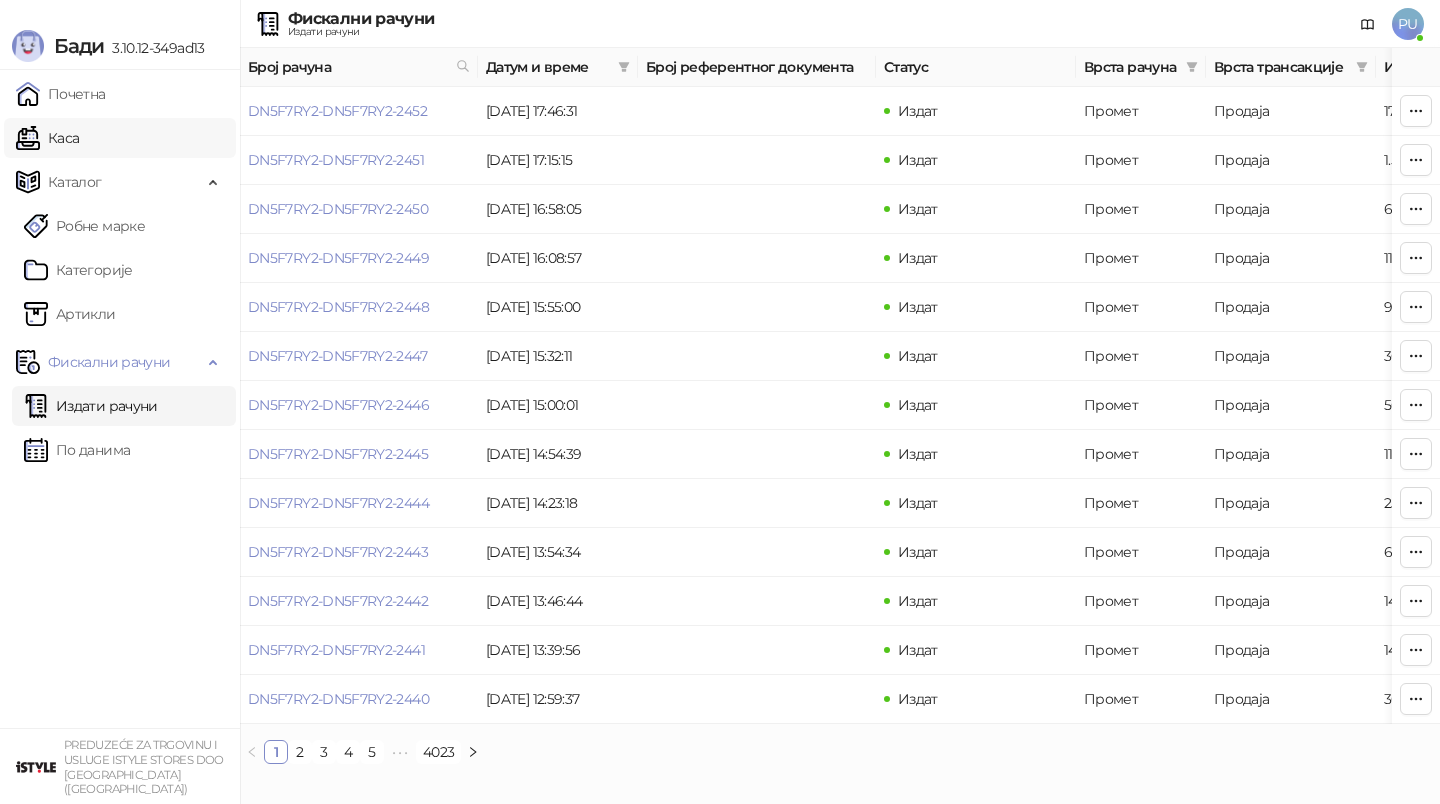 click on "Каса" at bounding box center [47, 138] 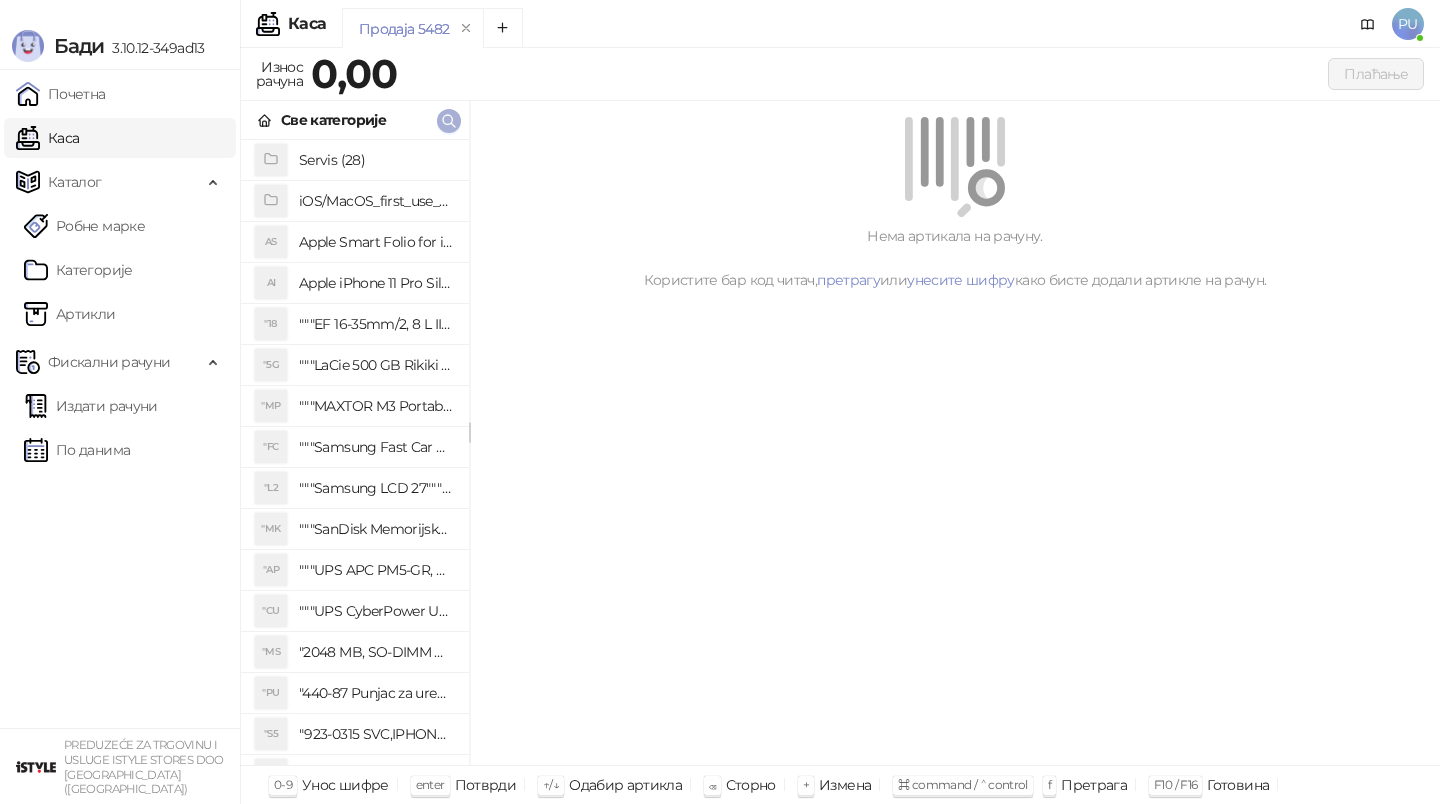 click 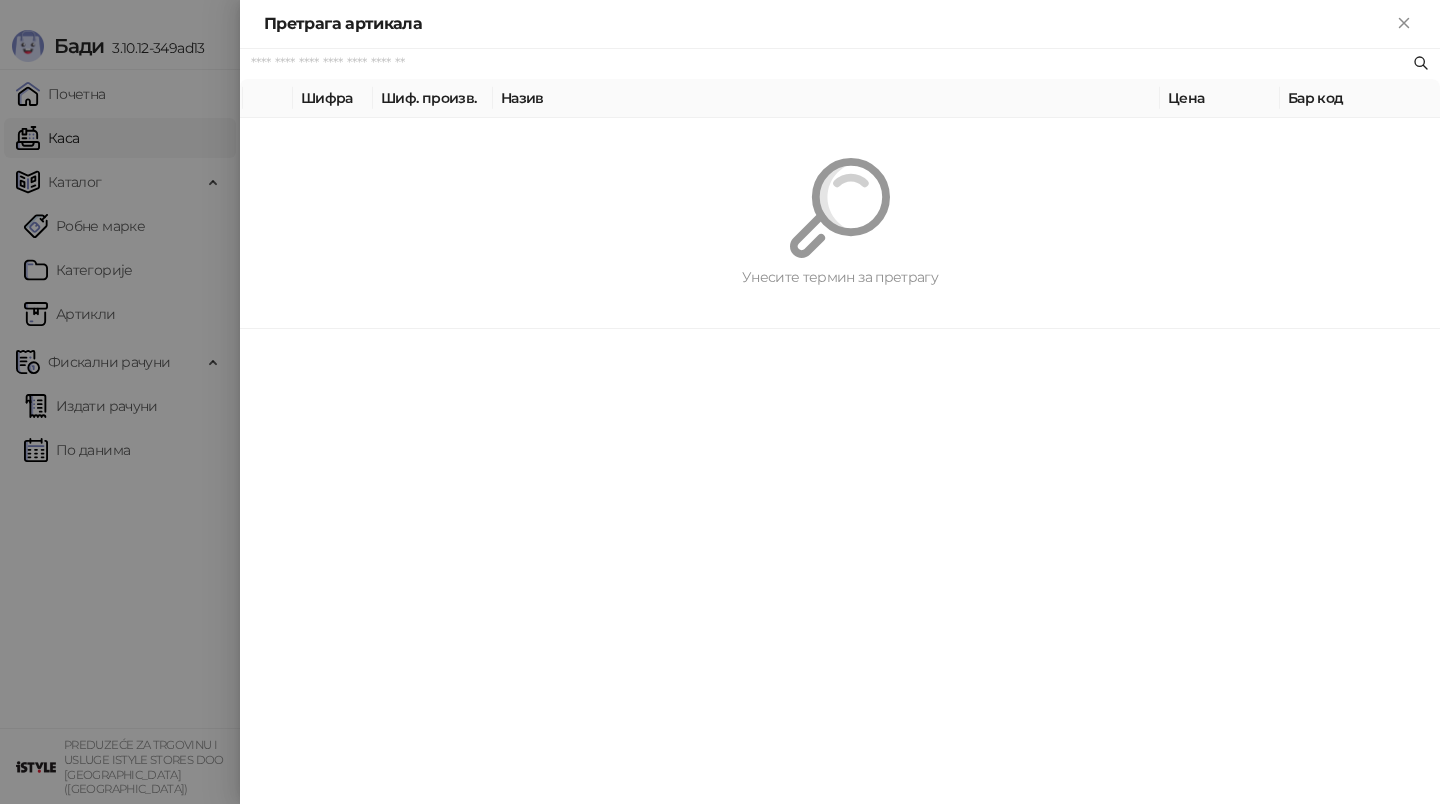 paste on "*********" 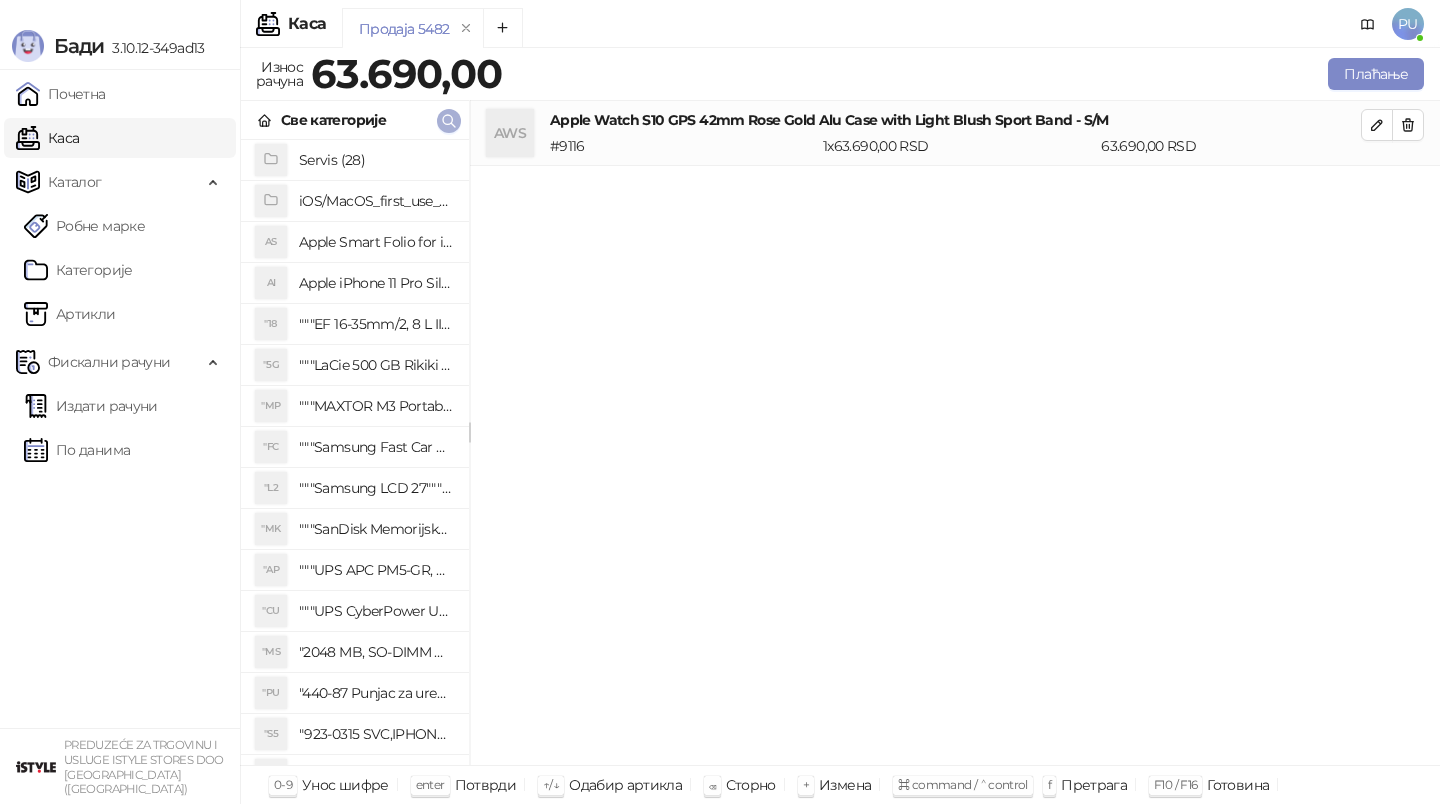 click at bounding box center [449, 121] 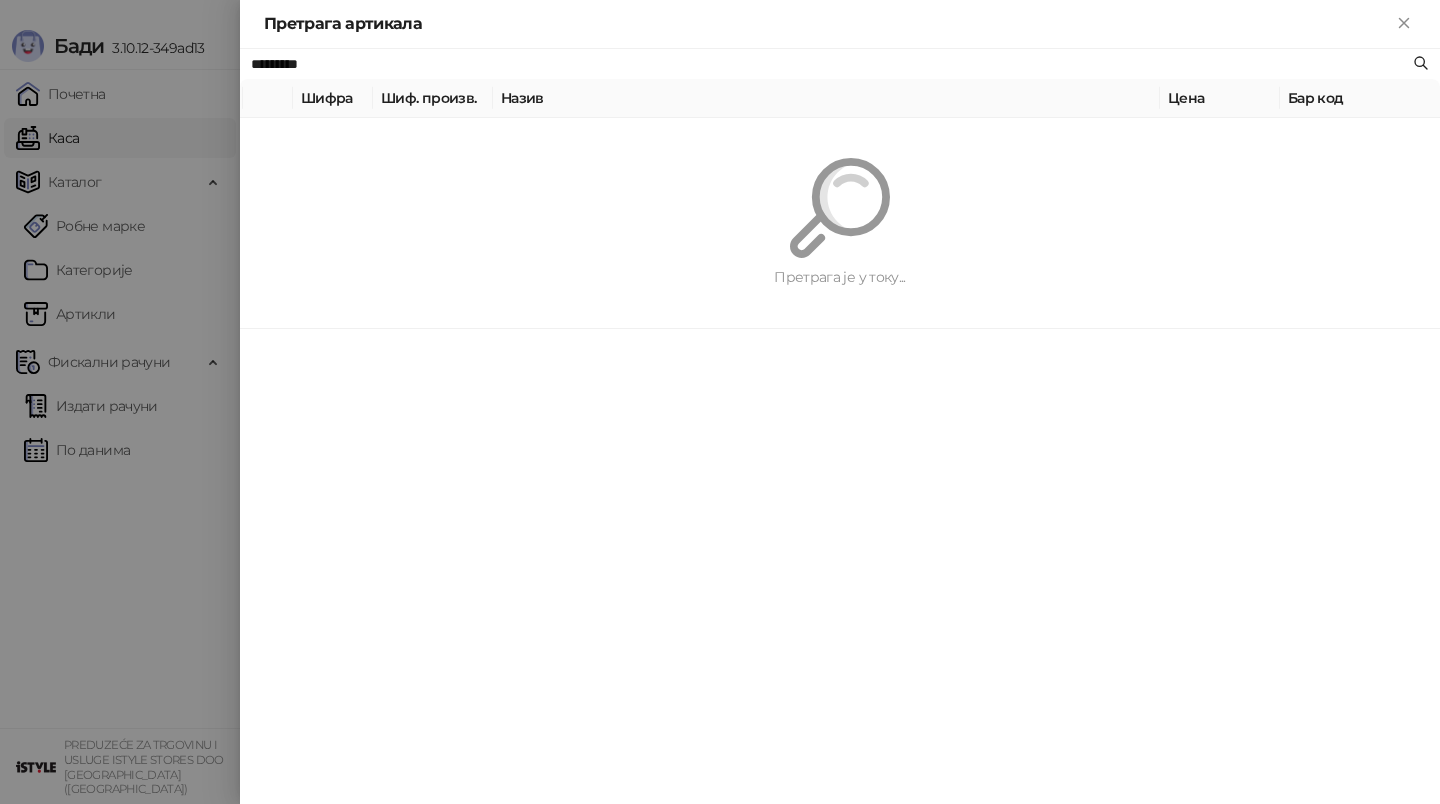 paste on "**********" 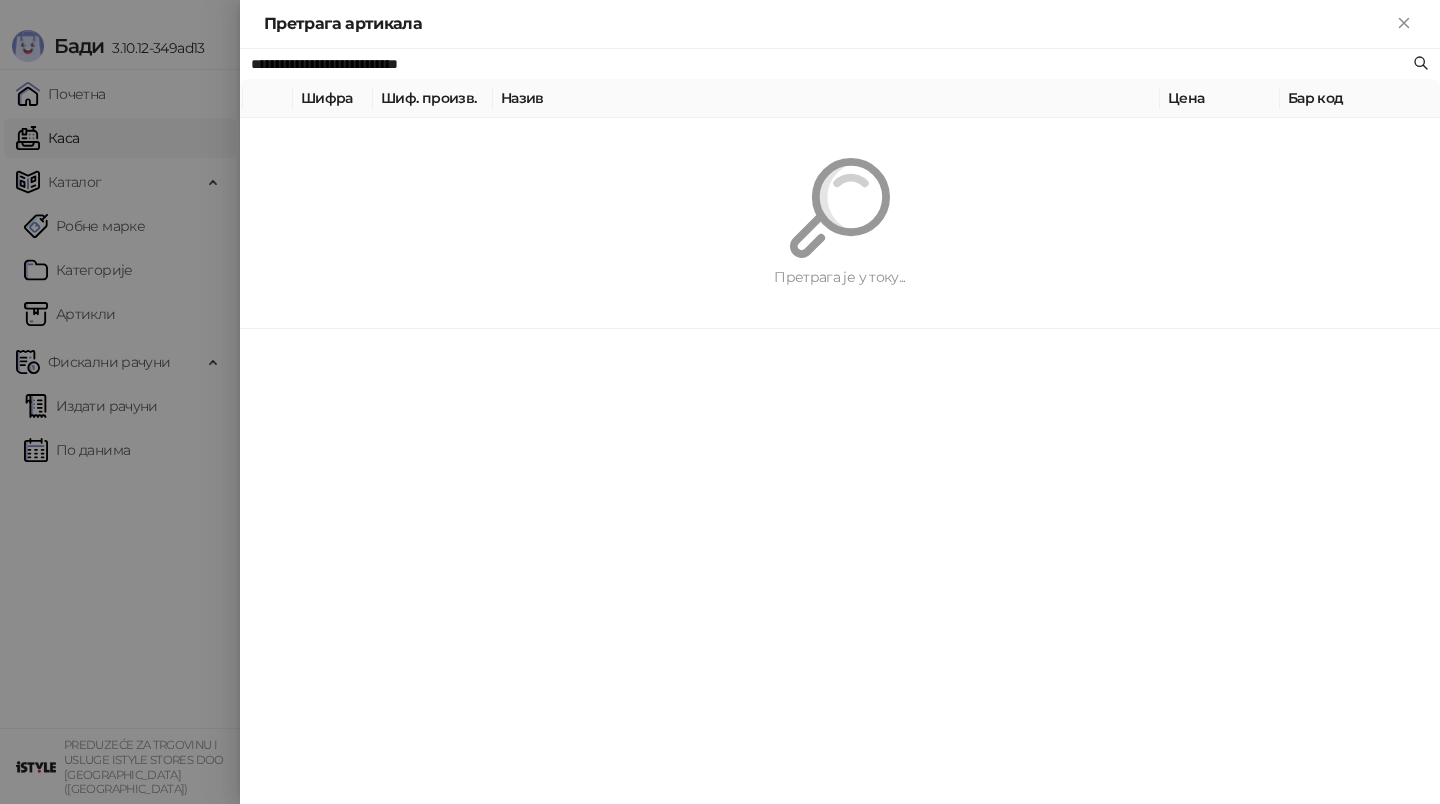 type on "**********" 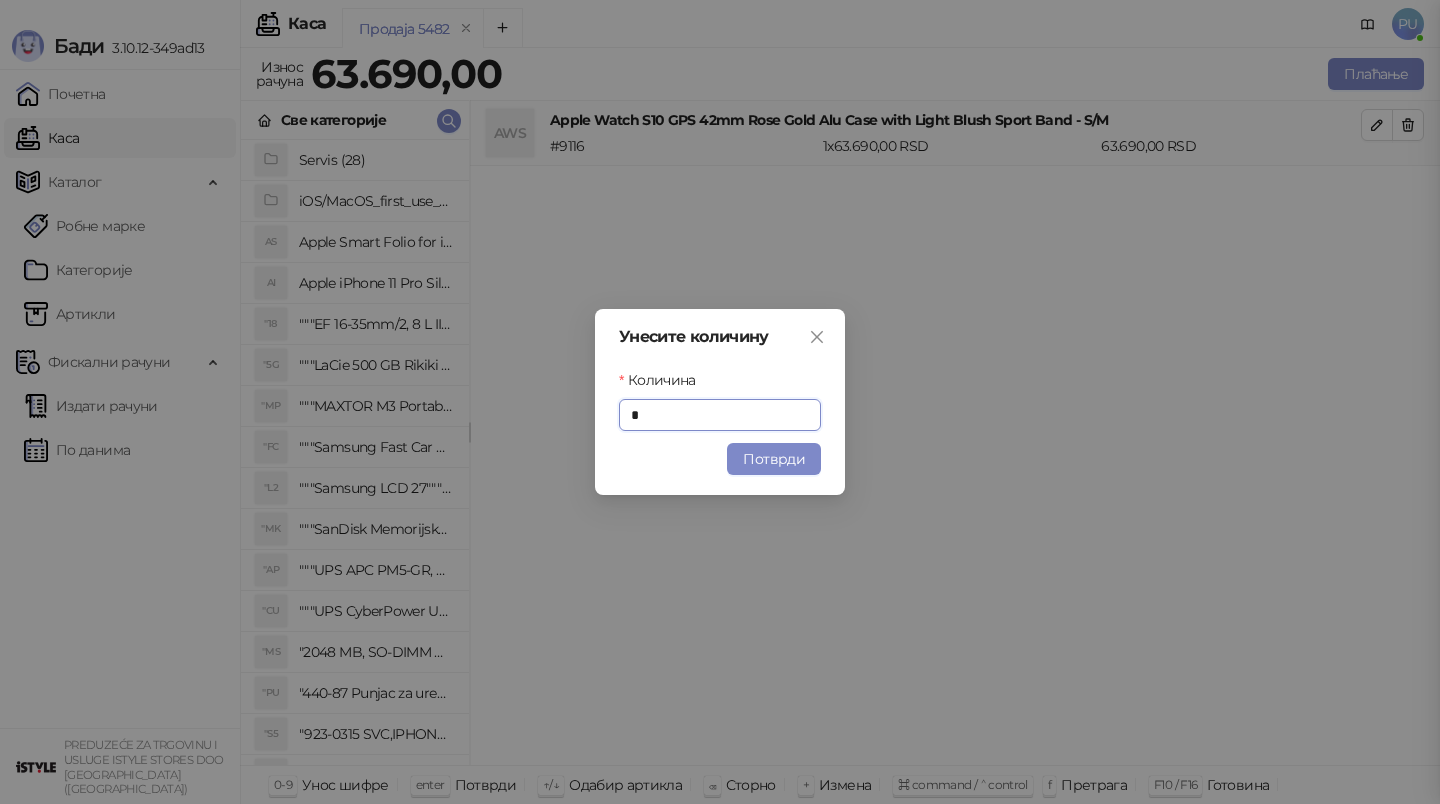 drag, startPoint x: 457, startPoint y: 124, endPoint x: 827, endPoint y: 469, distance: 505.8903 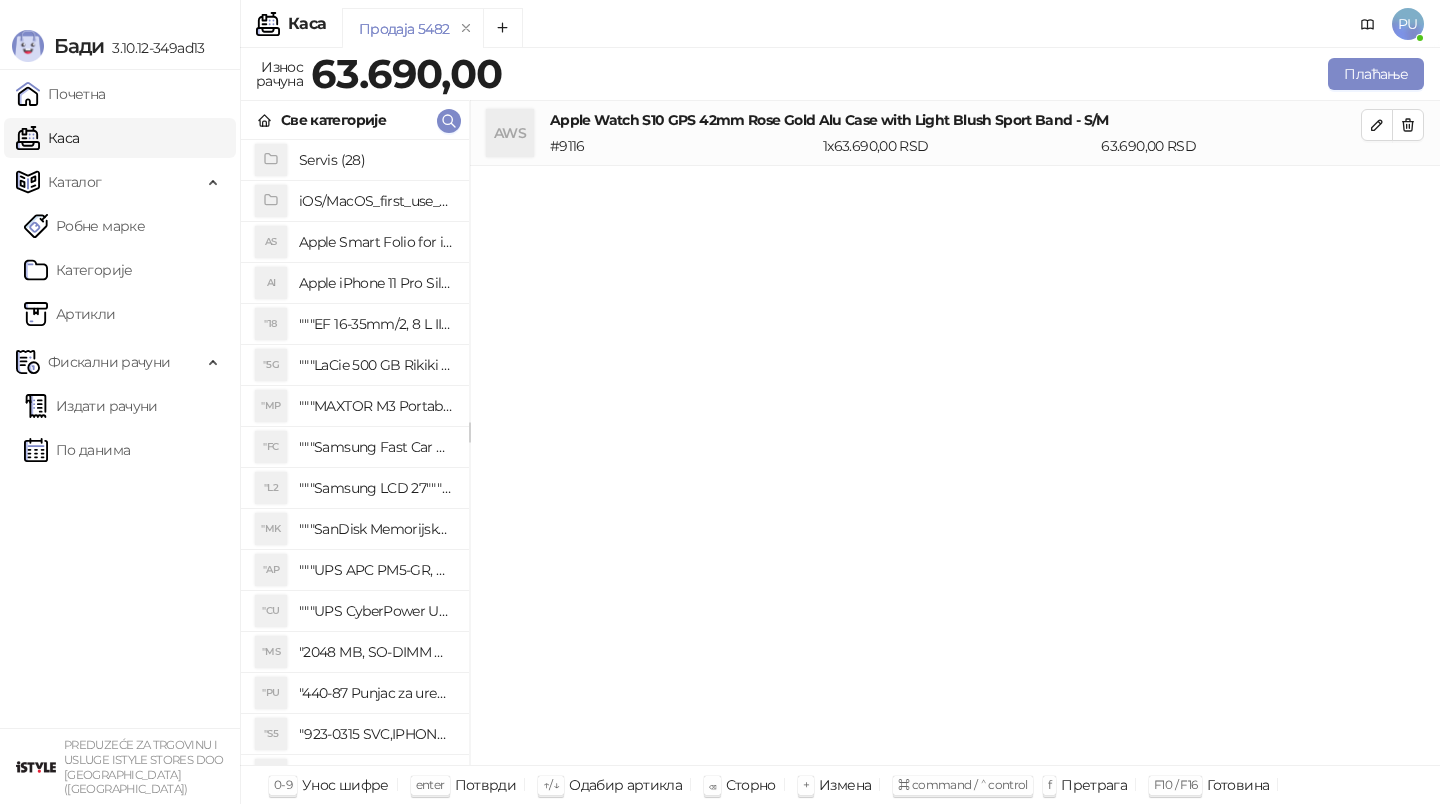 click on "AWS Apple Watch S10 GPS 42mm [PERSON_NAME] Alu Case with Light Blush Sport Band - S/M    # 9116 1  x  63.690,00 RSD 63.690,00 RSD" at bounding box center (955, 433) 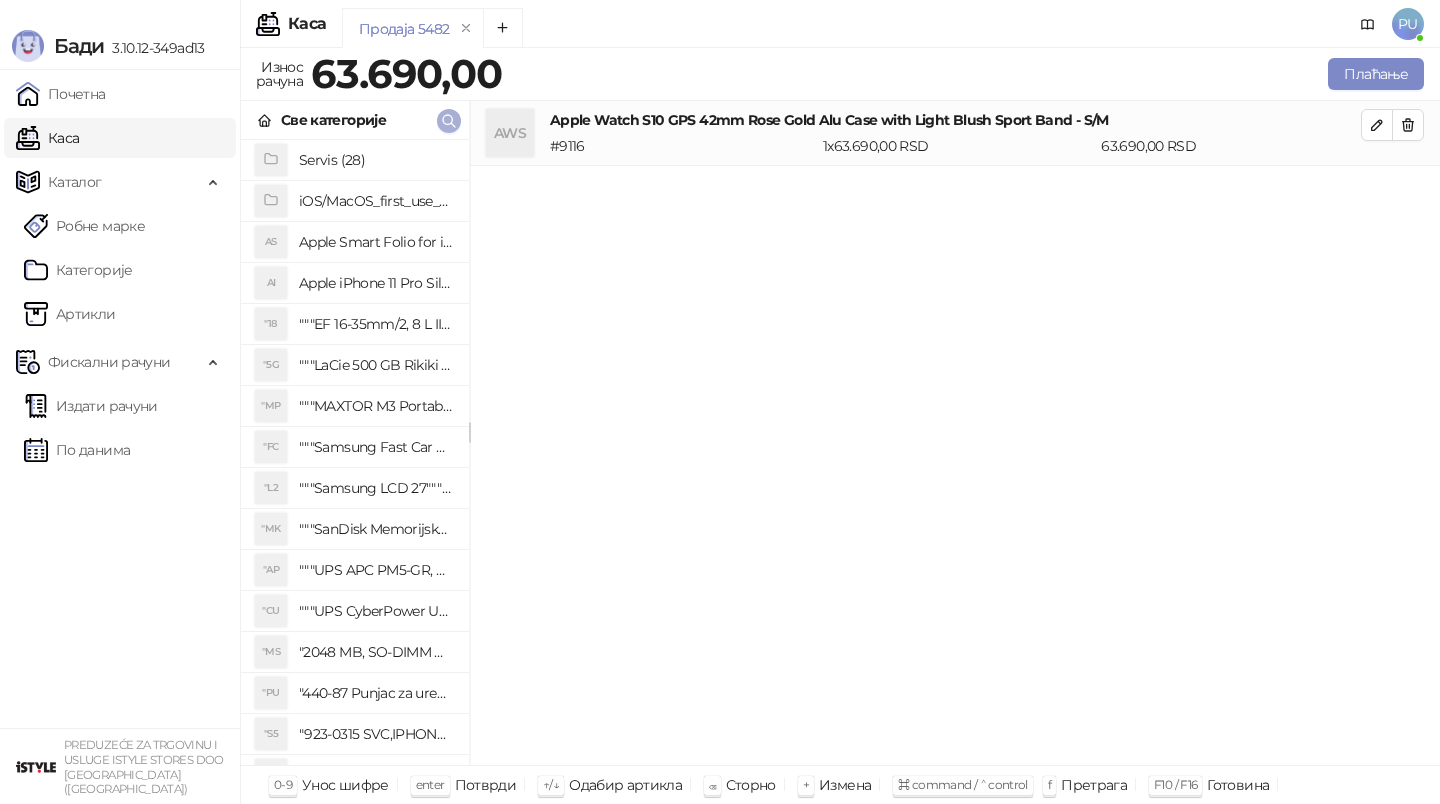 click 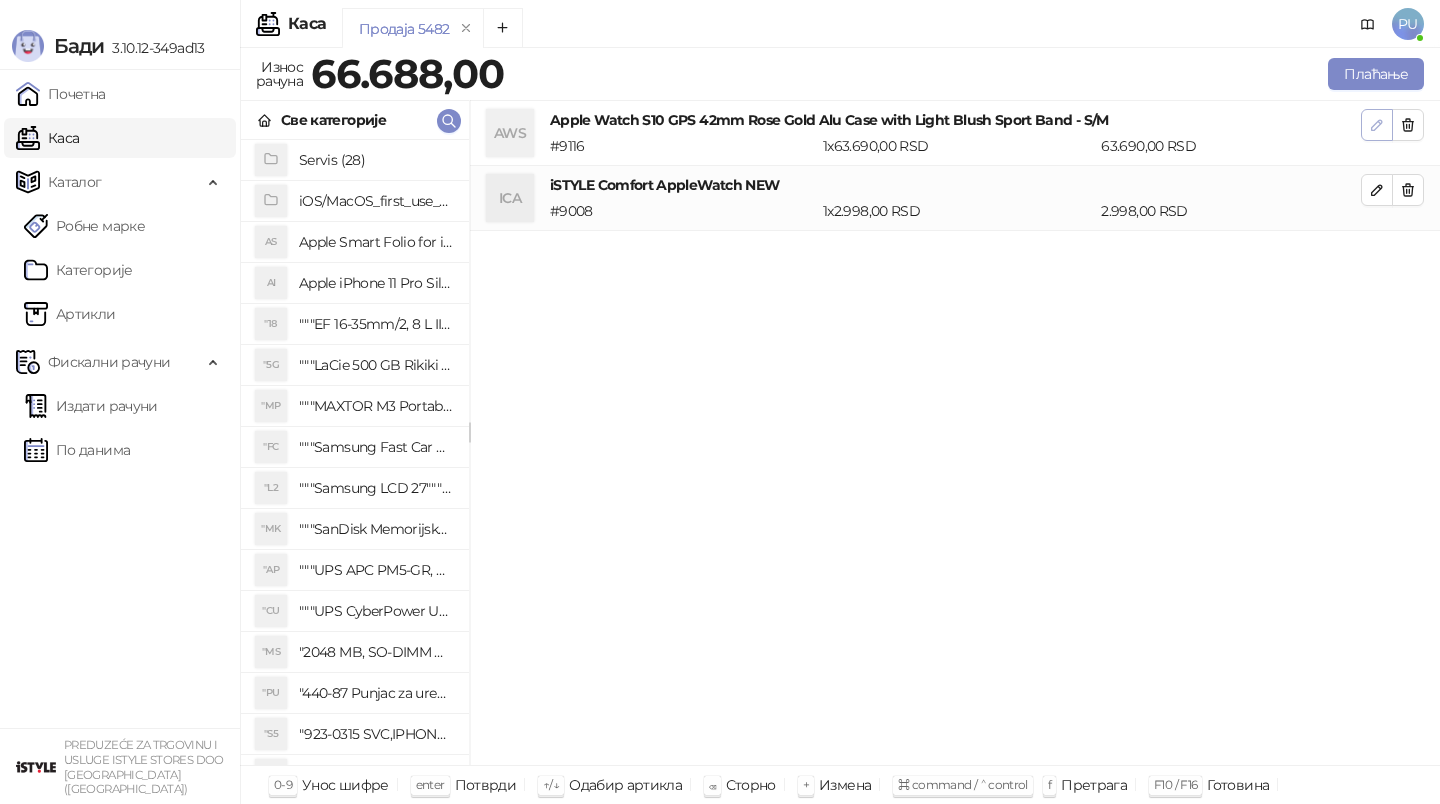 click 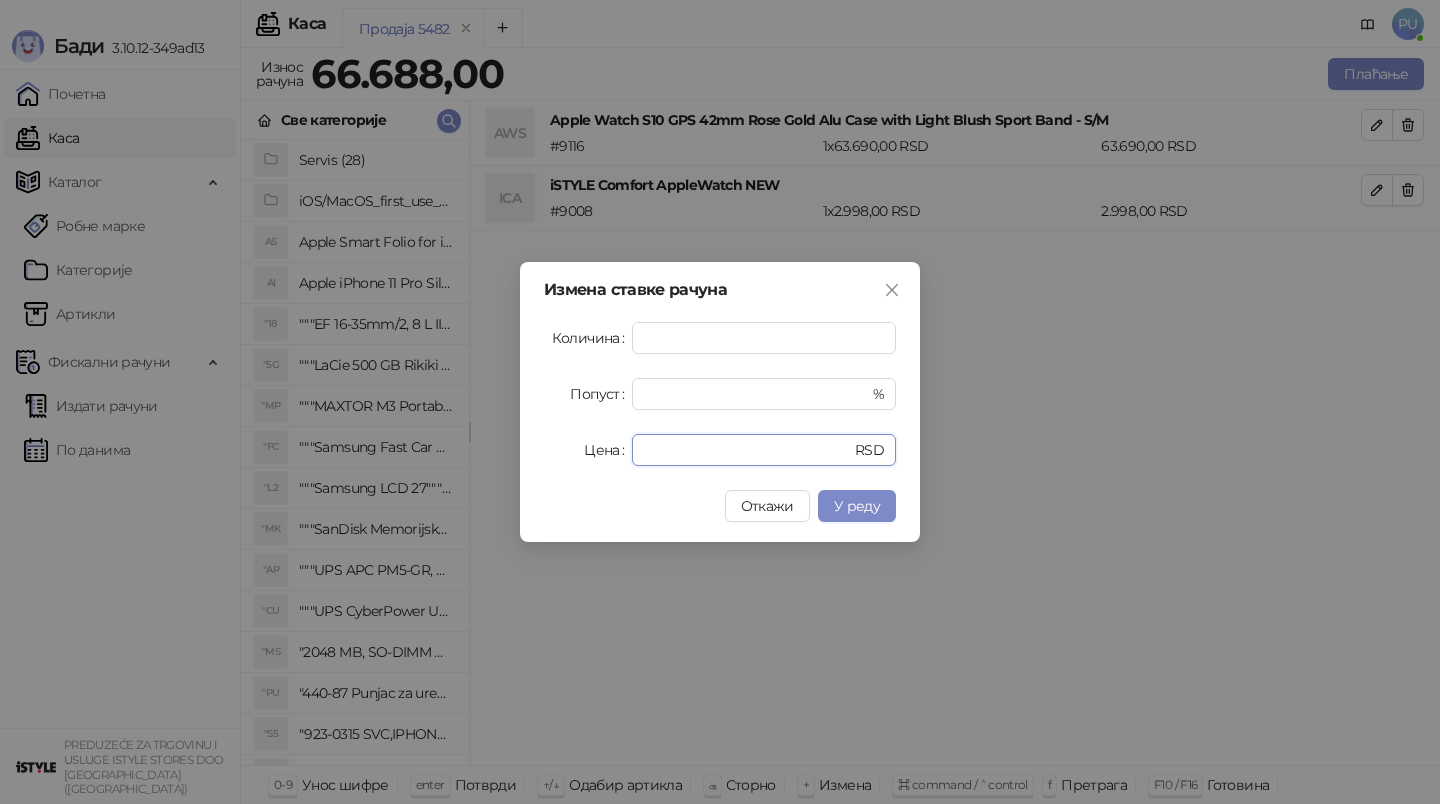 drag, startPoint x: 711, startPoint y: 457, endPoint x: 493, endPoint y: 453, distance: 218.0367 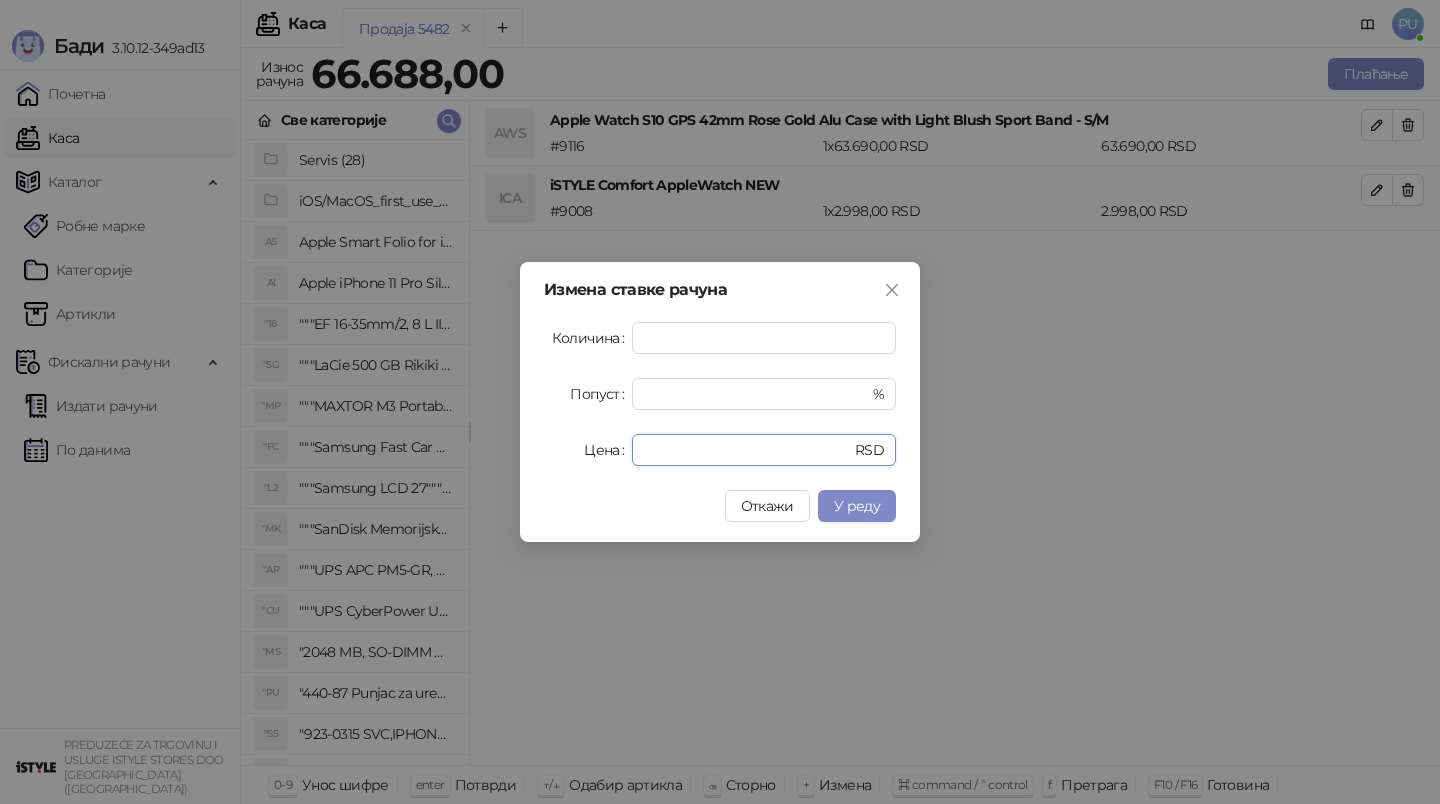 type on "*****" 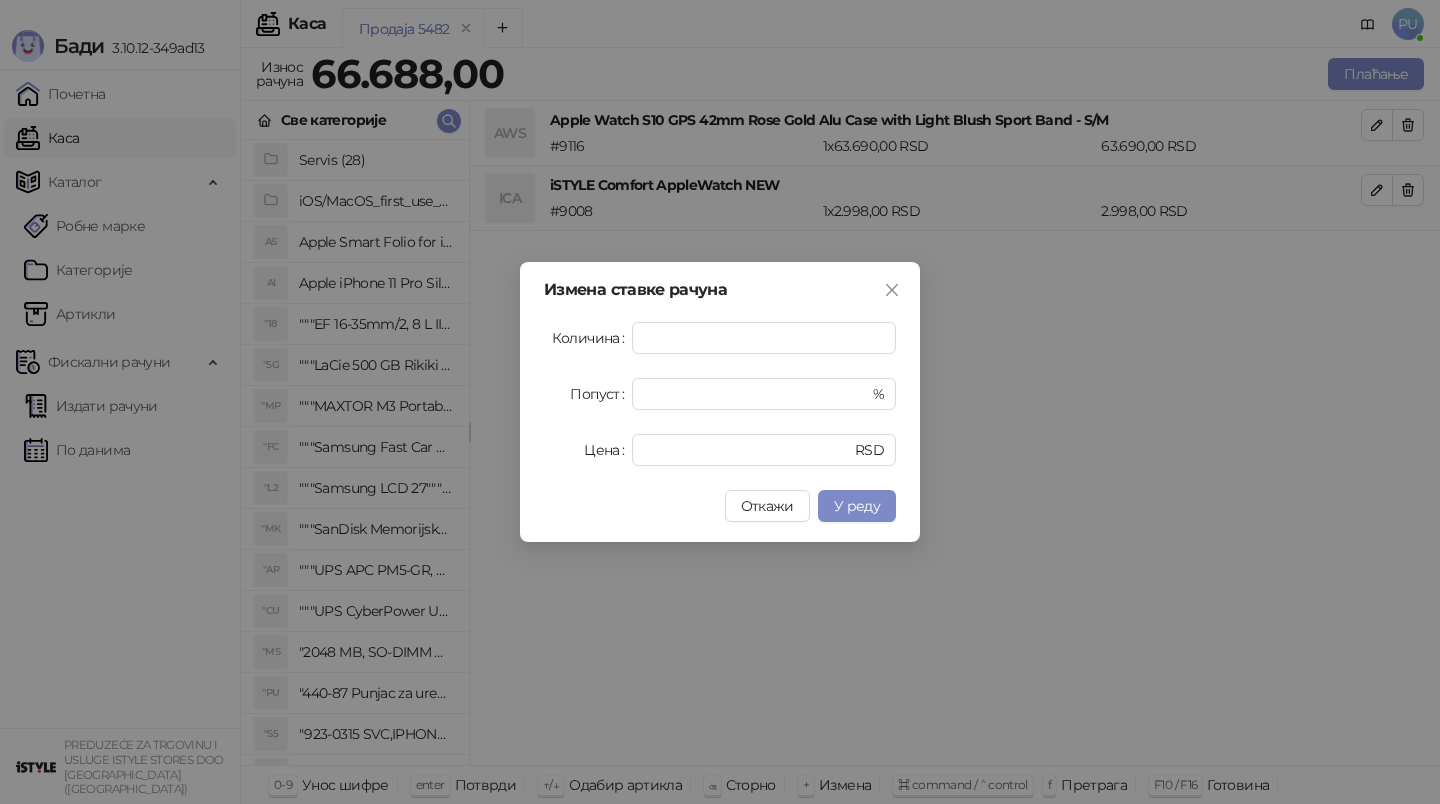 click on "У реду" at bounding box center [857, 506] 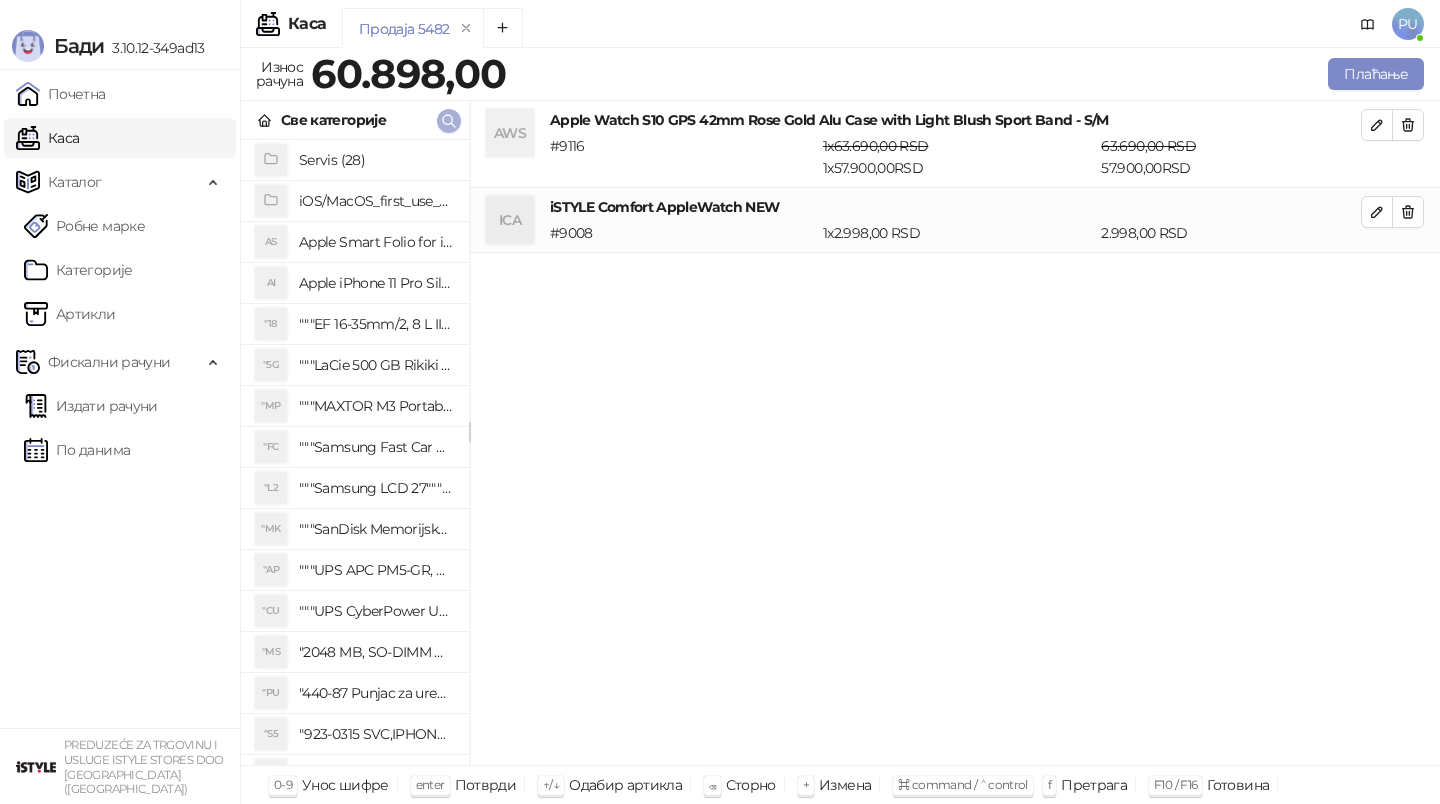click 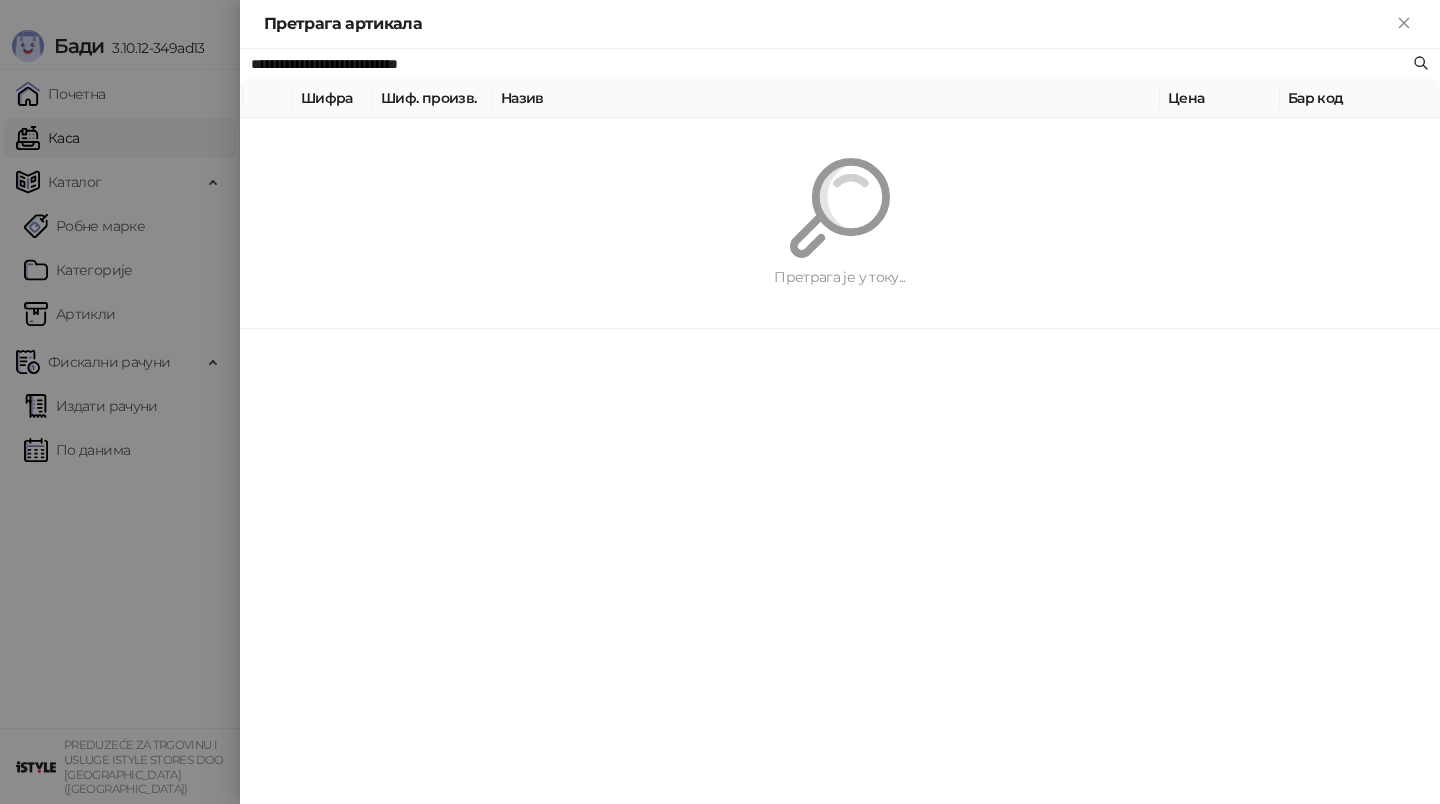 paste 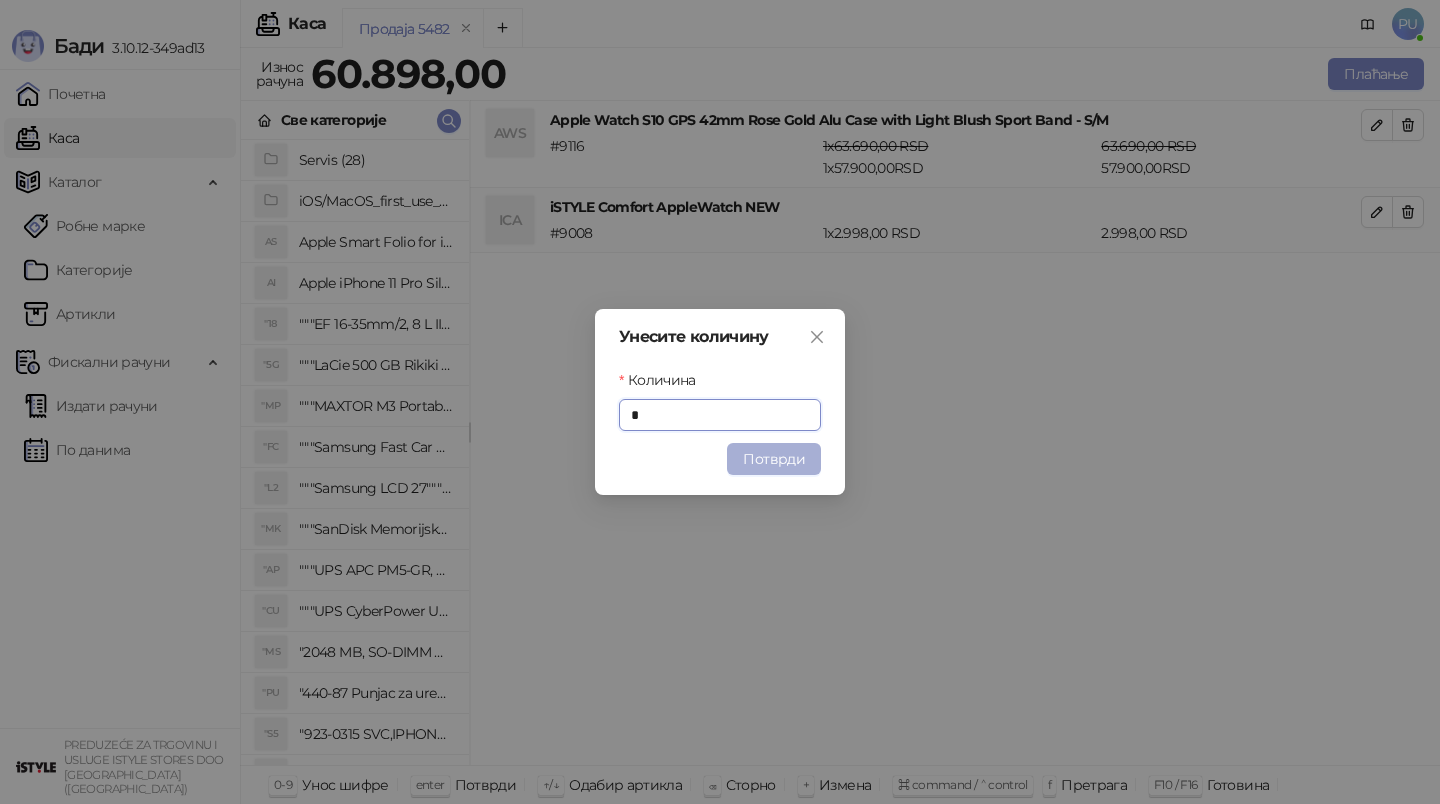 click on "Потврди" at bounding box center (774, 459) 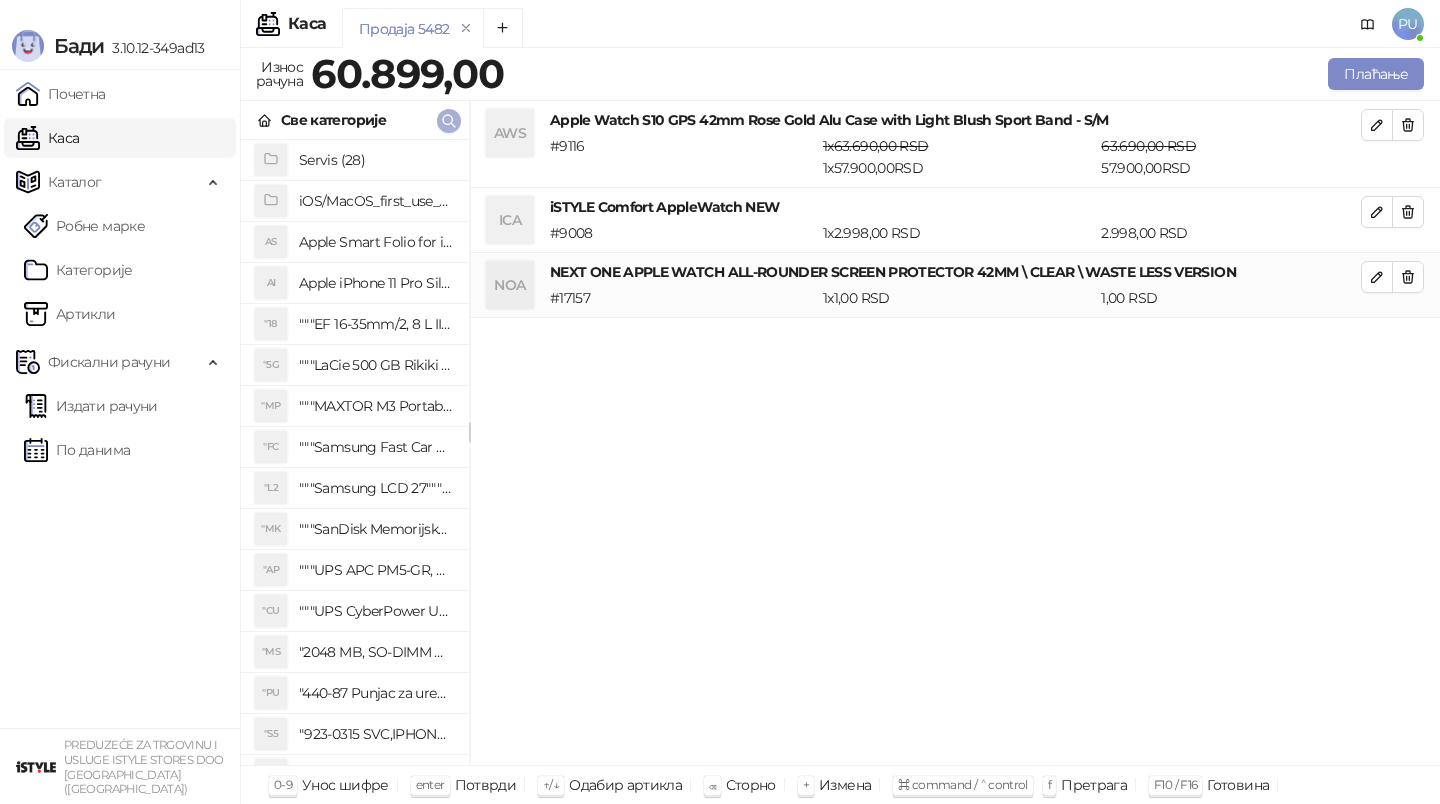 click 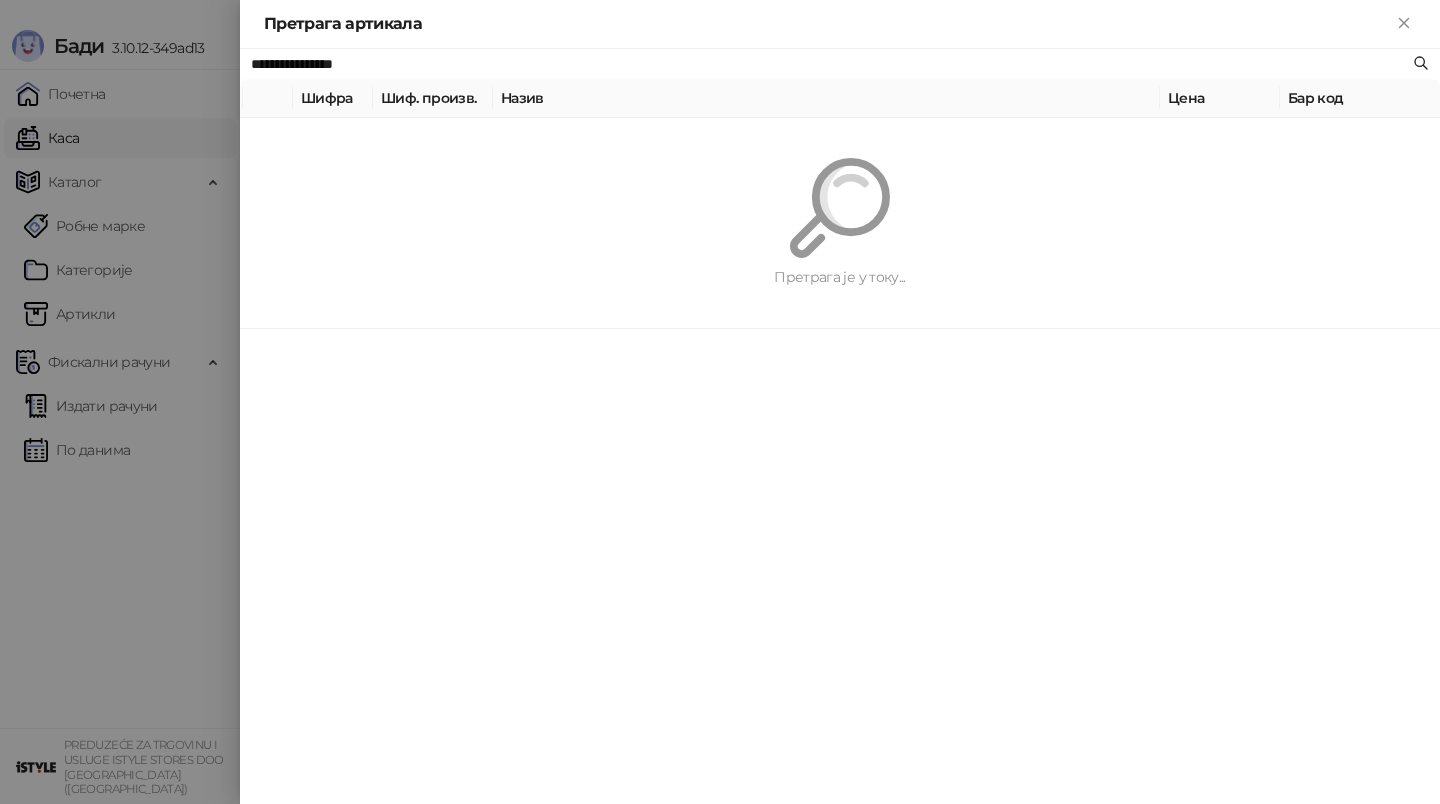 paste on "****" 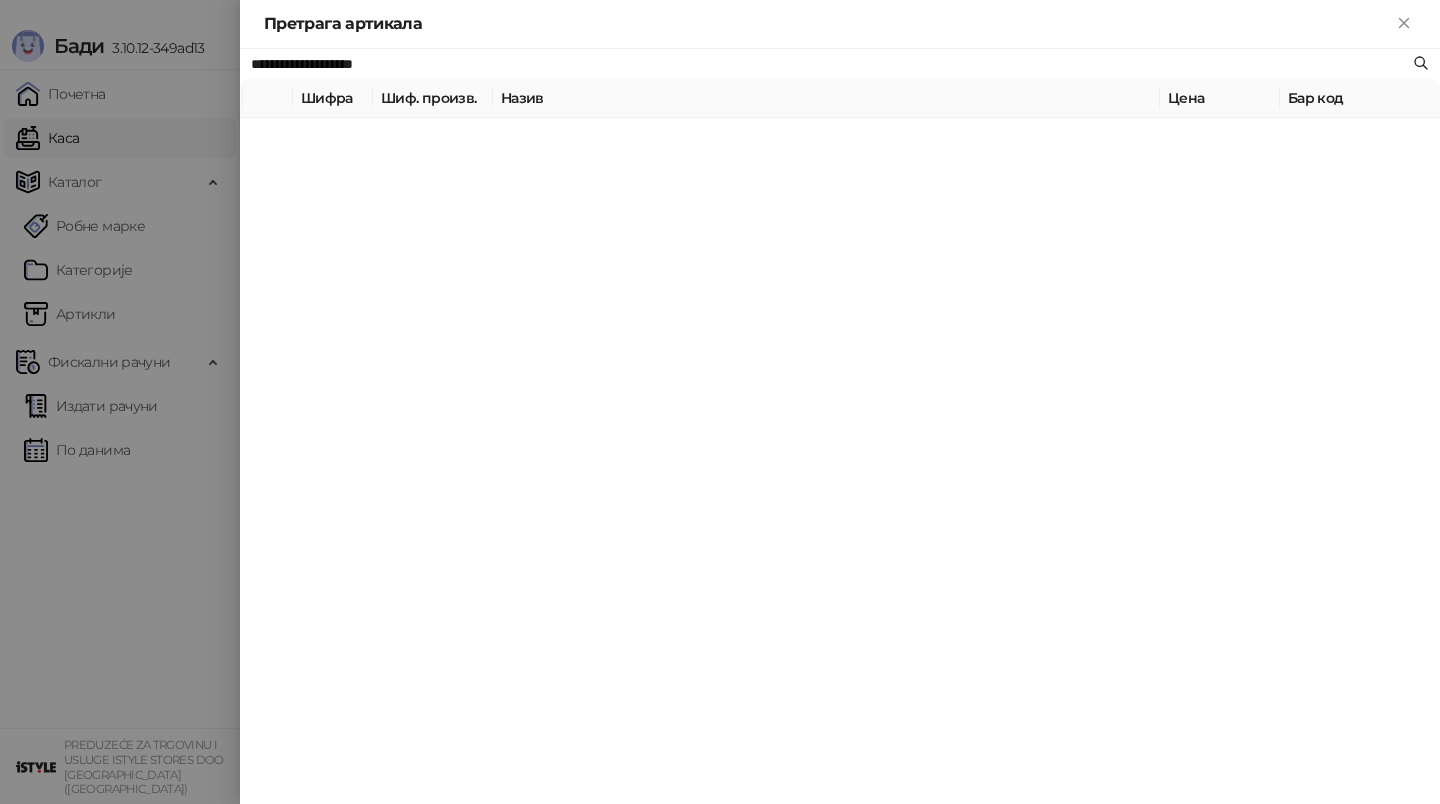 type on "**********" 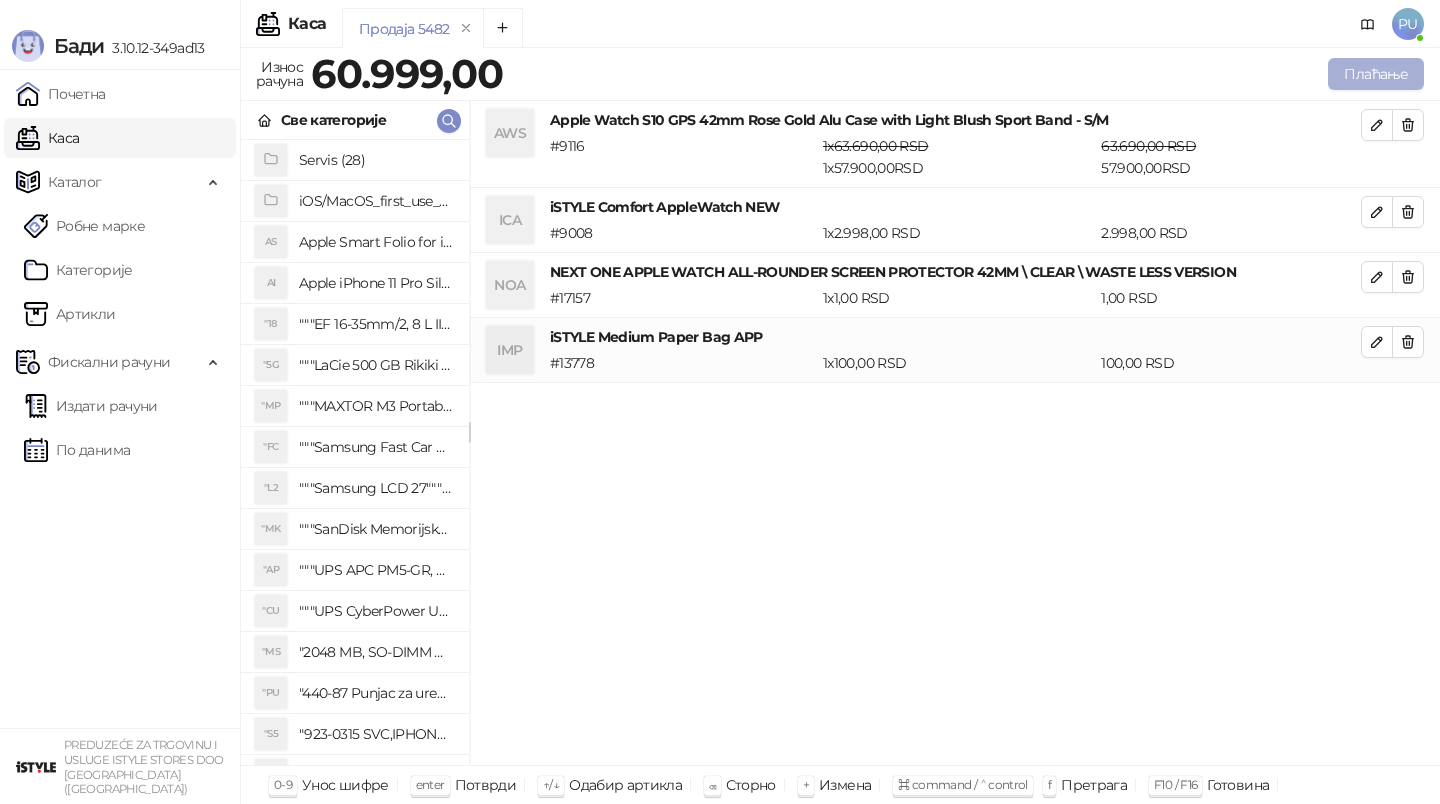 click on "Плаћање" at bounding box center (1376, 74) 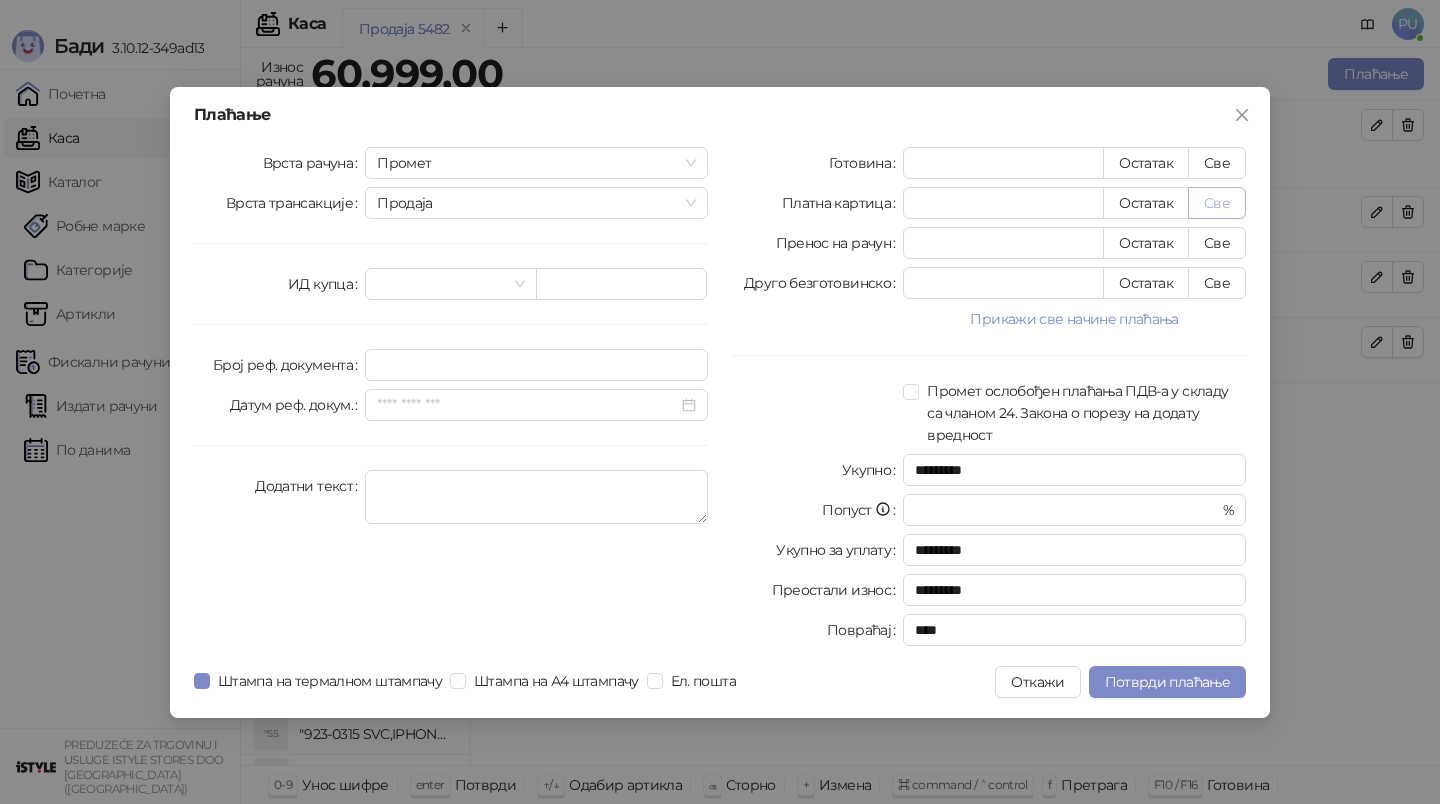 click on "Све" at bounding box center (1217, 203) 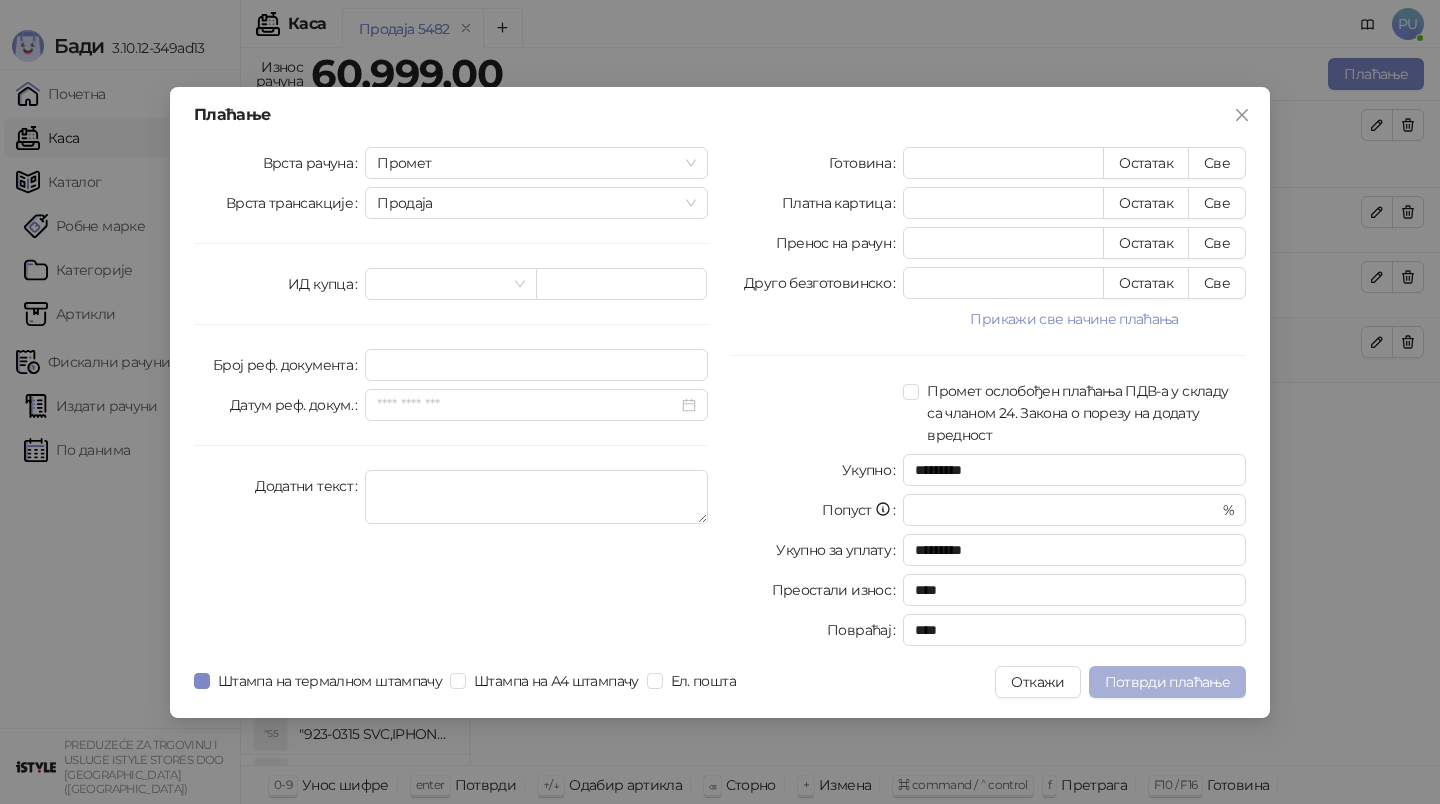 click on "Потврди плаћање" at bounding box center (1167, 682) 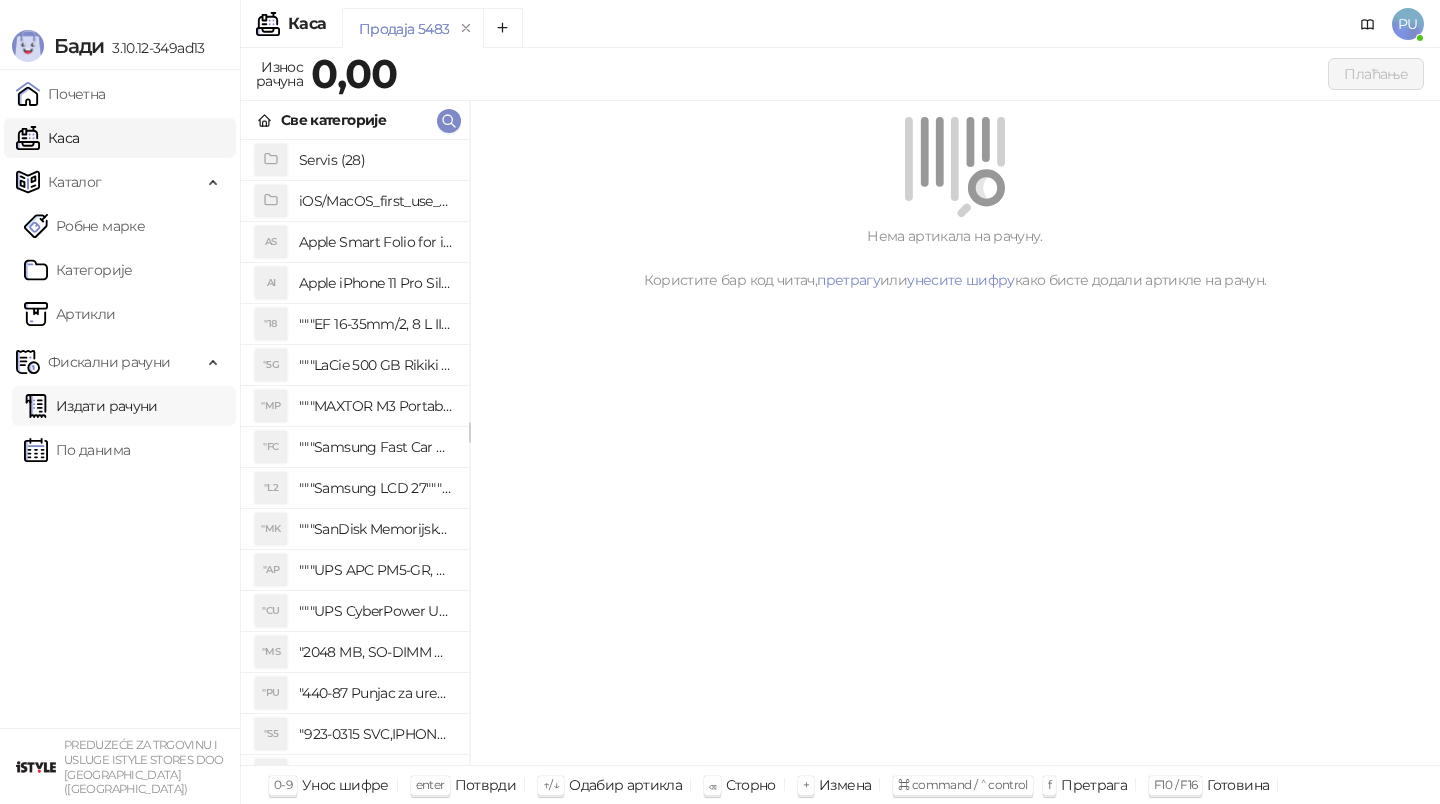 click on "Издати рачуни" at bounding box center (91, 406) 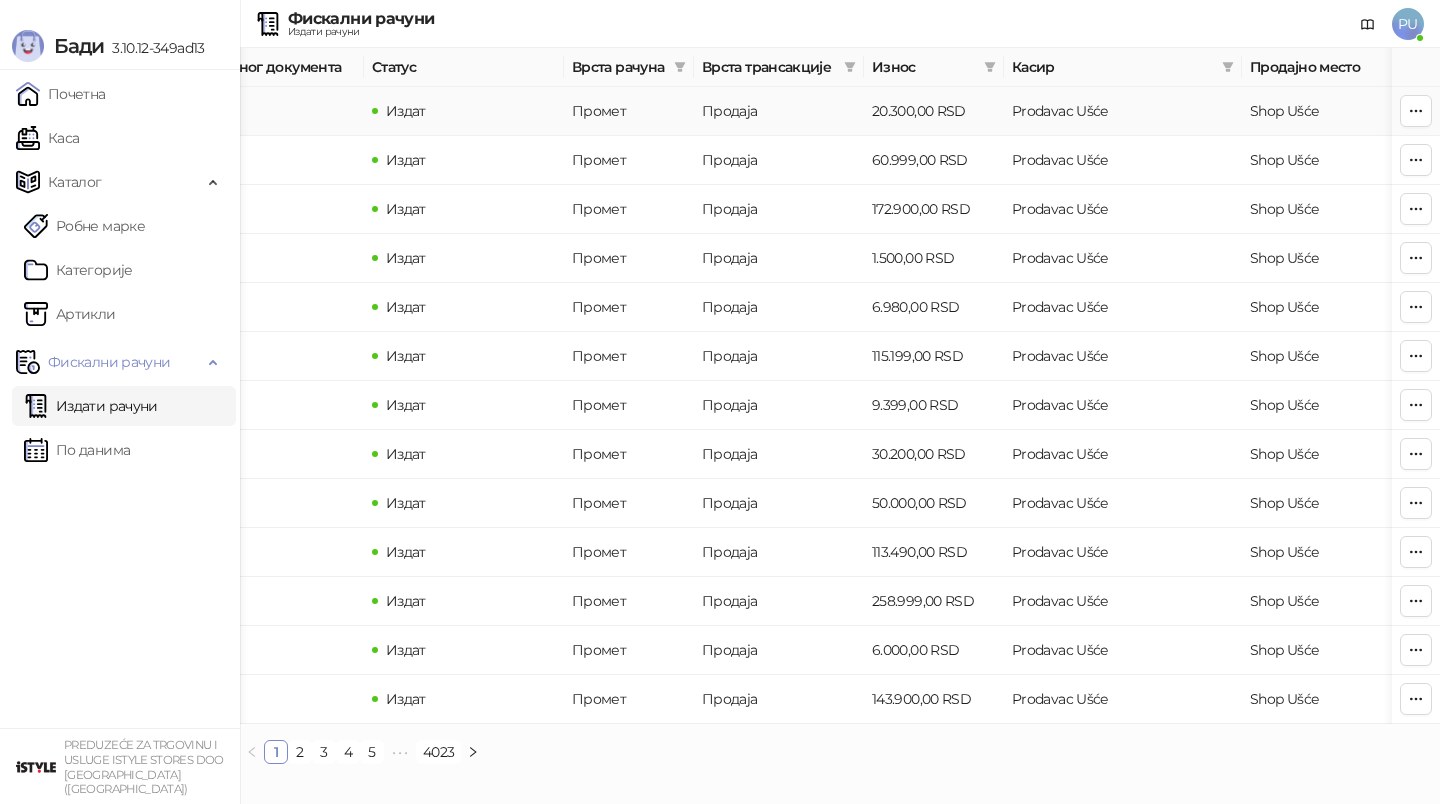 scroll, scrollTop: 0, scrollLeft: 600, axis: horizontal 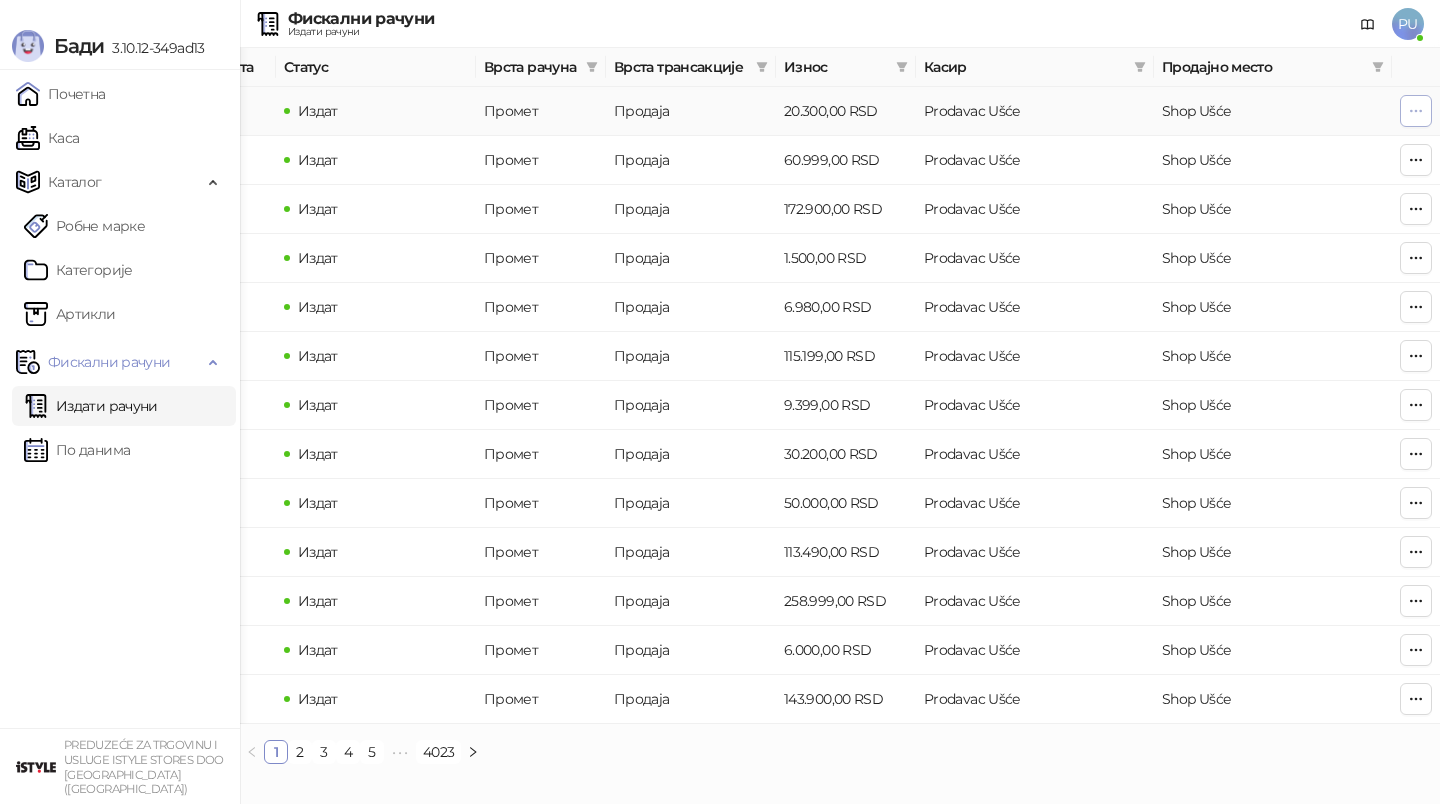click 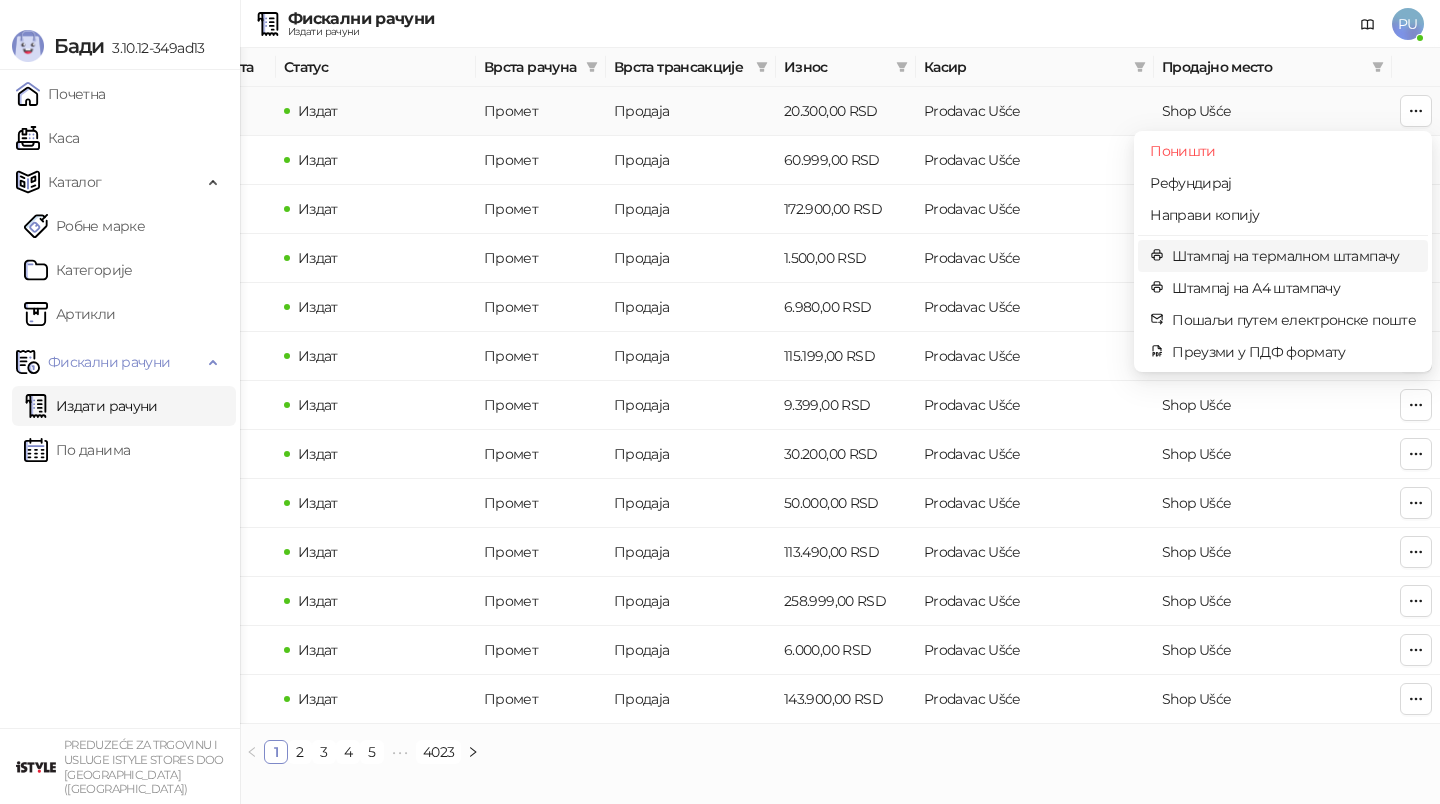 click on "Штампај на термалном штампачу" at bounding box center [1294, 256] 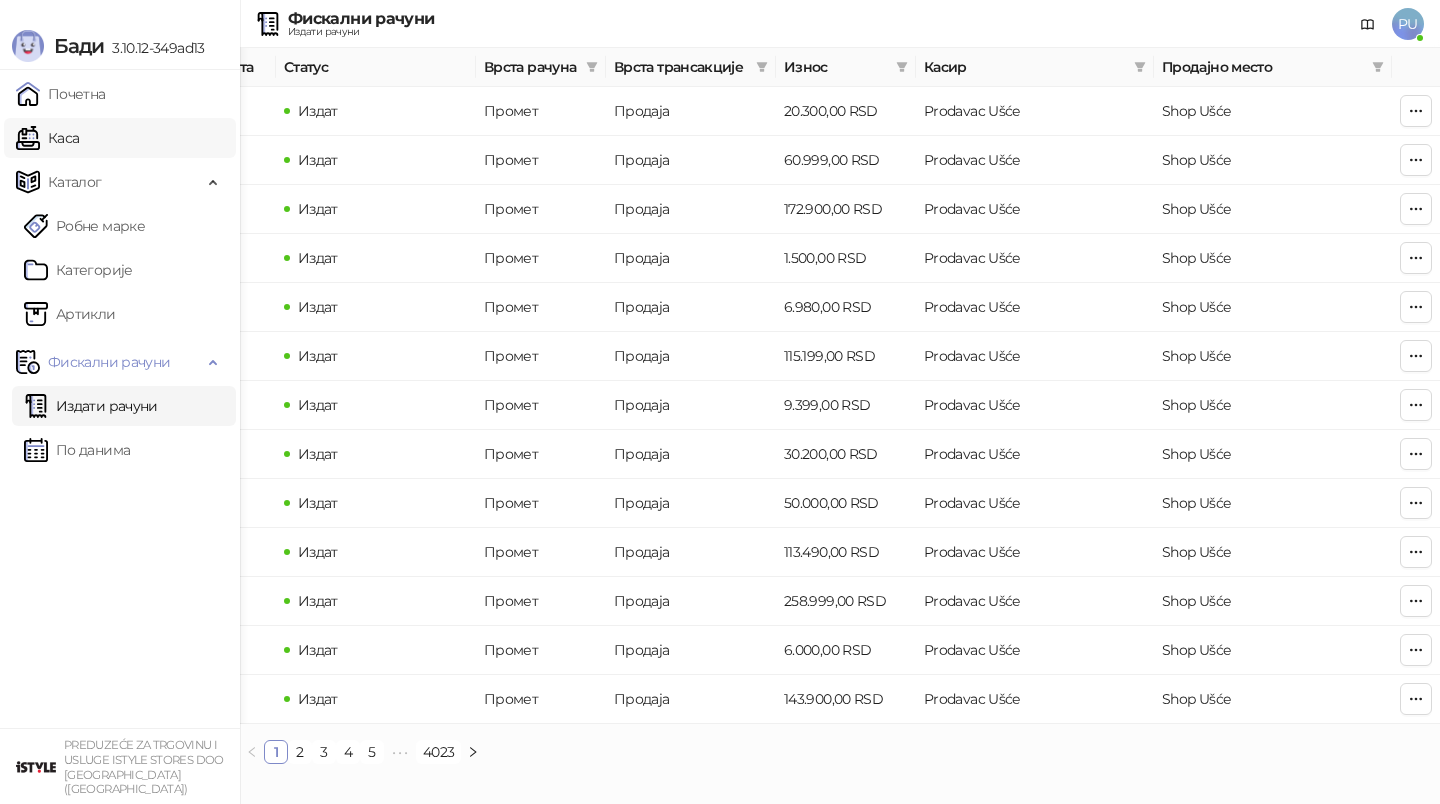 click on "Каса" at bounding box center [47, 138] 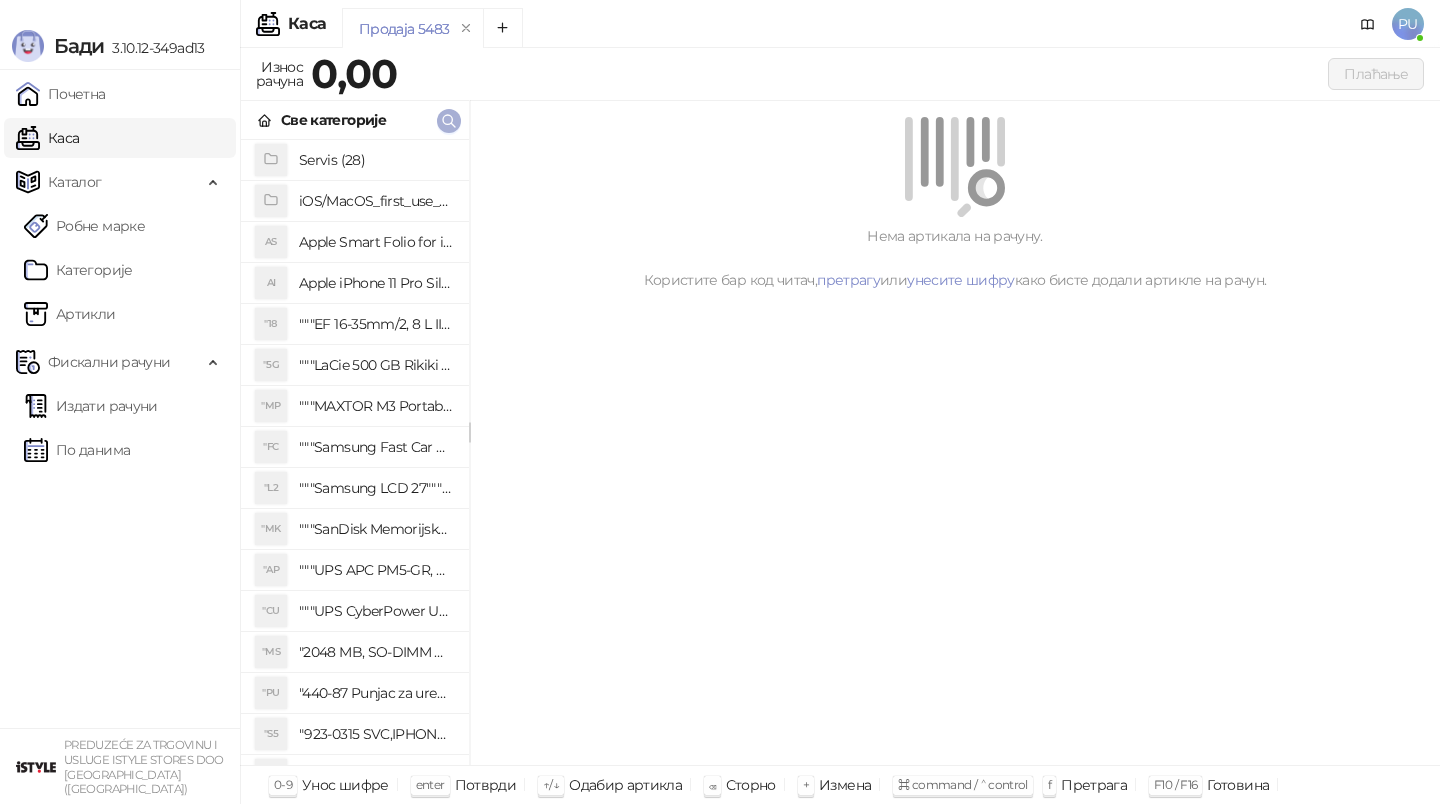 click 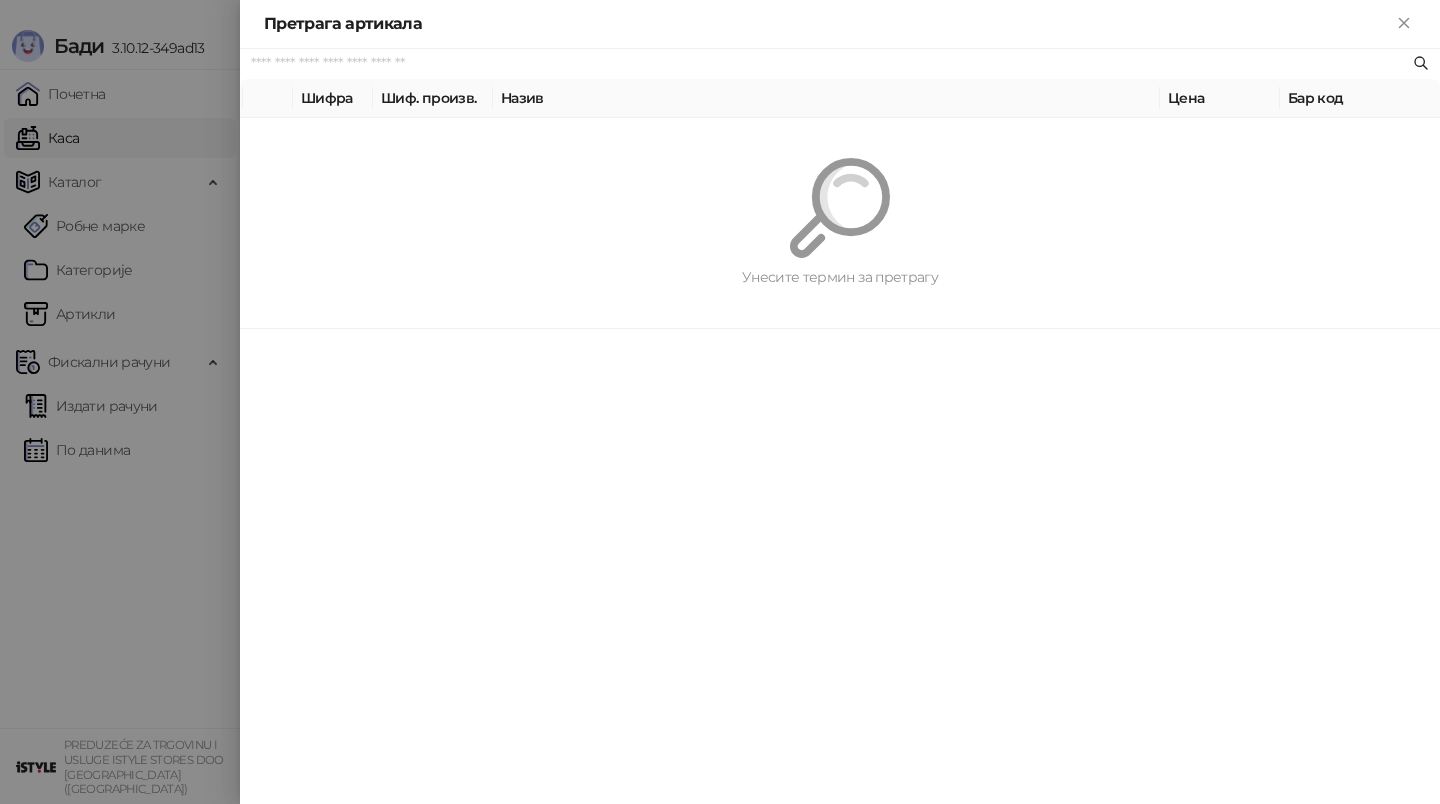 paste on "*********" 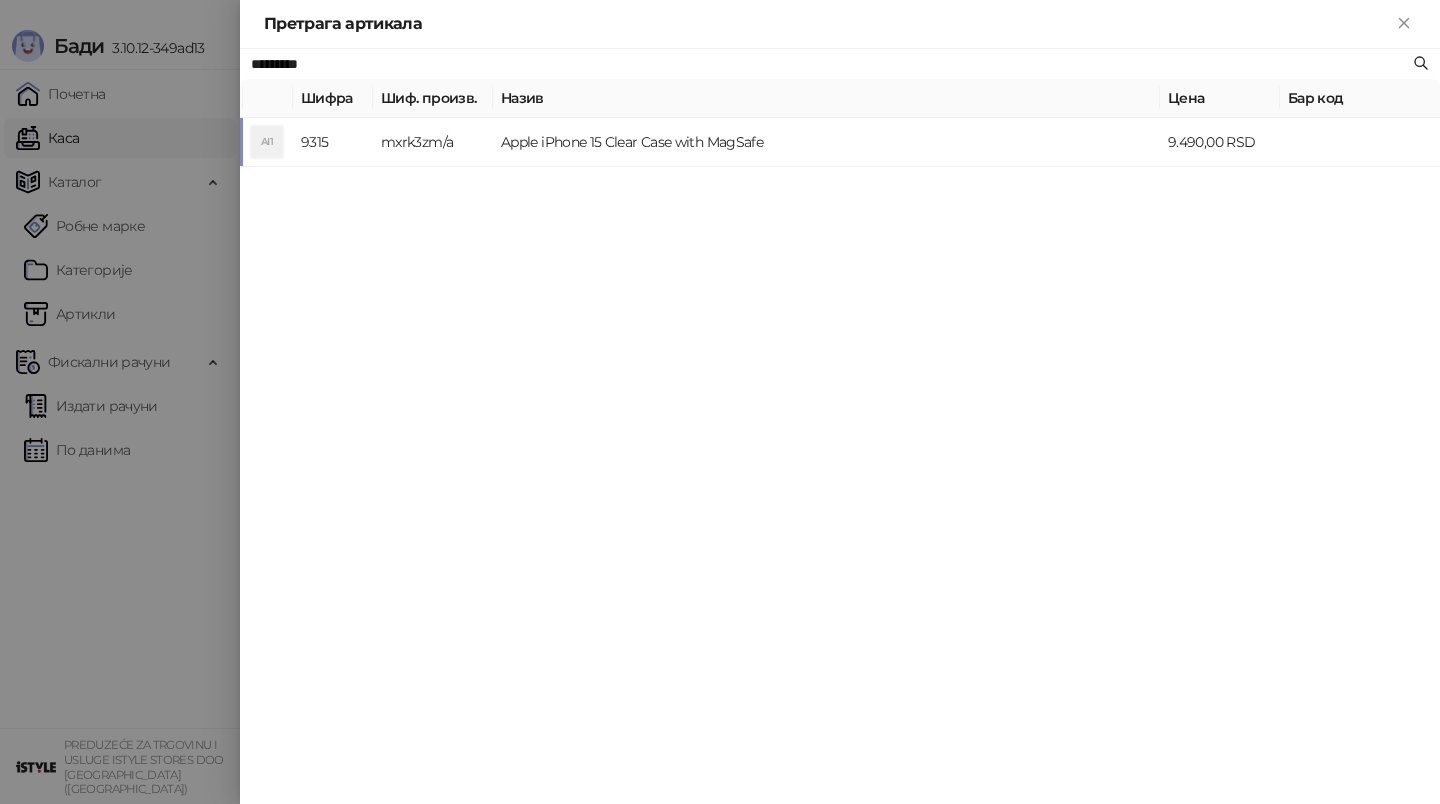 type on "*********" 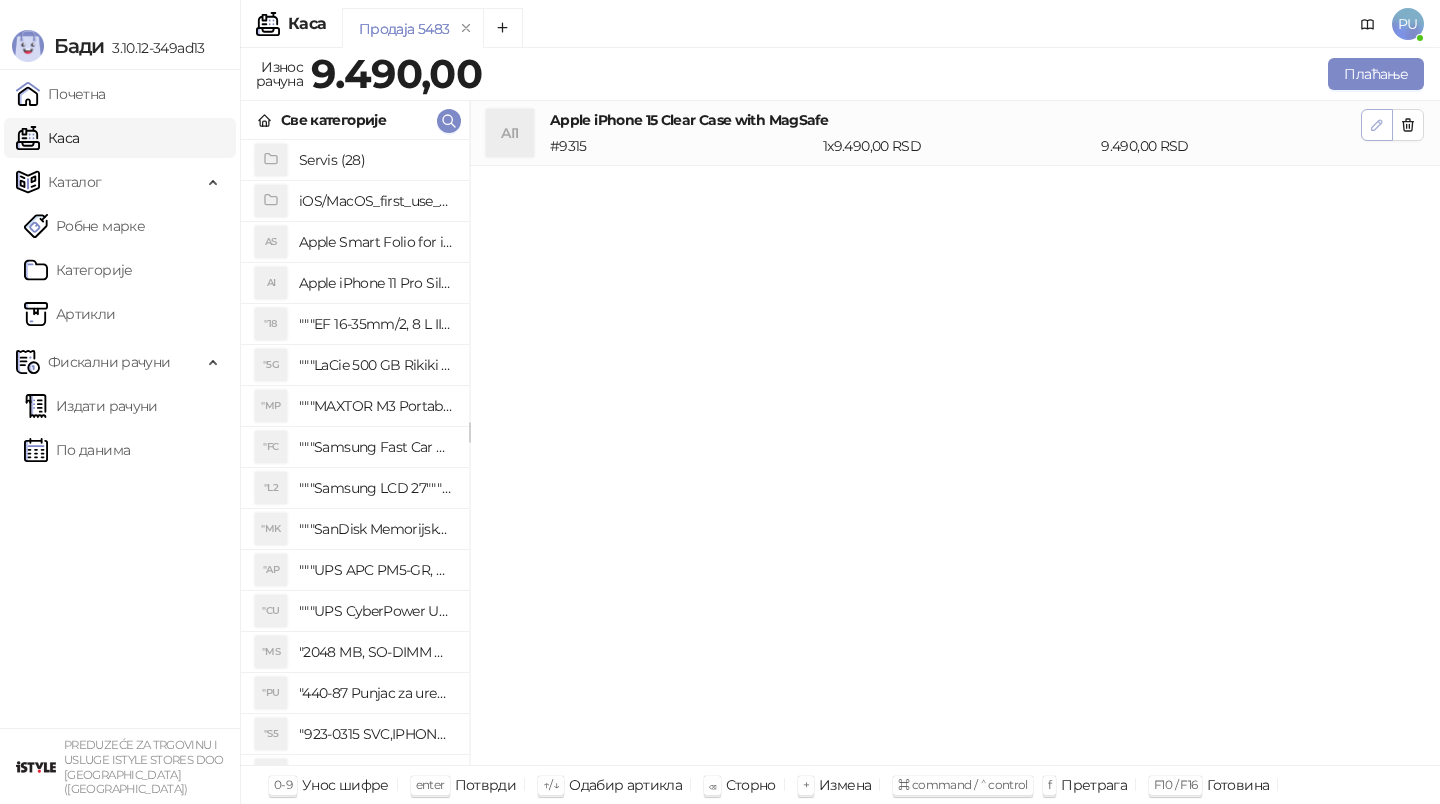 click at bounding box center [1377, 125] 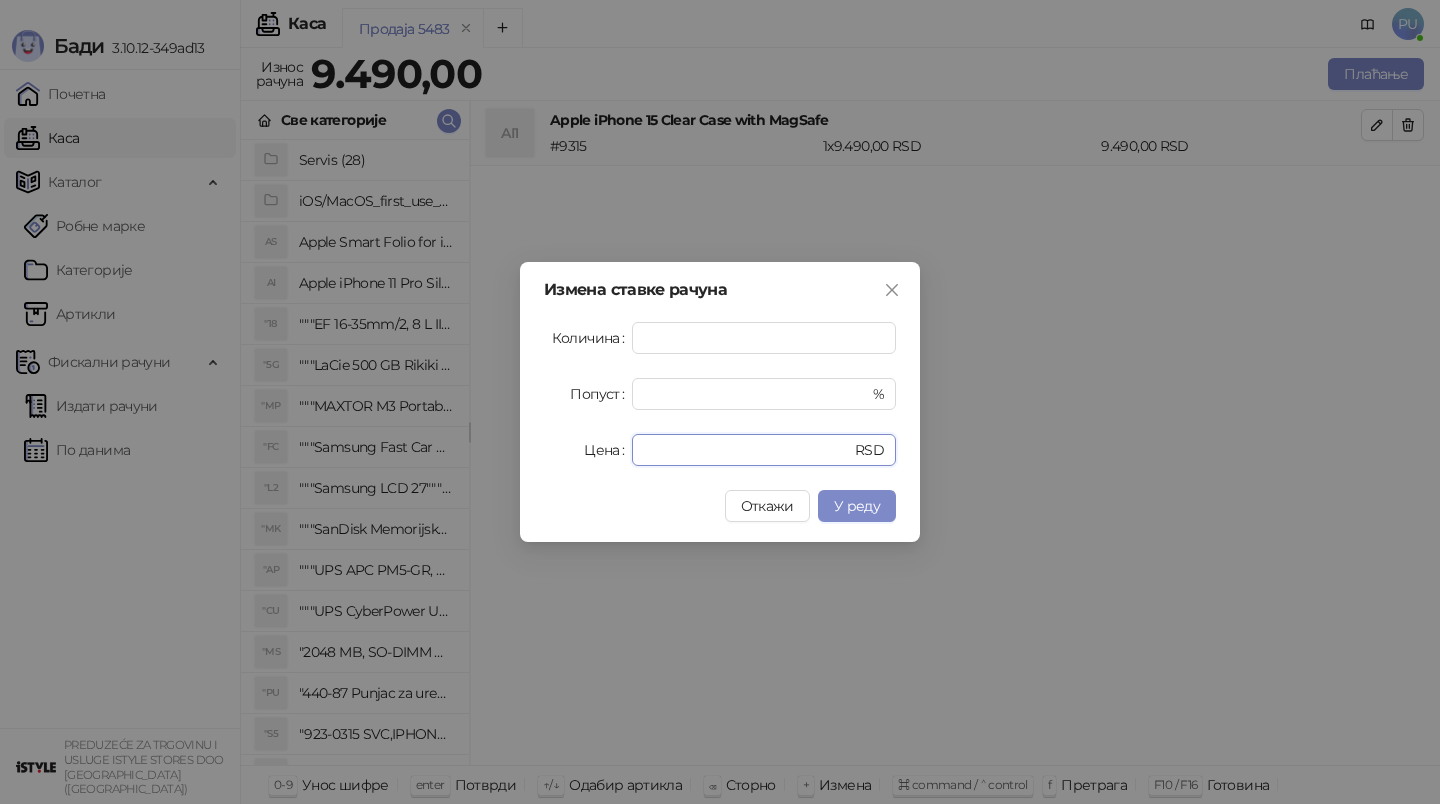 drag, startPoint x: 761, startPoint y: 454, endPoint x: 336, endPoint y: 364, distance: 434.4249 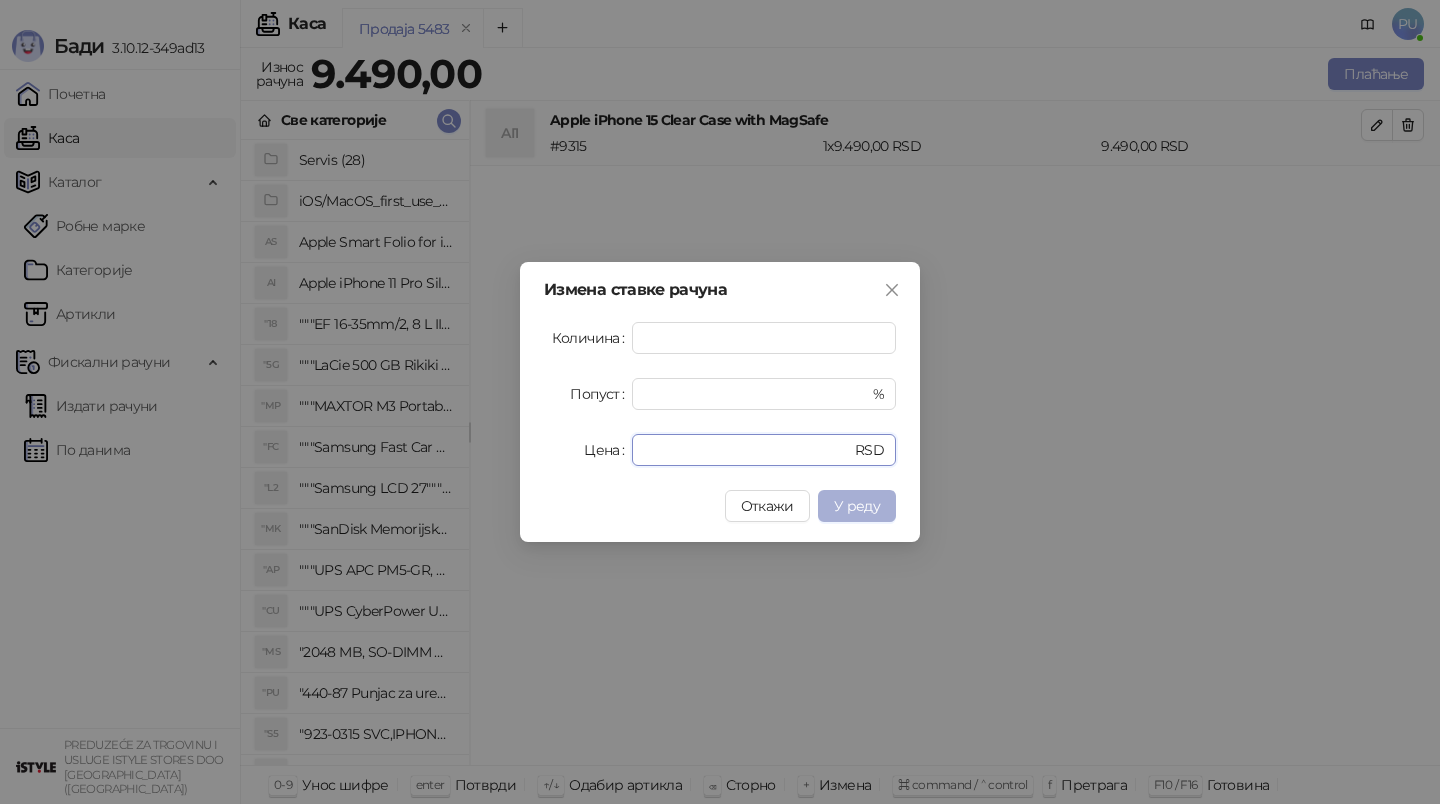 type on "****" 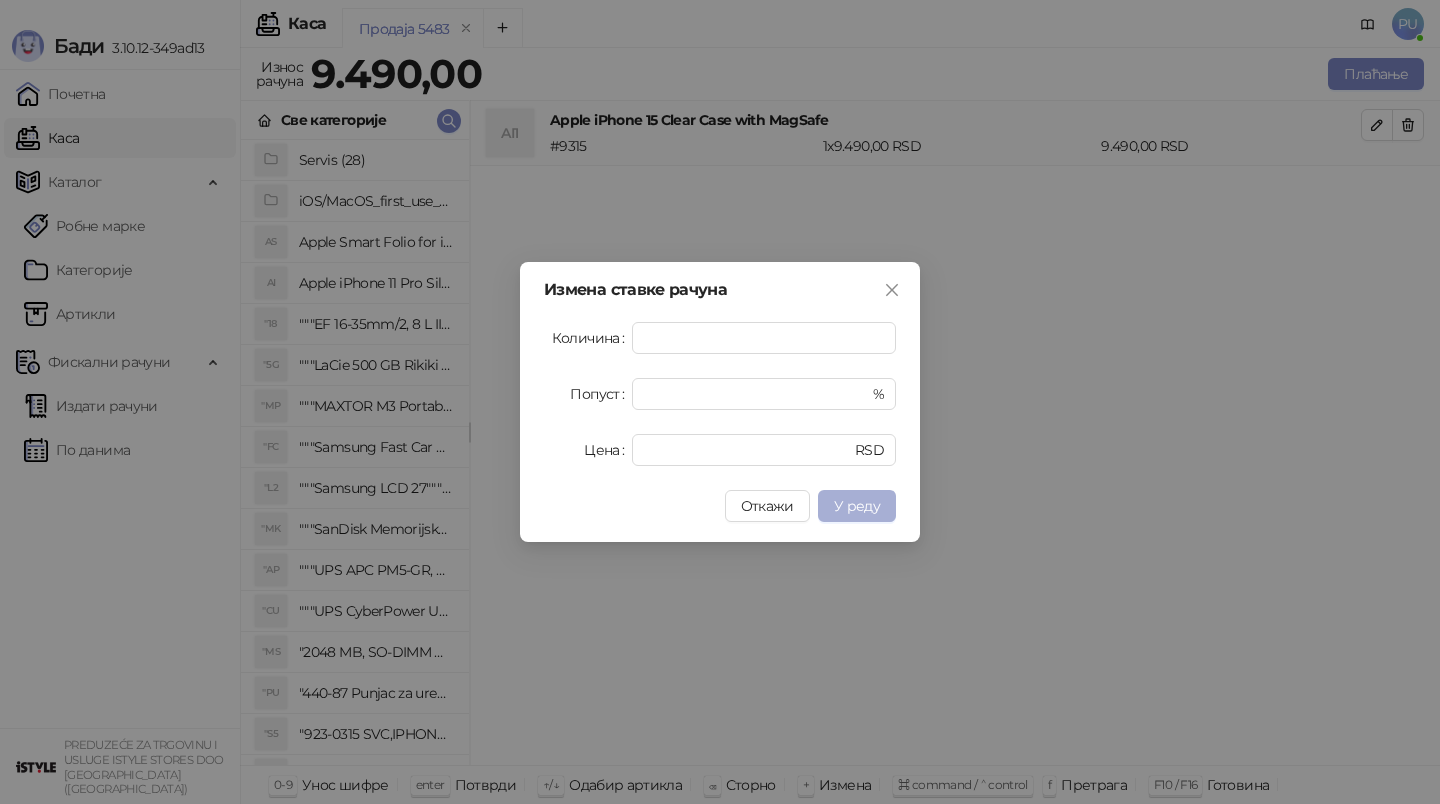click on "У реду" at bounding box center [857, 506] 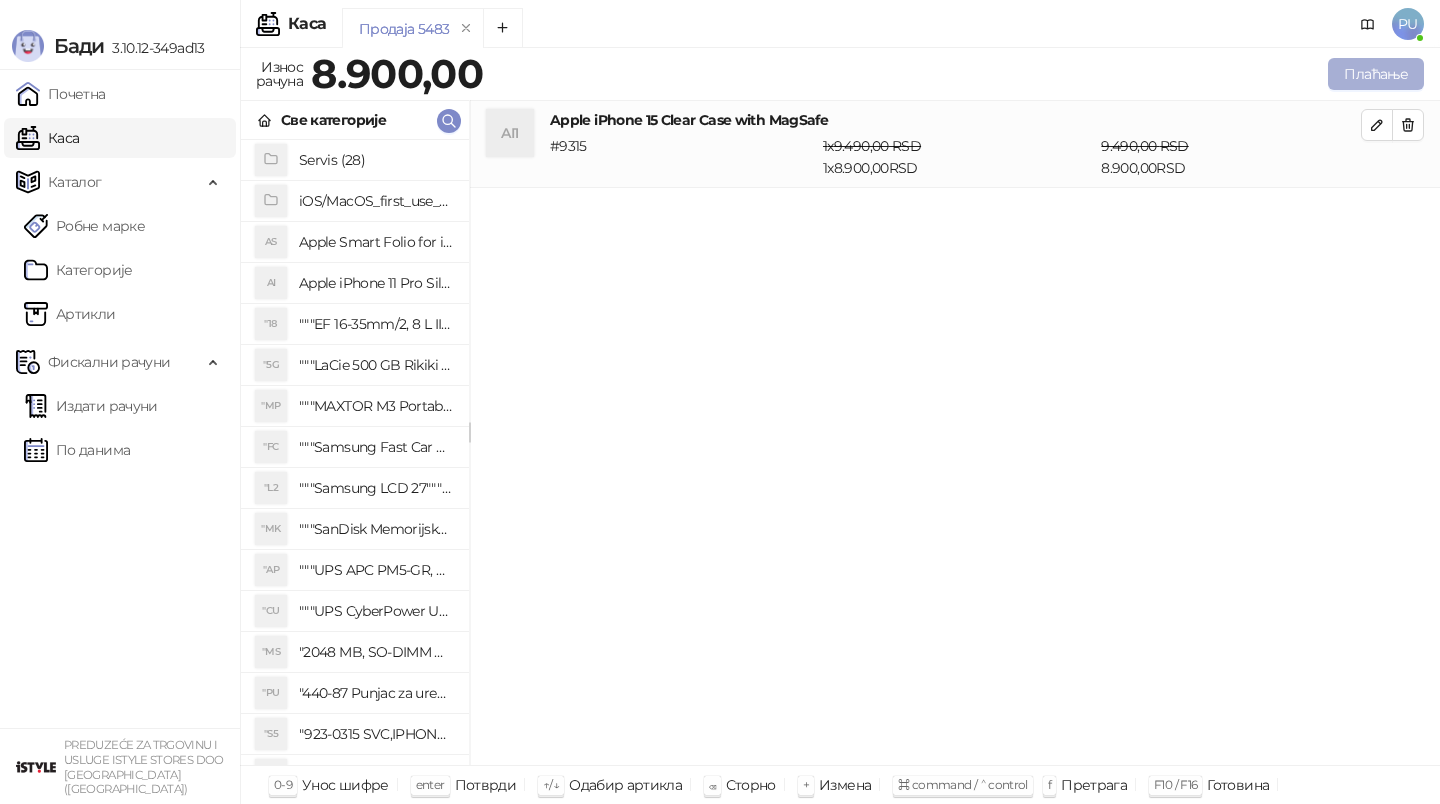 click on "Плаћање" at bounding box center (1376, 74) 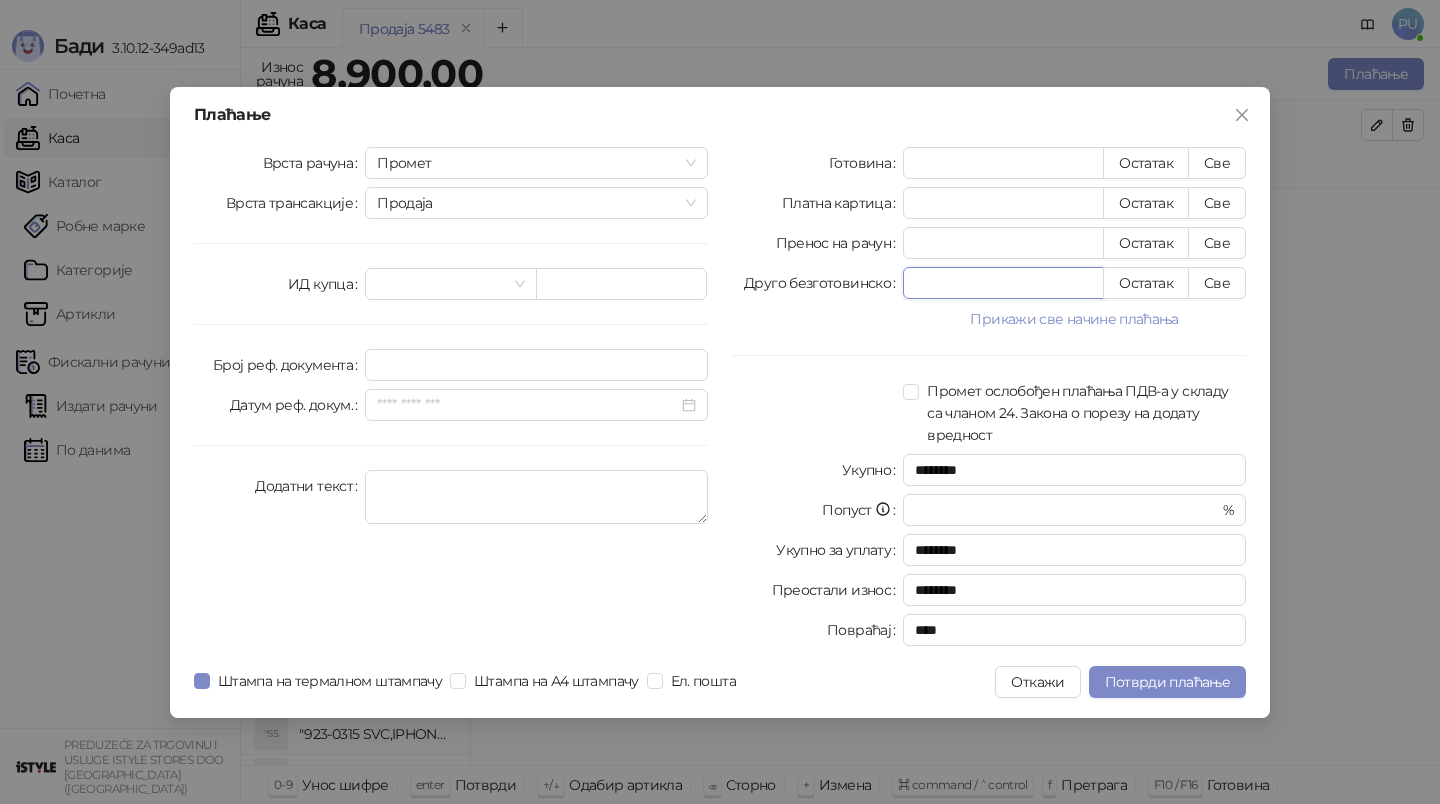 drag, startPoint x: 989, startPoint y: 287, endPoint x: 791, endPoint y: 286, distance: 198.00252 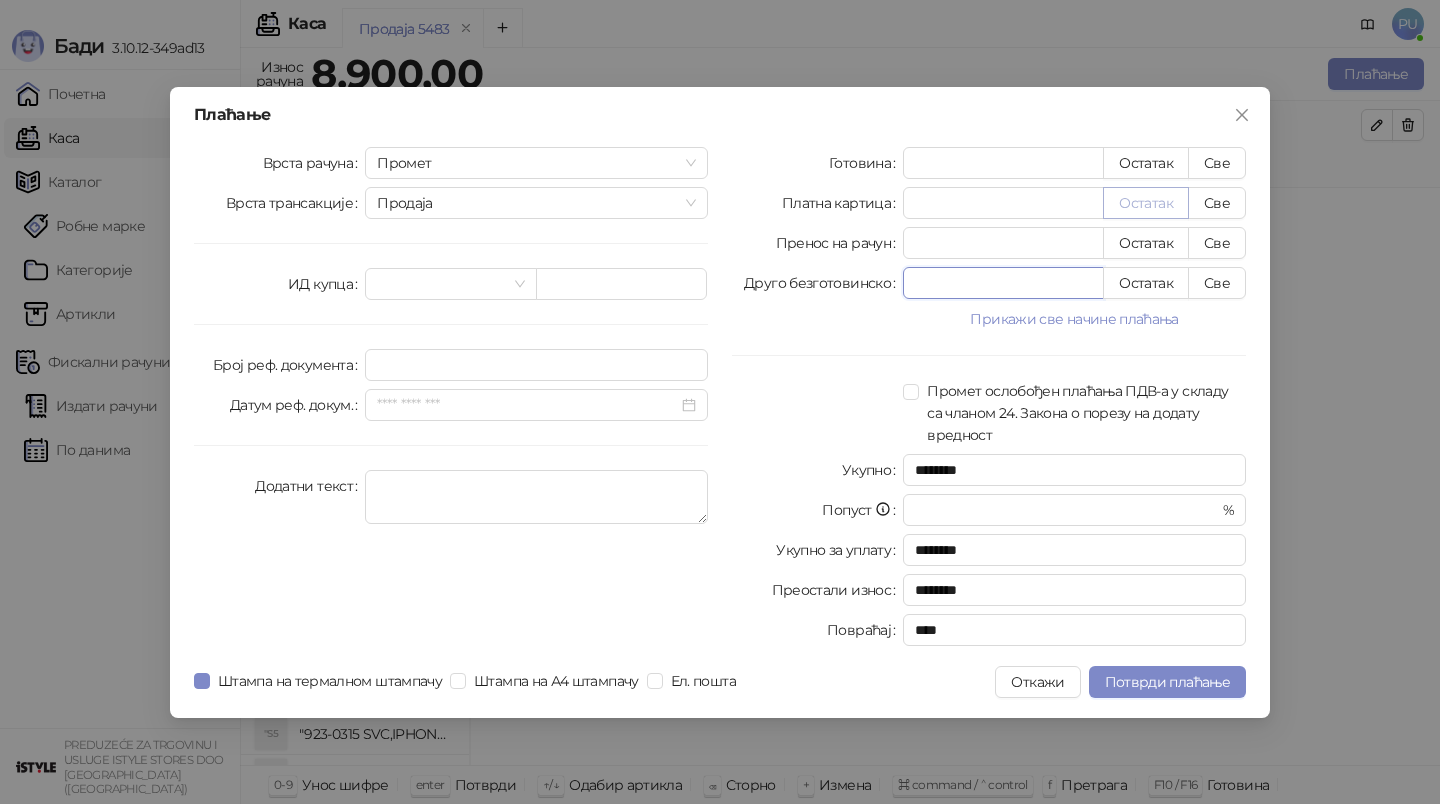 type on "***" 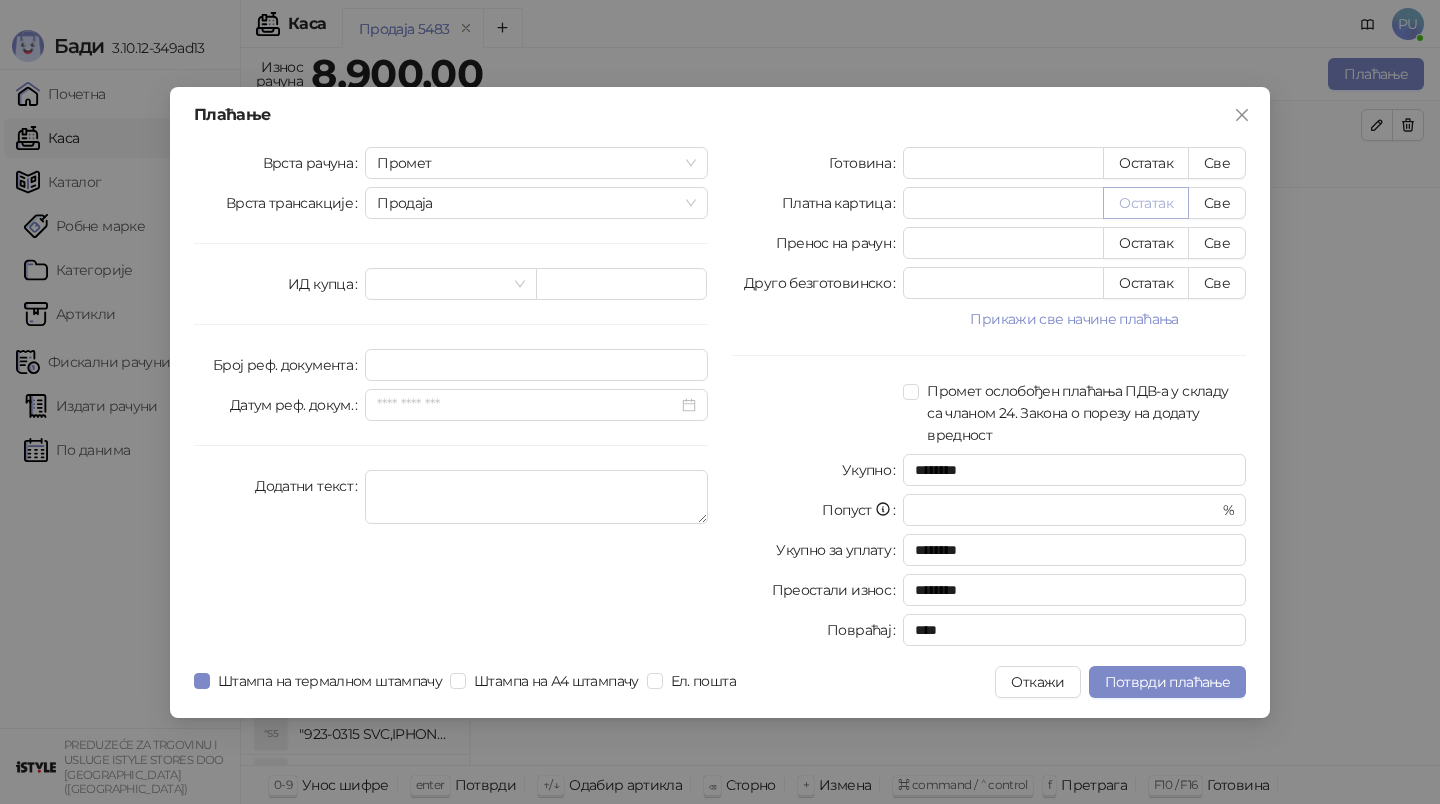 click on "Остатак" at bounding box center (1146, 203) 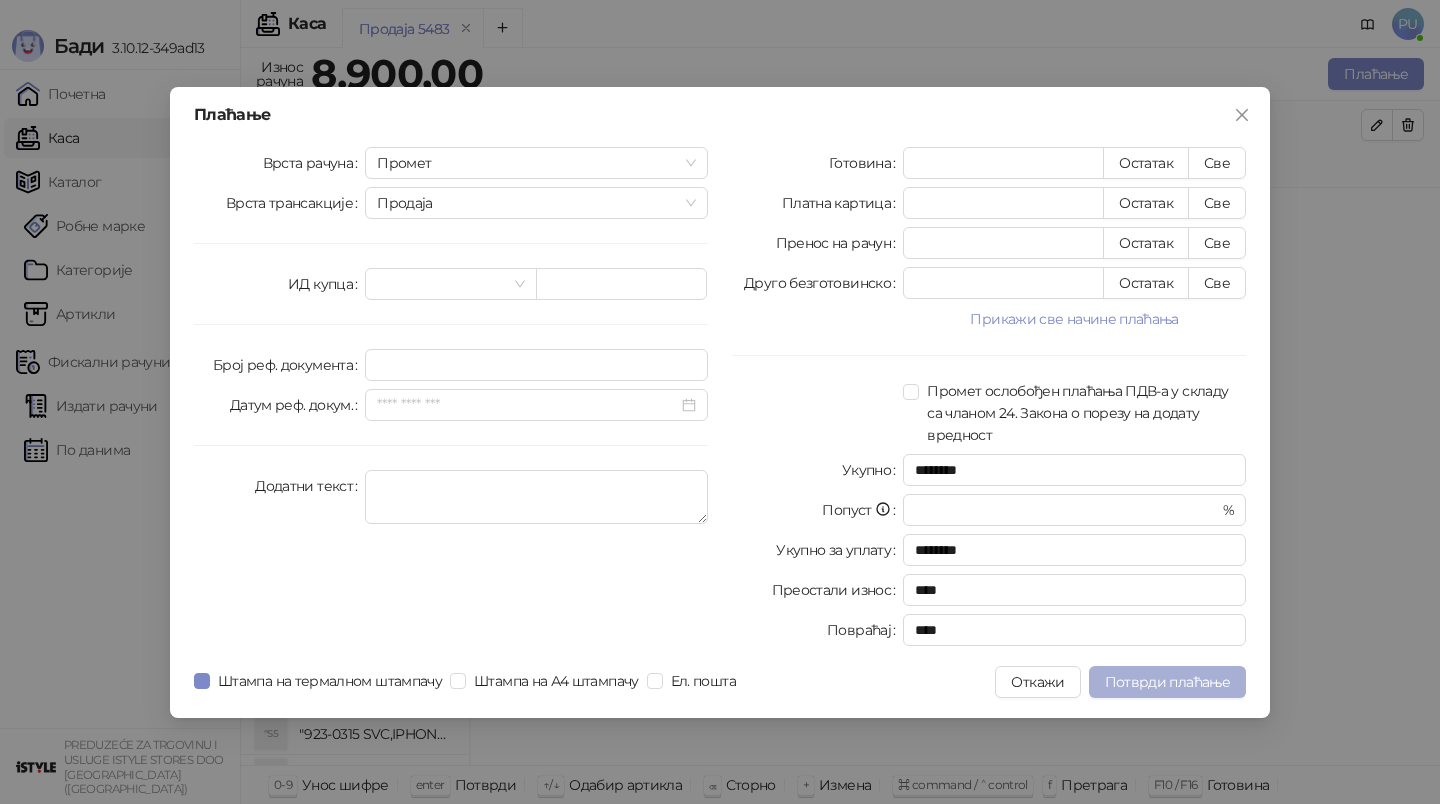 click on "Потврди плаћање" at bounding box center (1167, 682) 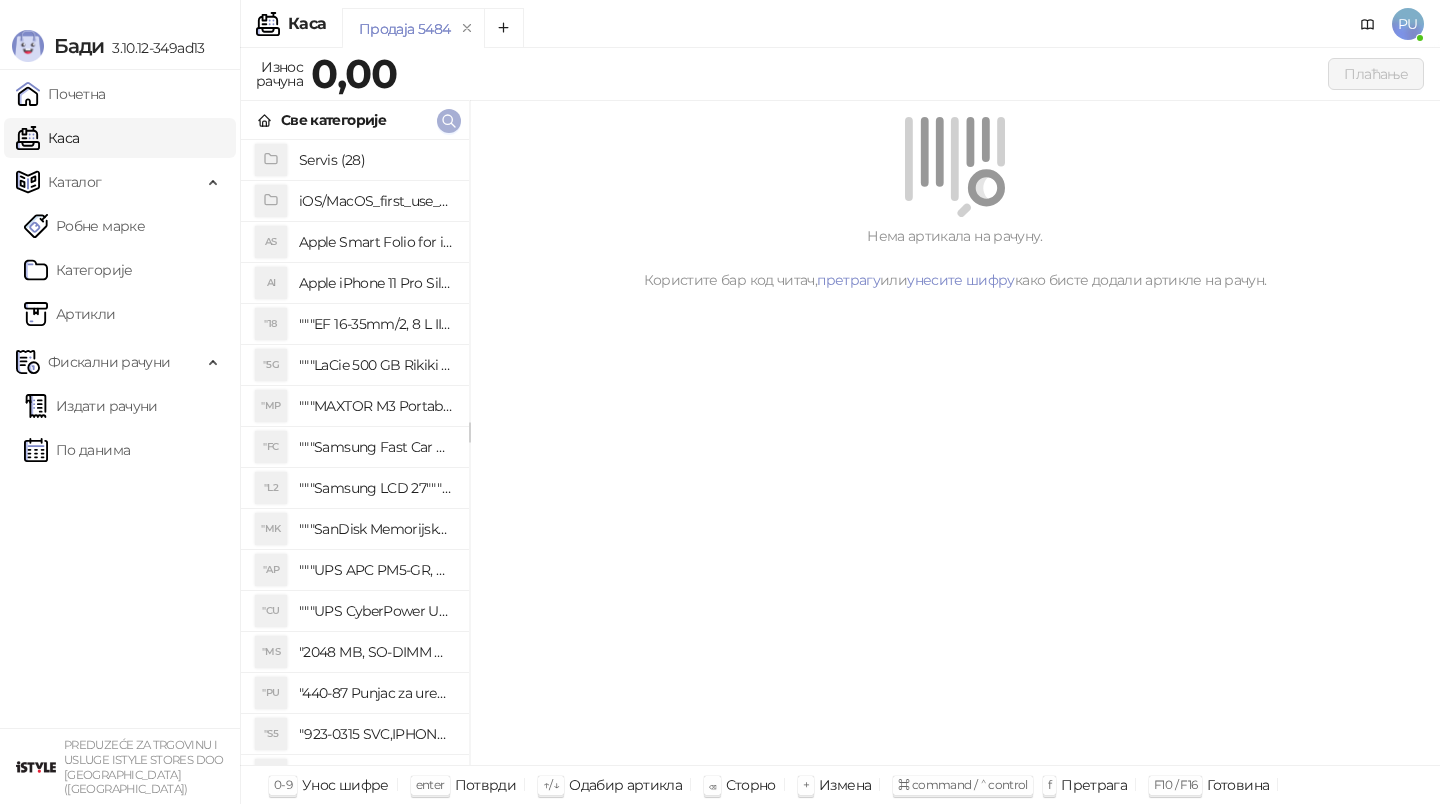 click 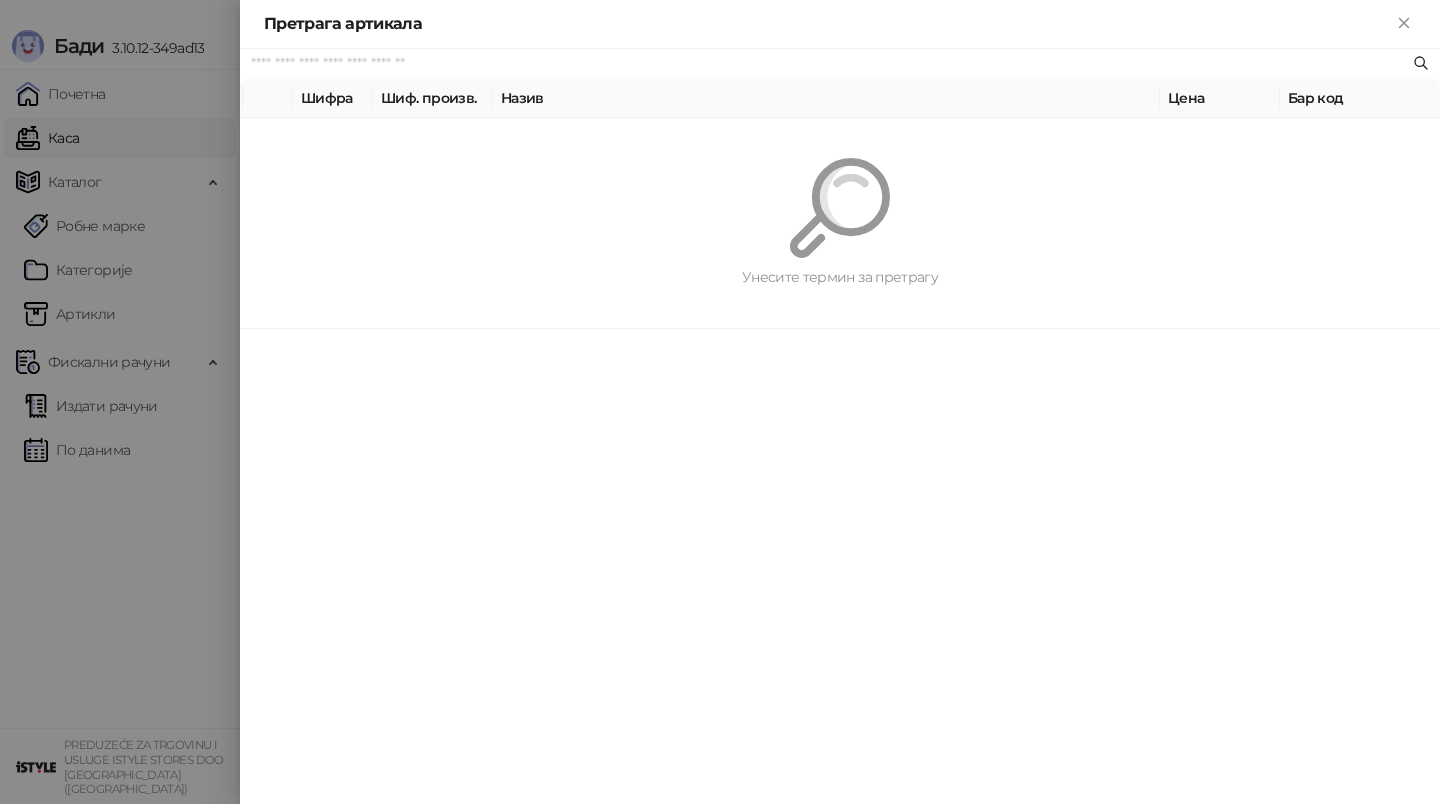paste on "**********" 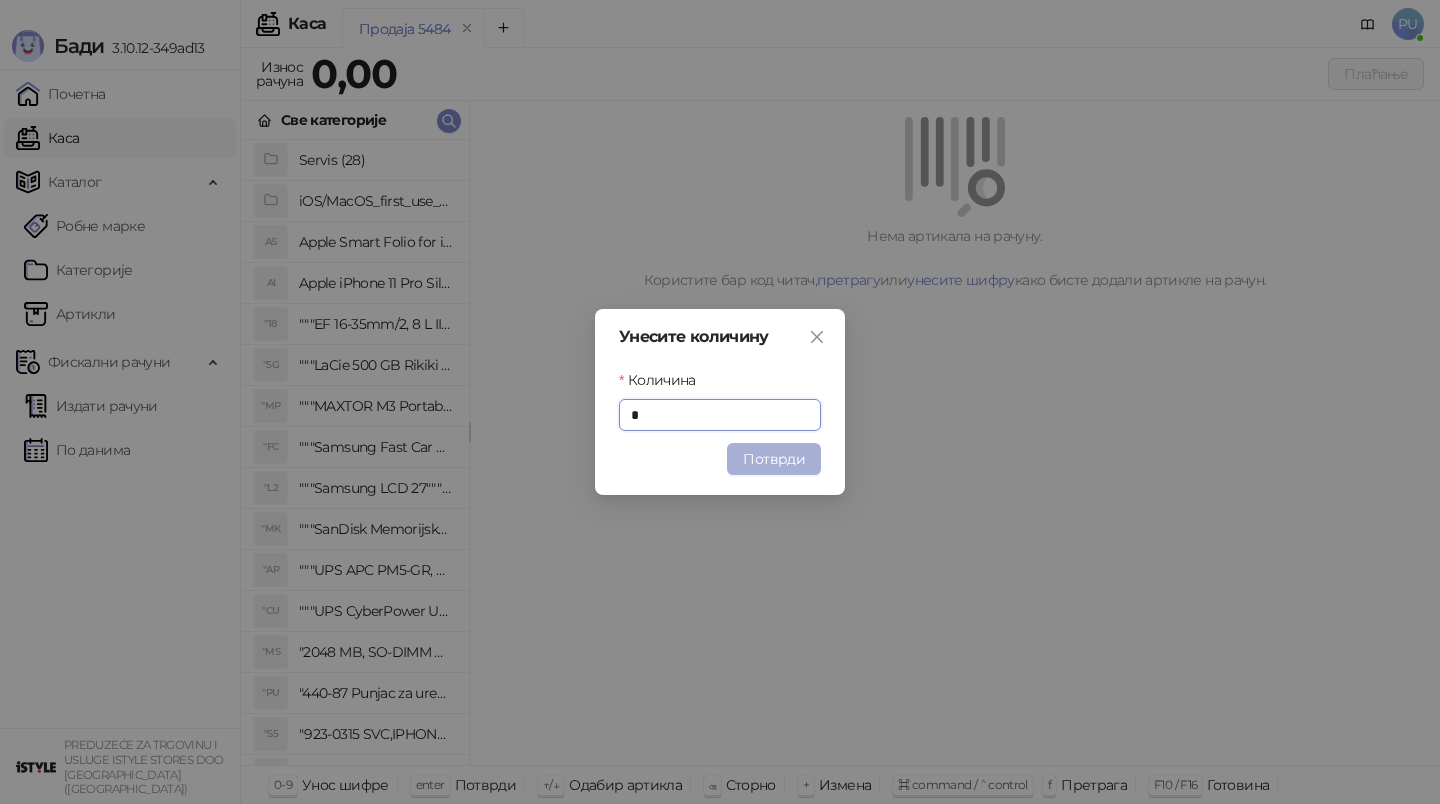 click on "Потврди" at bounding box center [774, 459] 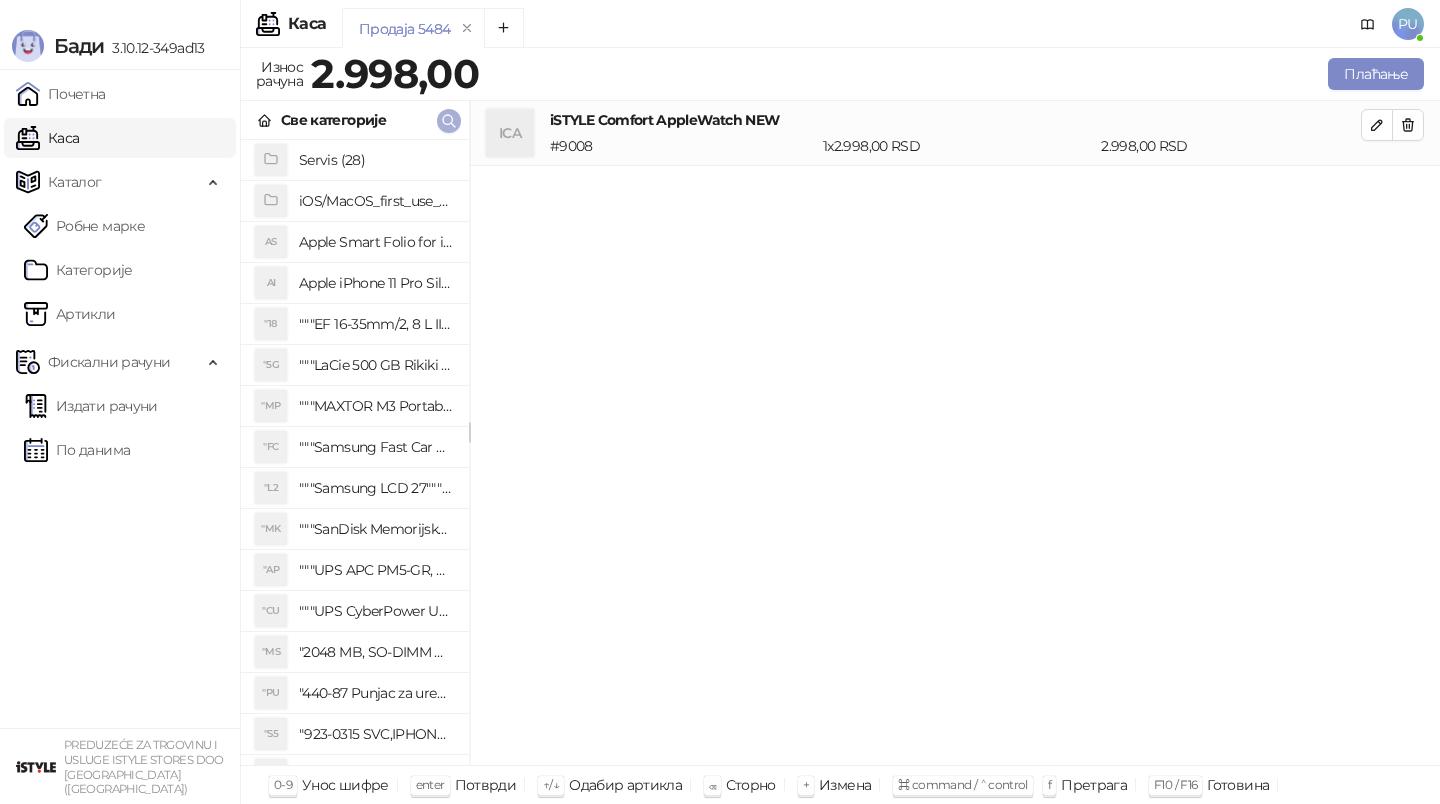click 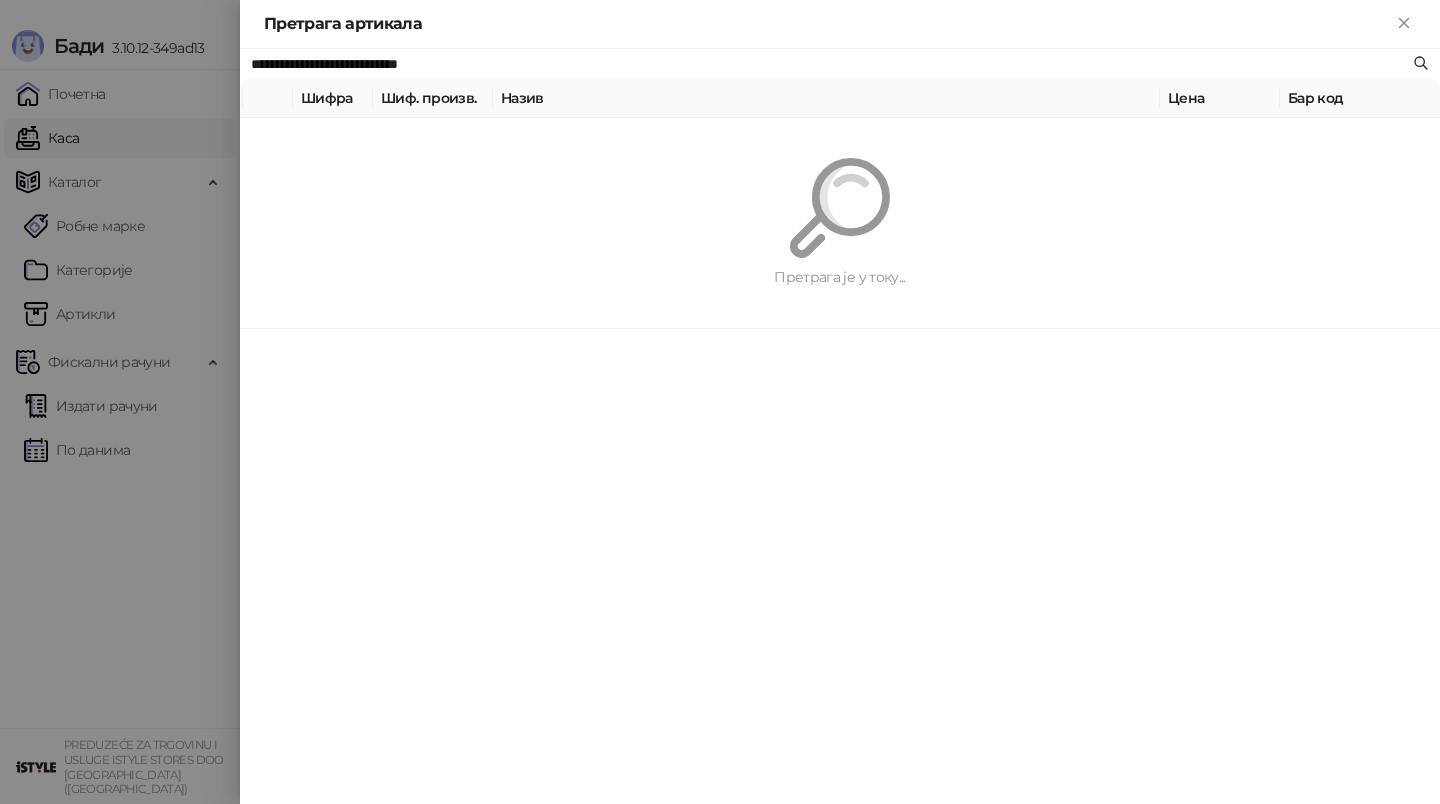 paste 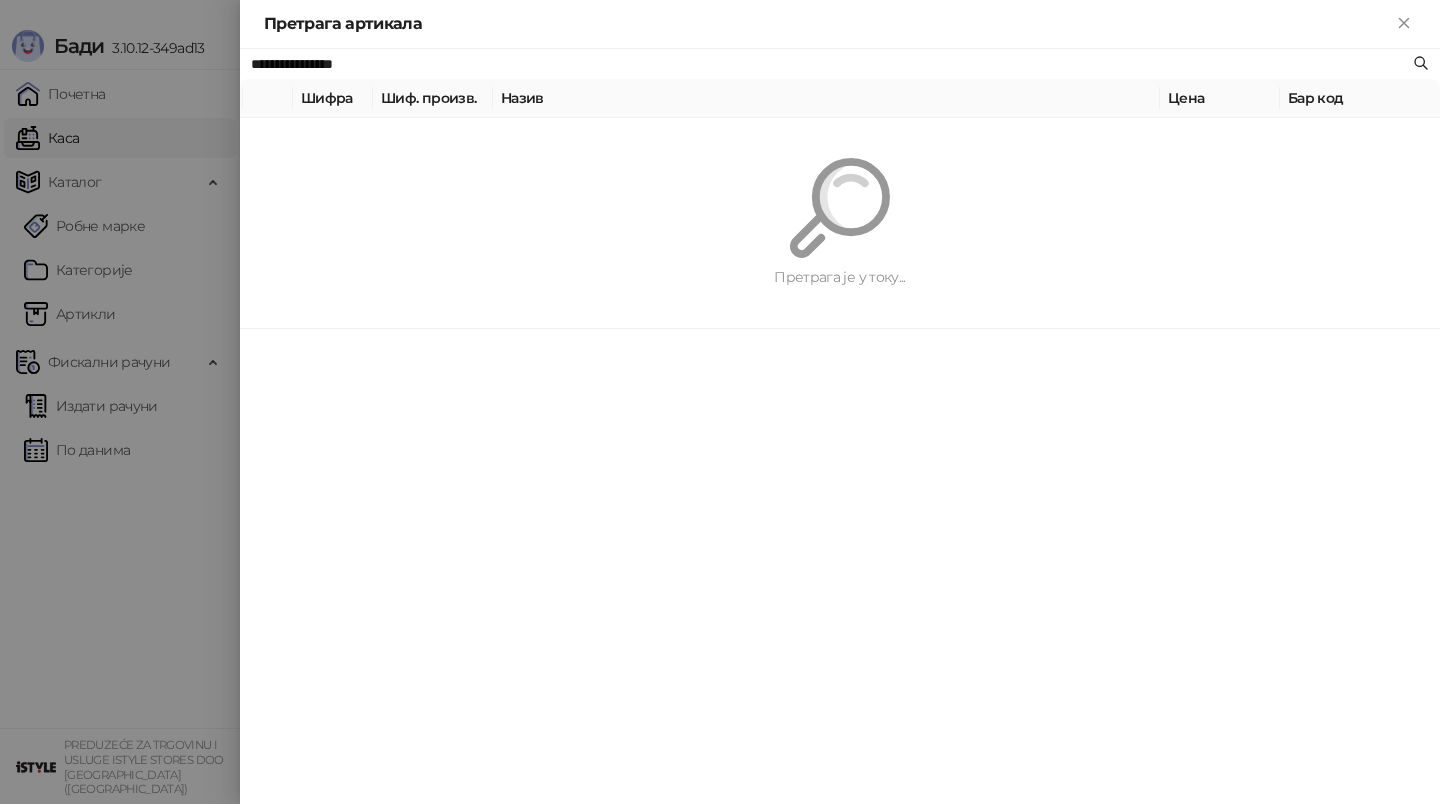 type on "**********" 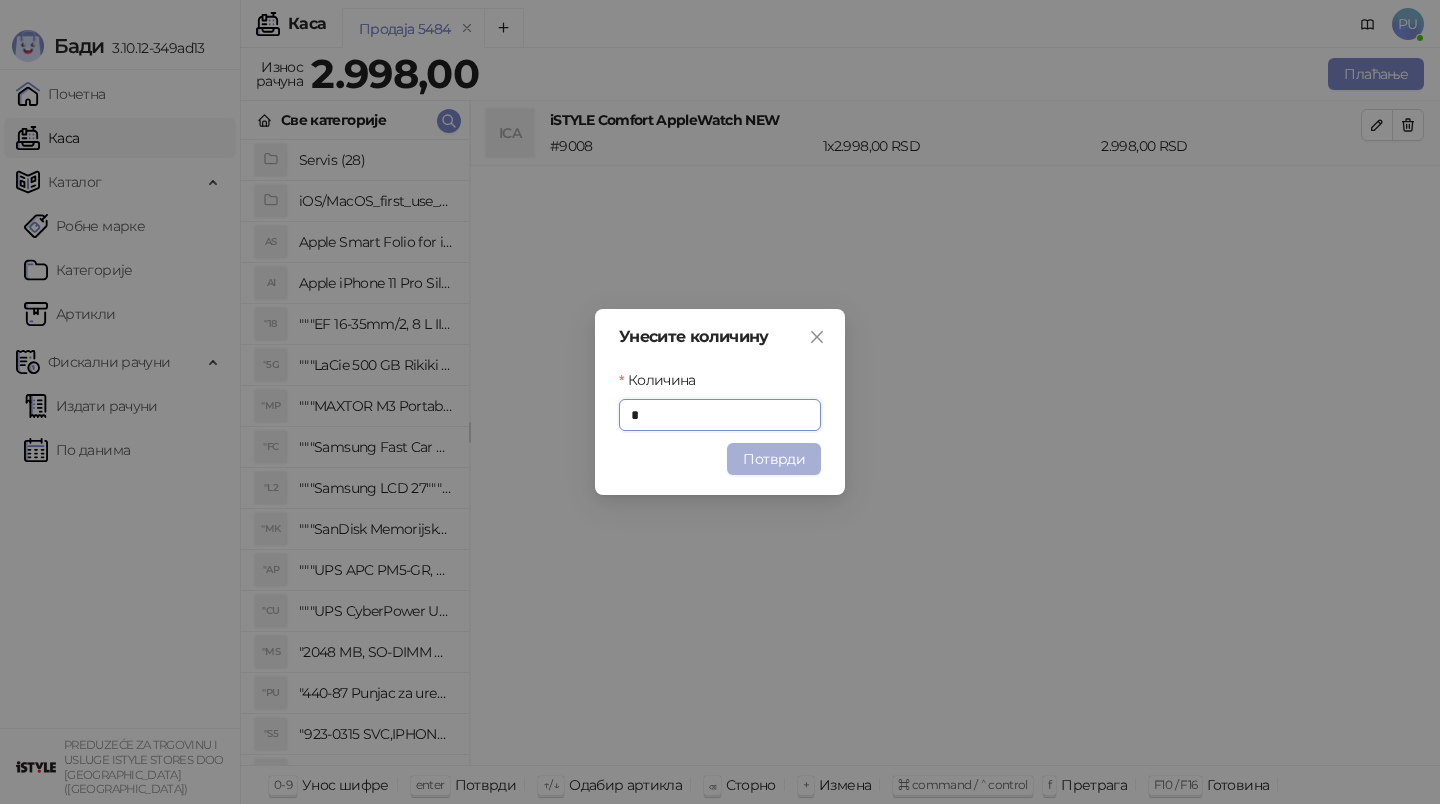 click on "Потврди" at bounding box center [774, 459] 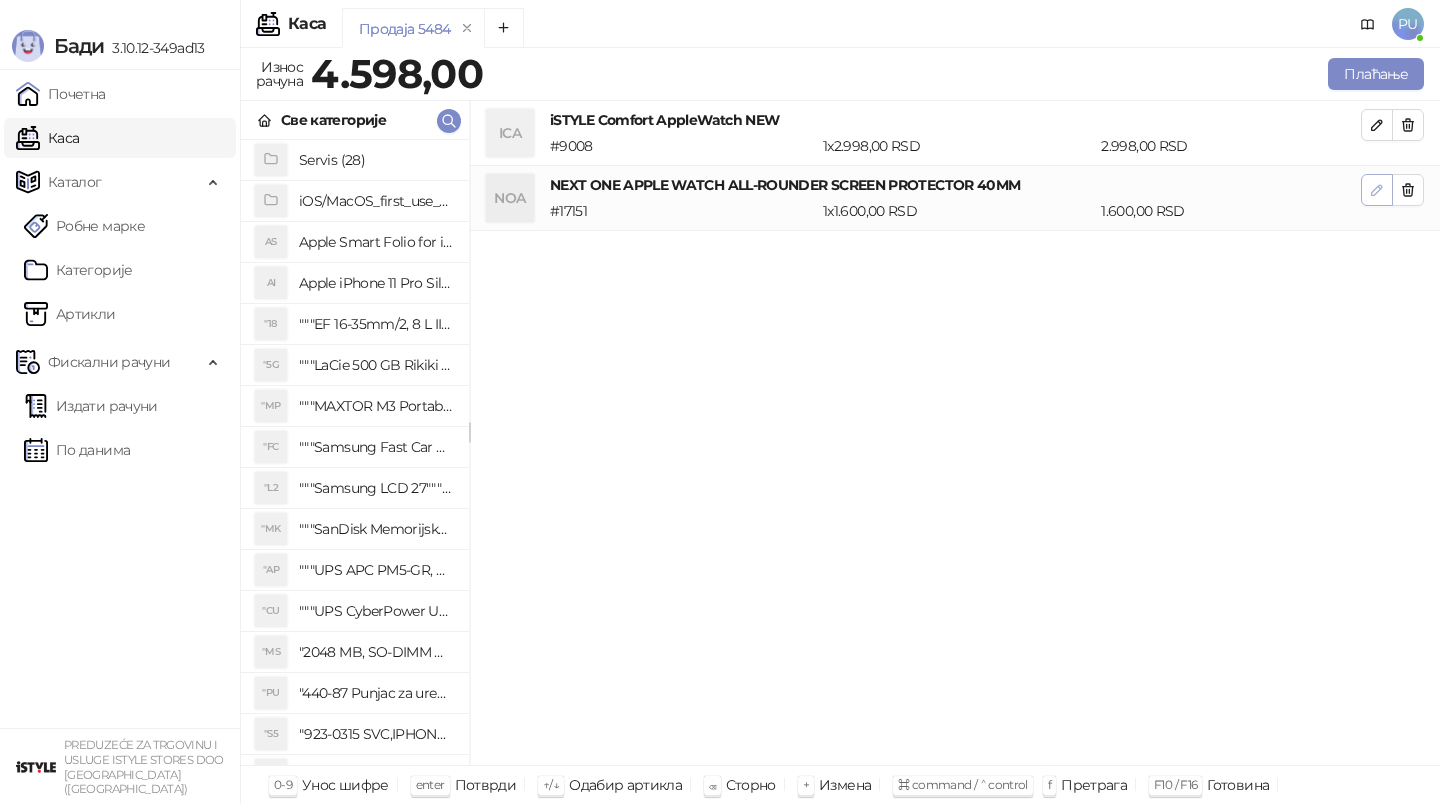 click 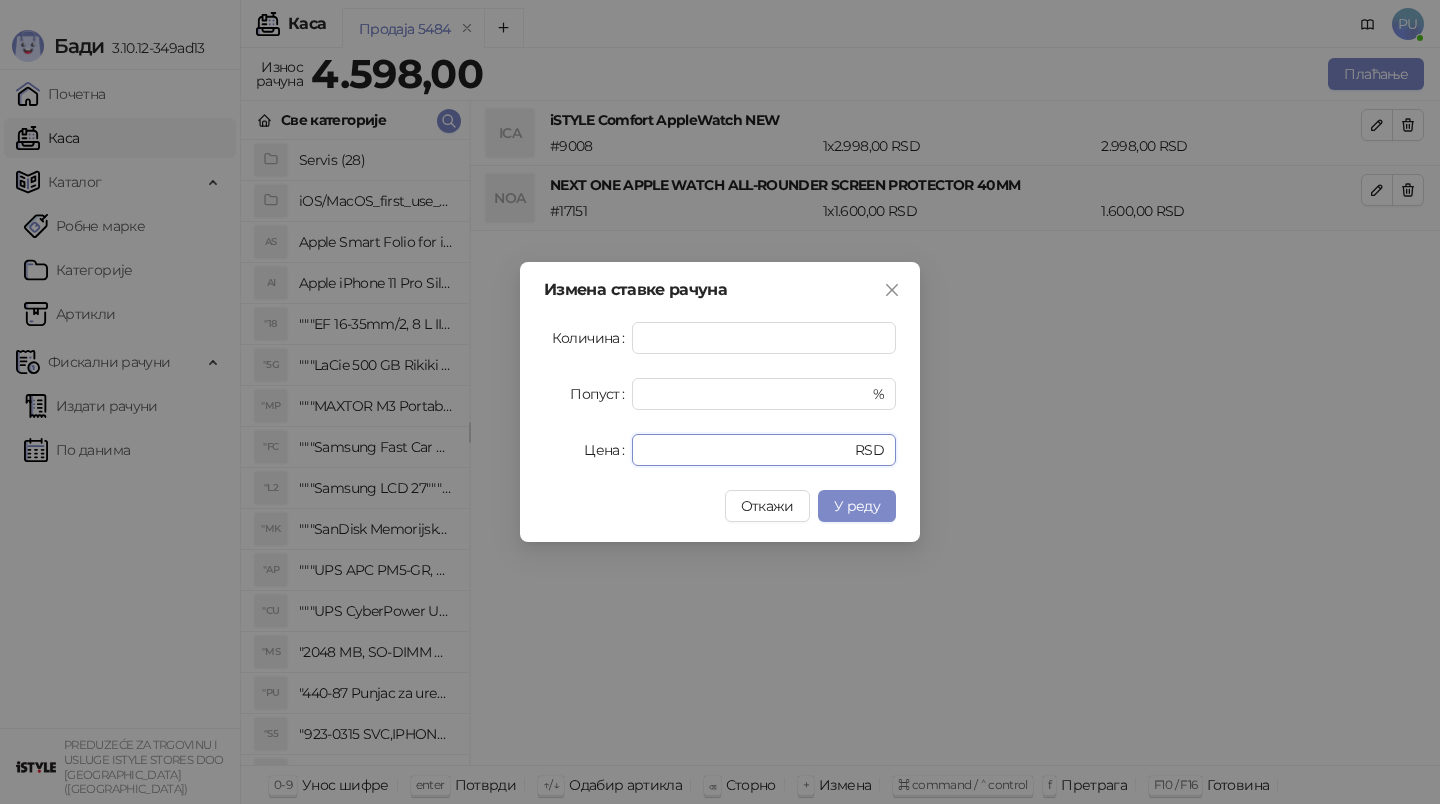 drag, startPoint x: 695, startPoint y: 447, endPoint x: 569, endPoint y: 447, distance: 126 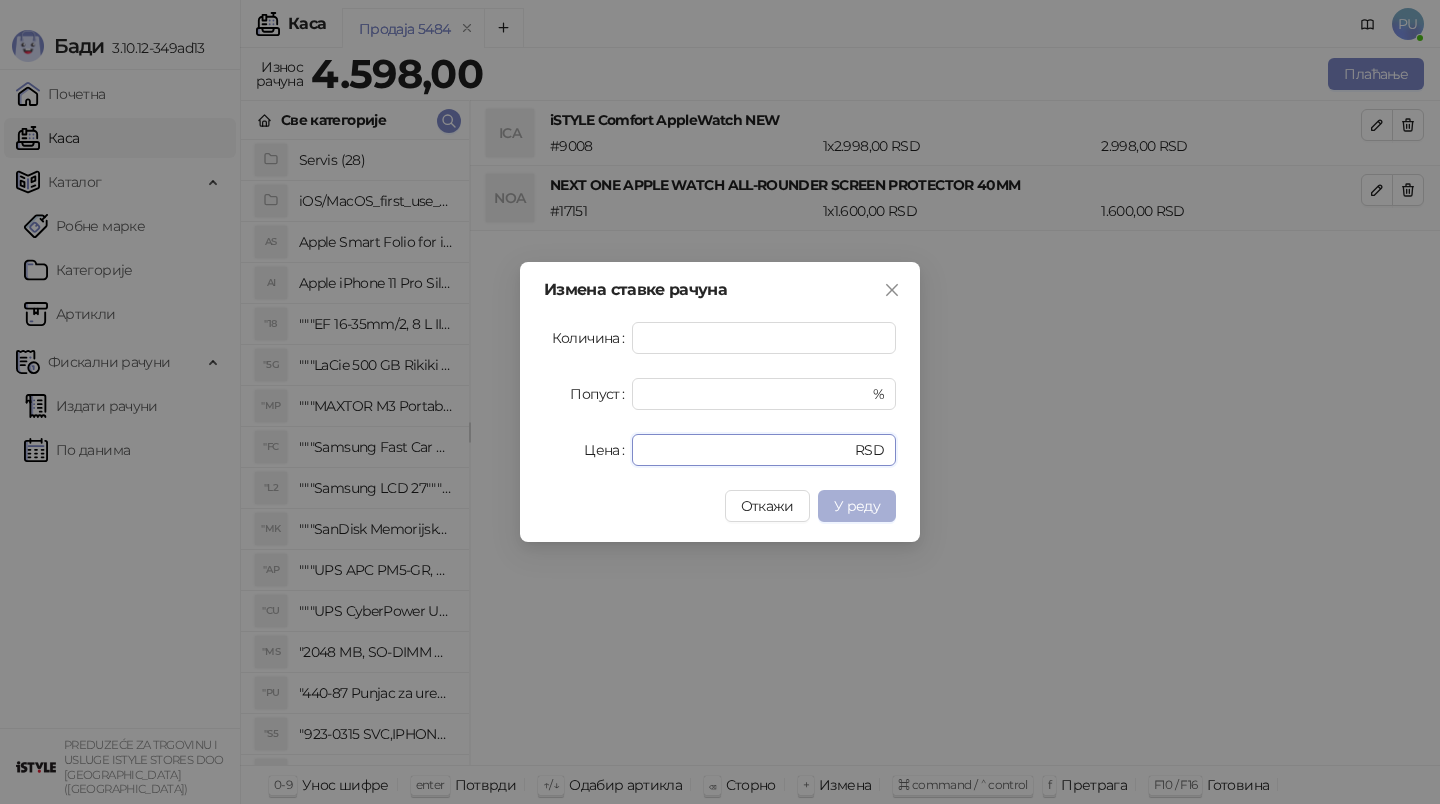 type on "*" 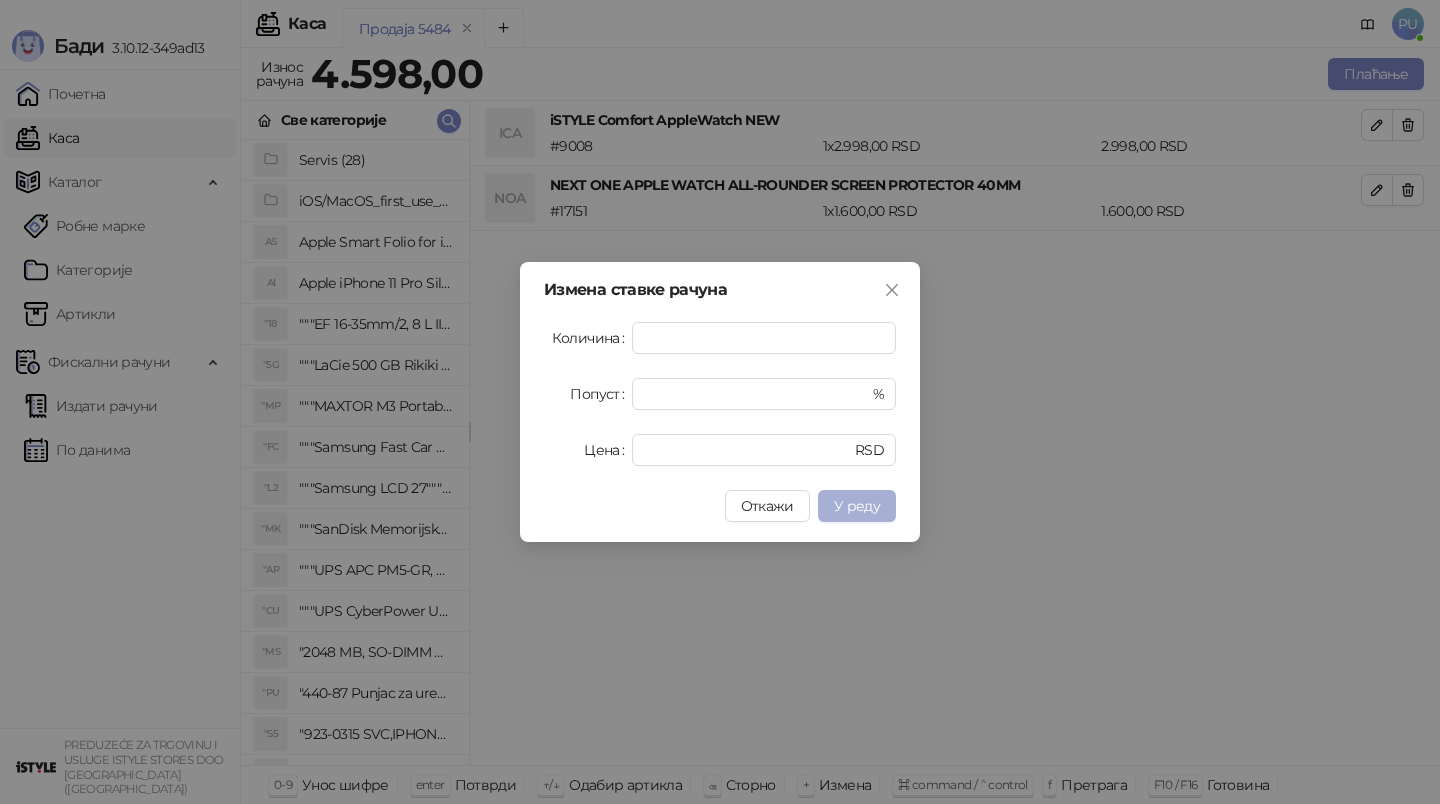 click on "У реду" at bounding box center [857, 506] 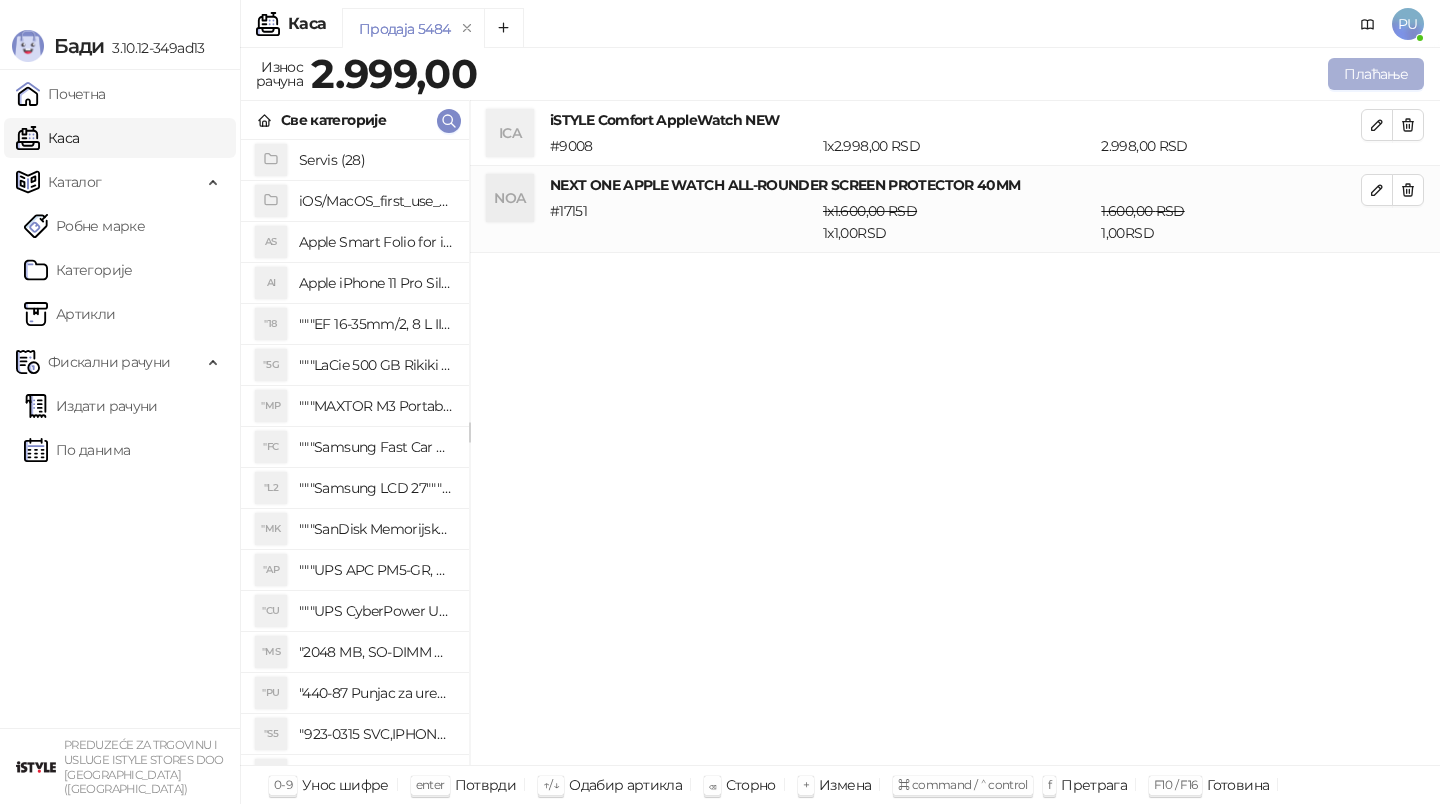 click on "Плаћање" at bounding box center [1376, 74] 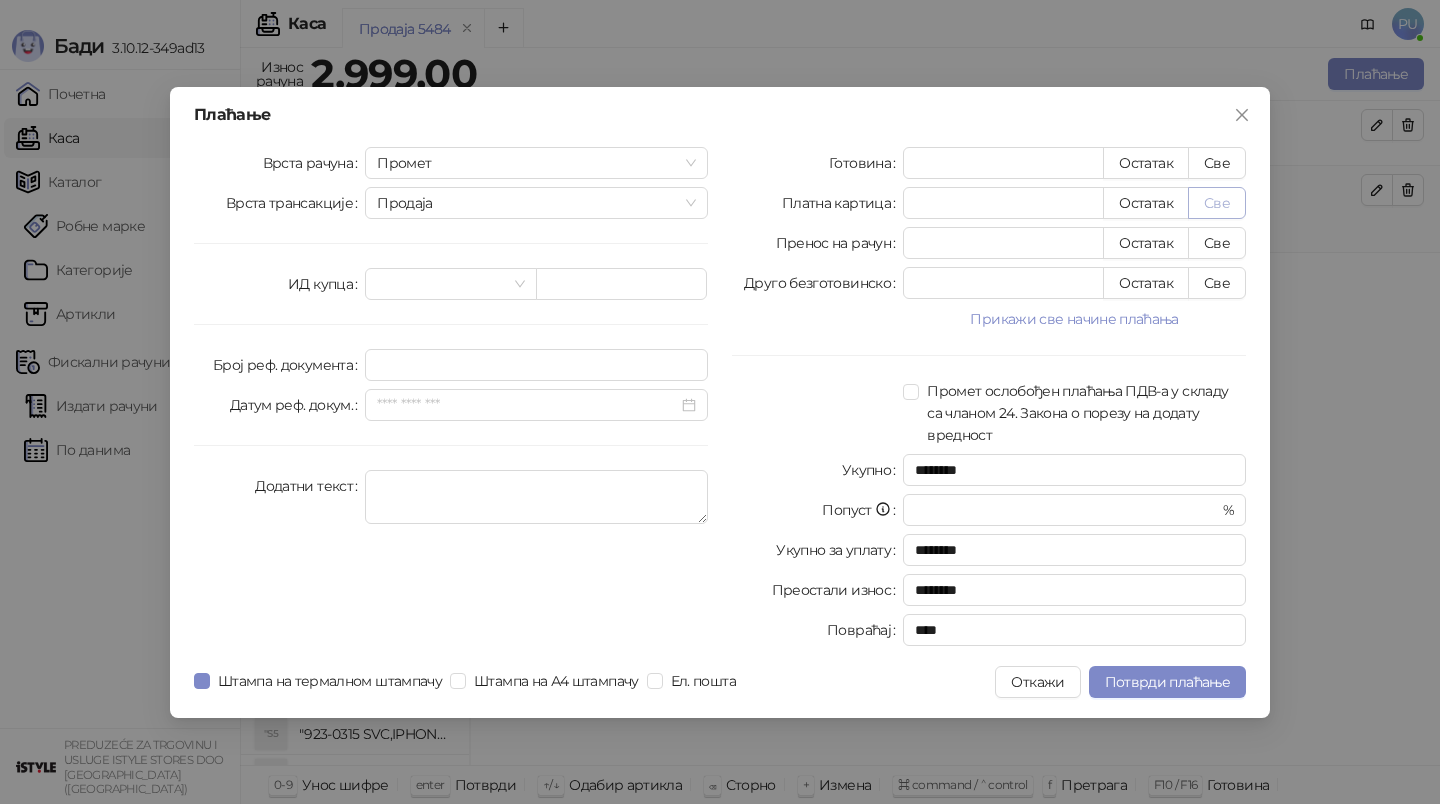 click on "Све" at bounding box center (1217, 203) 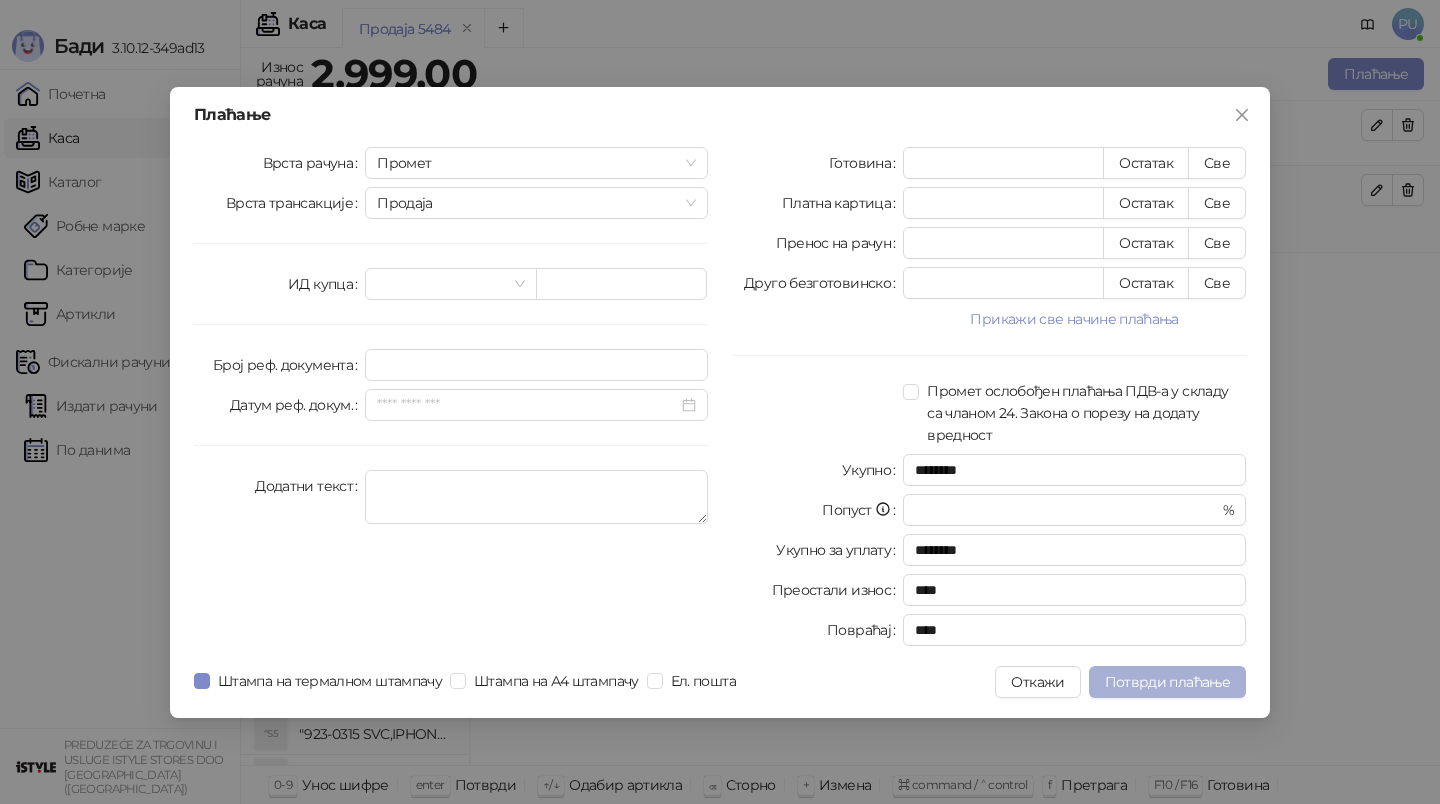 click on "Потврди плаћање" at bounding box center (1167, 682) 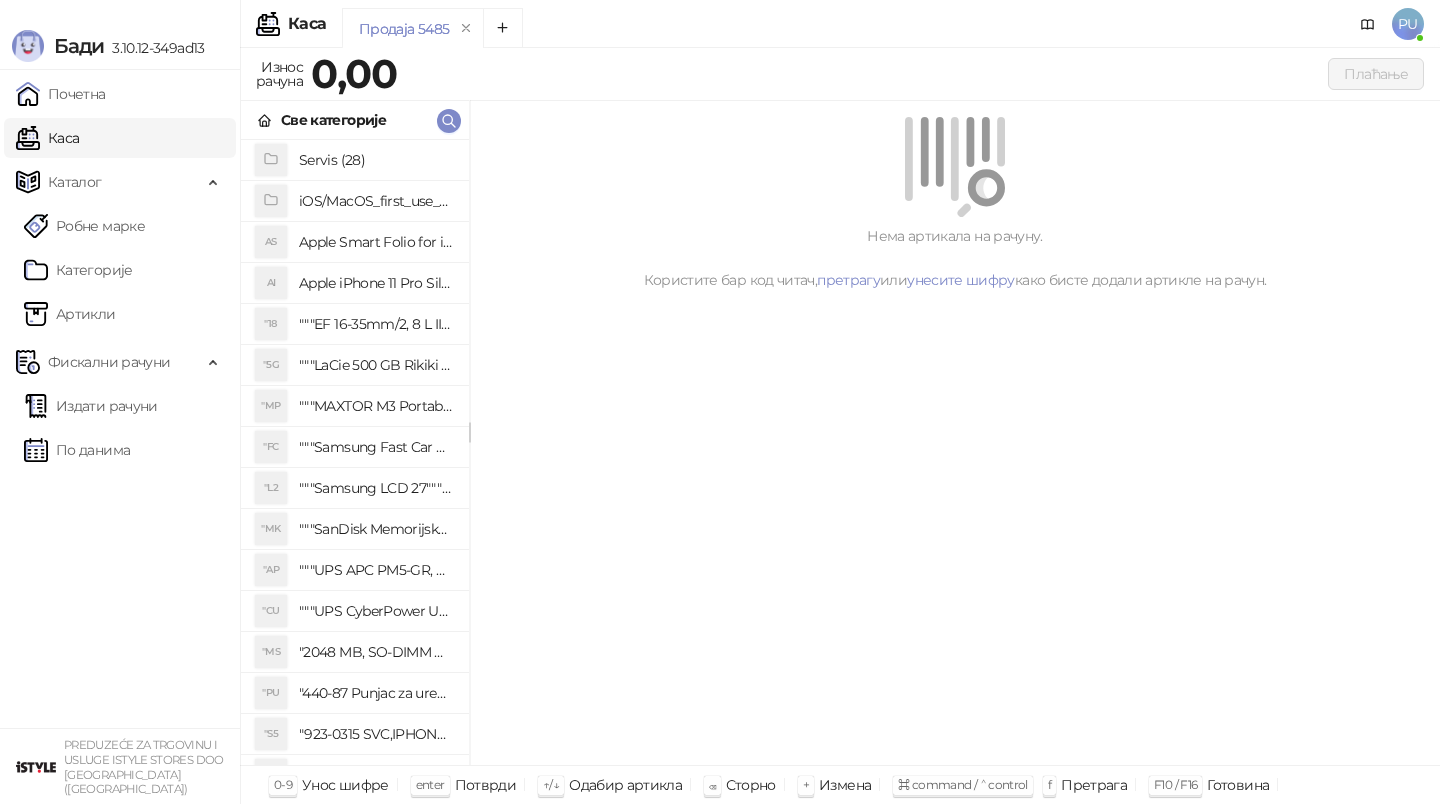 click on "Каса" at bounding box center (47, 138) 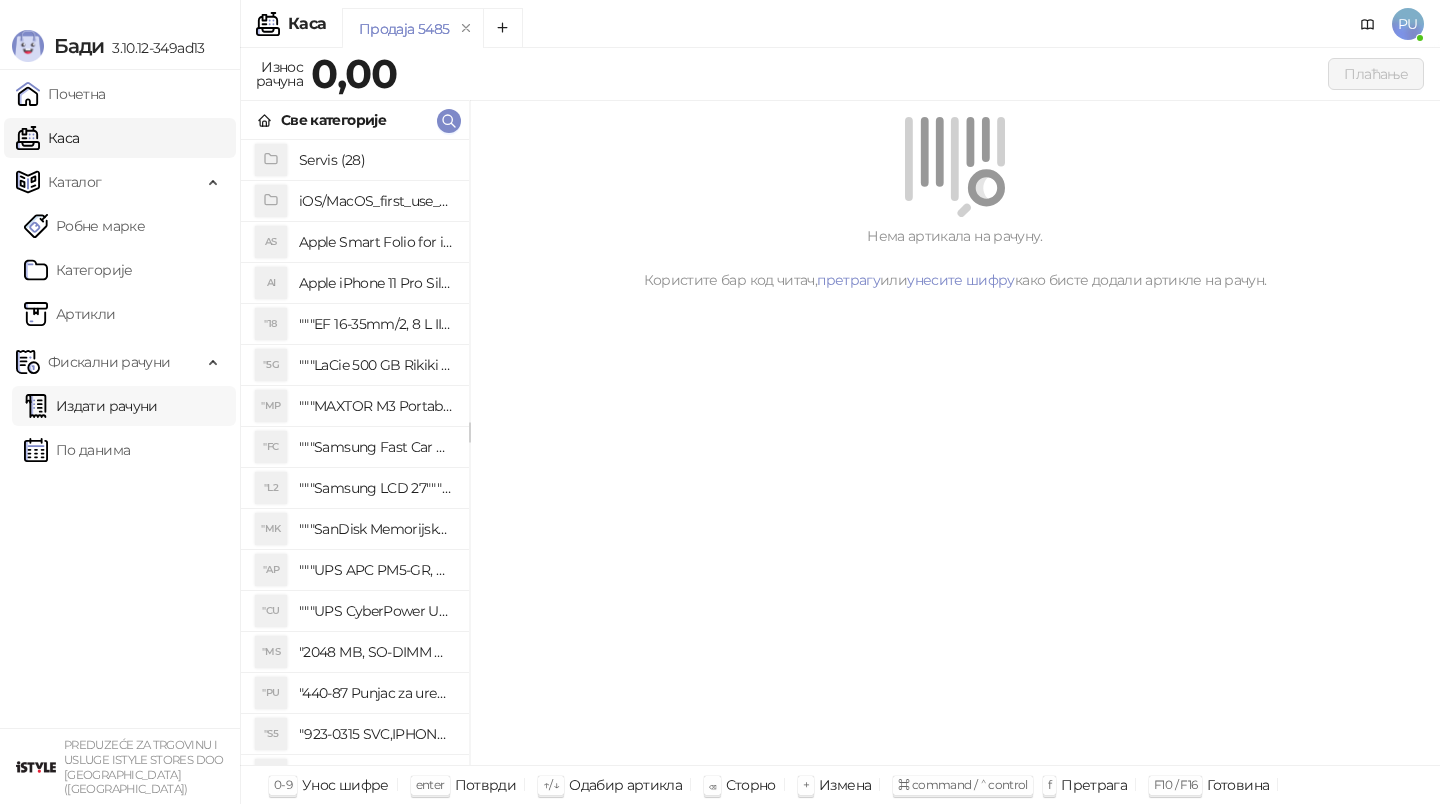 click on "Издати рачуни" at bounding box center (91, 406) 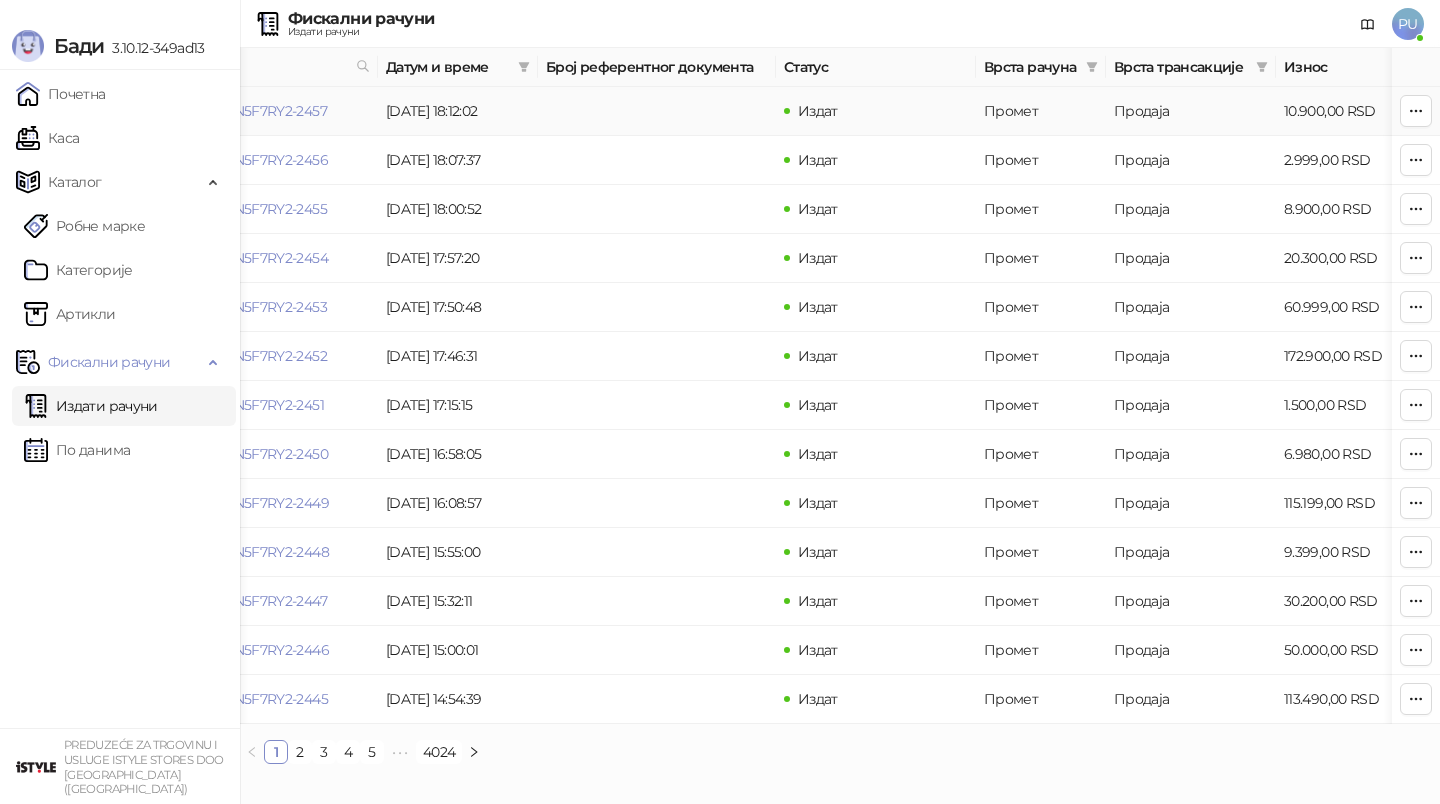 scroll, scrollTop: 0, scrollLeft: 0, axis: both 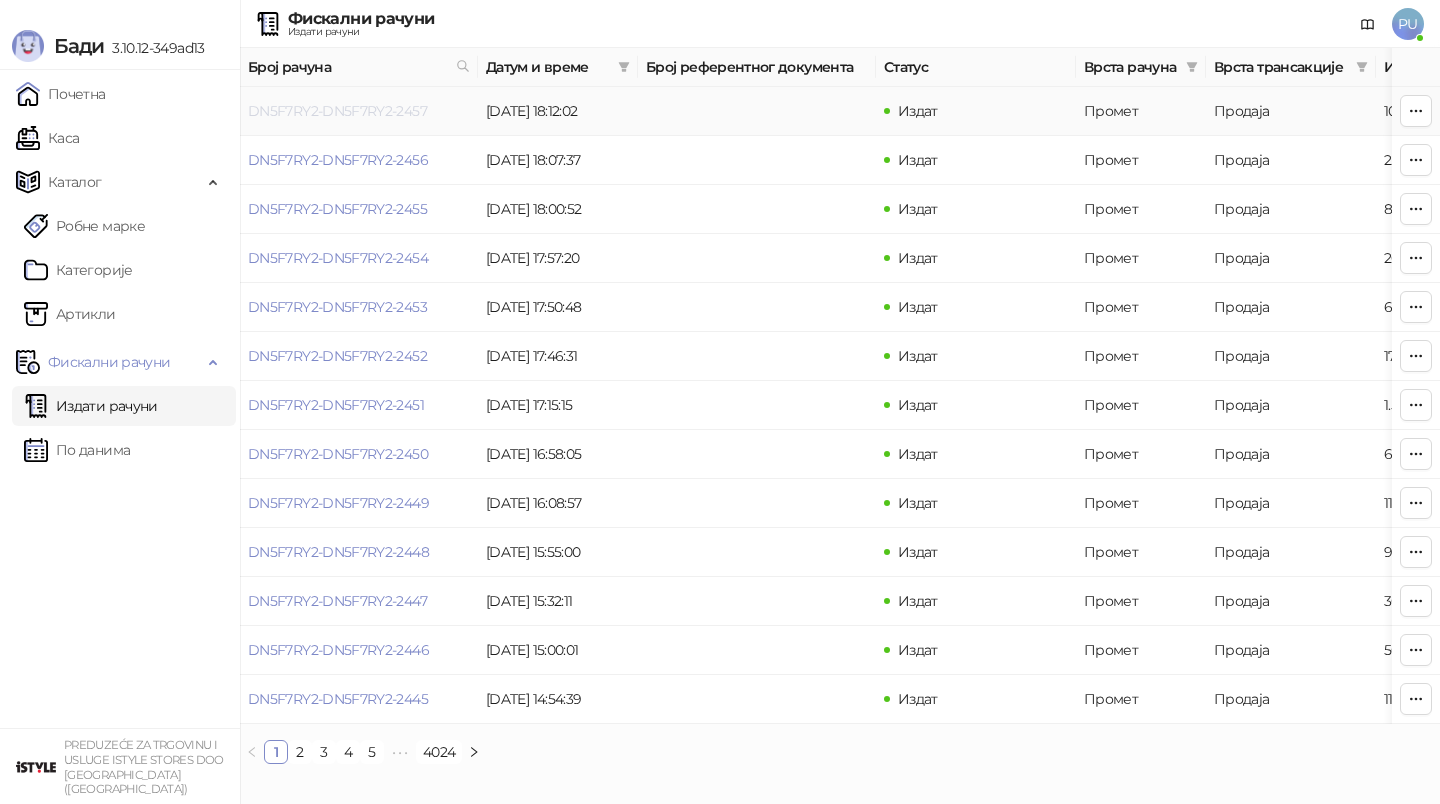 click on "DN5F7RY2-DN5F7RY2-2457" at bounding box center [337, 111] 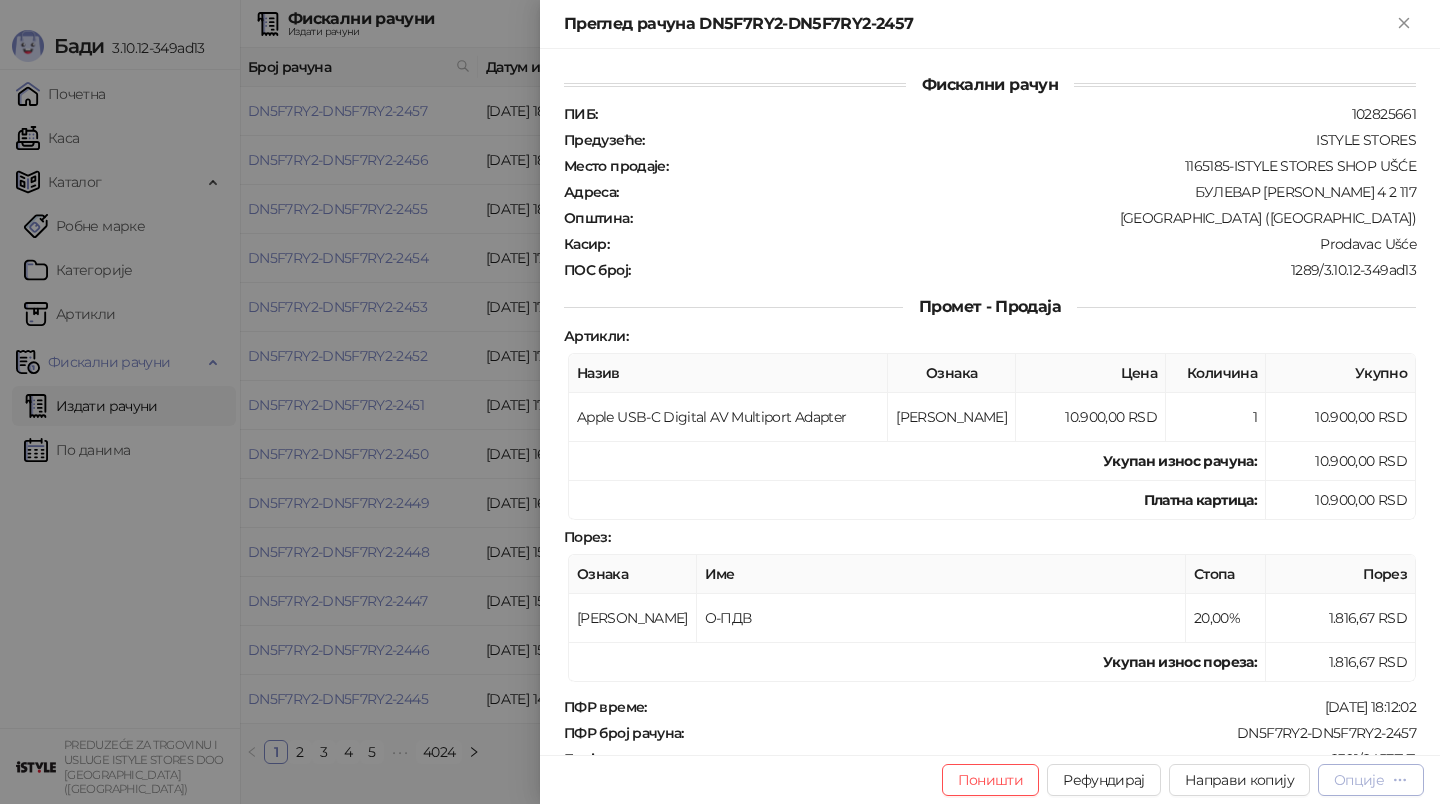 click 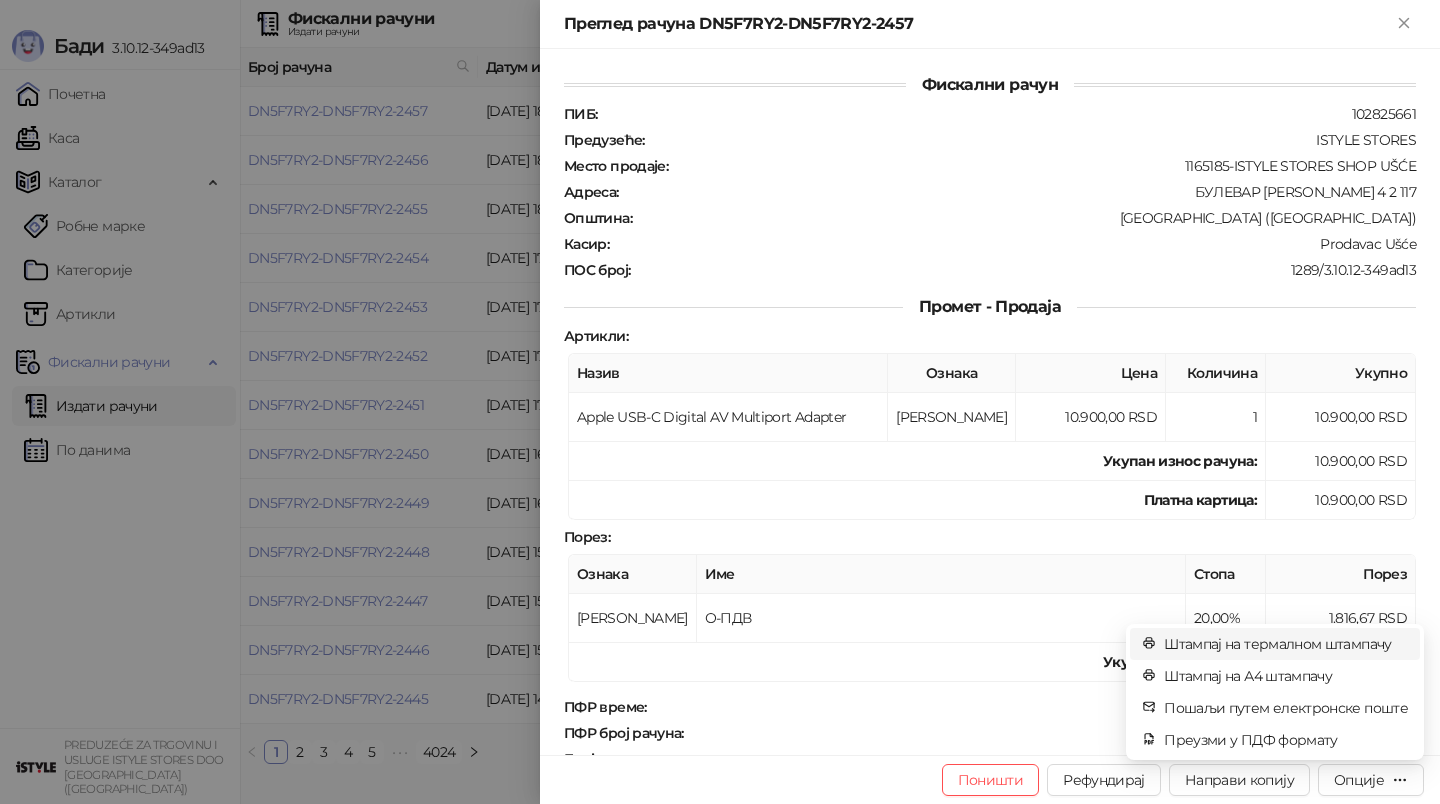 click on "Штампај на термалном штампачу" at bounding box center [1286, 644] 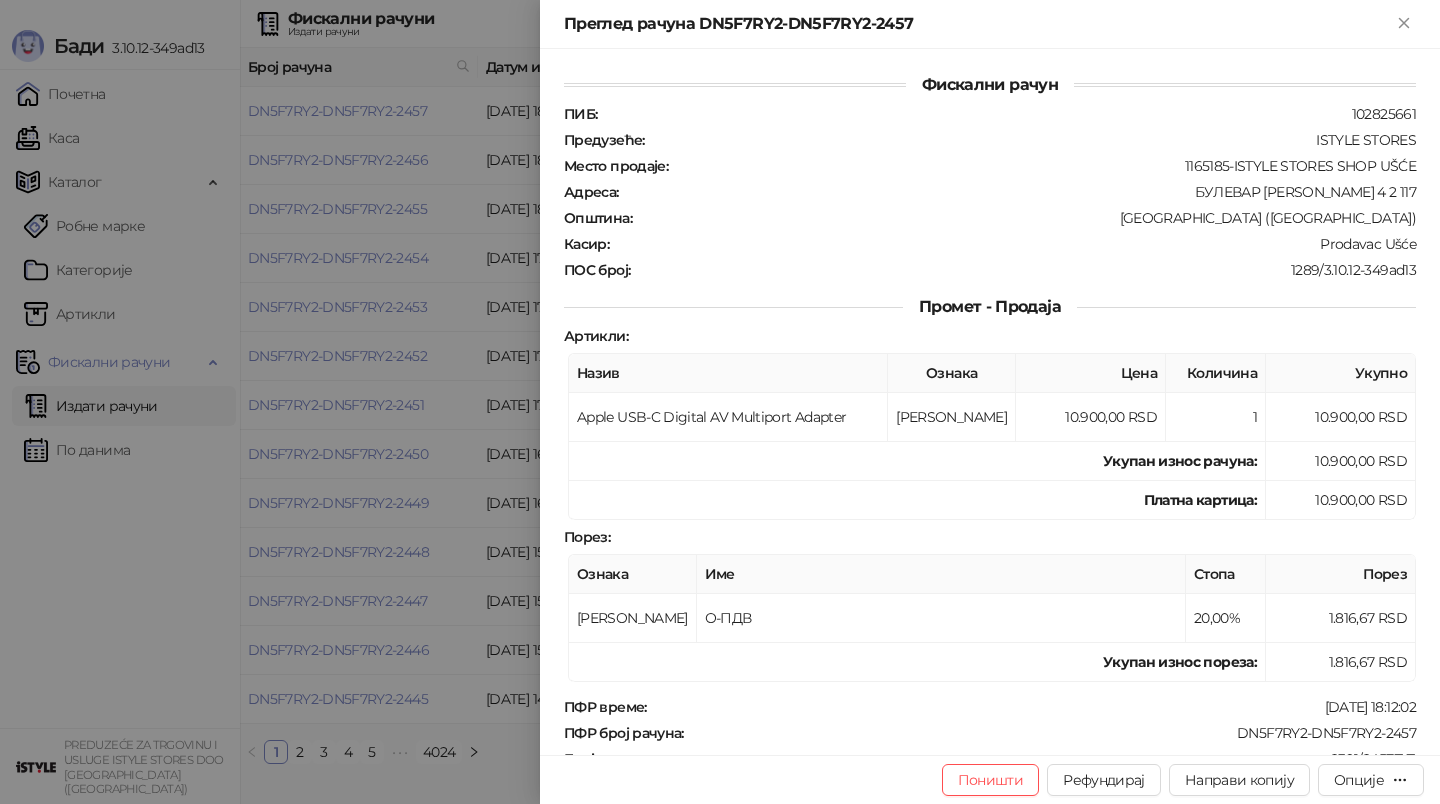 click at bounding box center [720, 402] 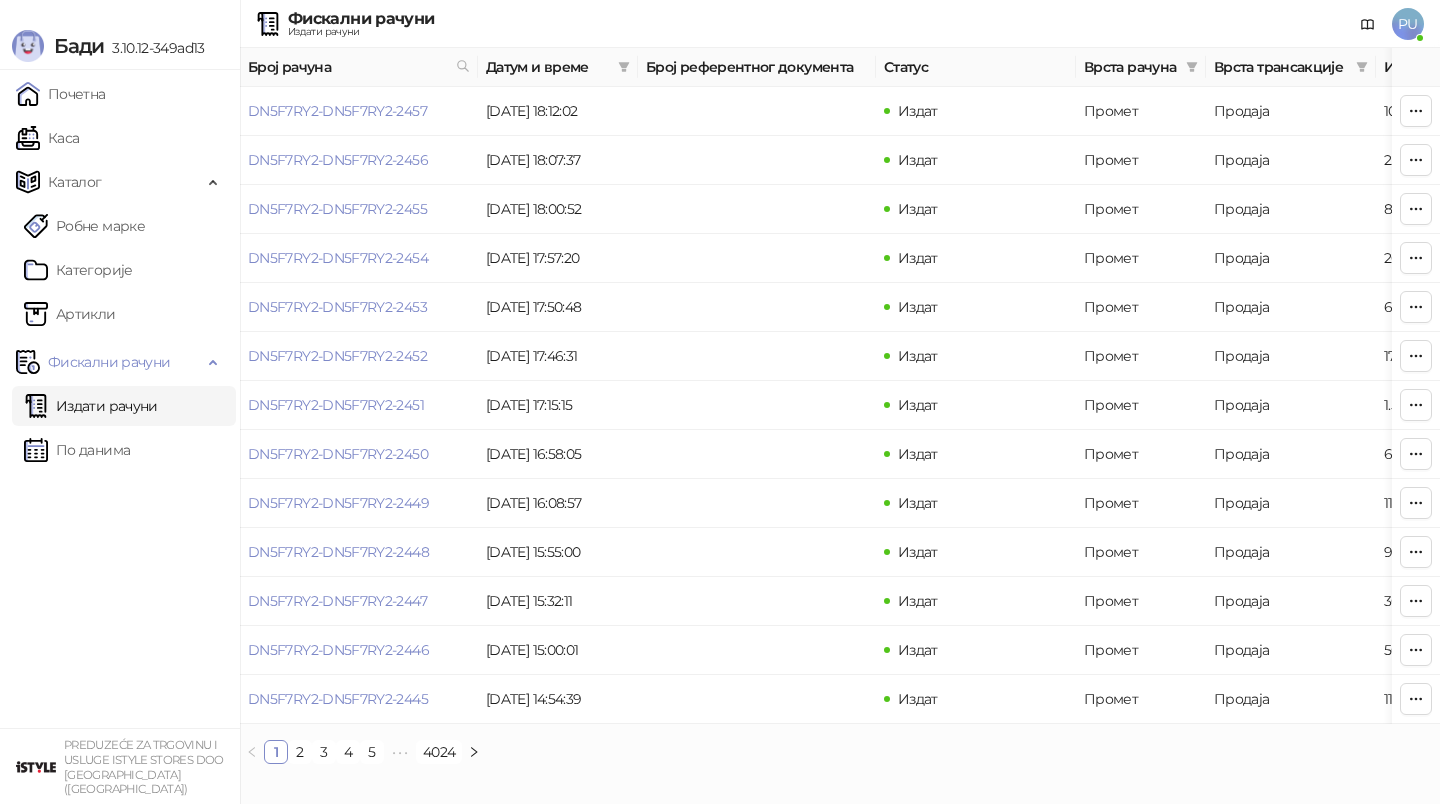 click on "Издати рачуни" at bounding box center [91, 406] 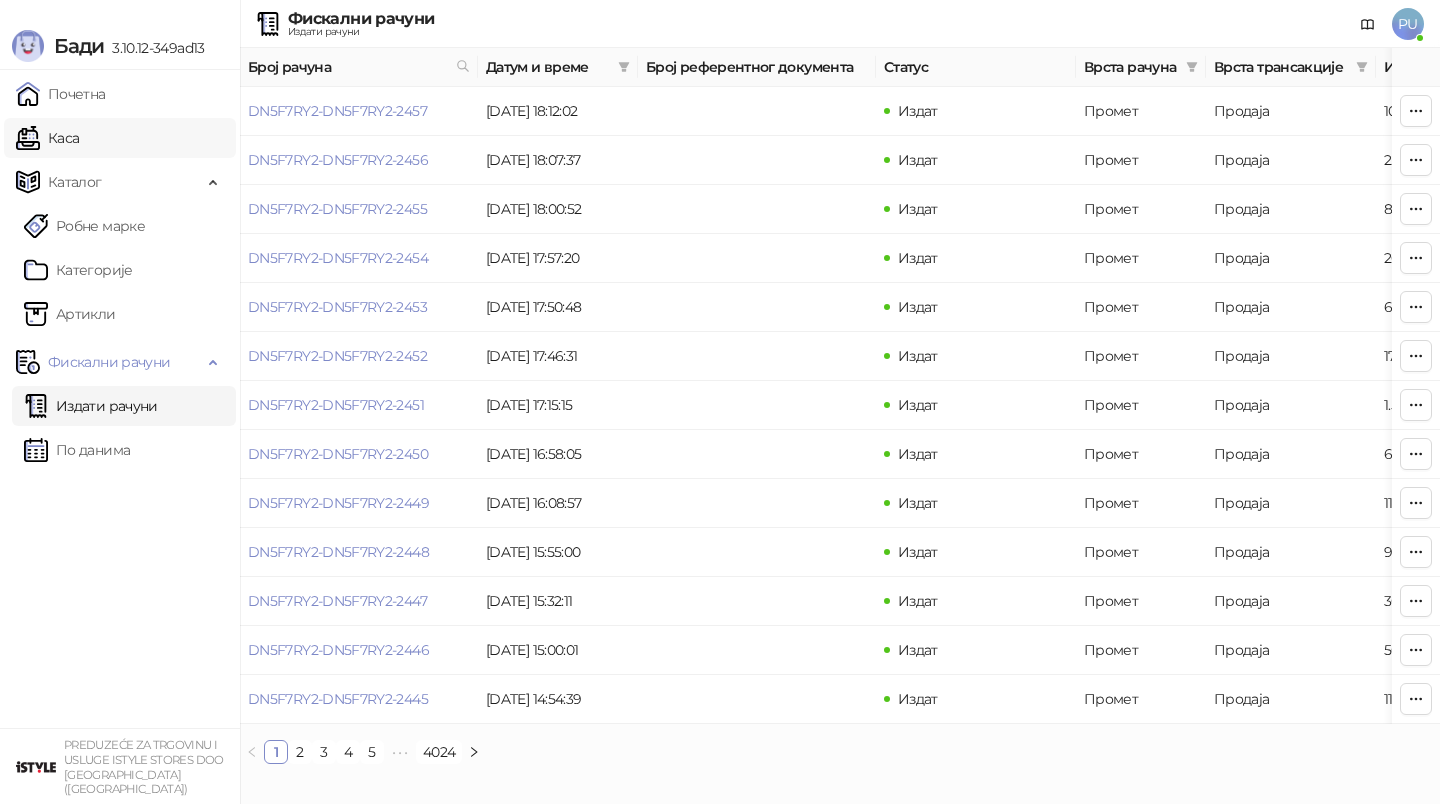 click on "Каса" at bounding box center [47, 138] 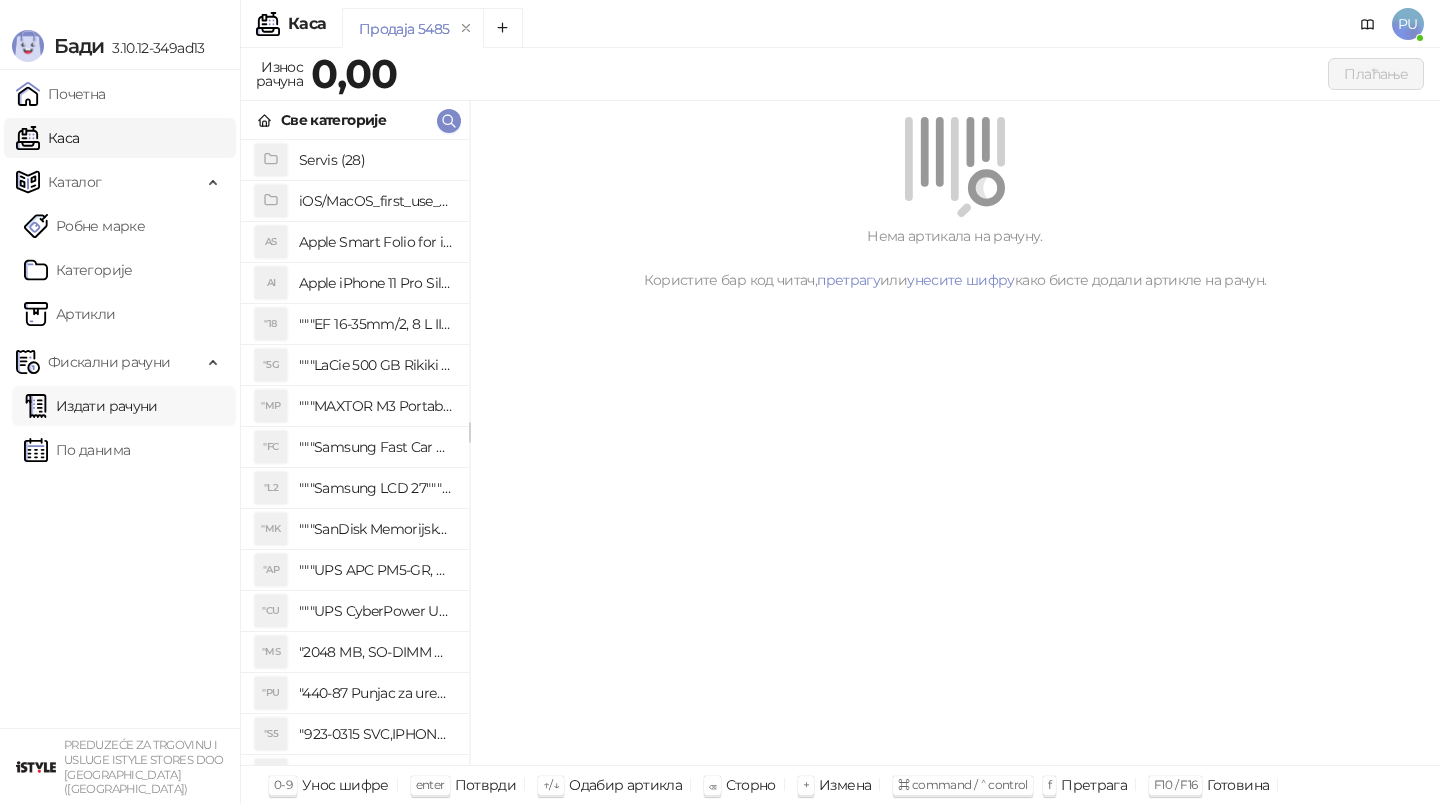 click on "Издати рачуни" at bounding box center (91, 406) 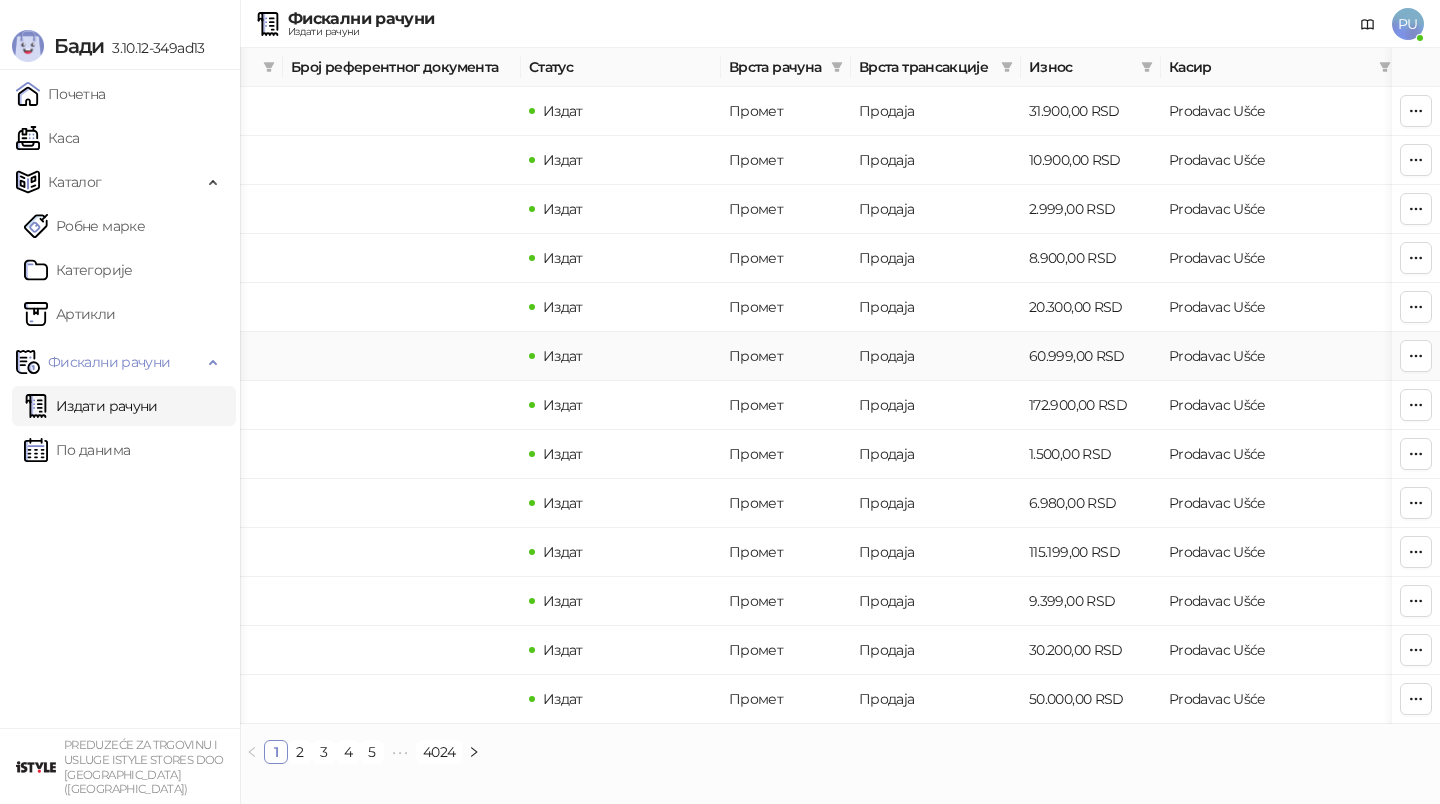scroll, scrollTop: 0, scrollLeft: 600, axis: horizontal 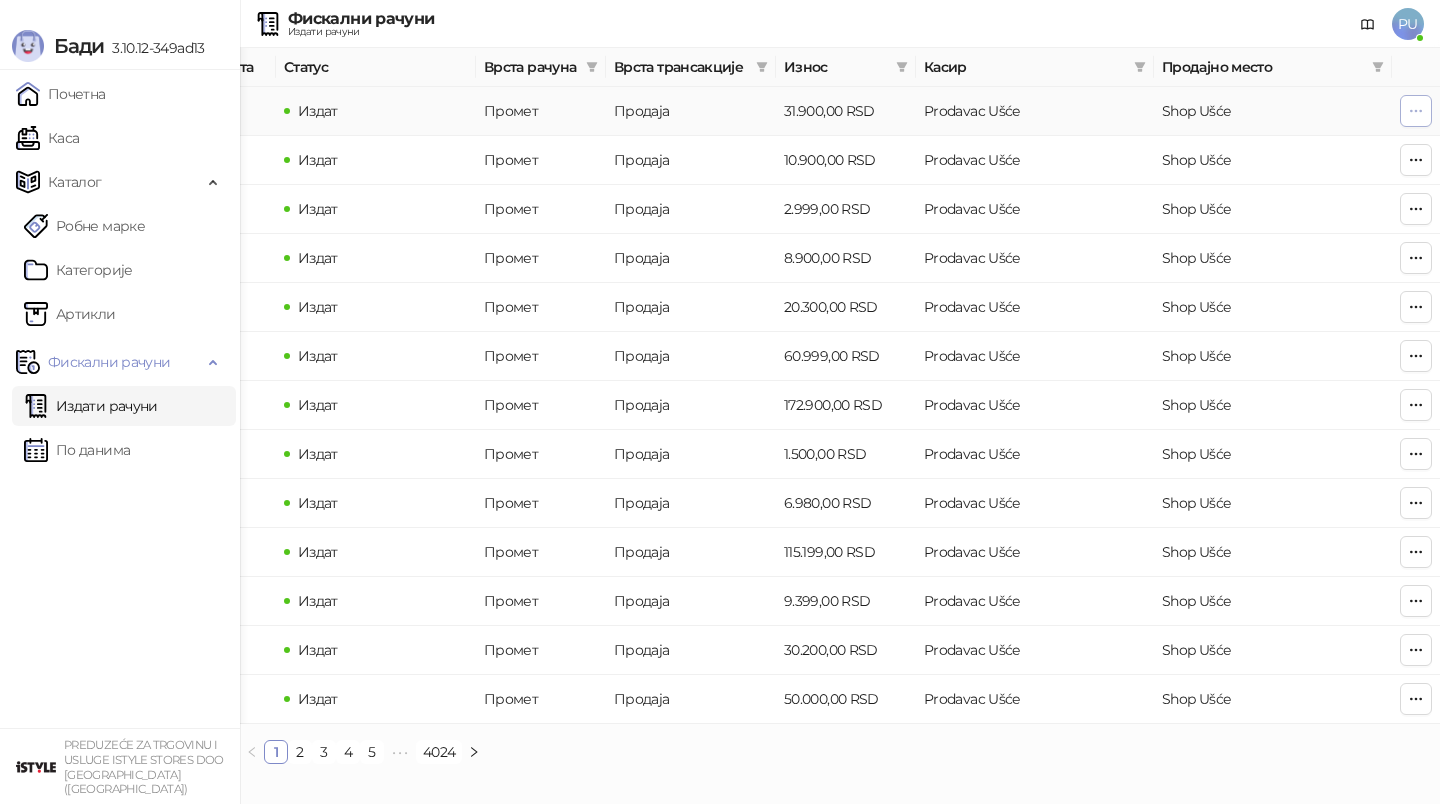 click 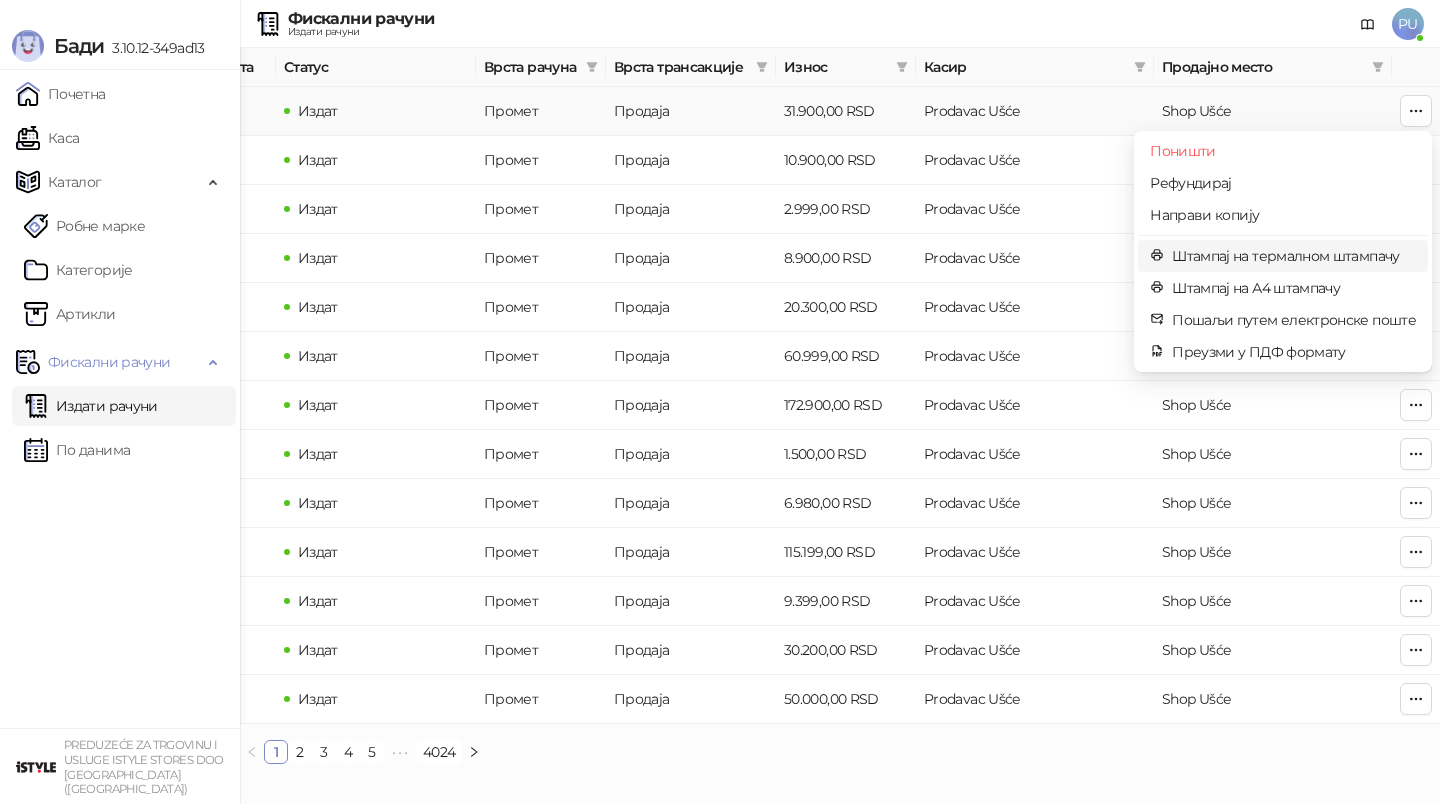 click on "Штампај на термалном штампачу" at bounding box center [1294, 256] 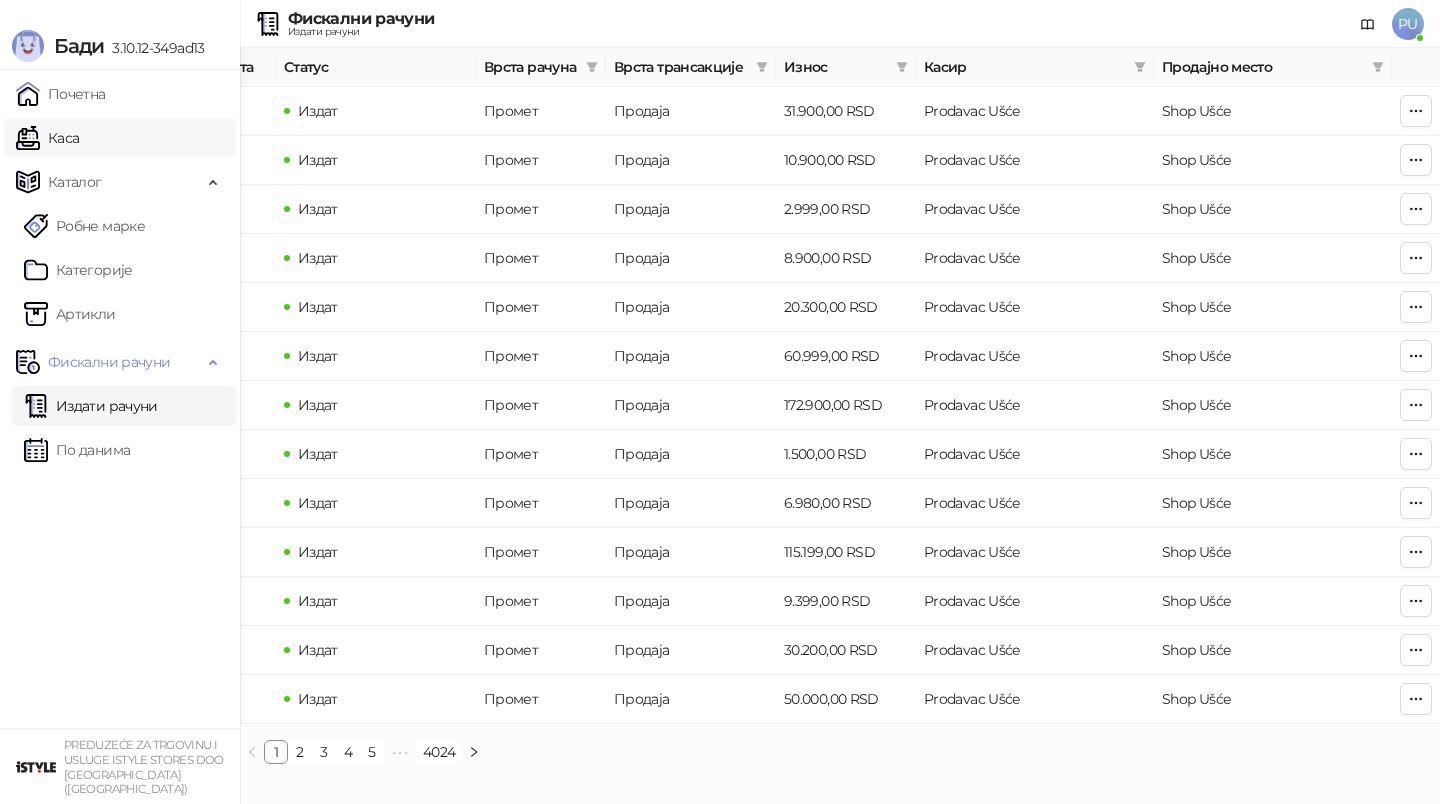 click on "Каса" at bounding box center (47, 138) 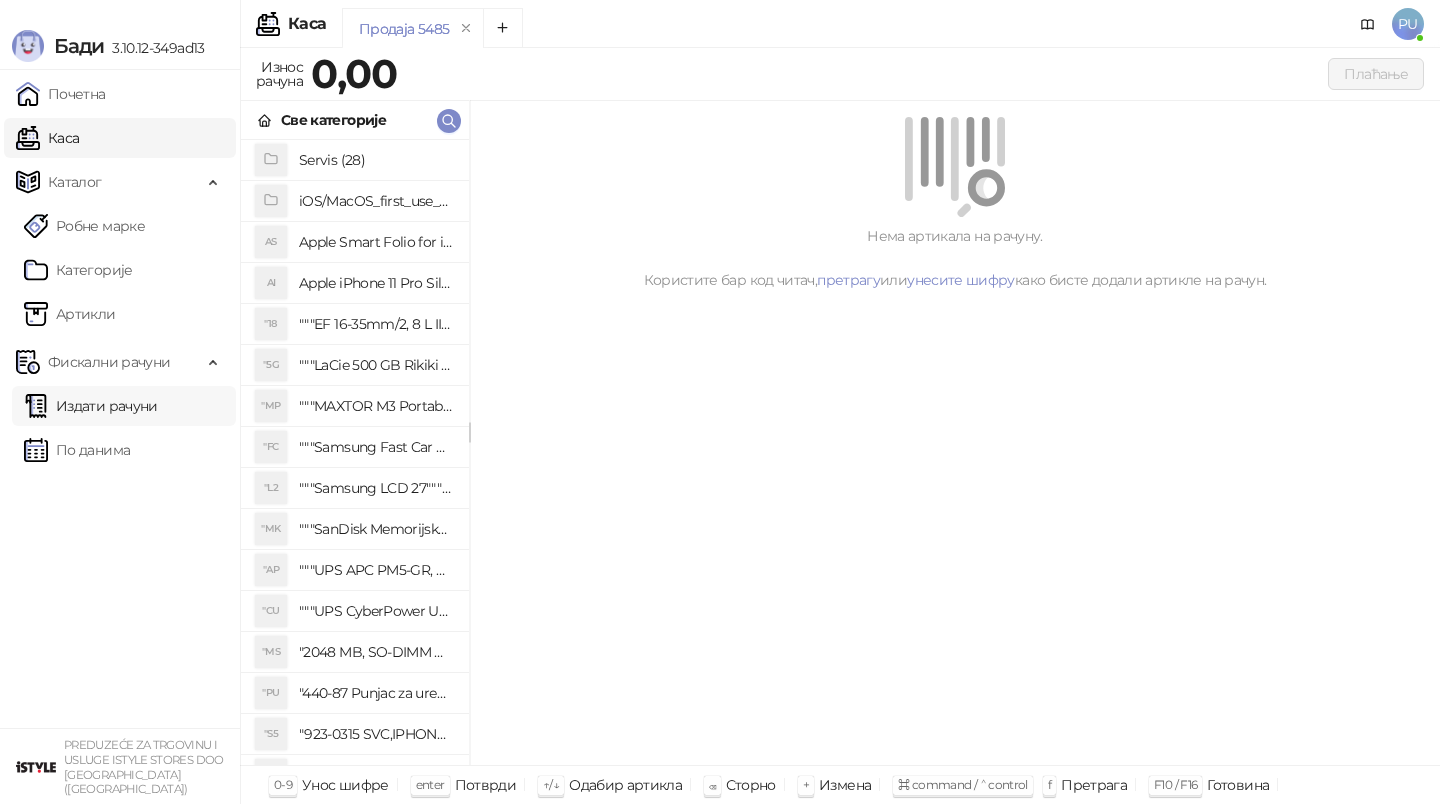 click on "Издати рачуни" at bounding box center (91, 406) 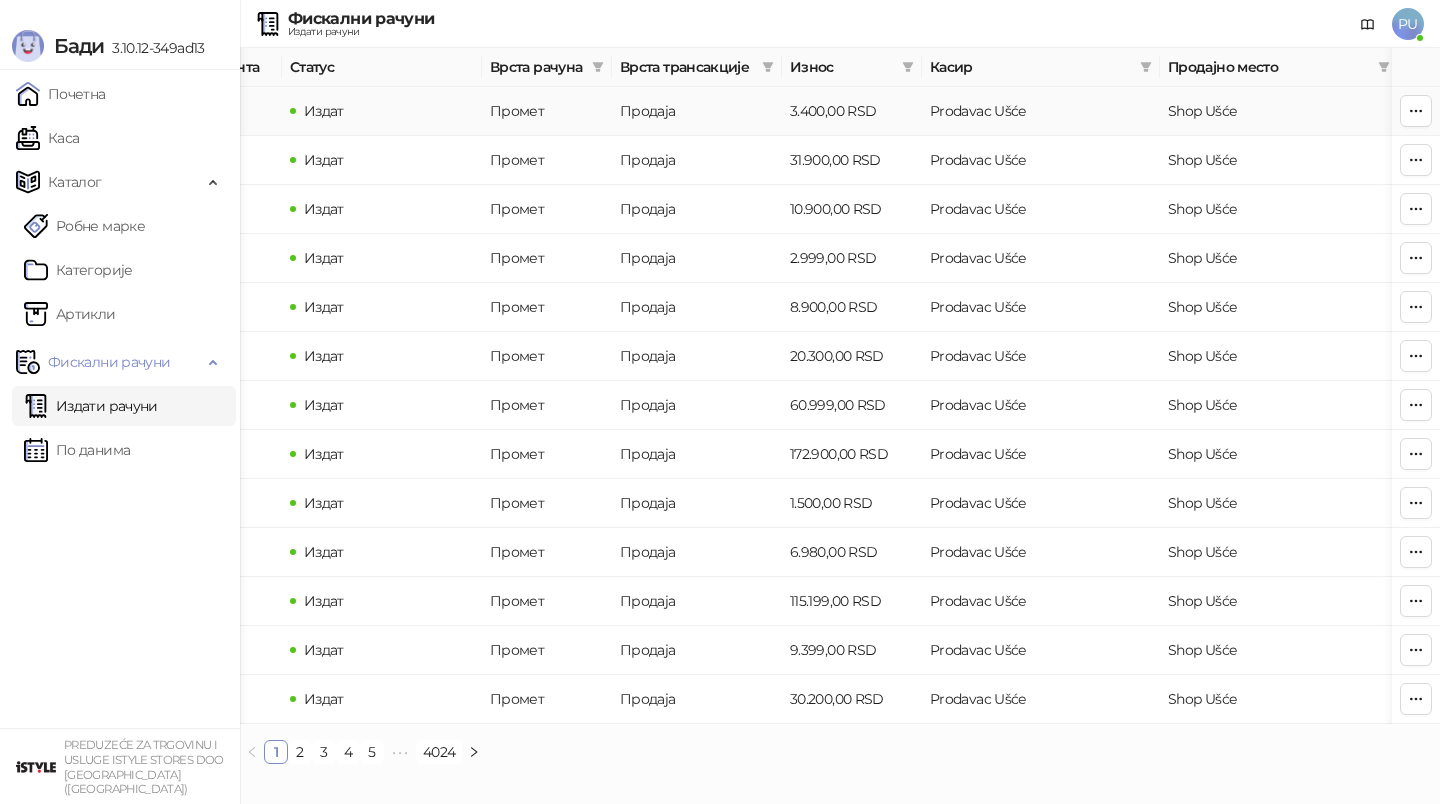 scroll, scrollTop: 0, scrollLeft: 600, axis: horizontal 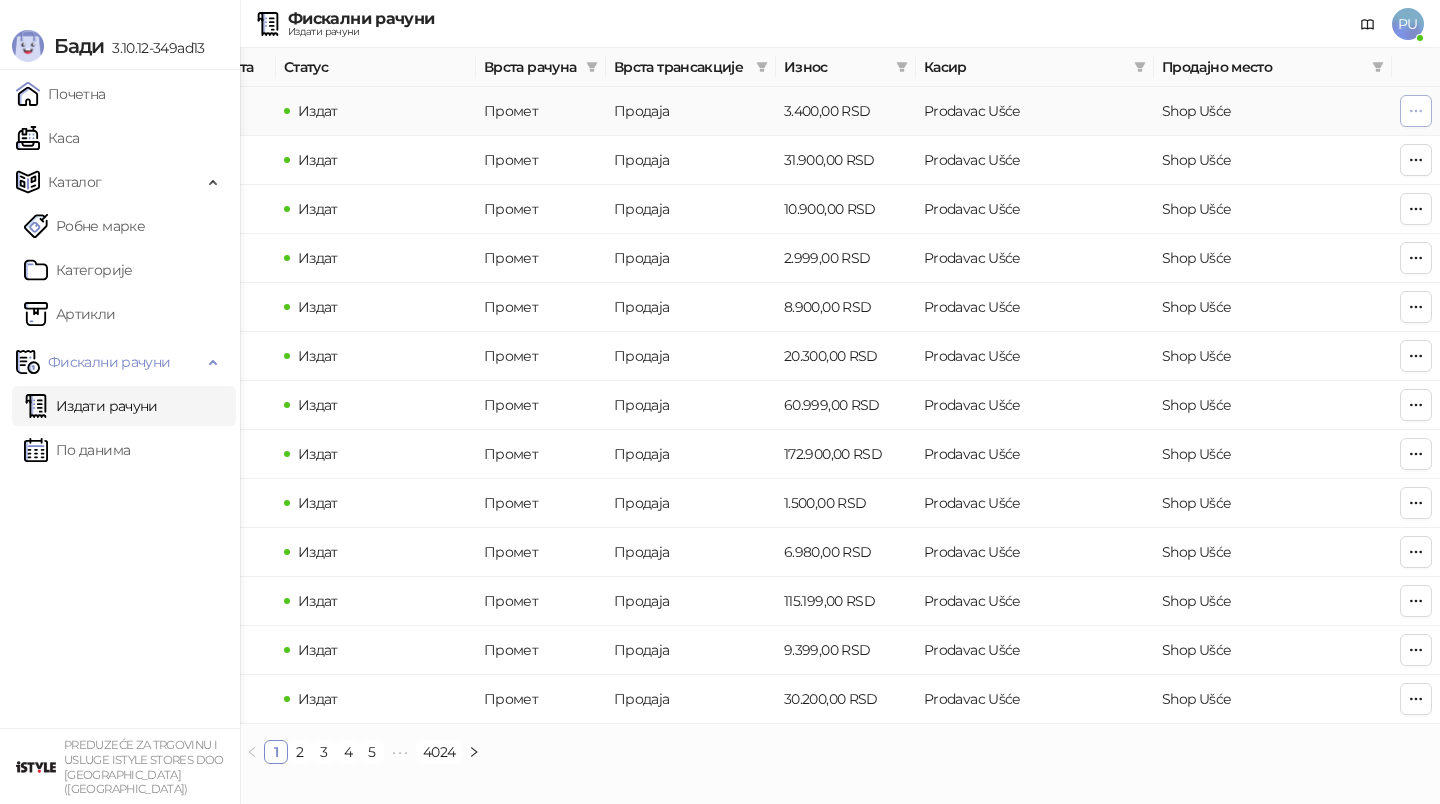 click 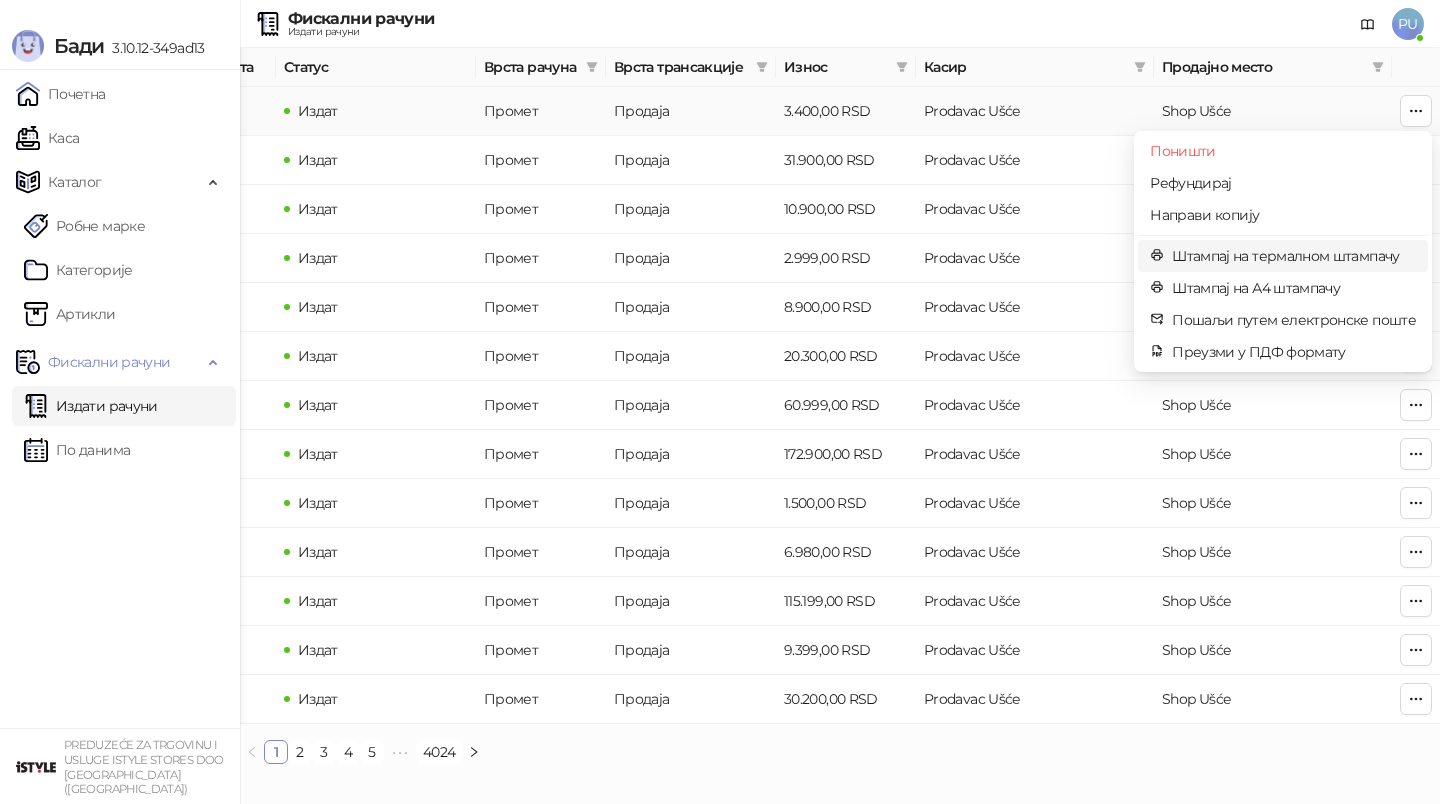 click on "Штампај на термалном штампачу" at bounding box center (1294, 256) 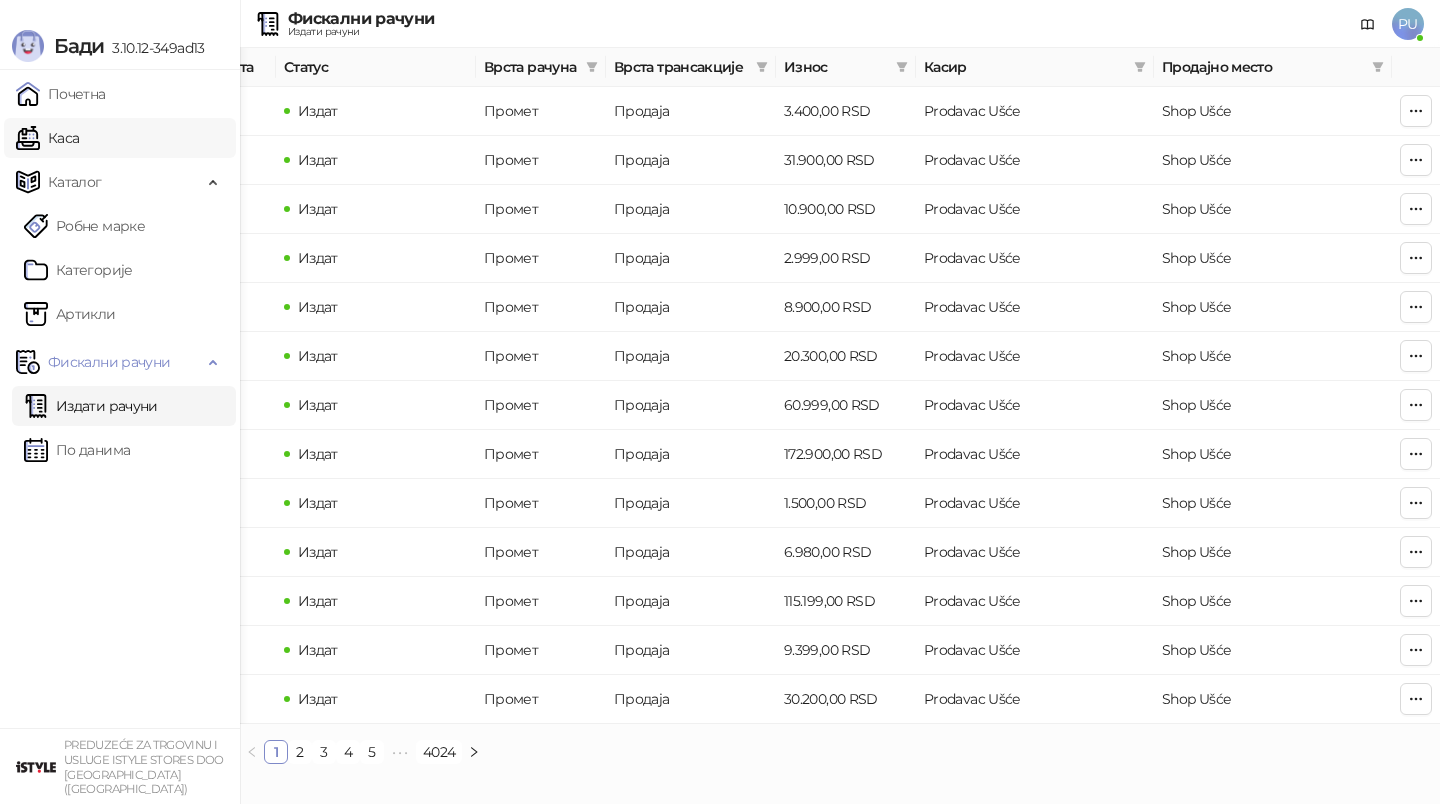 click on "Каса" at bounding box center [47, 138] 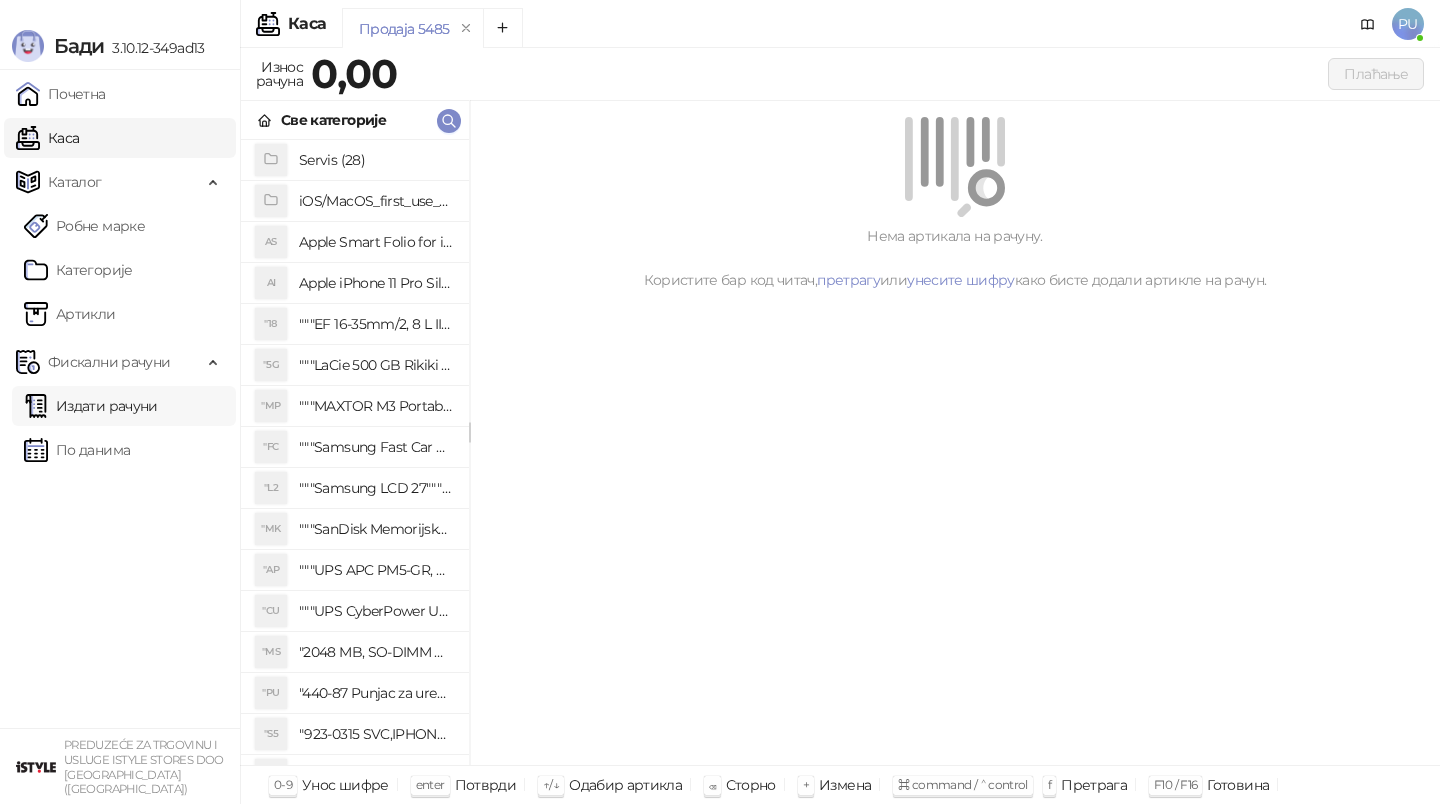 click on "Издати рачуни" at bounding box center (91, 406) 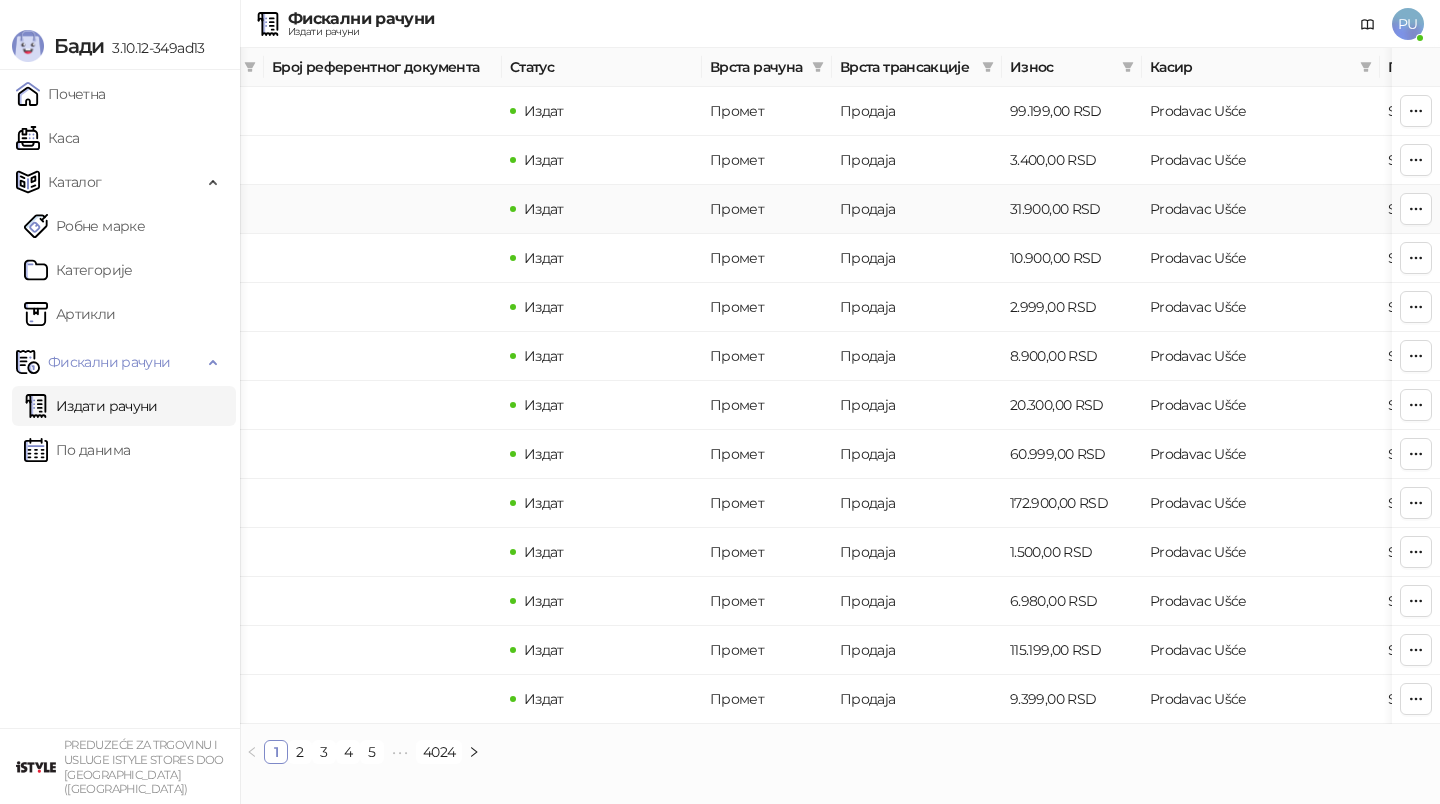 scroll, scrollTop: 0, scrollLeft: 600, axis: horizontal 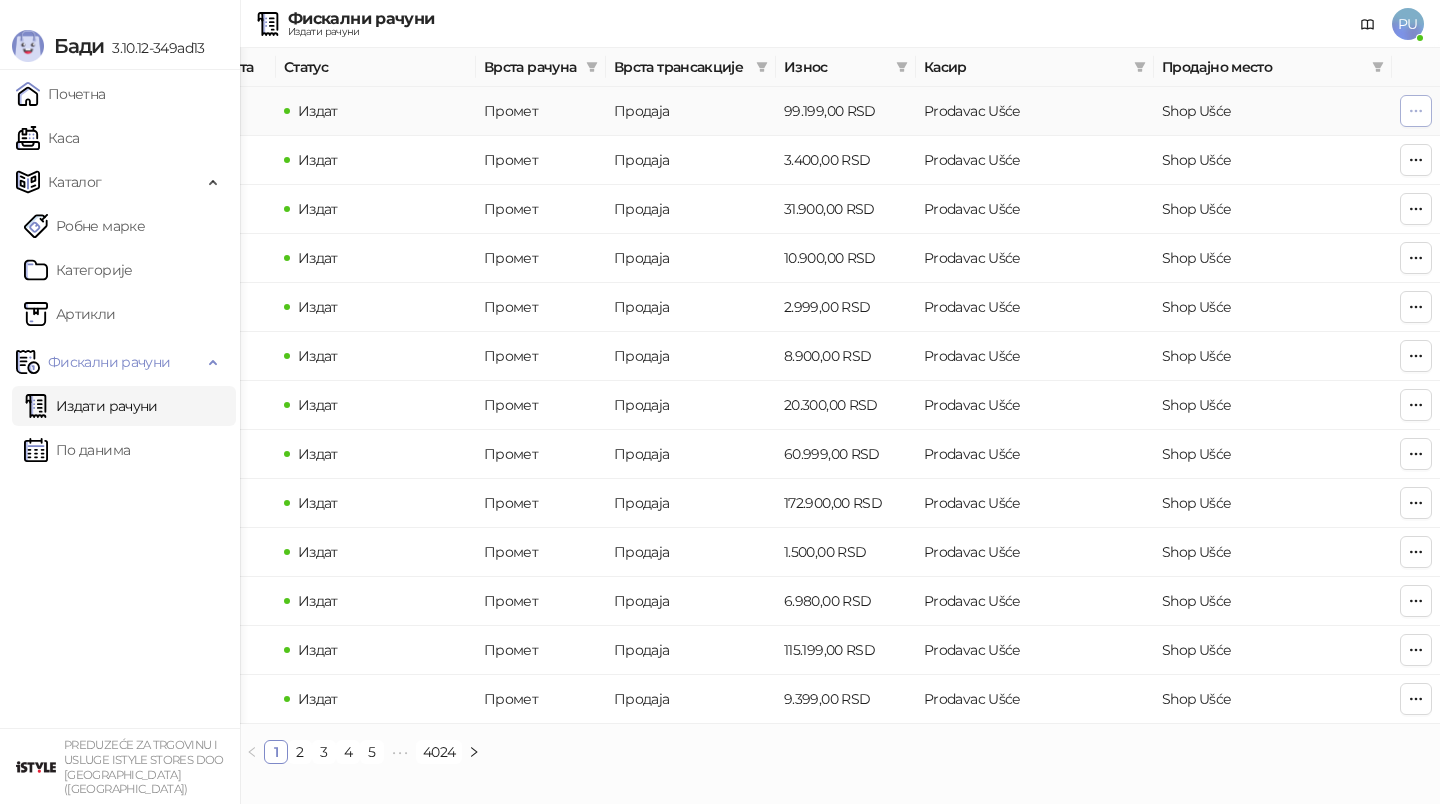click 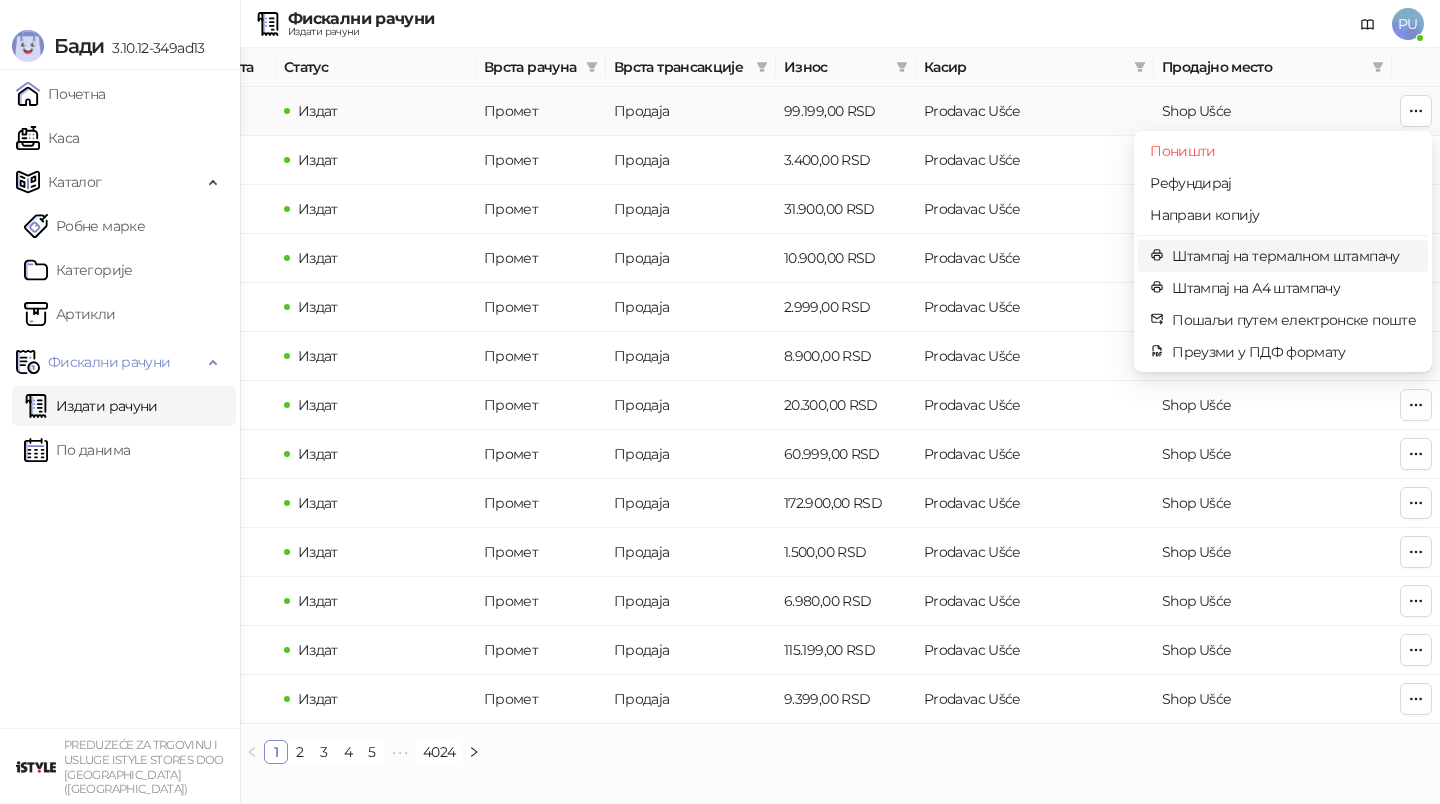 click on "Штампај на термалном штампачу" at bounding box center [1294, 256] 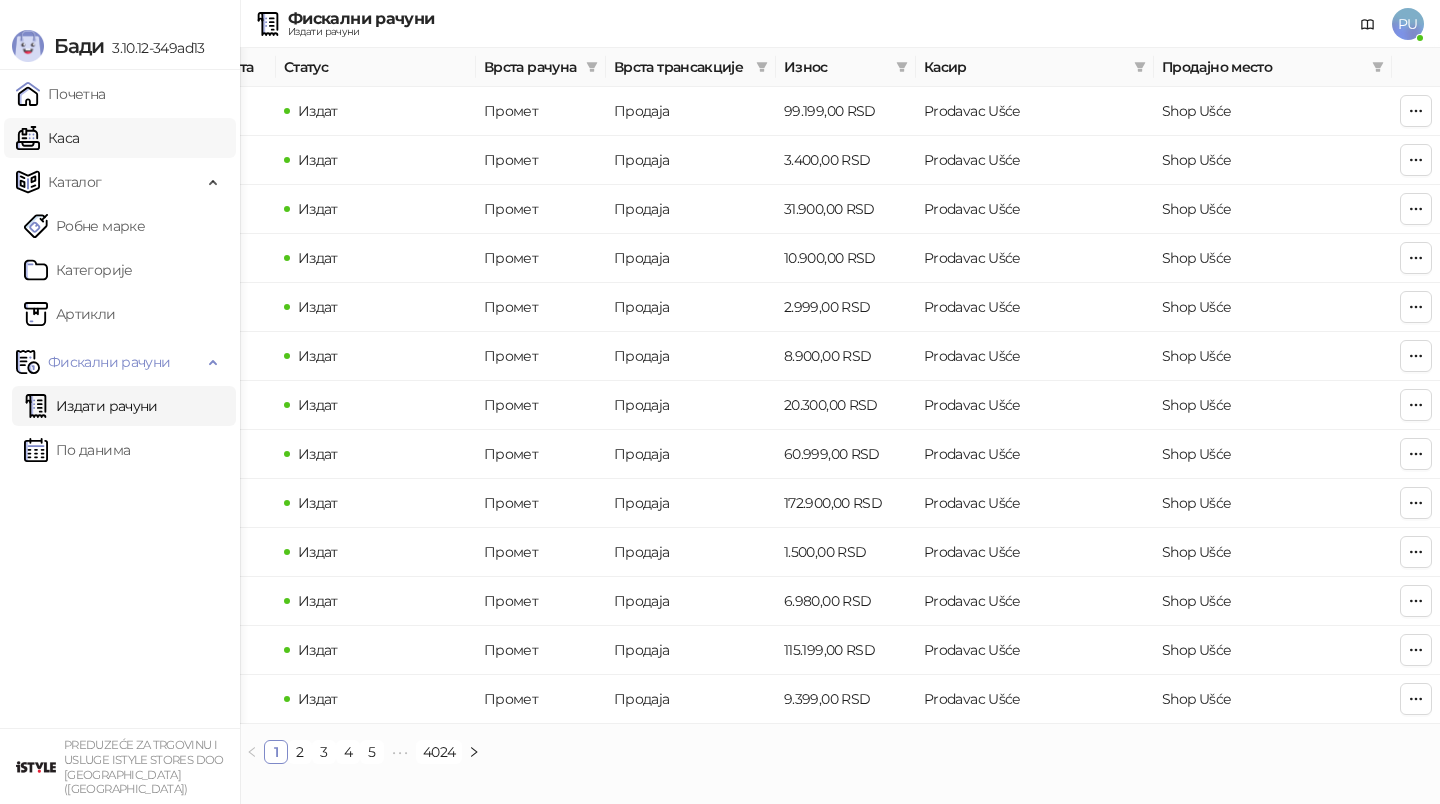 click on "Каса" at bounding box center [47, 138] 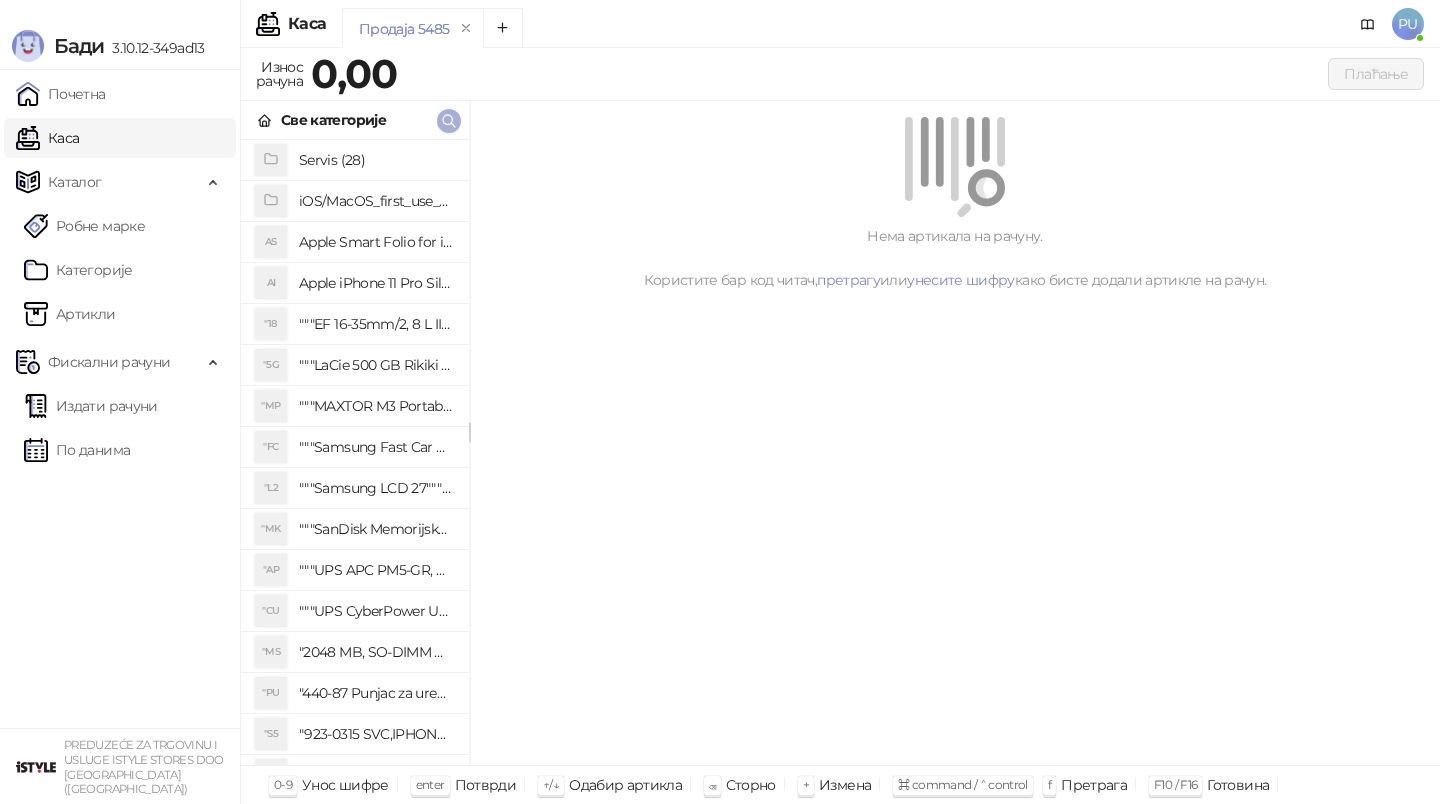 click 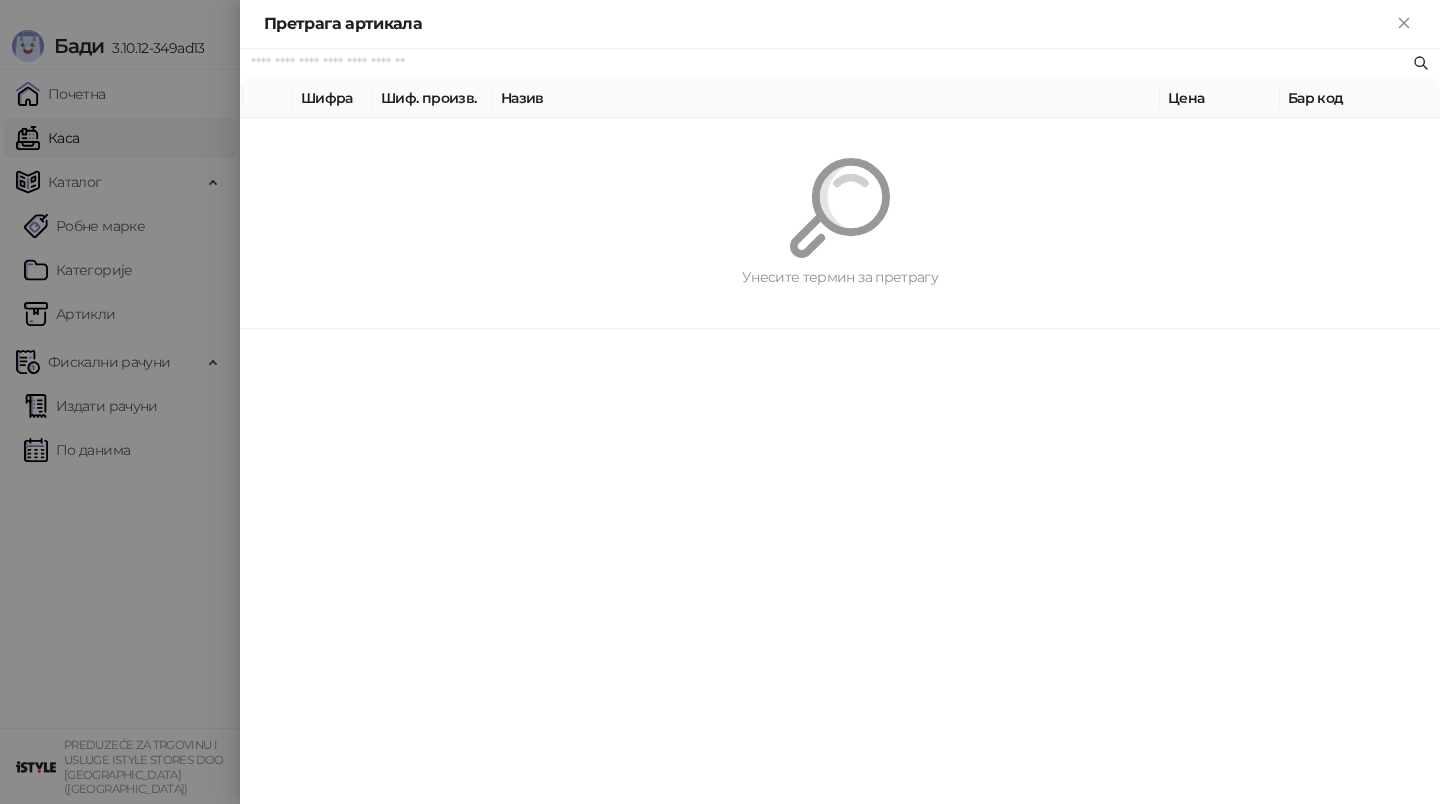 paste on "********" 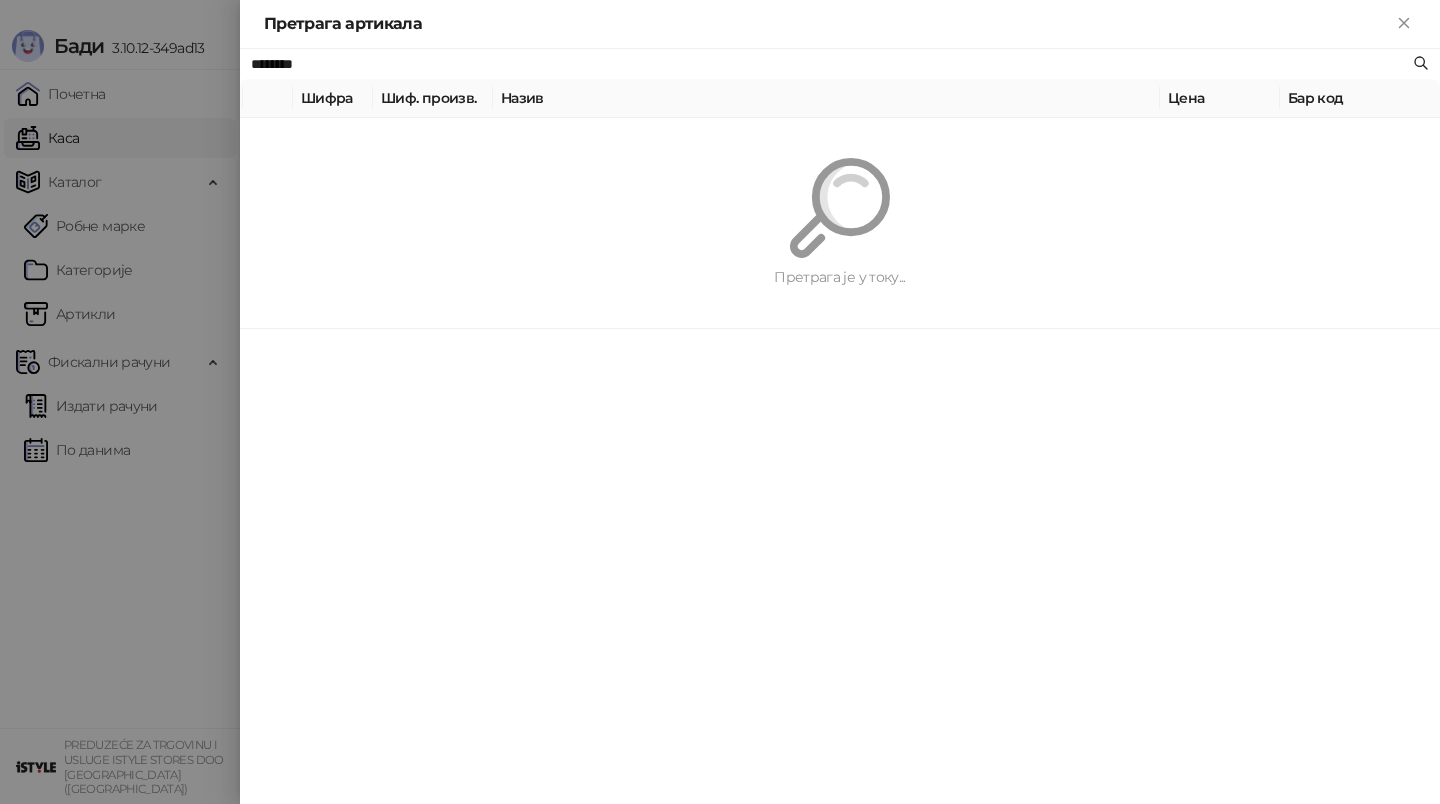 type on "********" 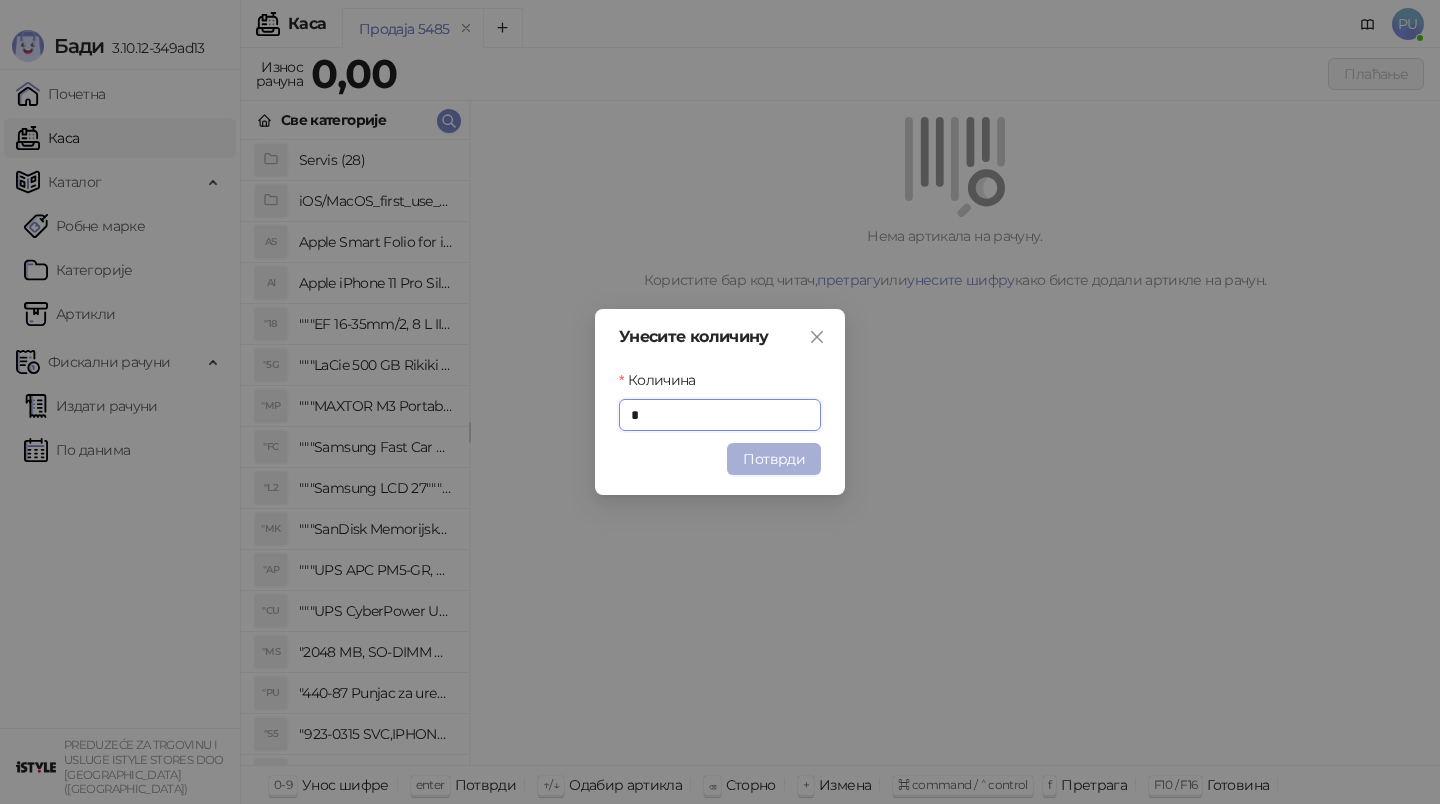 click on "Потврди" at bounding box center (774, 459) 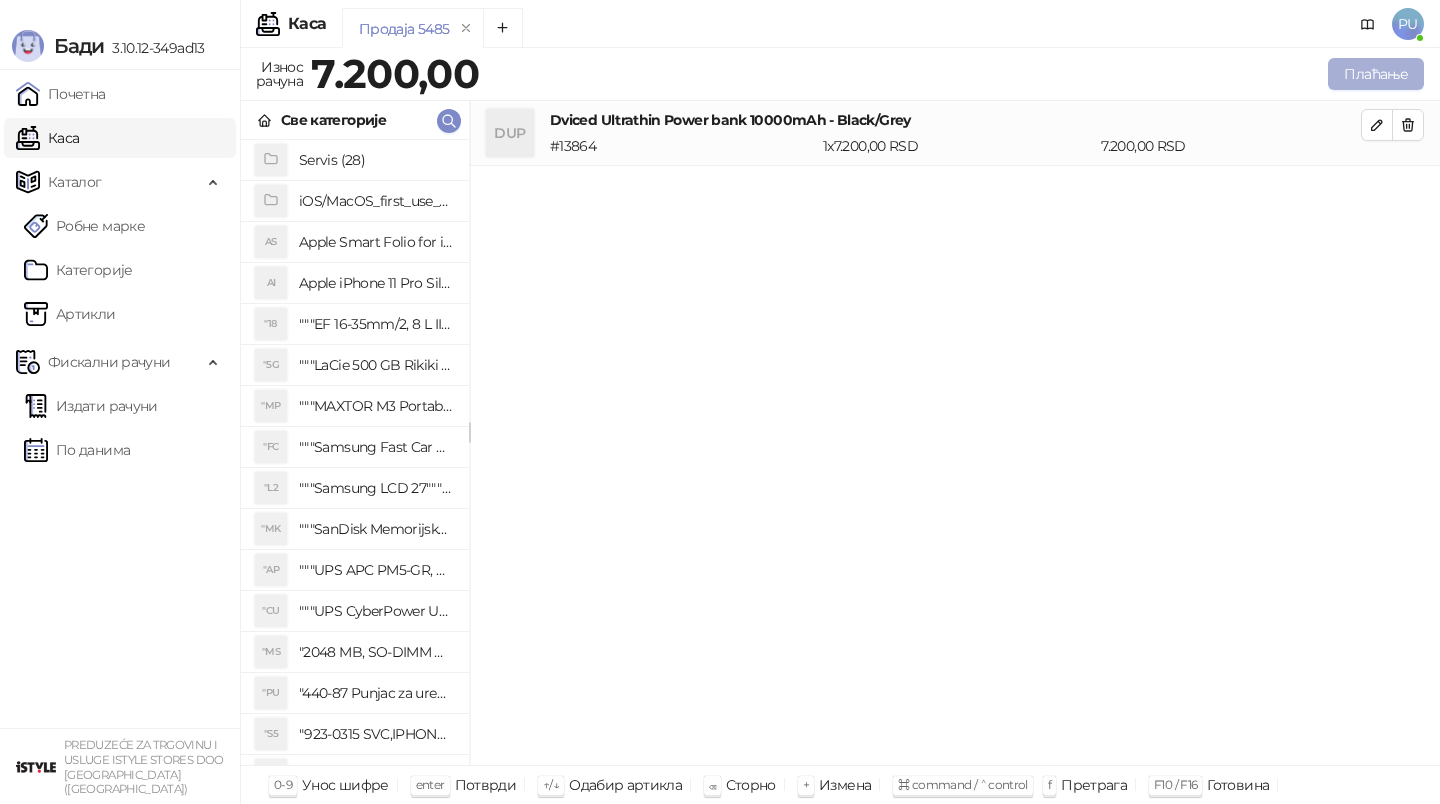 click on "Плаћање" at bounding box center (1376, 74) 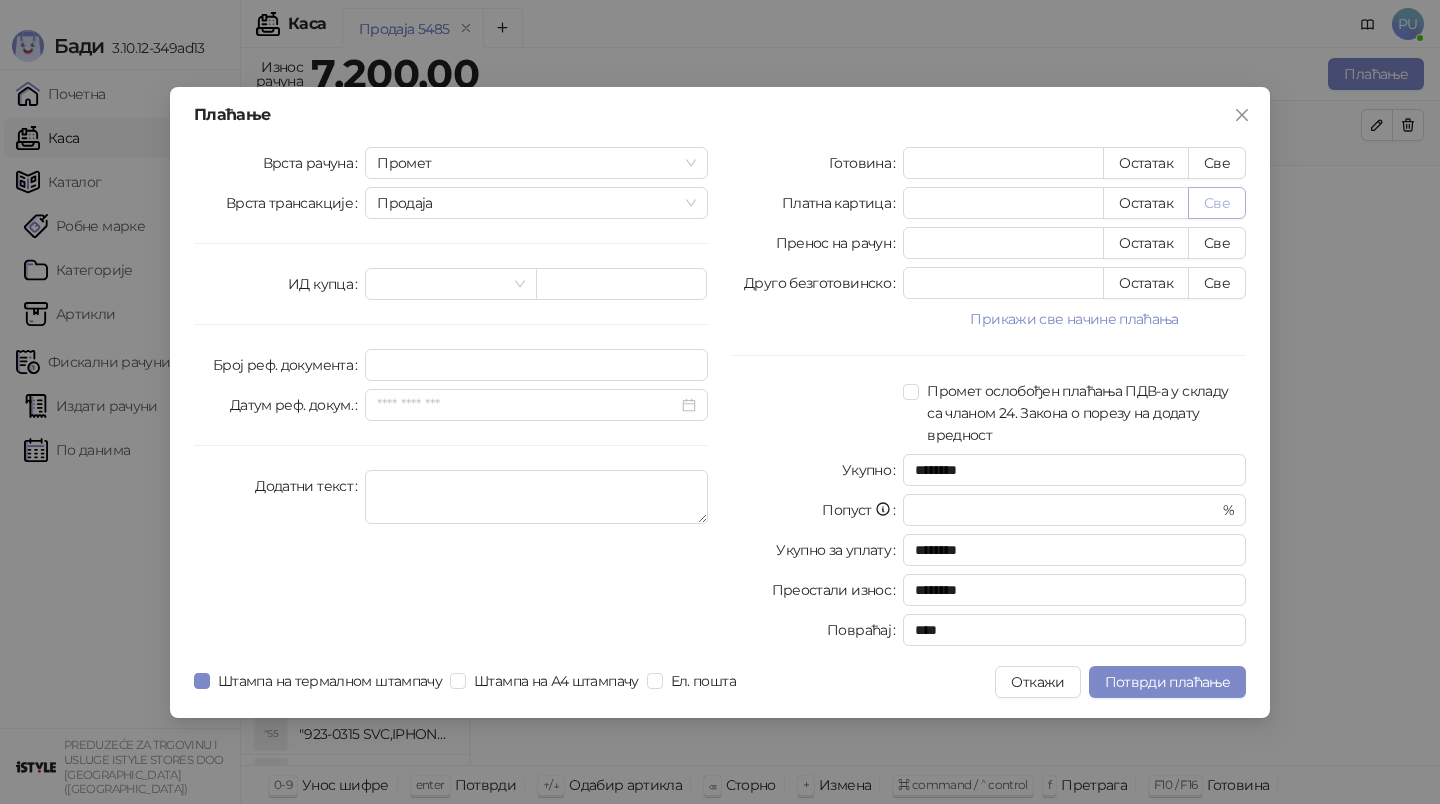 click on "Све" at bounding box center [1217, 203] 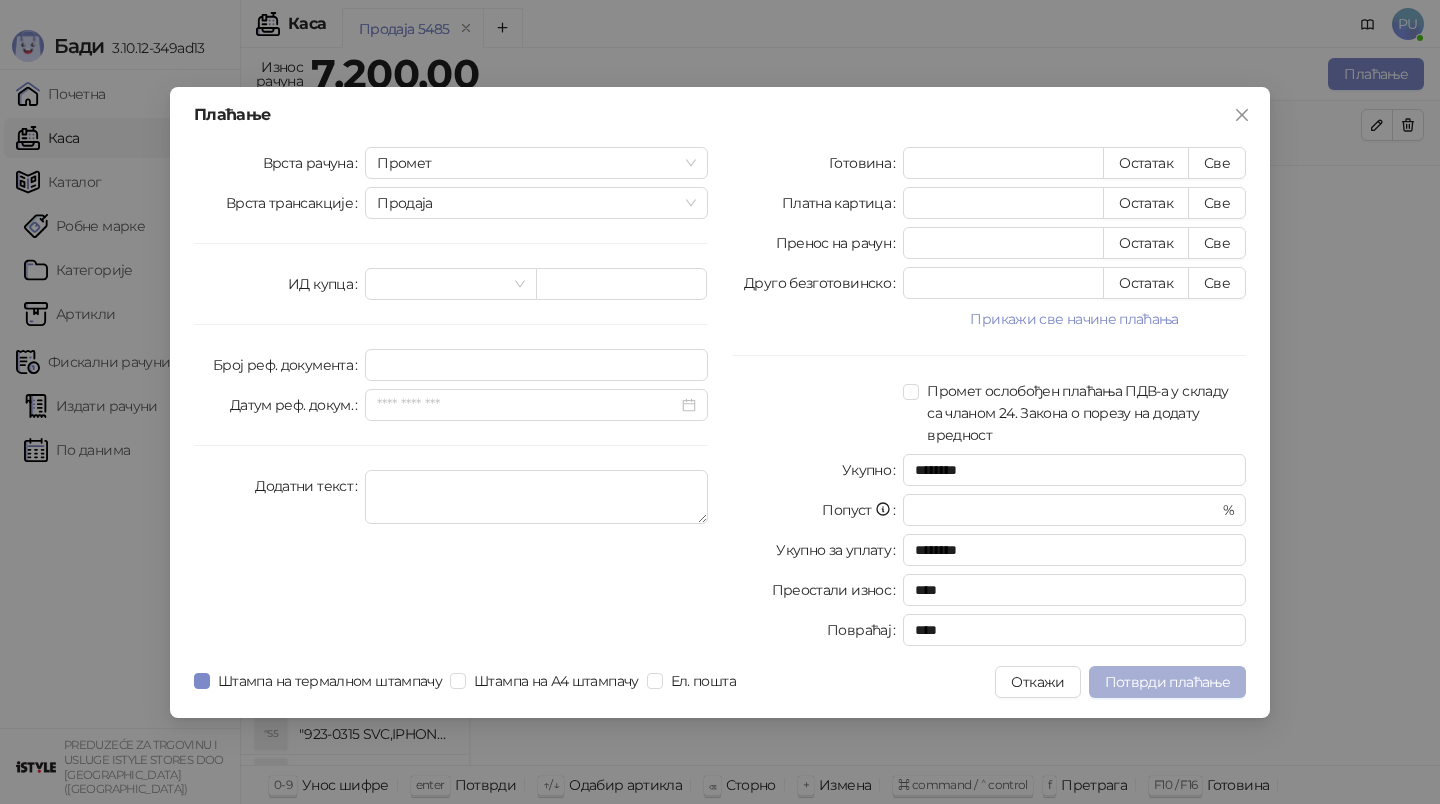 click on "Потврди плаћање" at bounding box center (1167, 682) 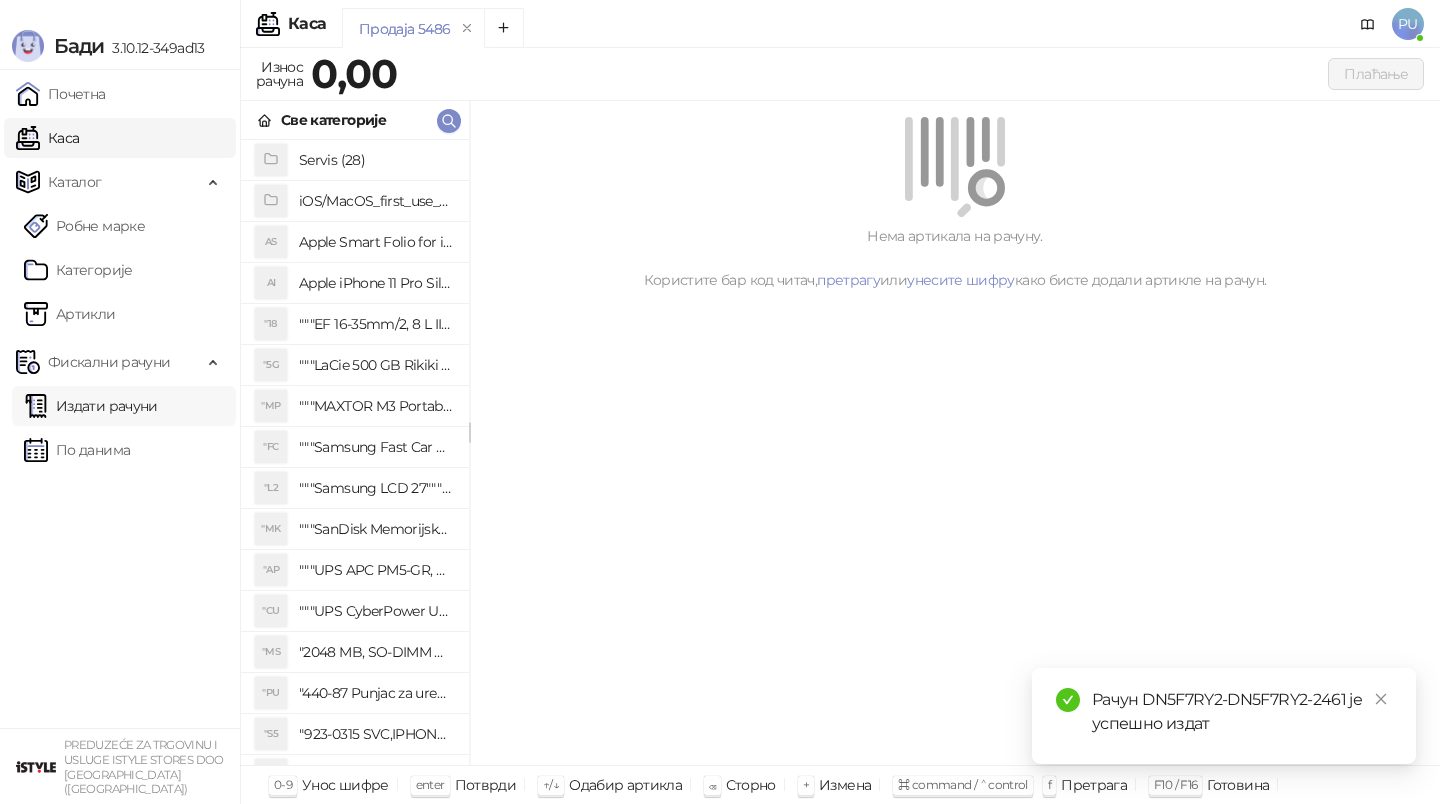click on "Издати рачуни" at bounding box center [91, 406] 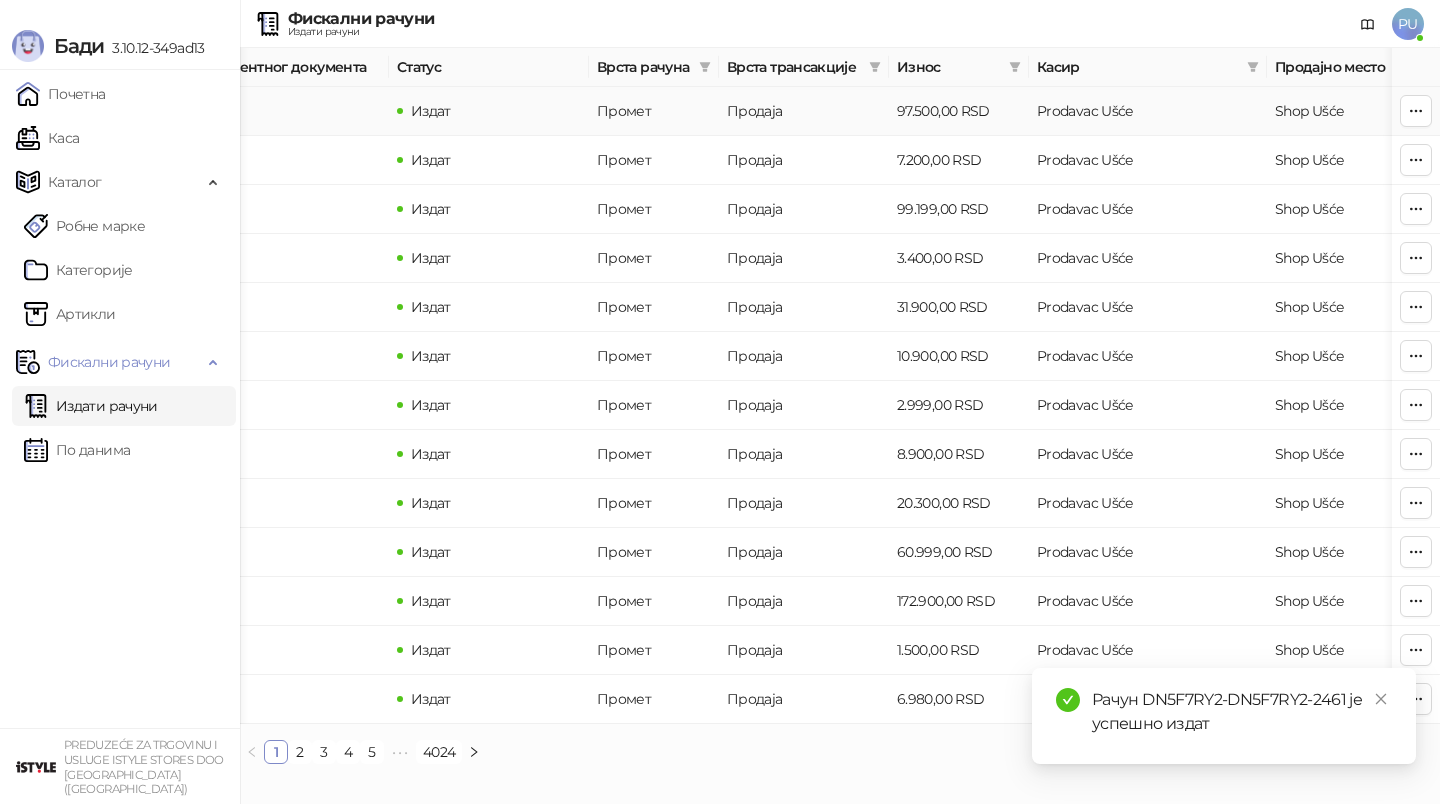 scroll, scrollTop: 0, scrollLeft: 600, axis: horizontal 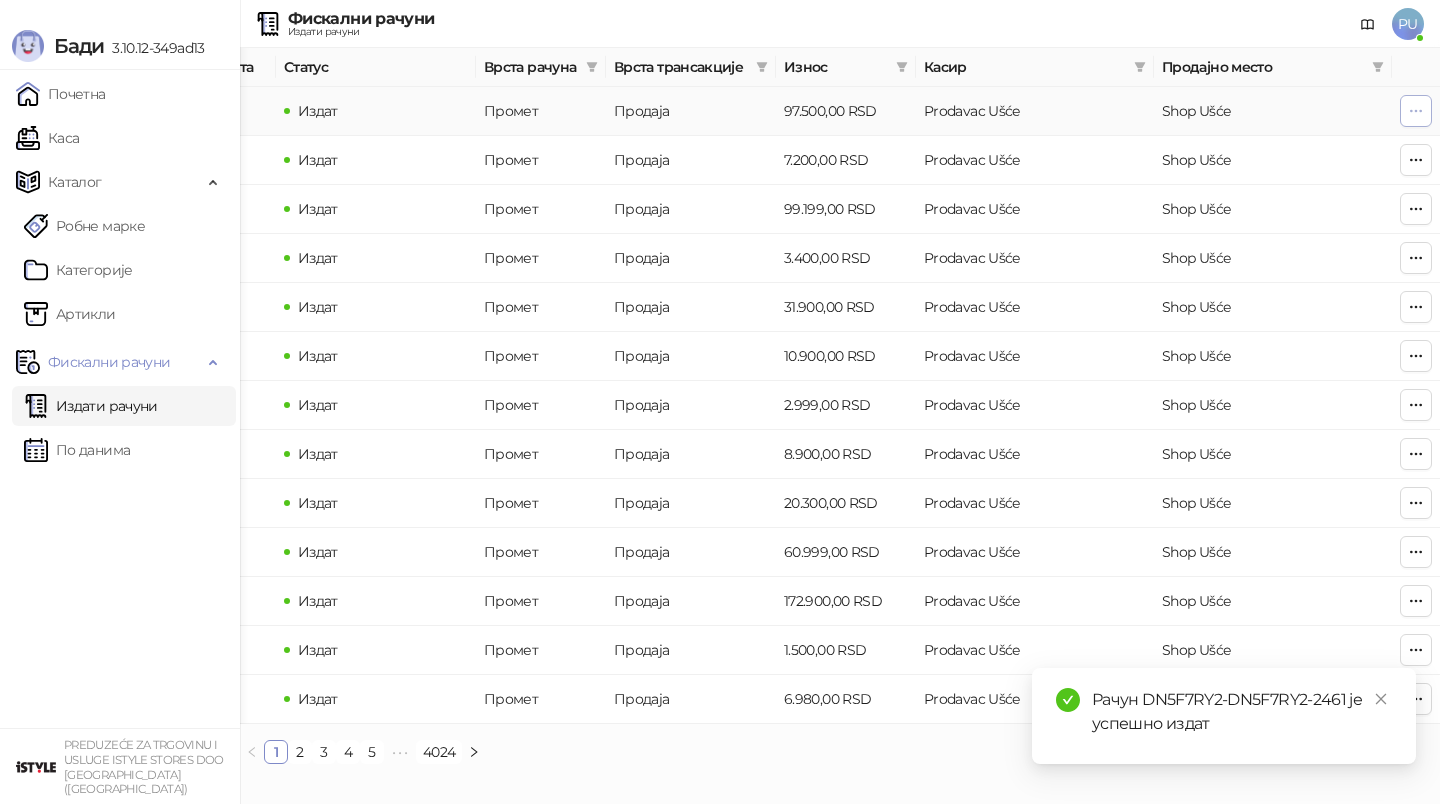 click 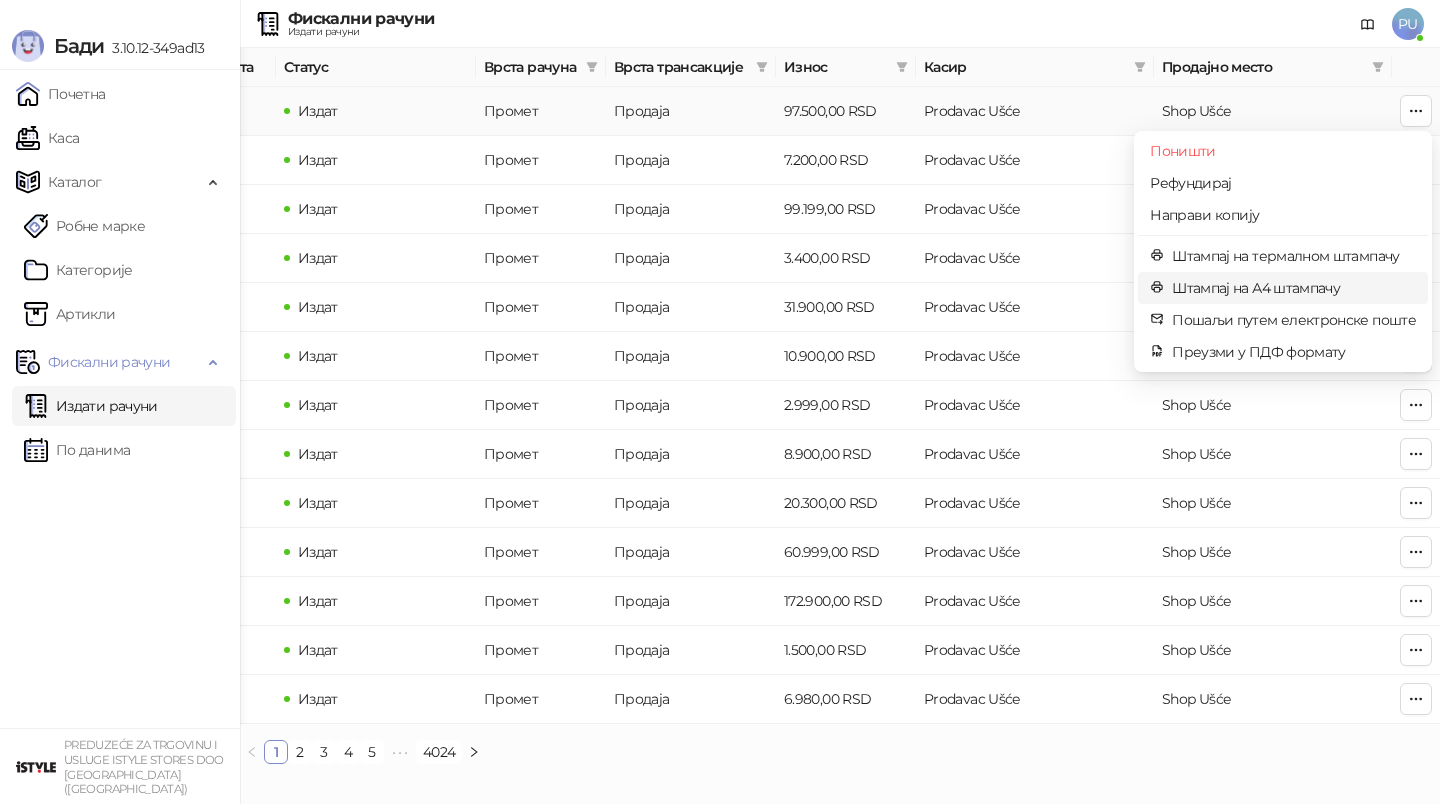 click on "Штампај на А4 штампачу" at bounding box center (1294, 288) 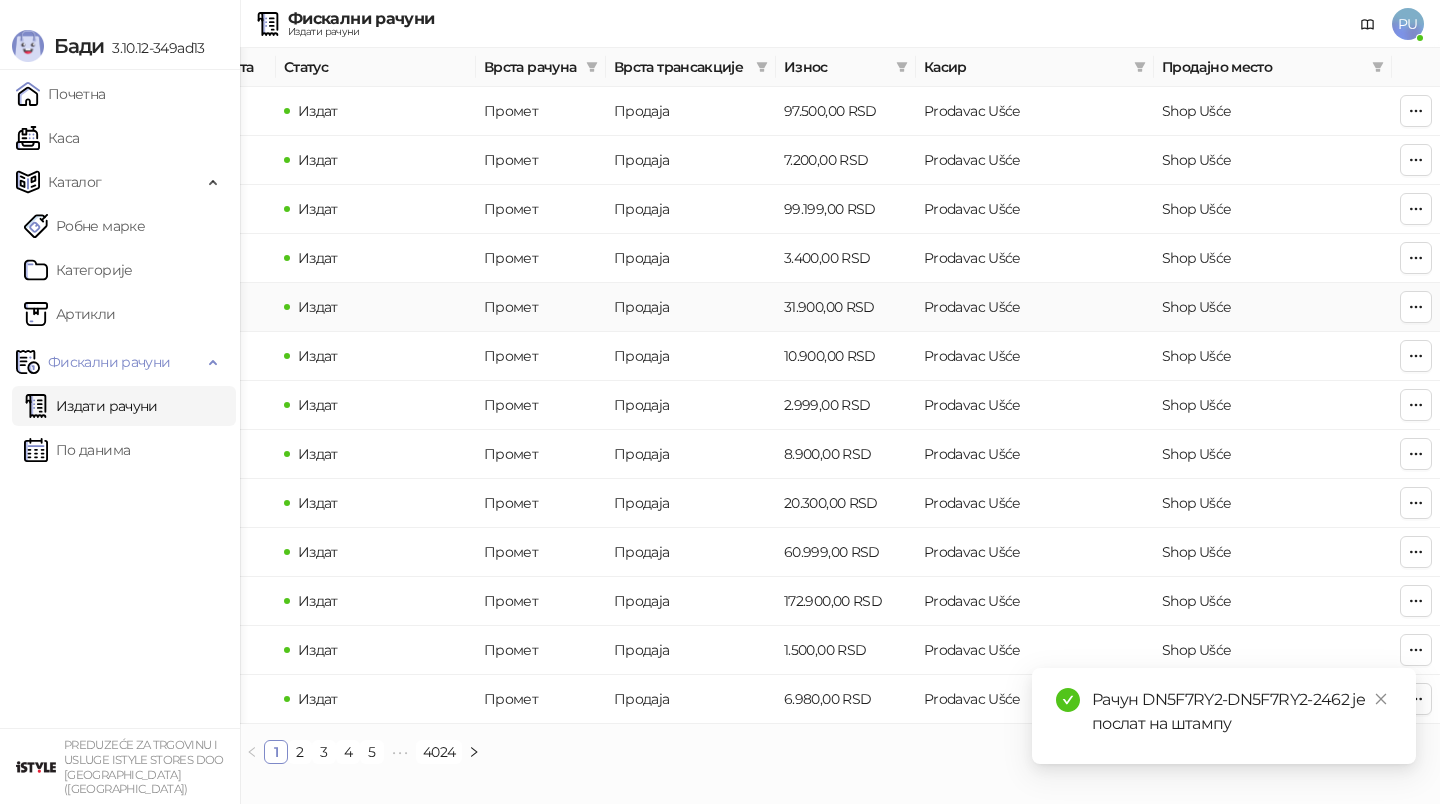 click on "Shop Ušće" at bounding box center [1273, 307] 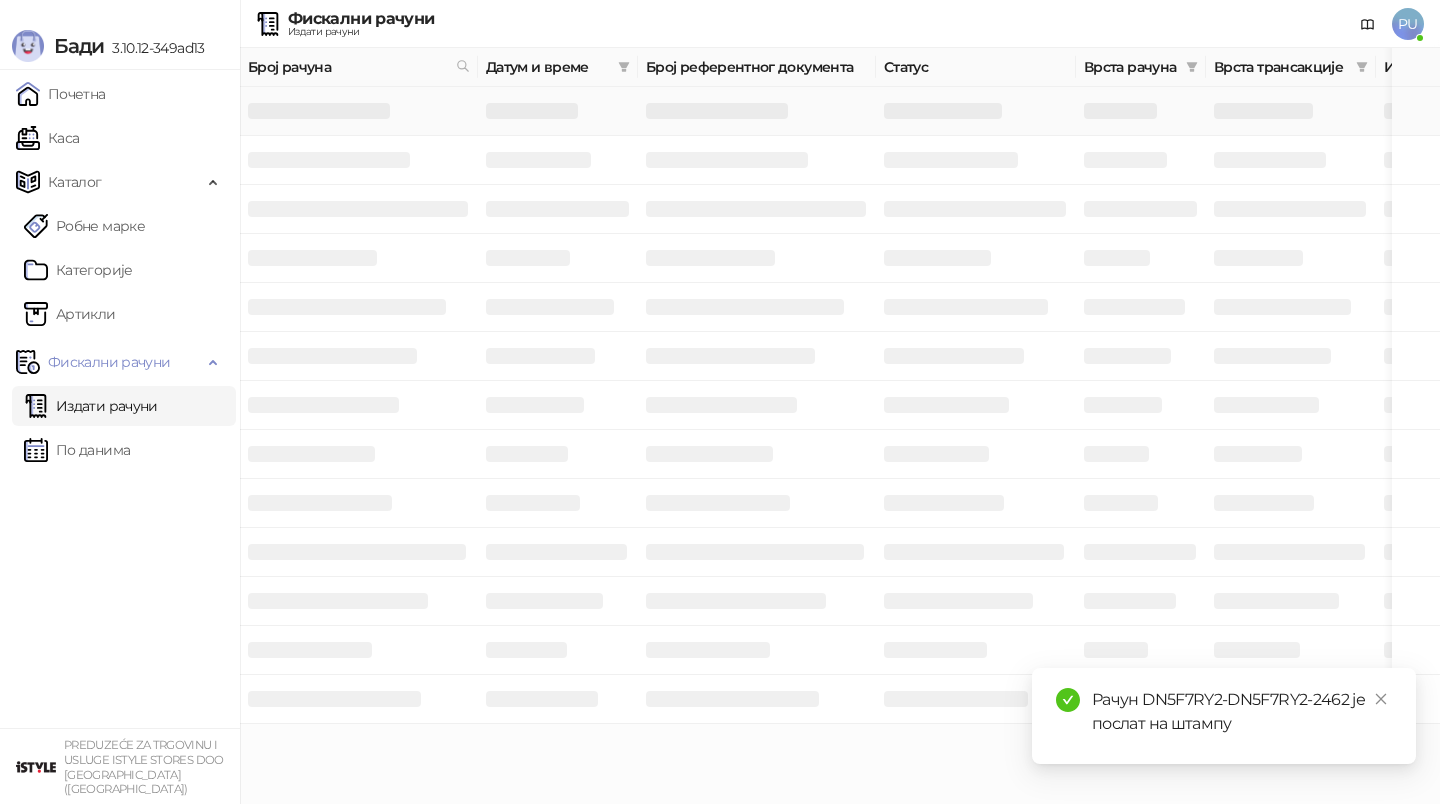 click at bounding box center (1416, 111) 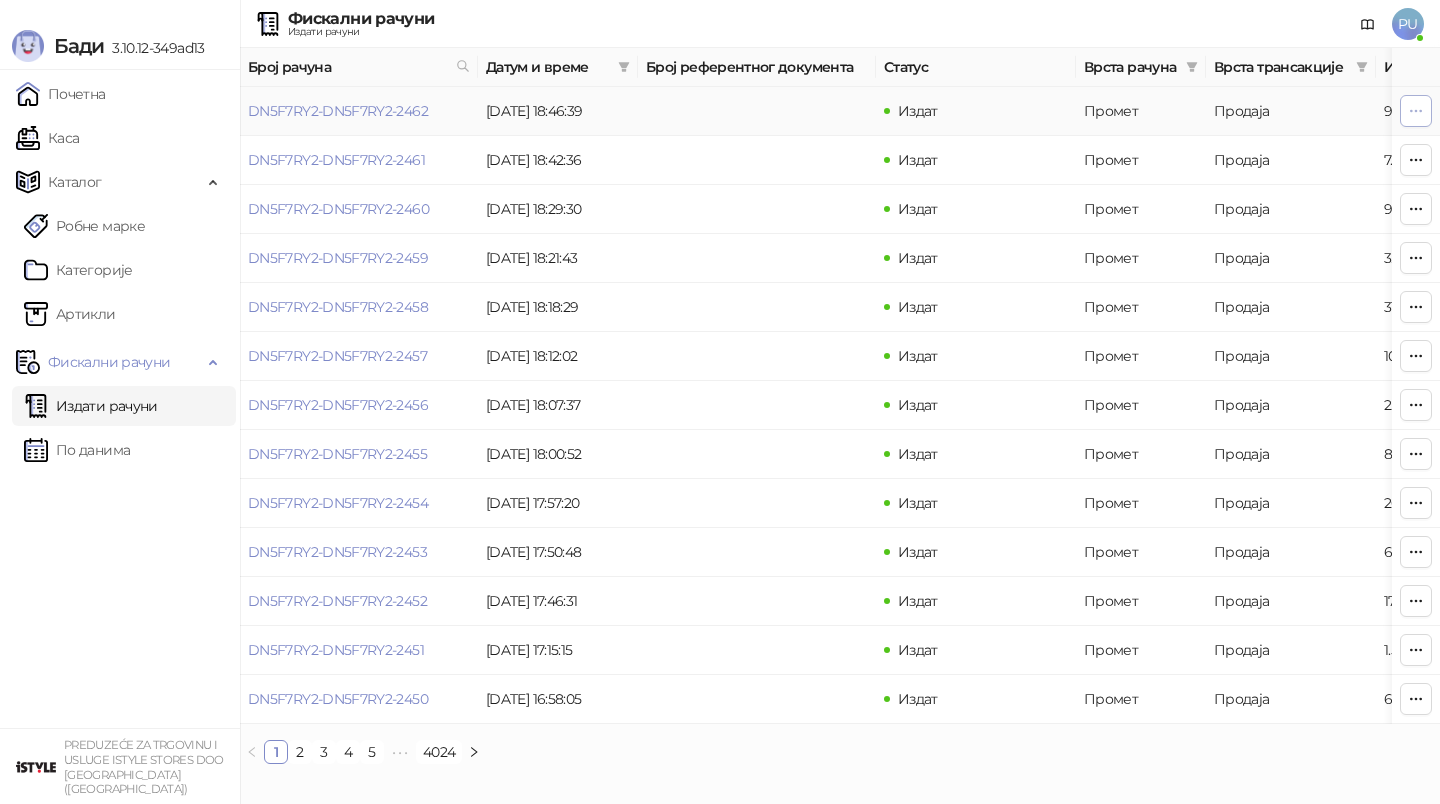 click 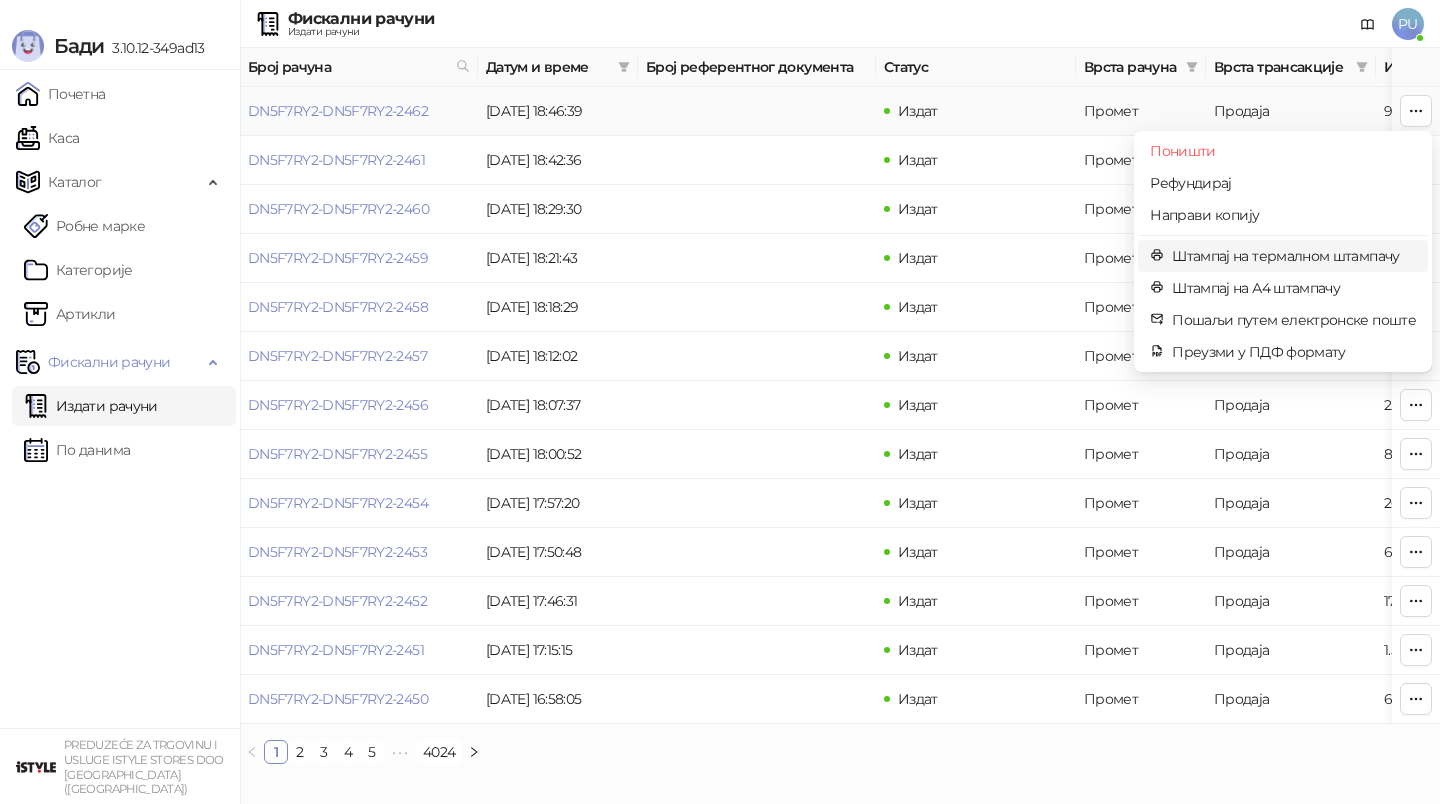 click on "Штампај на термалном штампачу" at bounding box center [1294, 256] 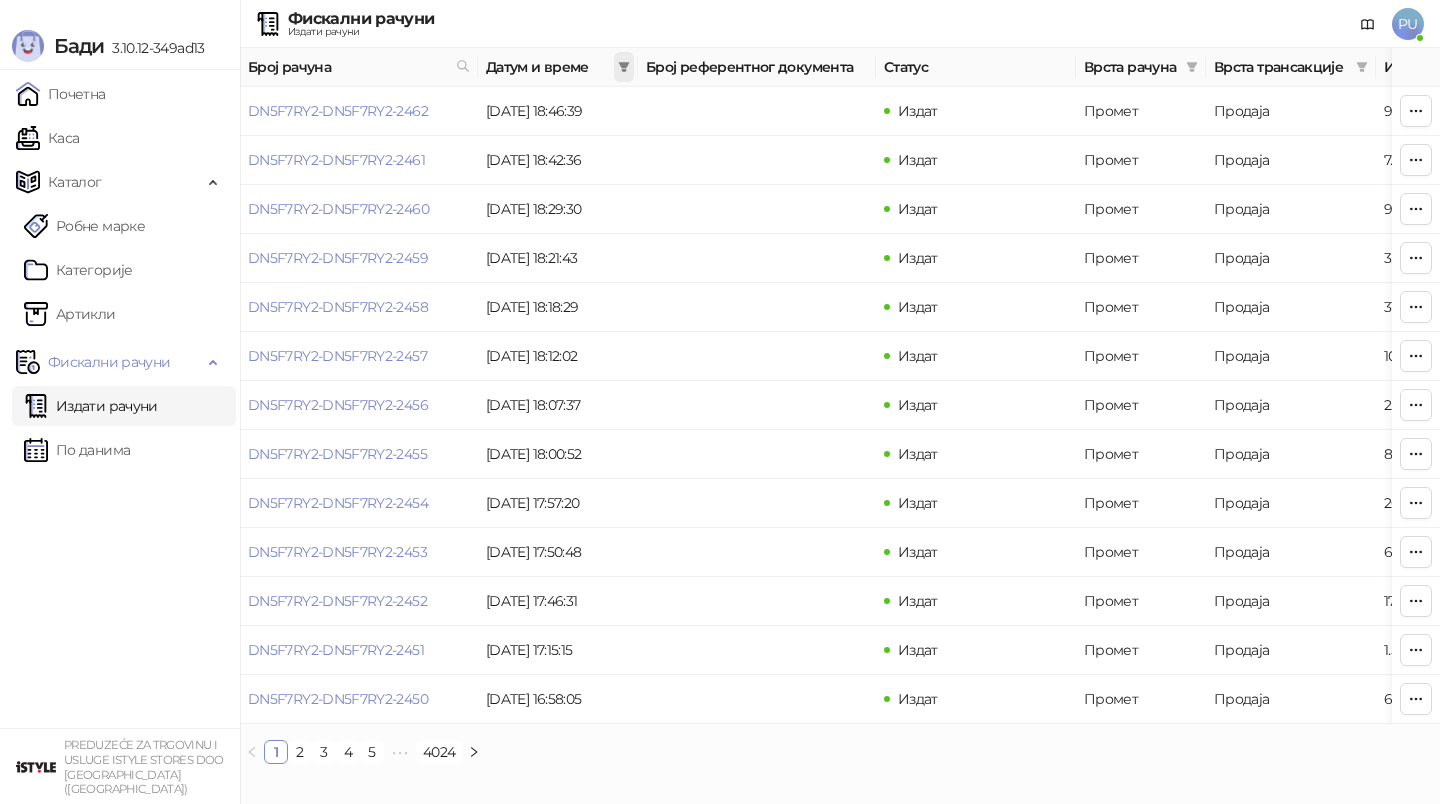click 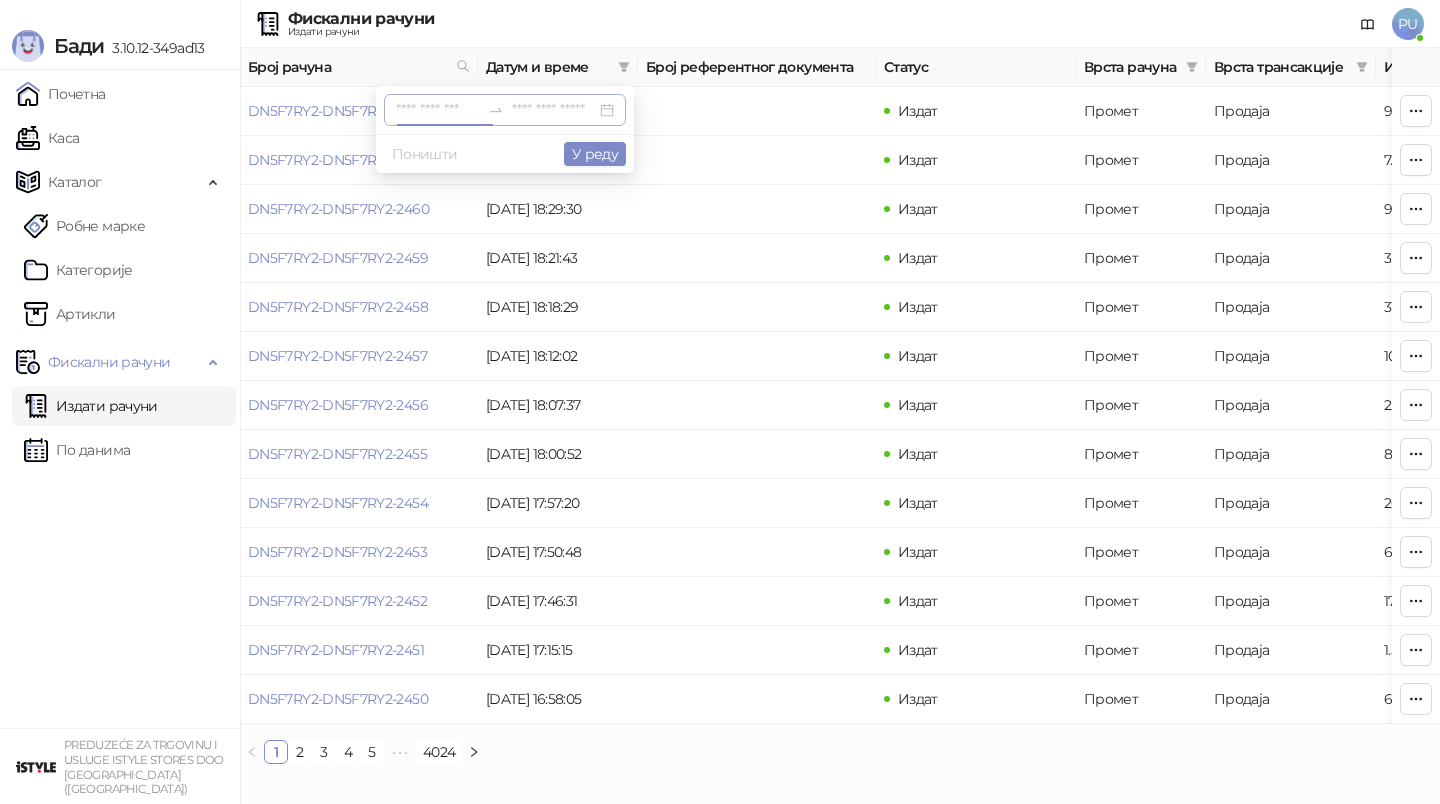 click at bounding box center (438, 110) 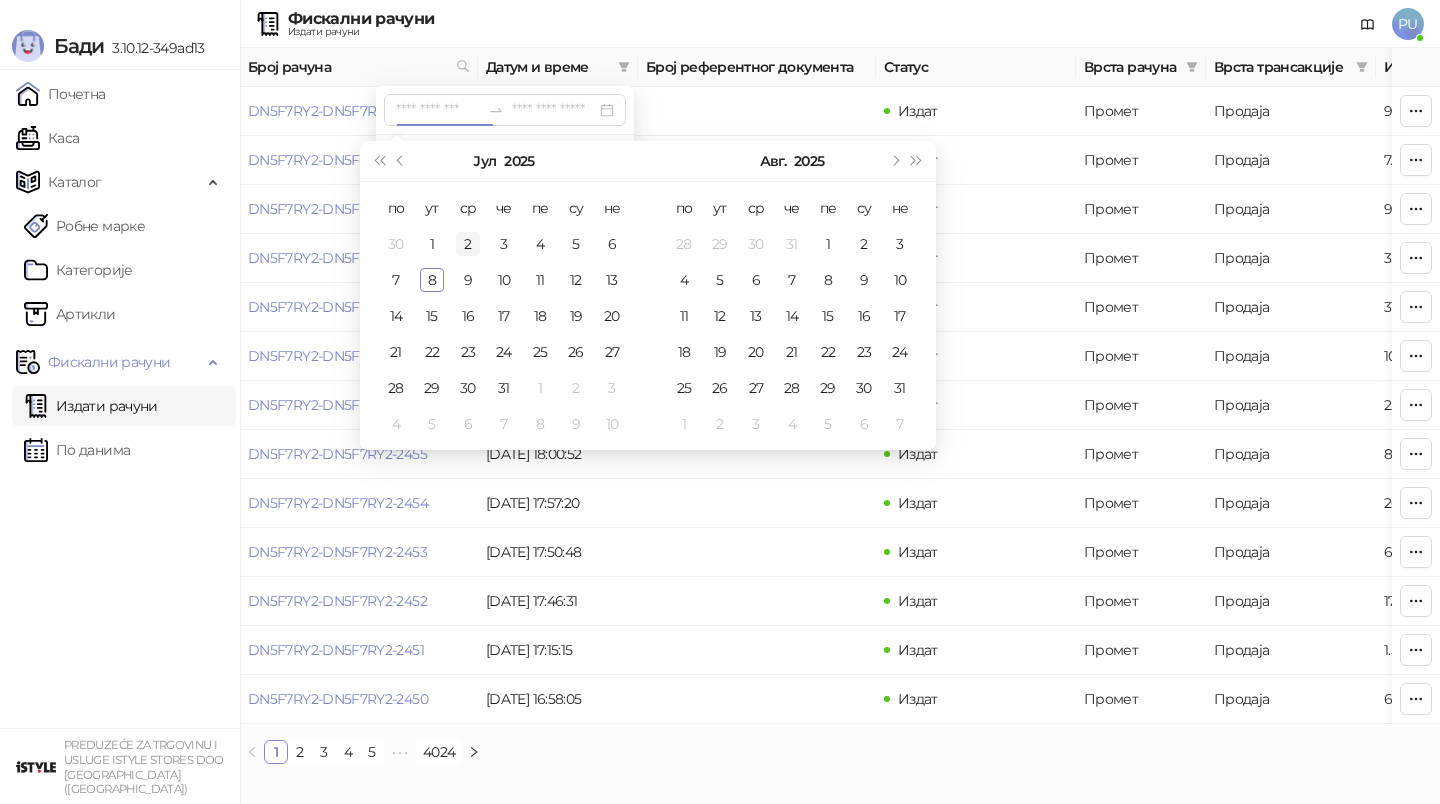 type on "**********" 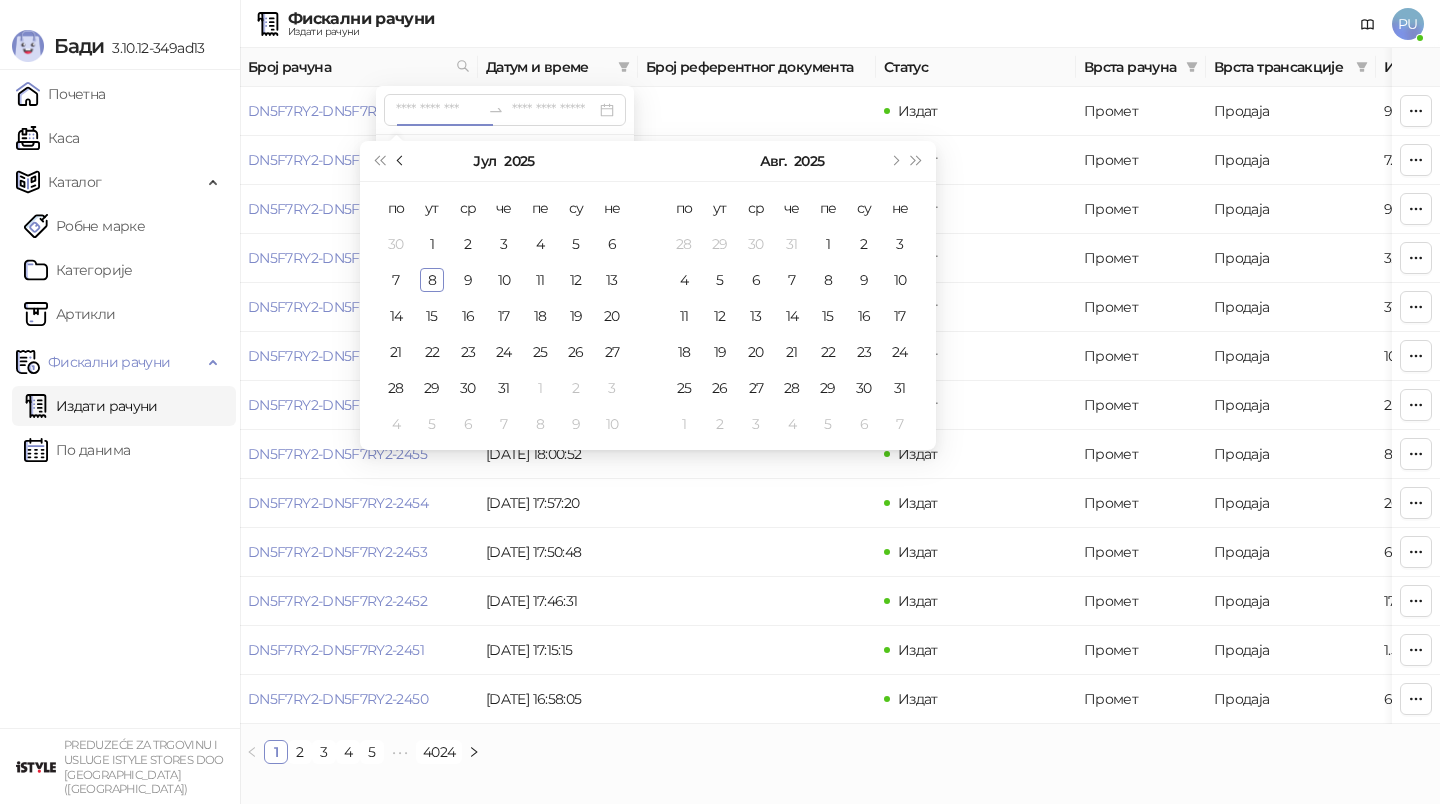 click at bounding box center (401, 161) 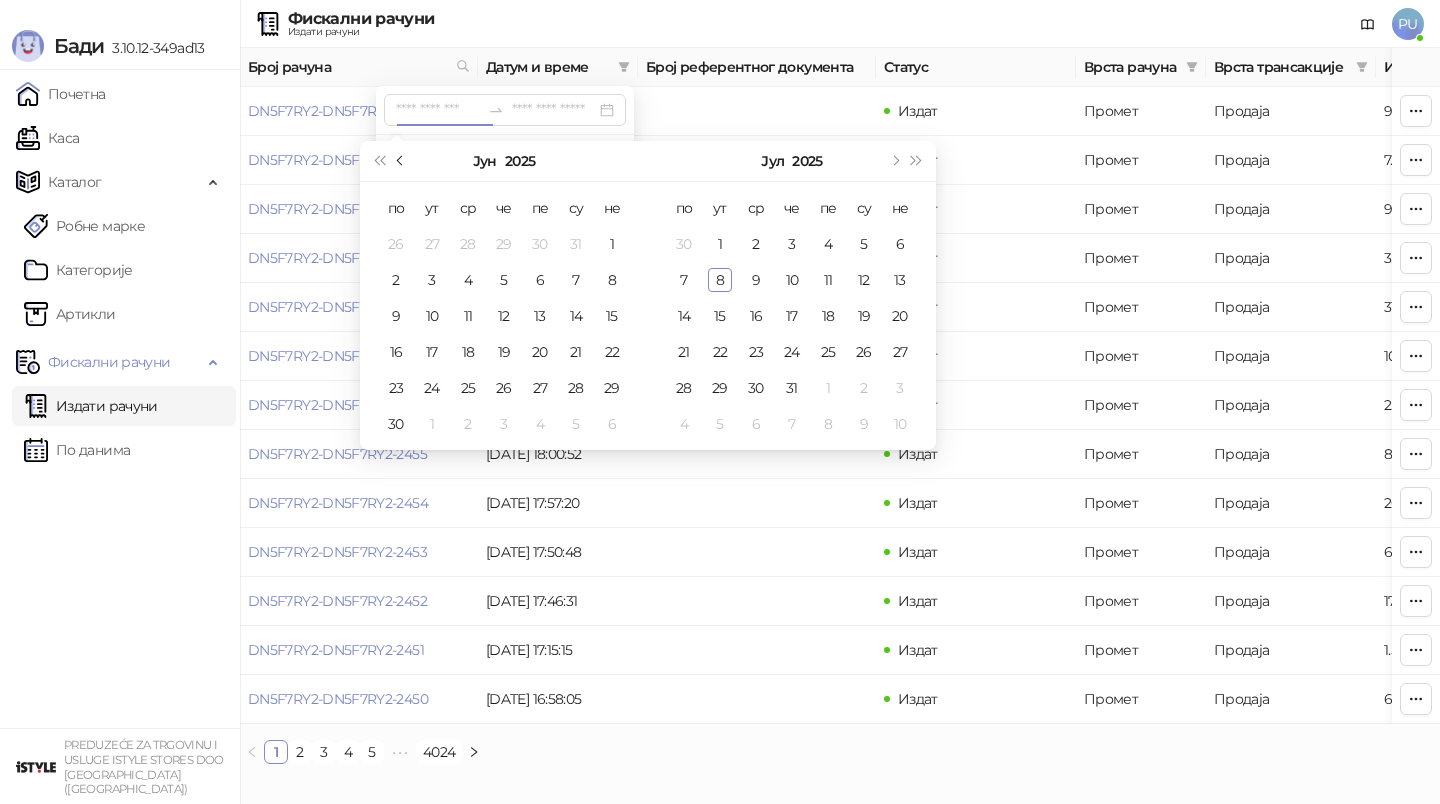 click at bounding box center [402, 161] 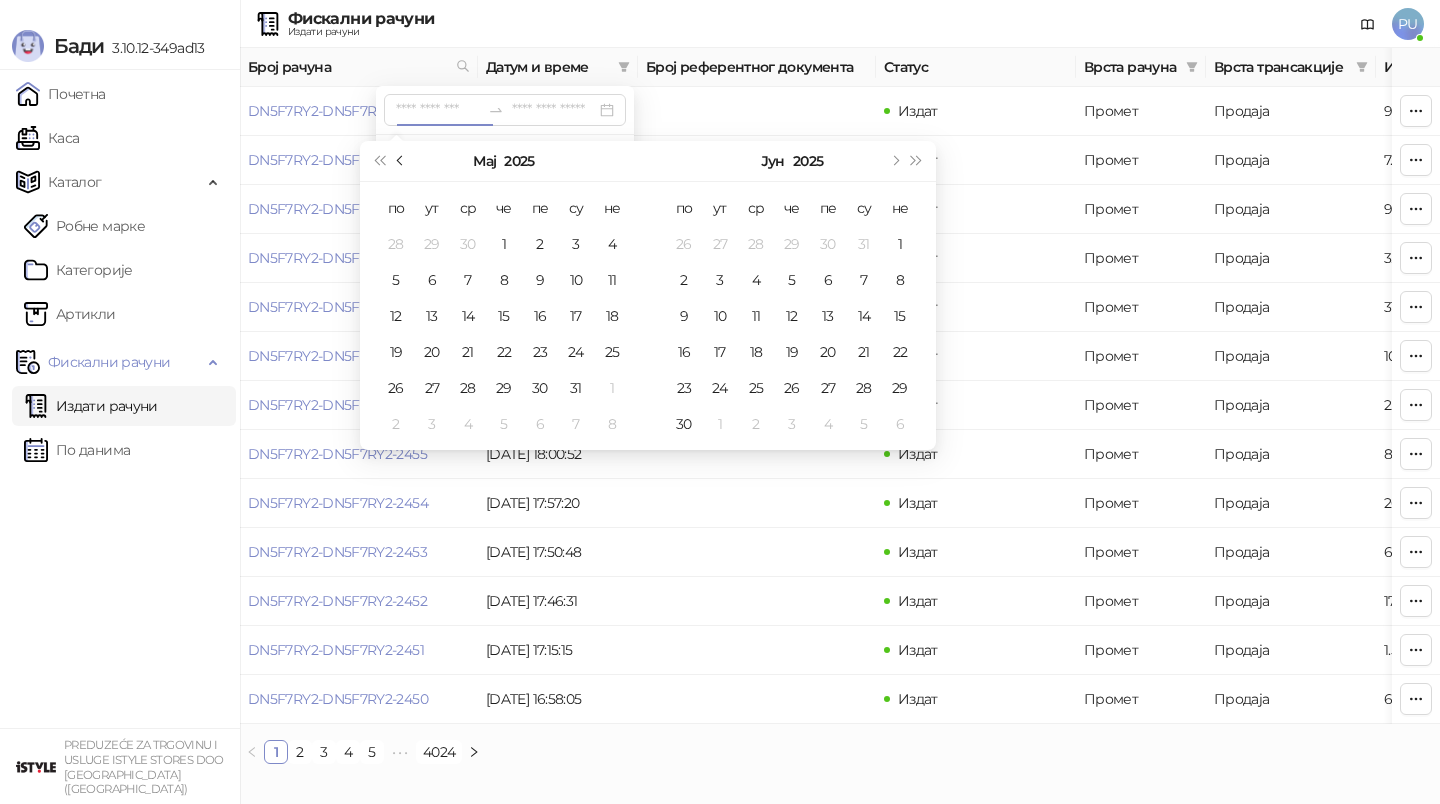 click at bounding box center [402, 161] 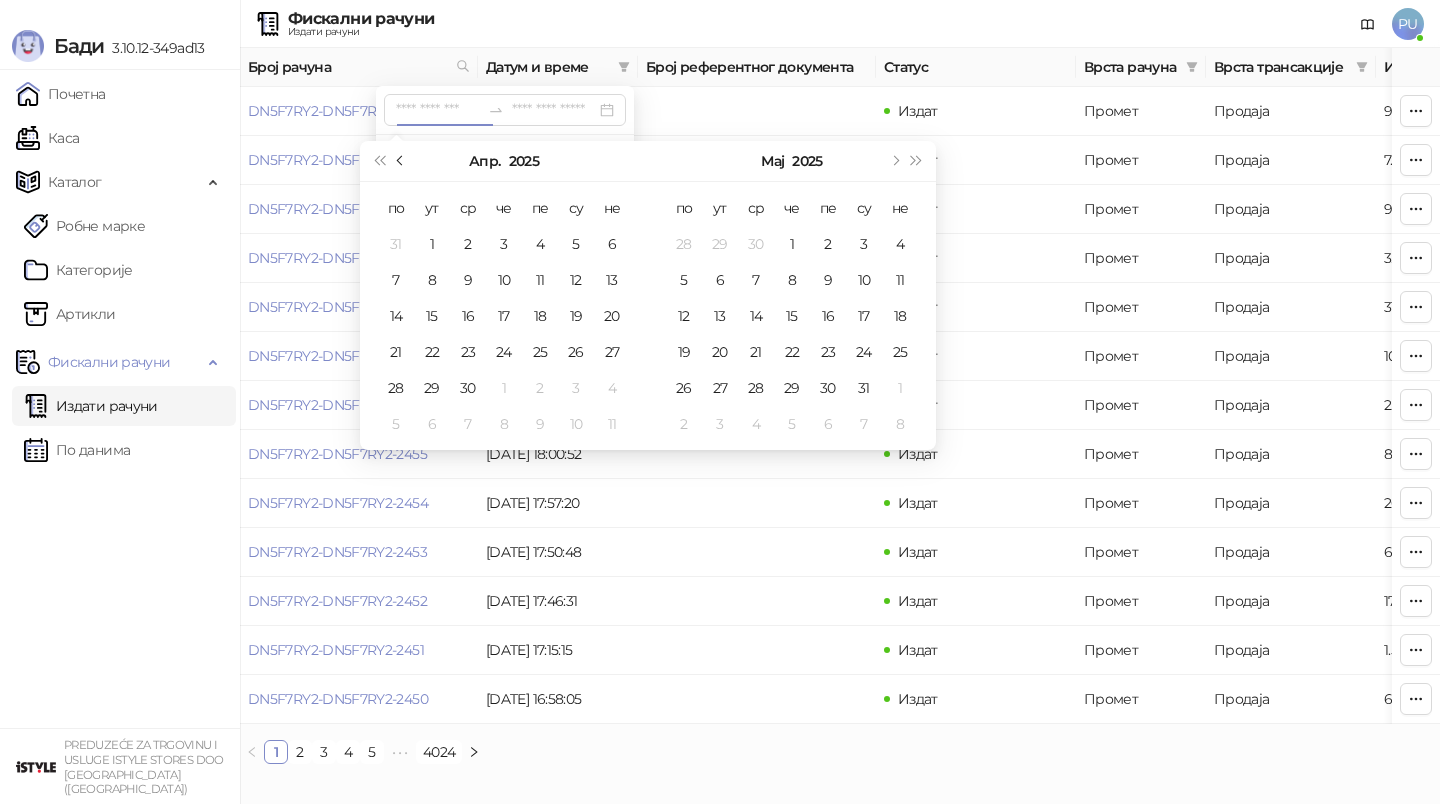 click at bounding box center [402, 161] 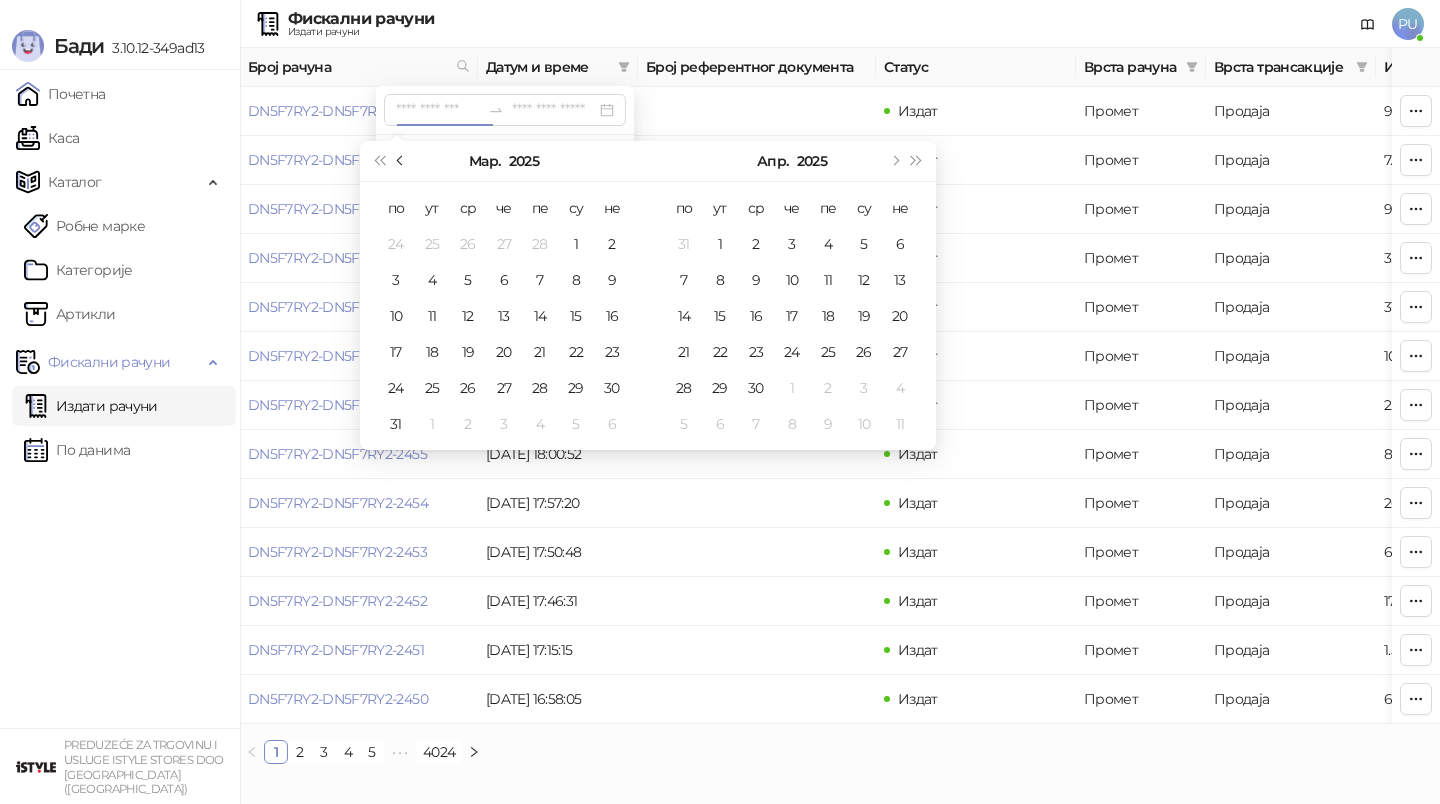 click at bounding box center (402, 161) 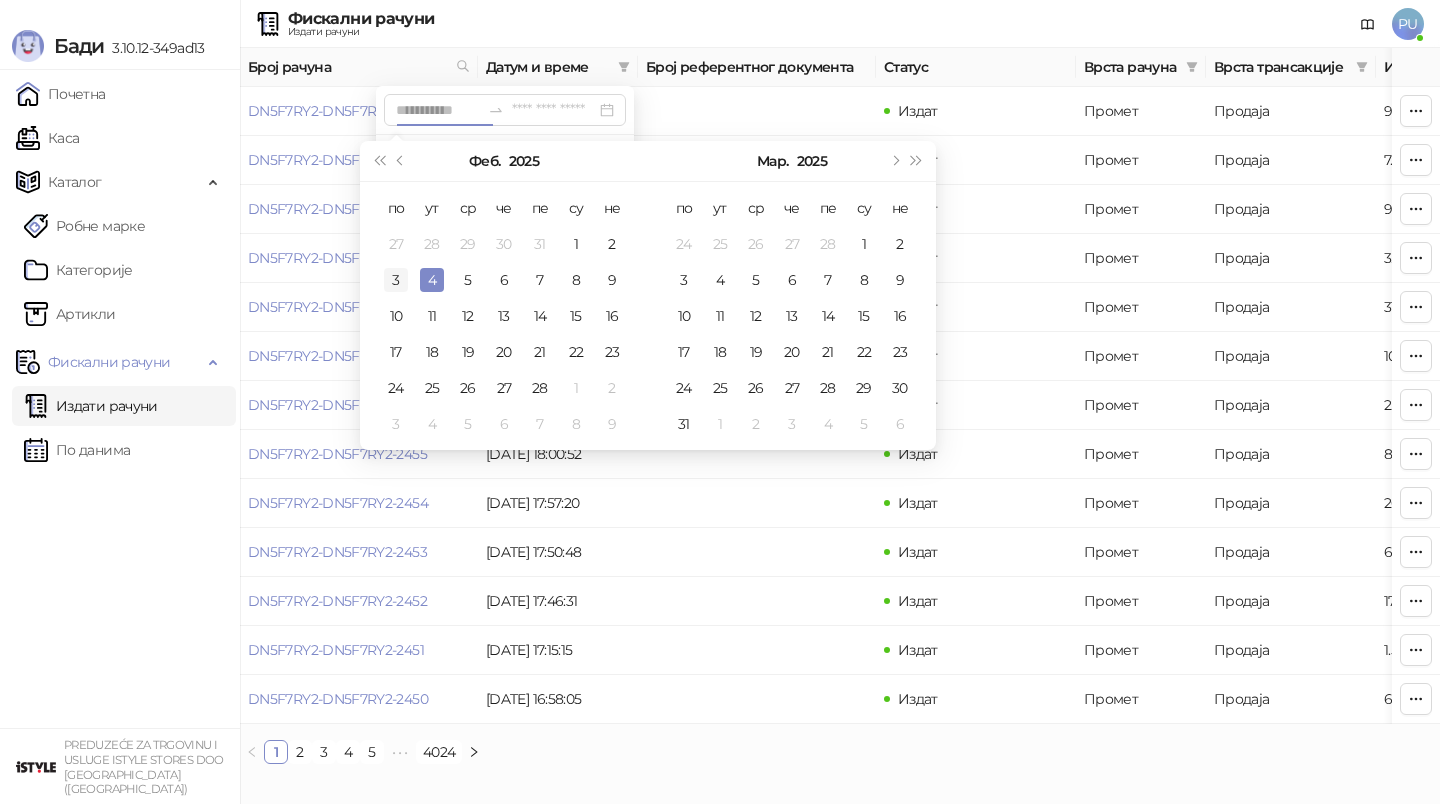 type on "**********" 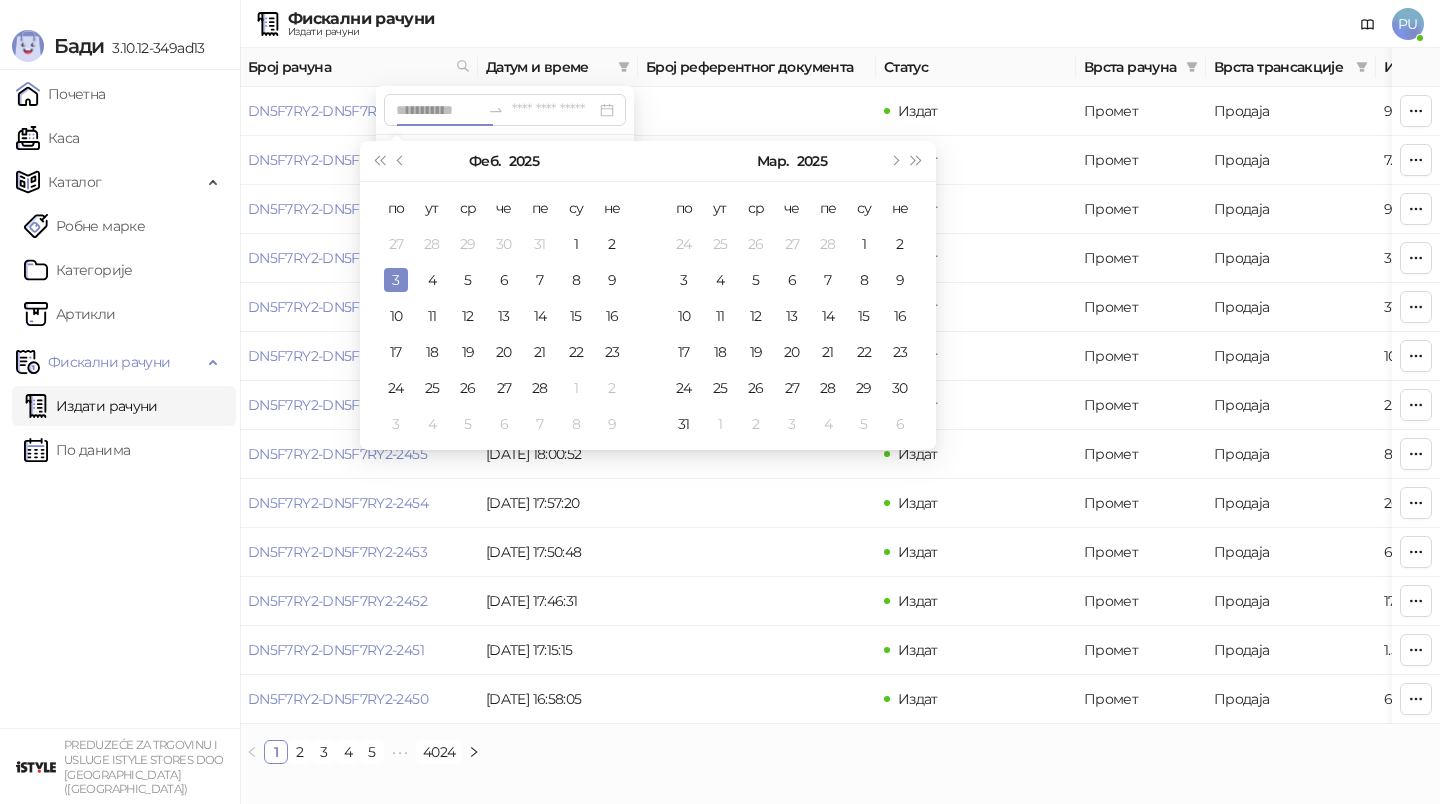 click on "3" at bounding box center [396, 280] 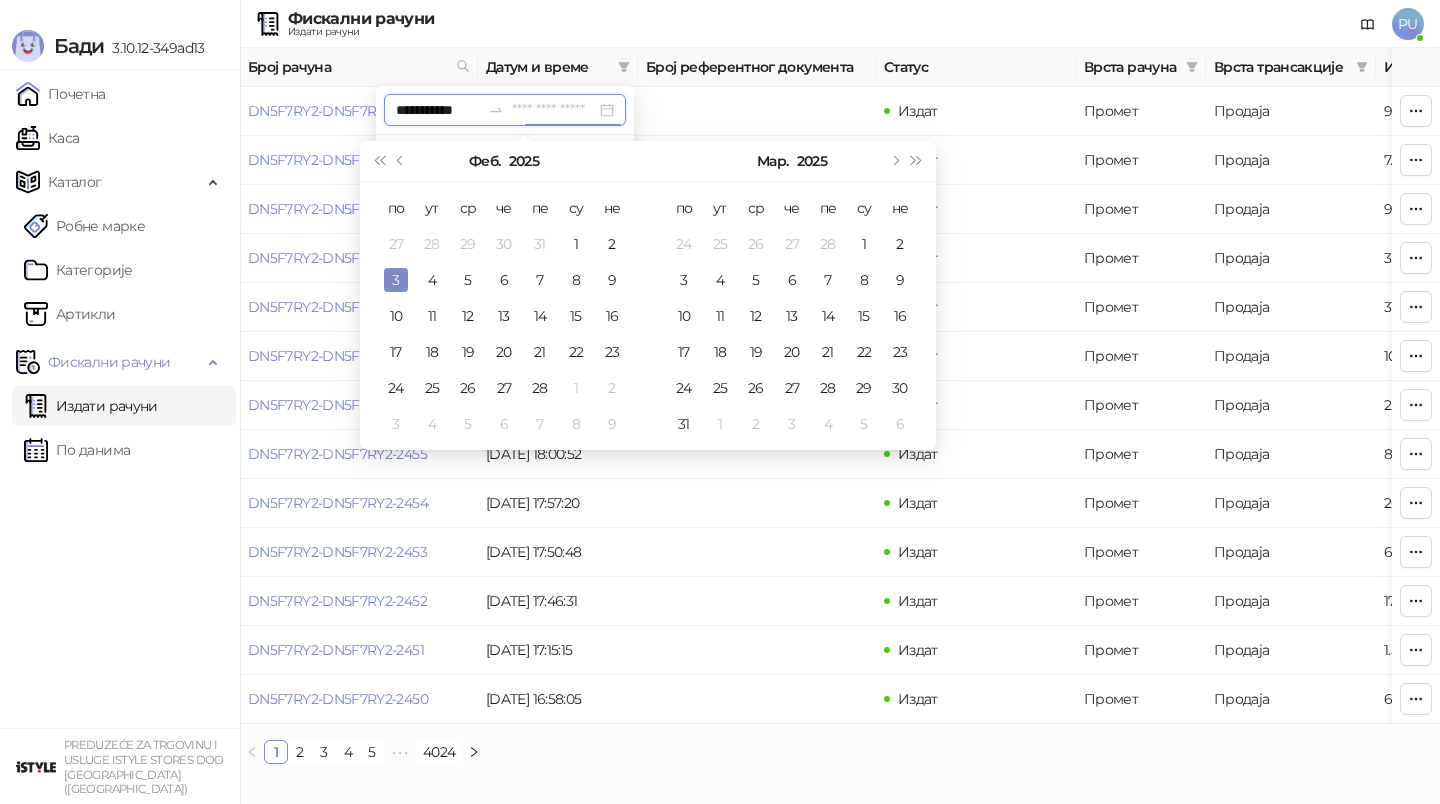 type on "**********" 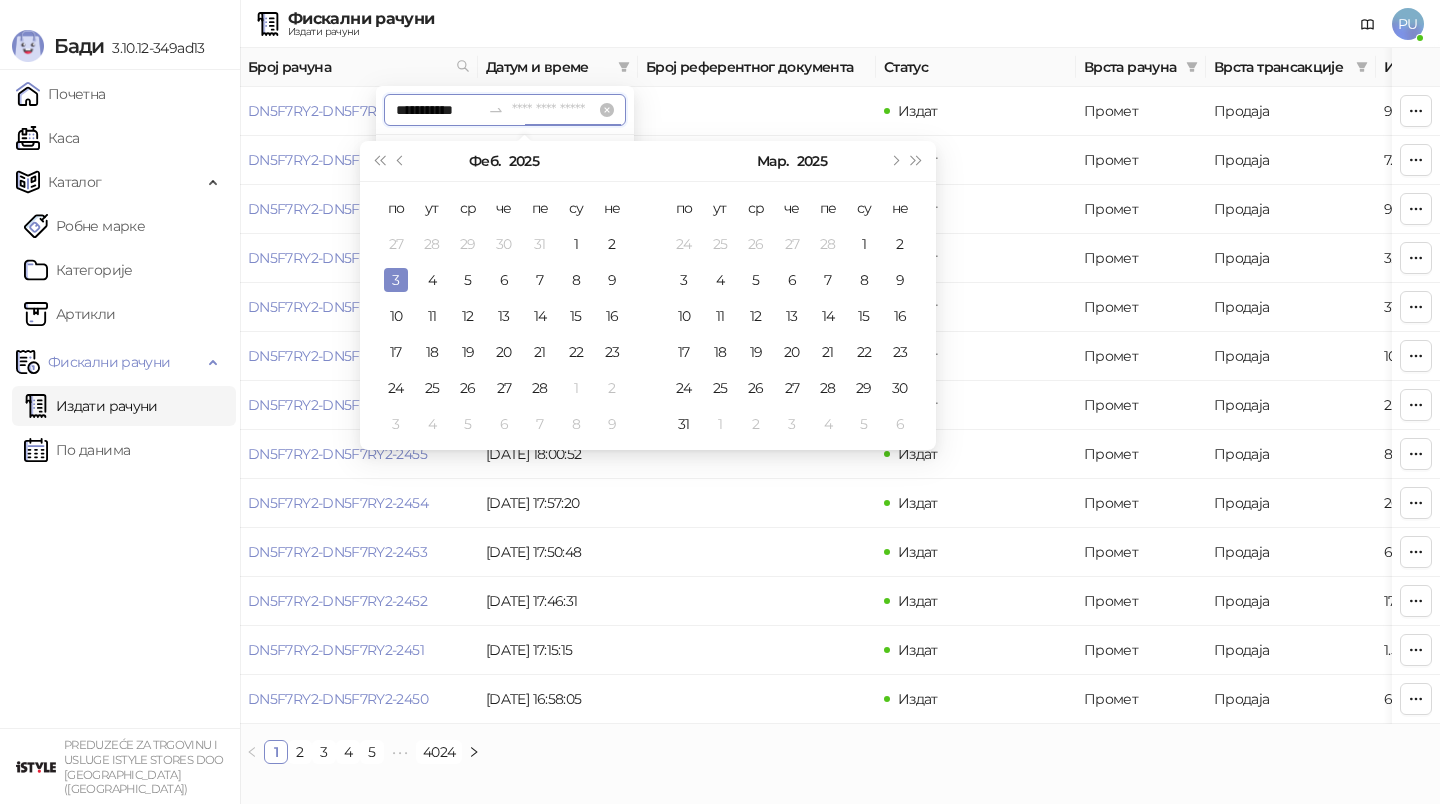 click at bounding box center [554, 110] 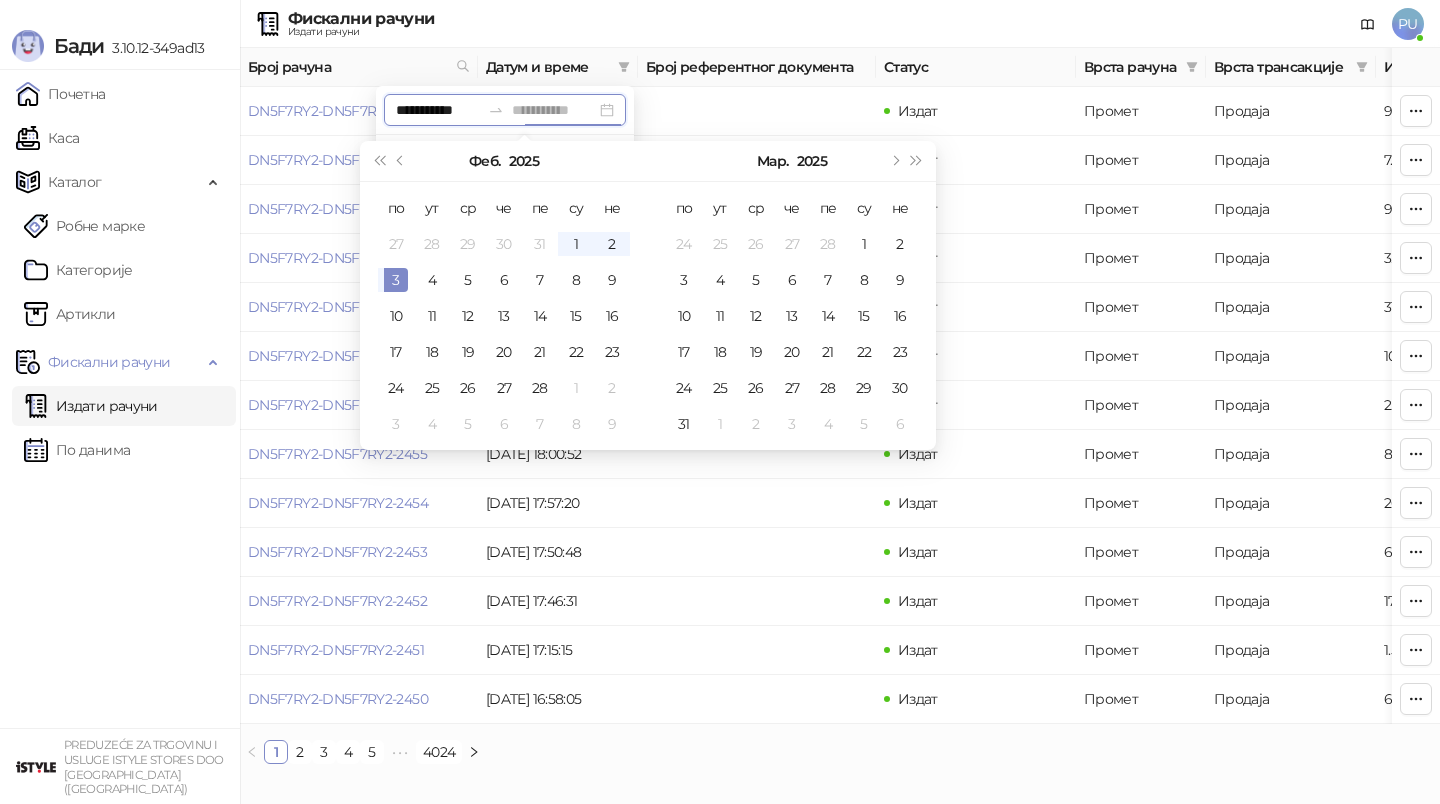 type on "**********" 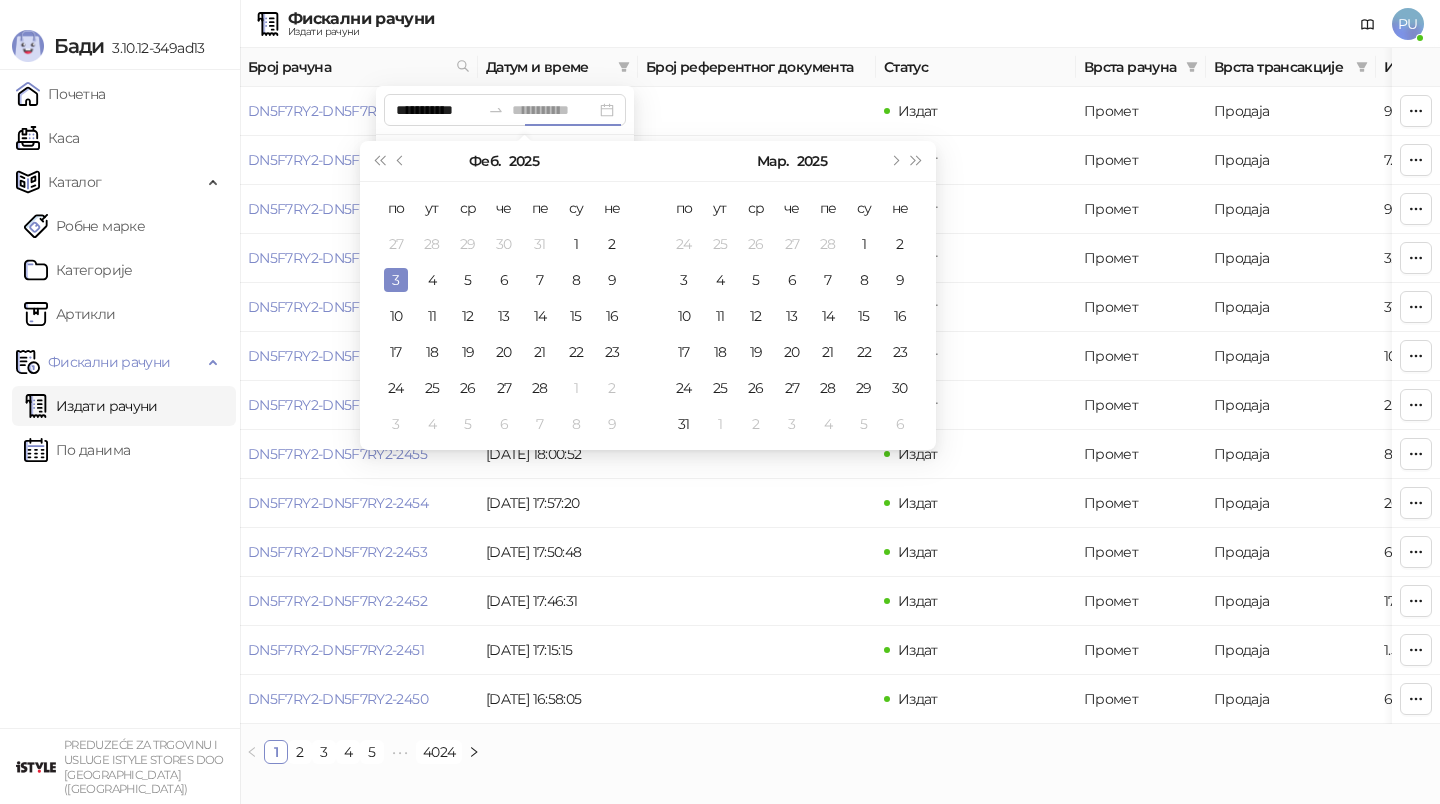 click on "3" at bounding box center [396, 280] 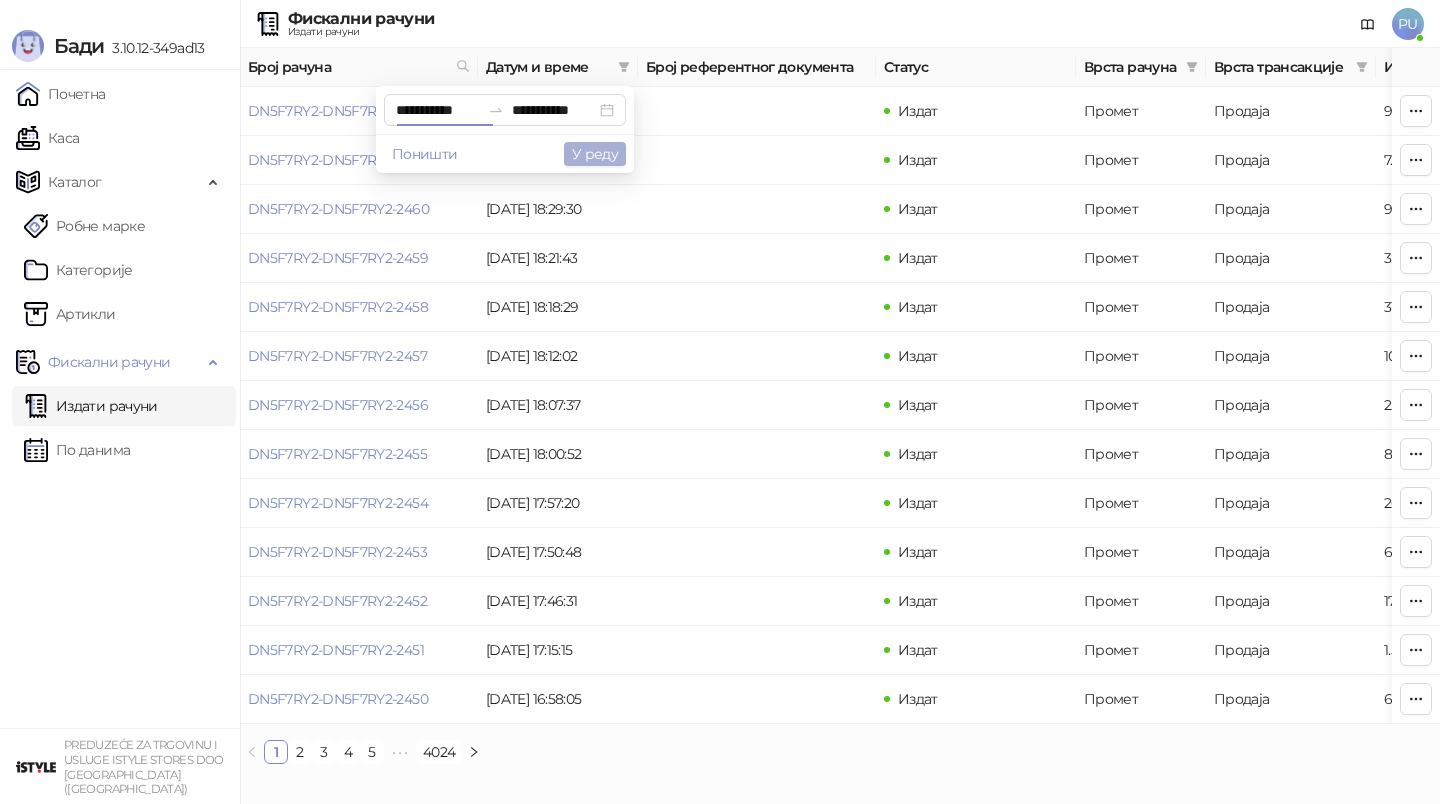 click on "У реду" at bounding box center (595, 154) 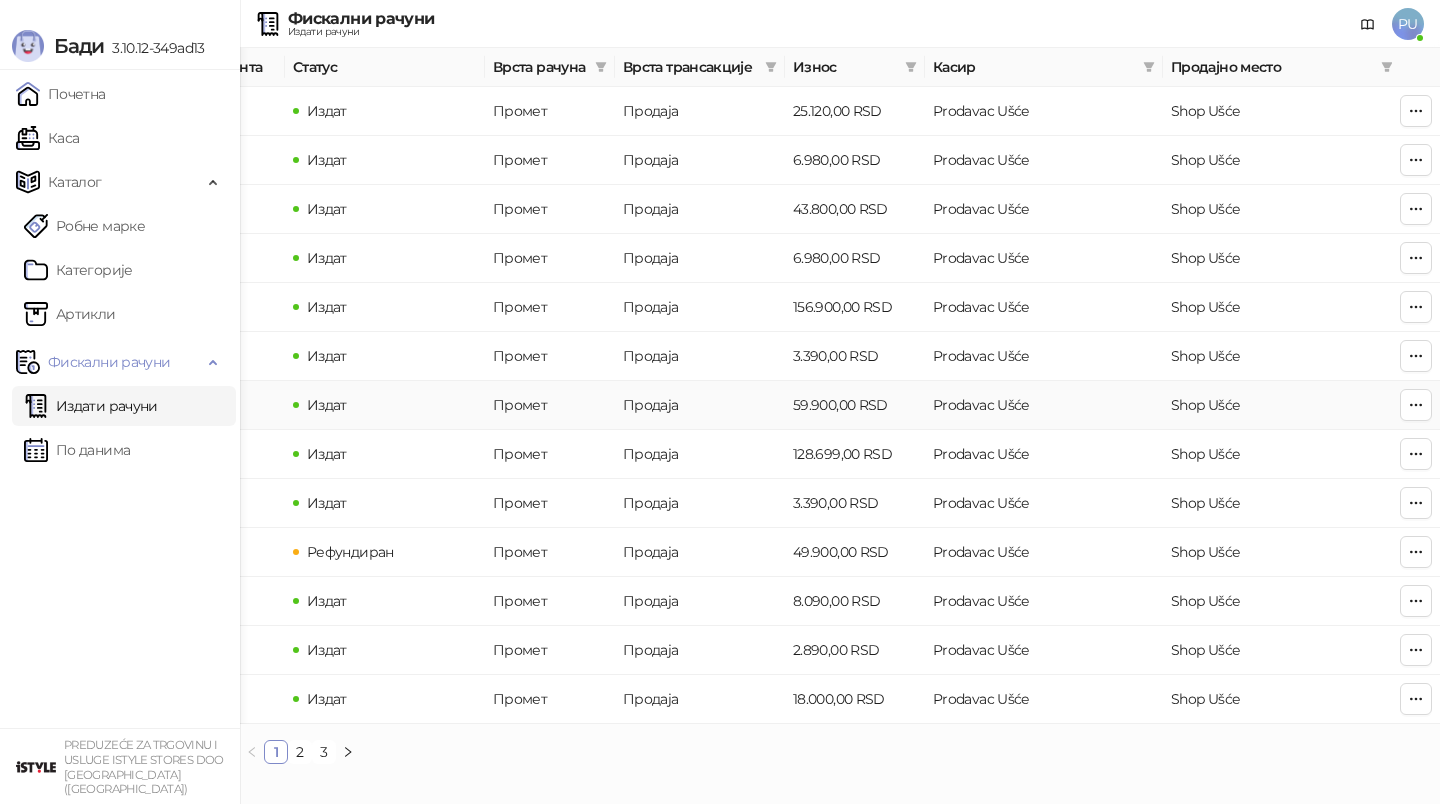 scroll, scrollTop: 0, scrollLeft: 600, axis: horizontal 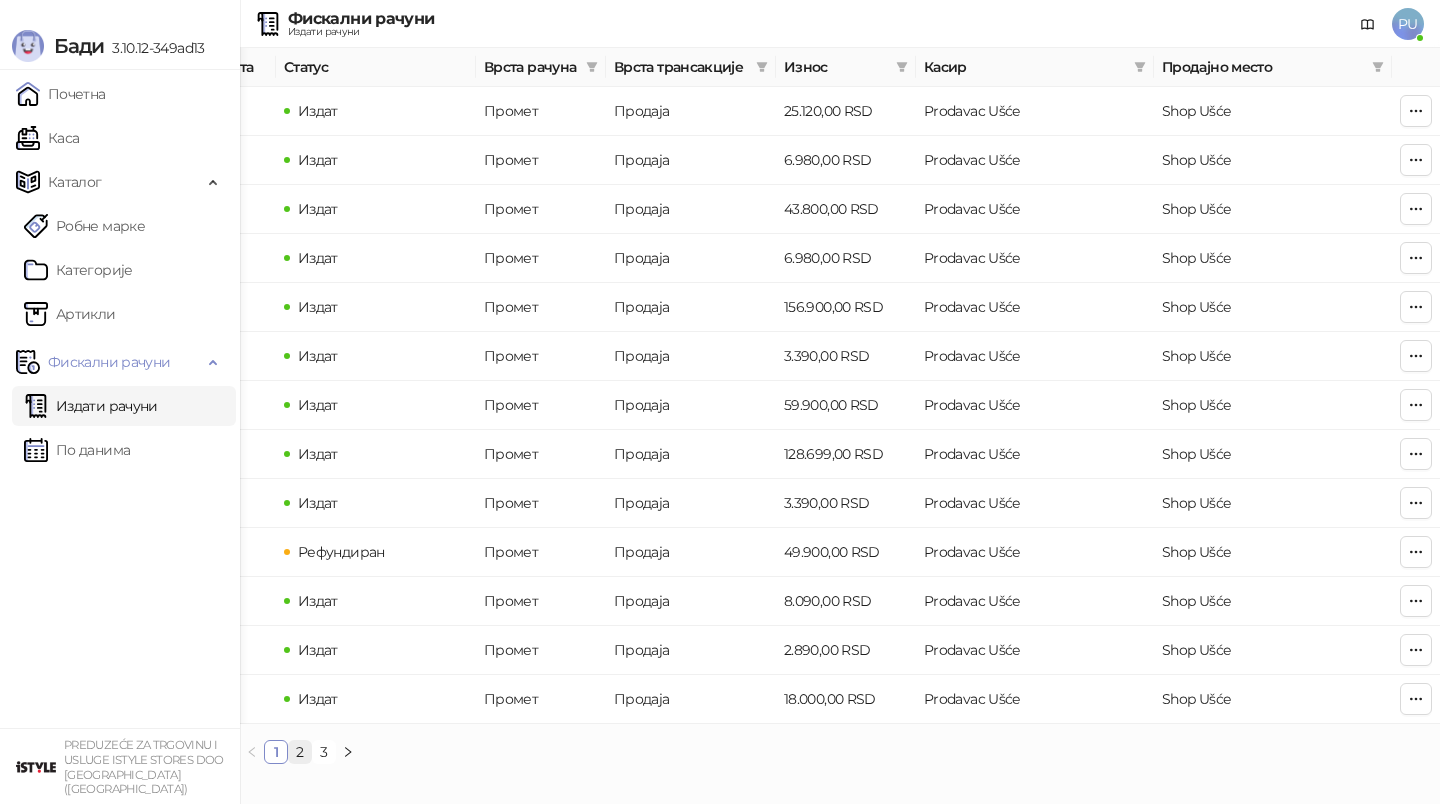 click on "2" at bounding box center [300, 752] 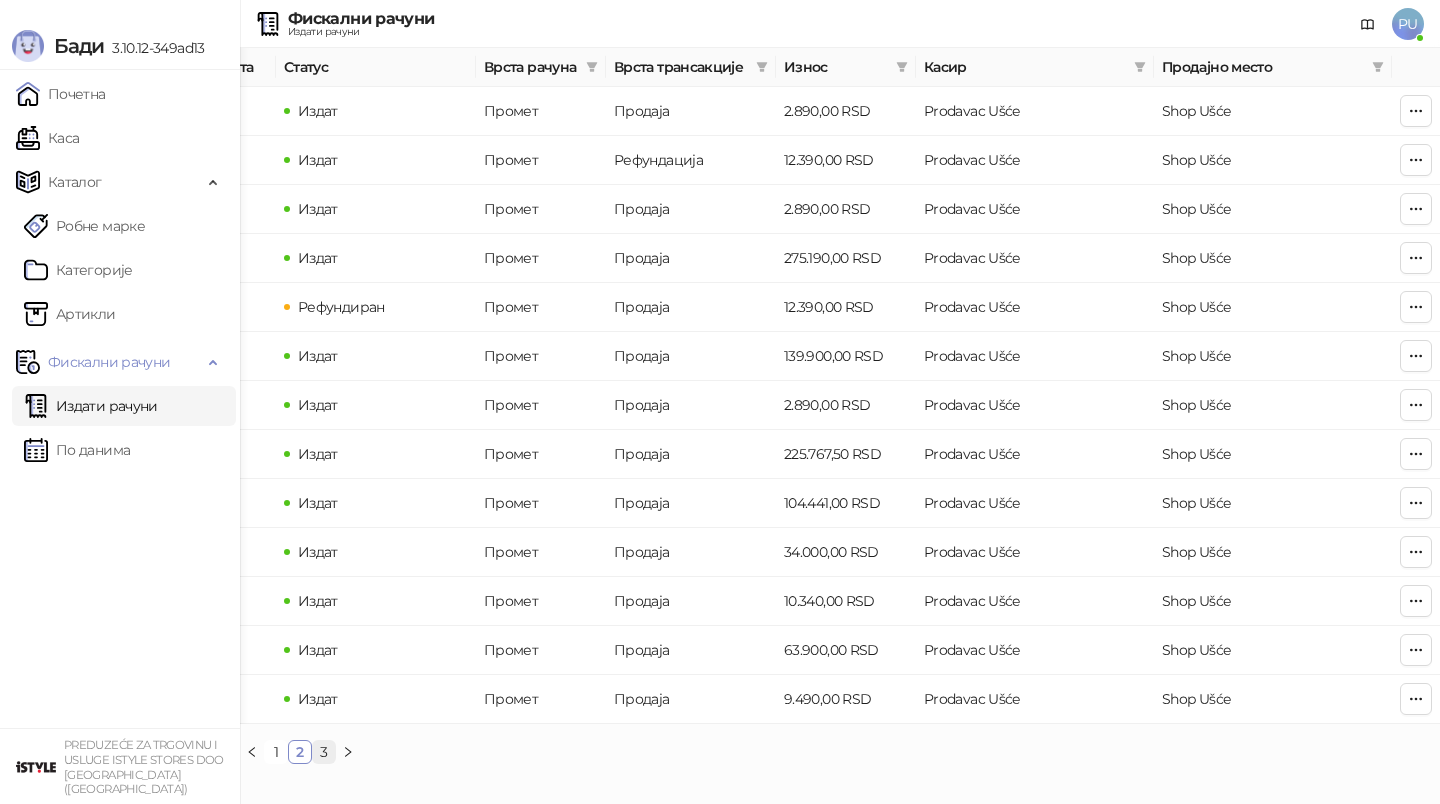 click on "3" at bounding box center [324, 752] 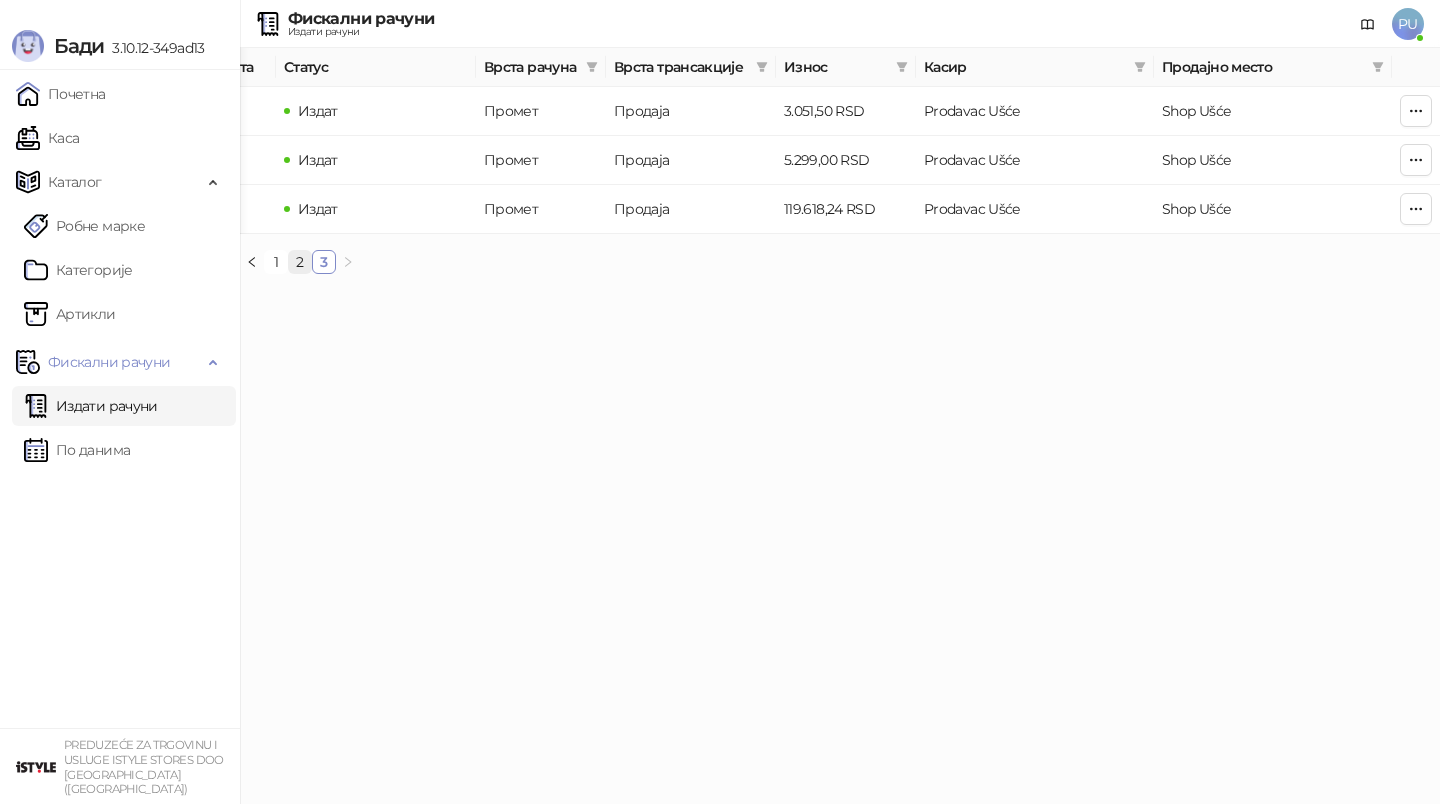click on "2" at bounding box center (300, 262) 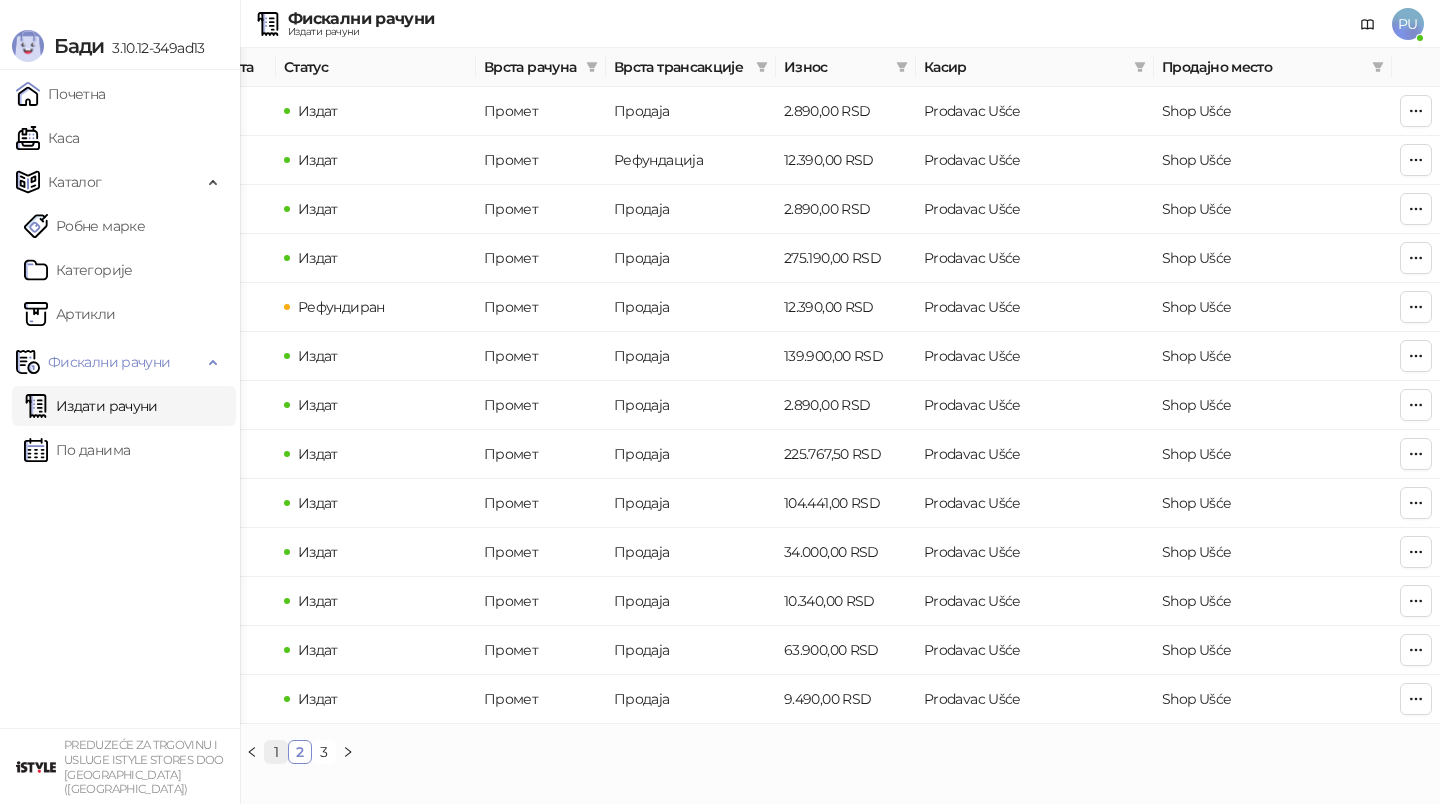 click on "1" at bounding box center [276, 752] 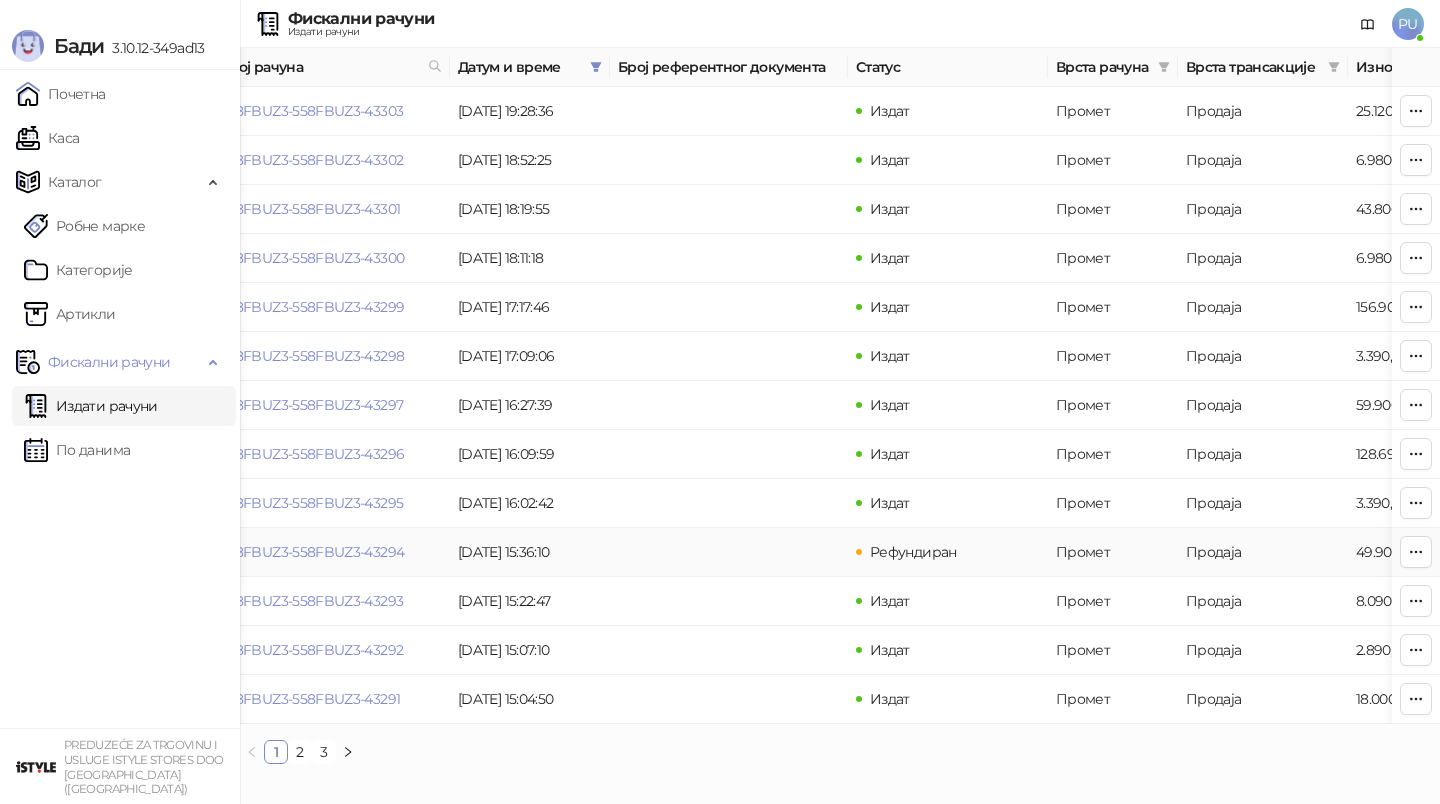 scroll, scrollTop: 0, scrollLeft: 0, axis: both 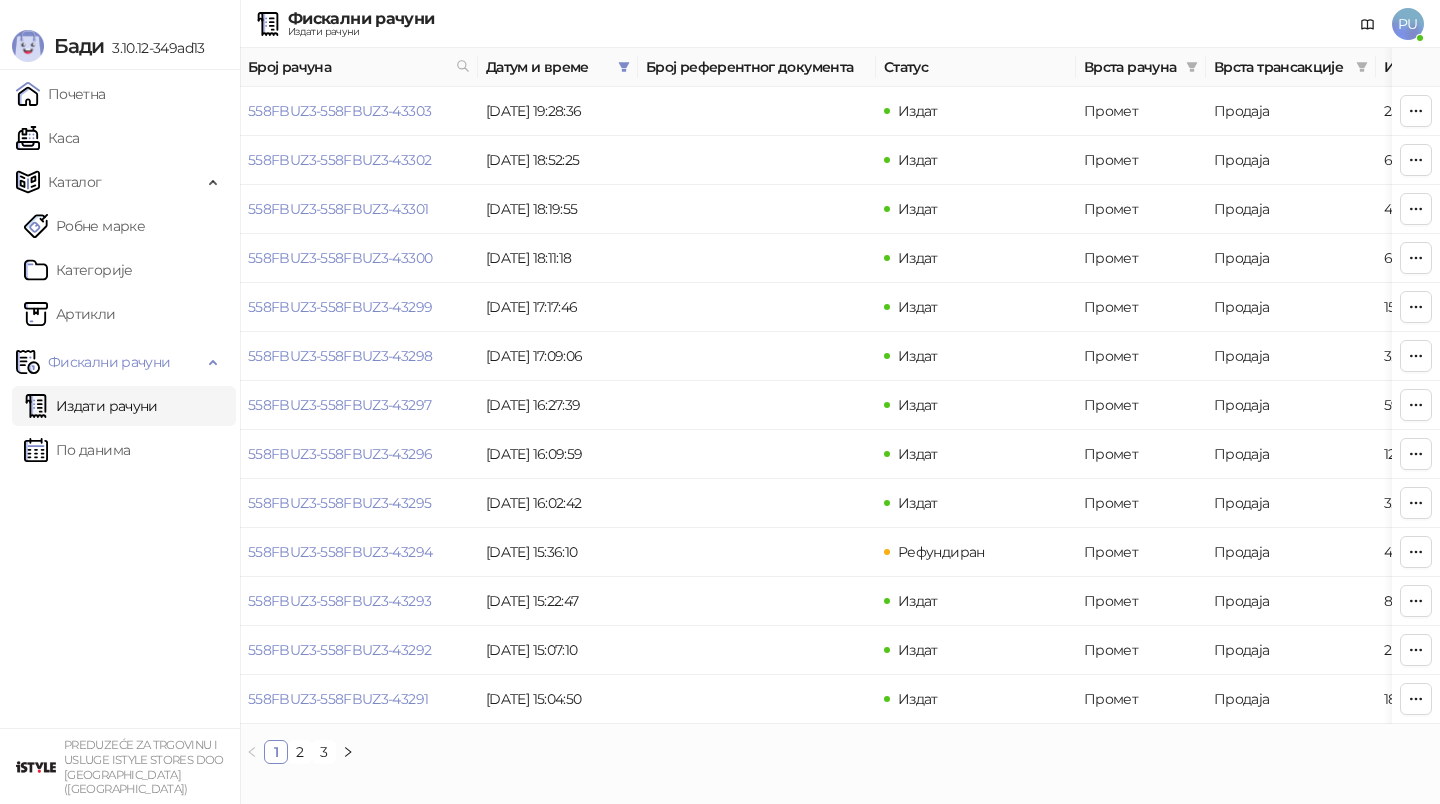 click on "Датум и време" at bounding box center [548, 67] 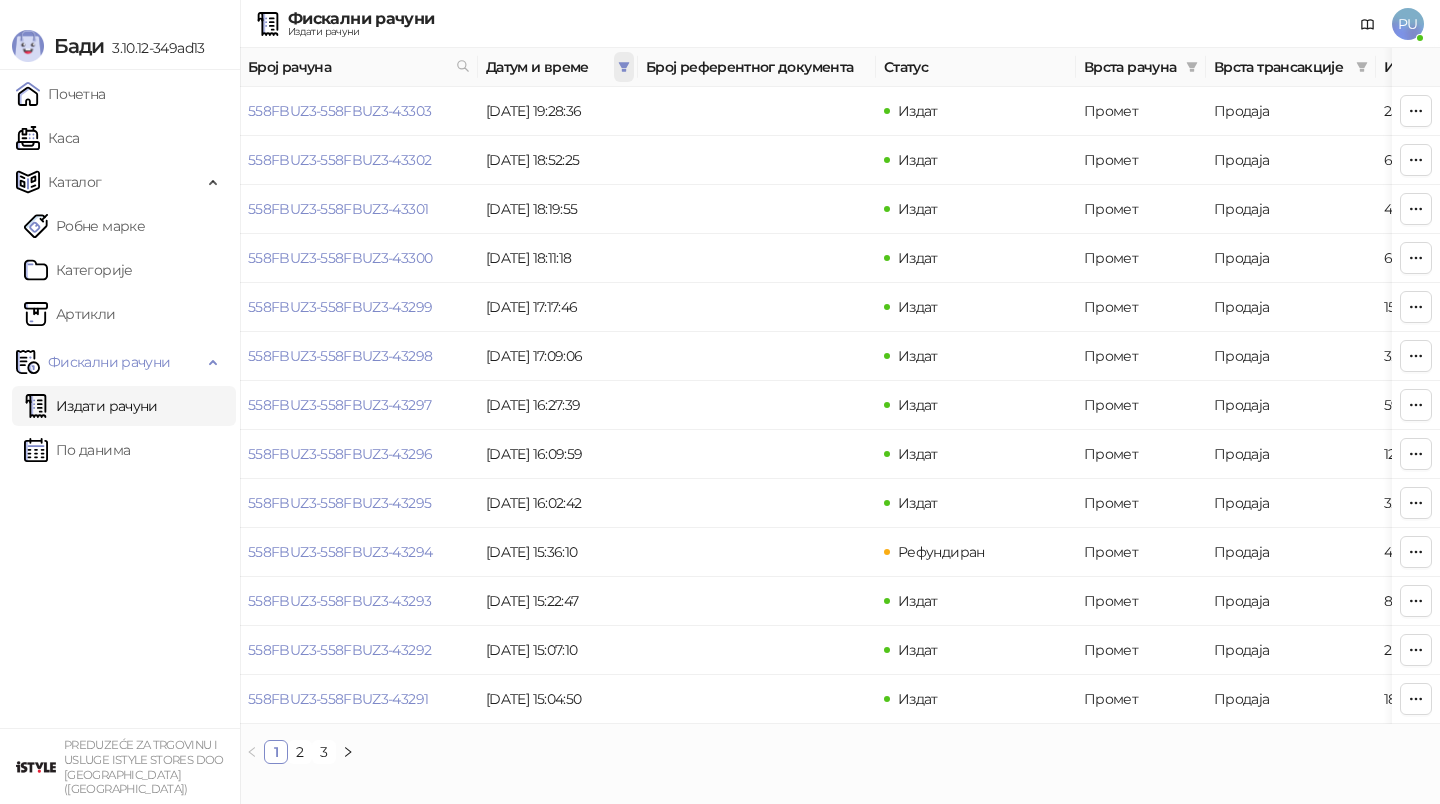 click 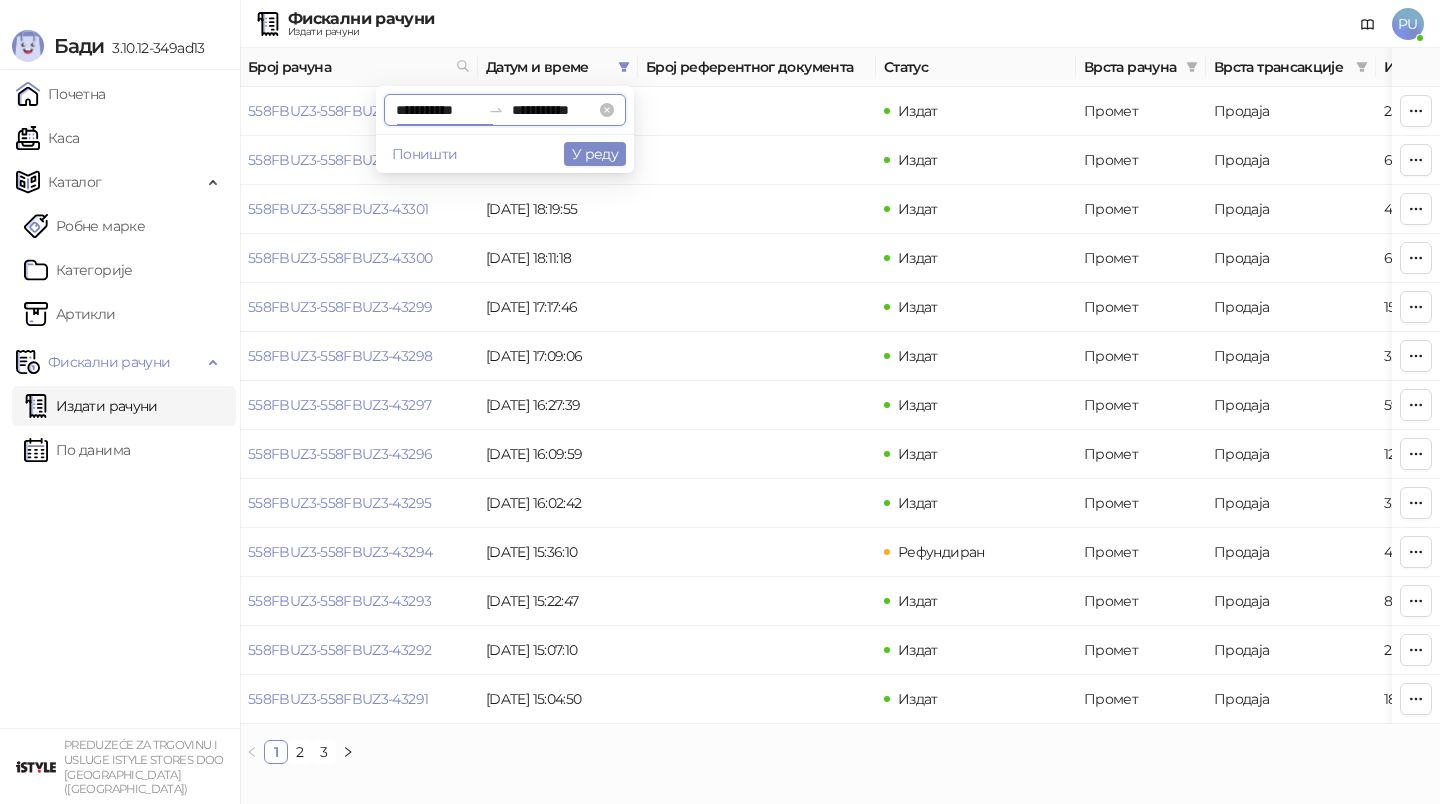 click on "**********" at bounding box center (438, 110) 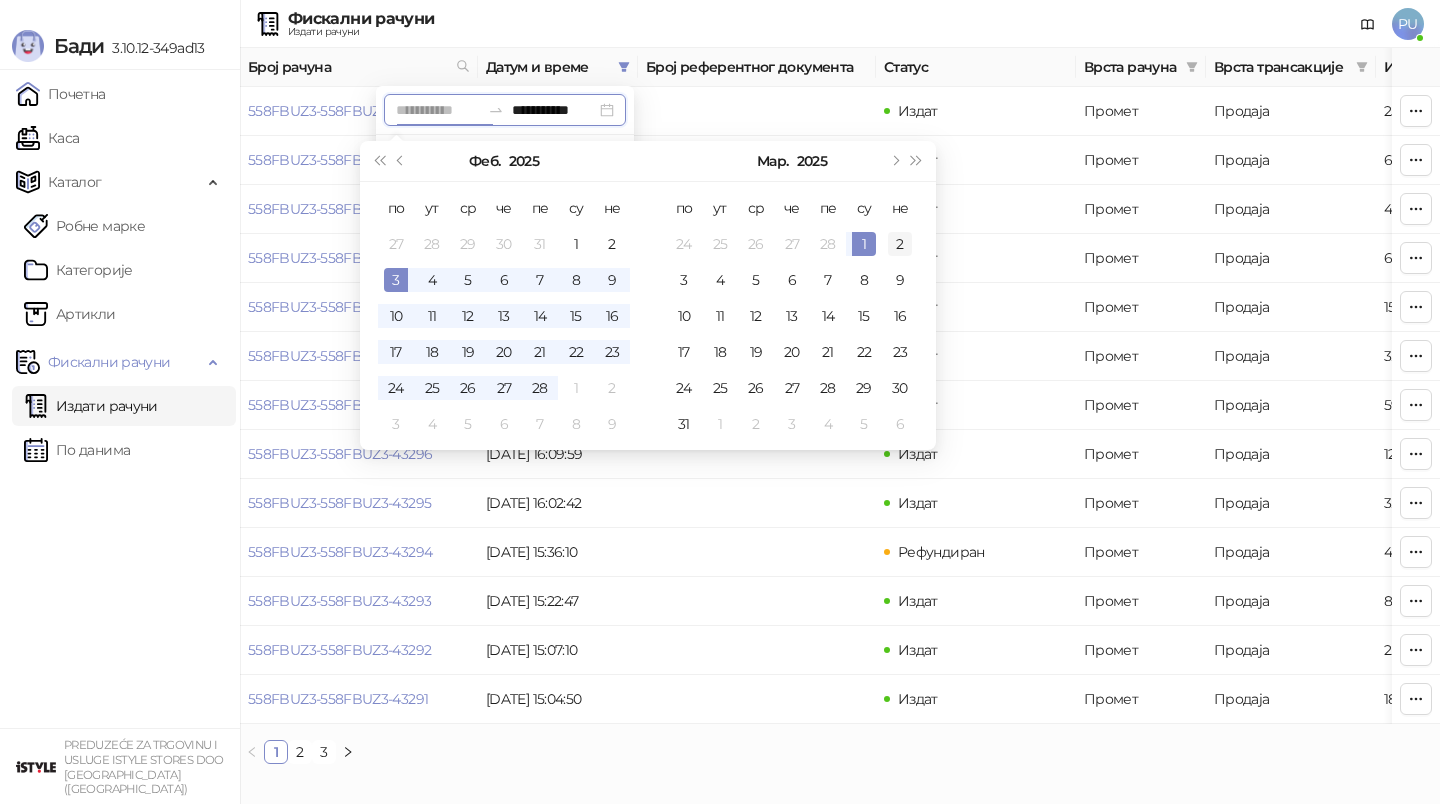 type on "**********" 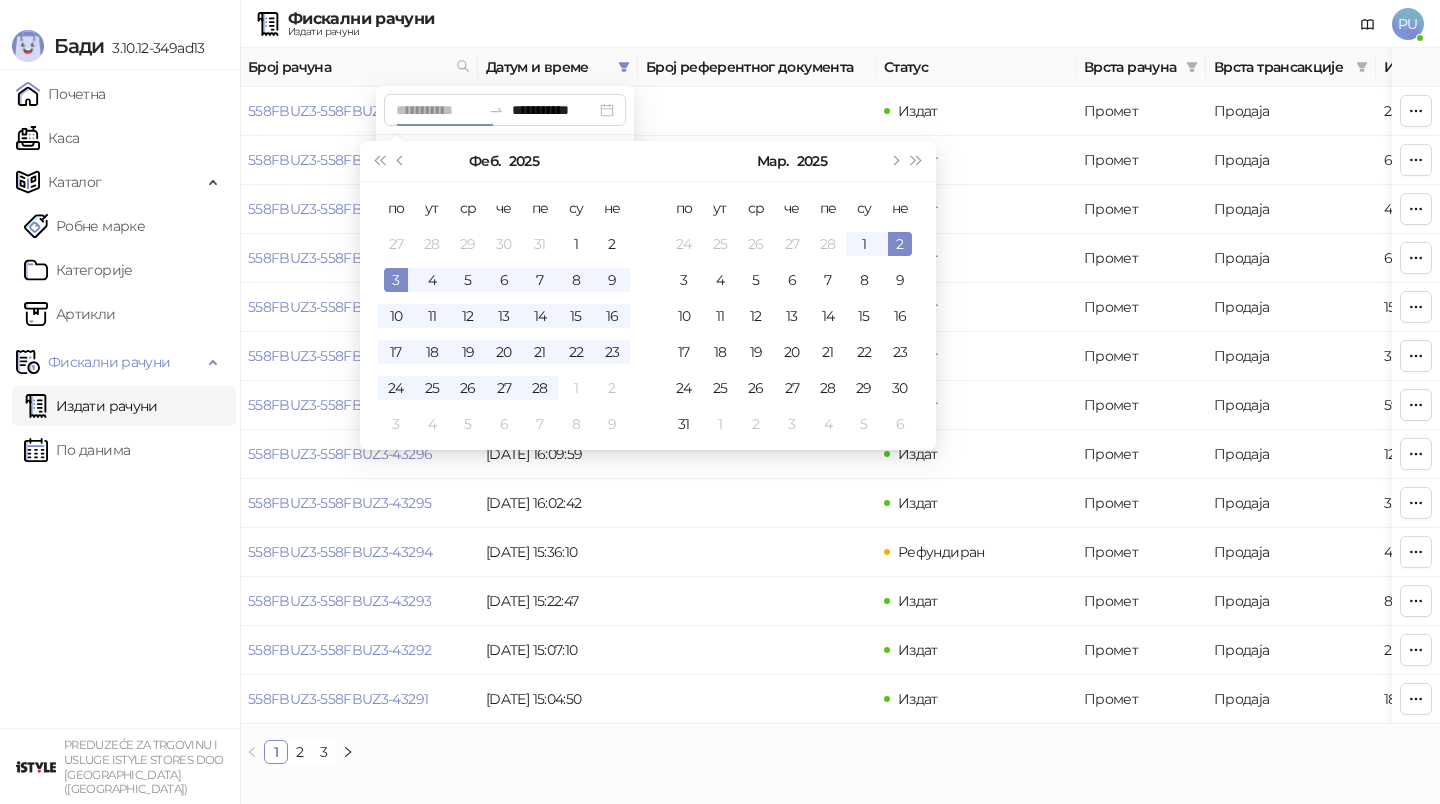 click on "2" at bounding box center [900, 244] 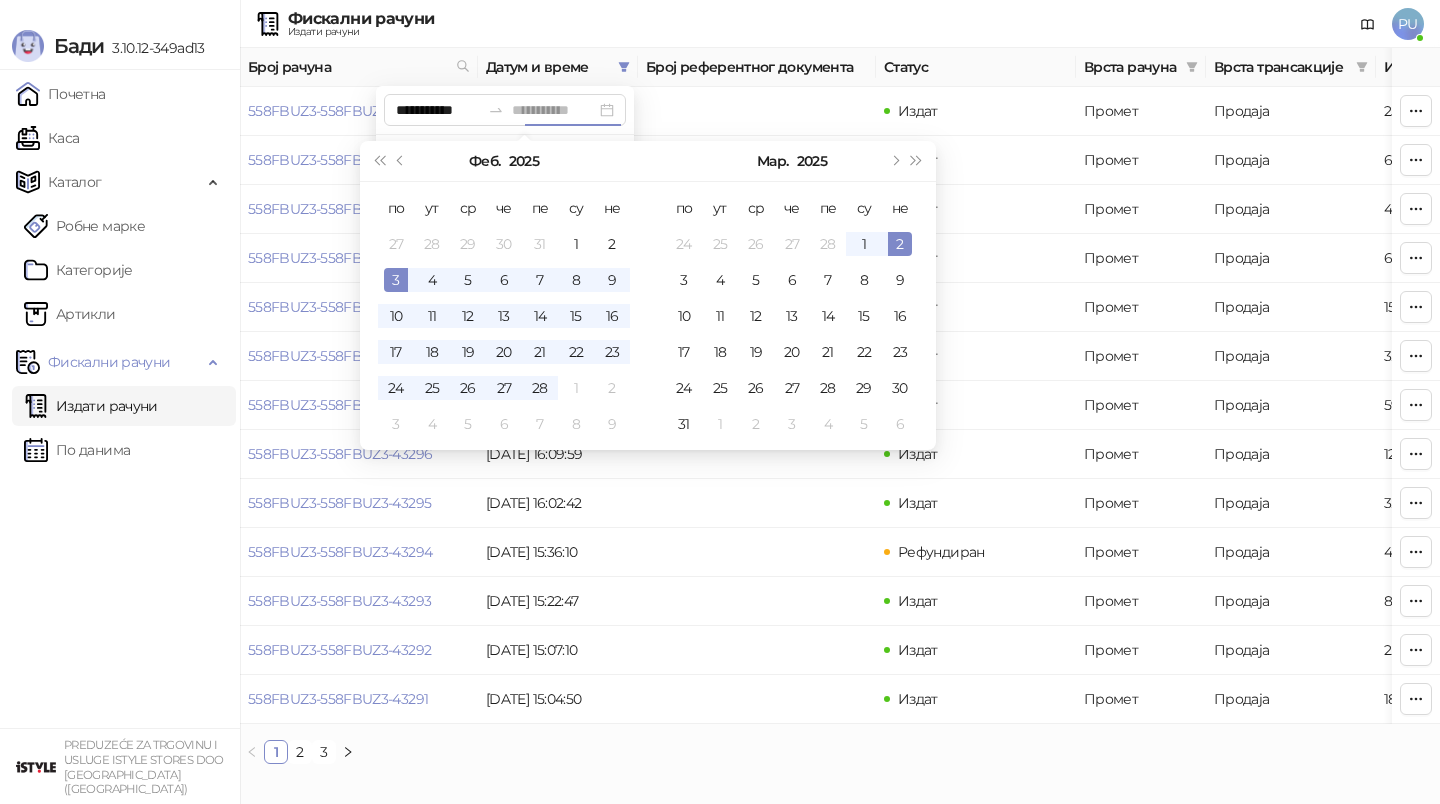 click on "2" at bounding box center [900, 244] 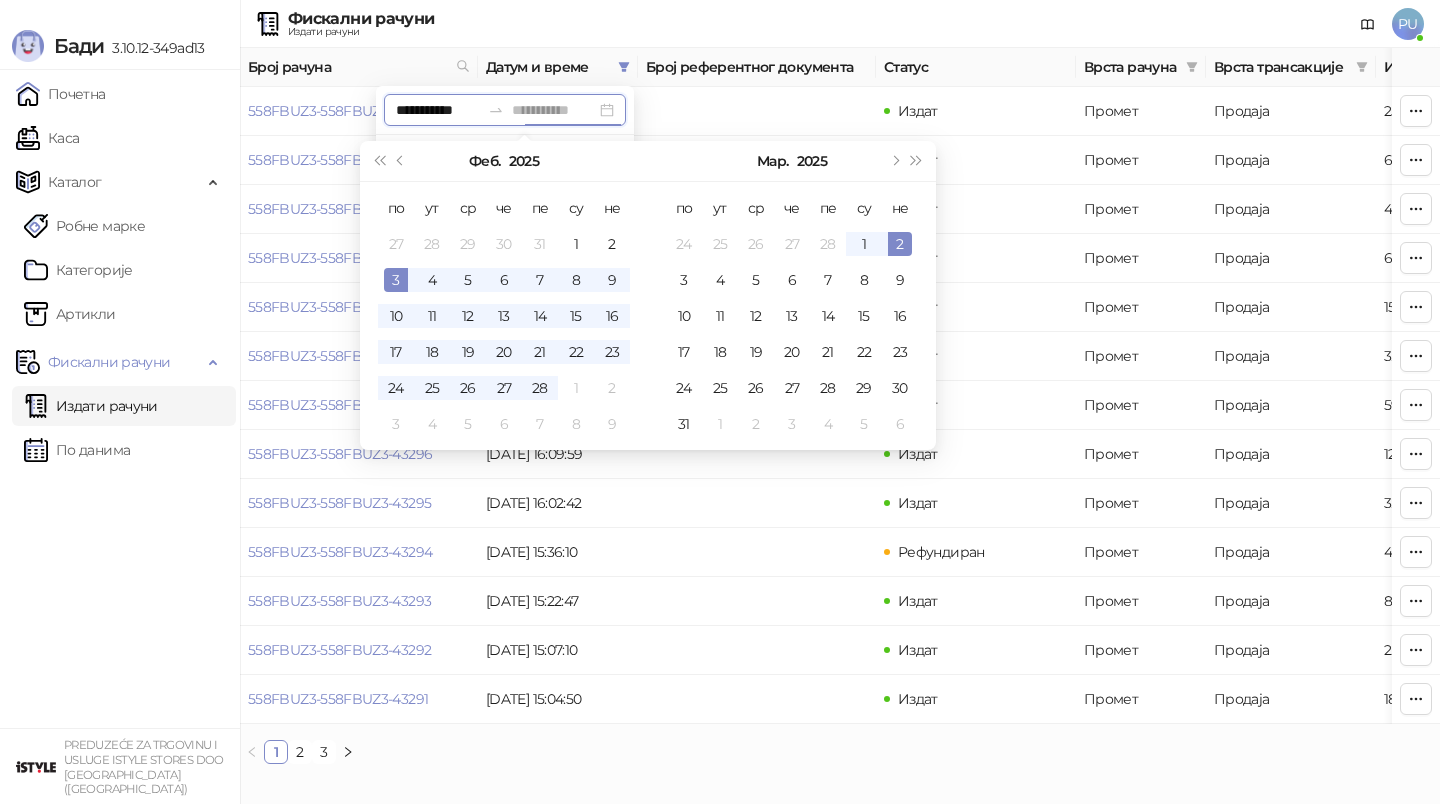 type on "**********" 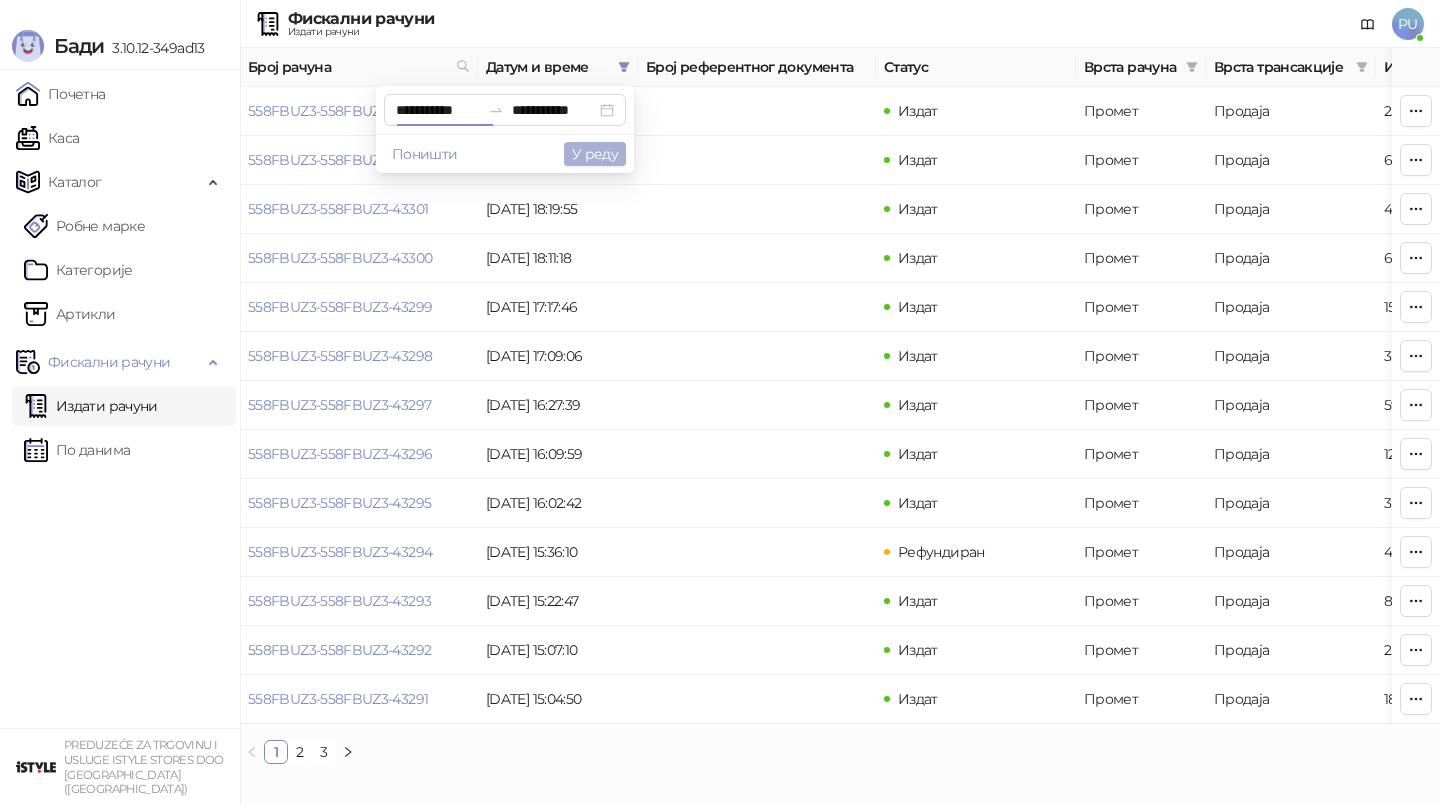 click on "У реду" at bounding box center (595, 154) 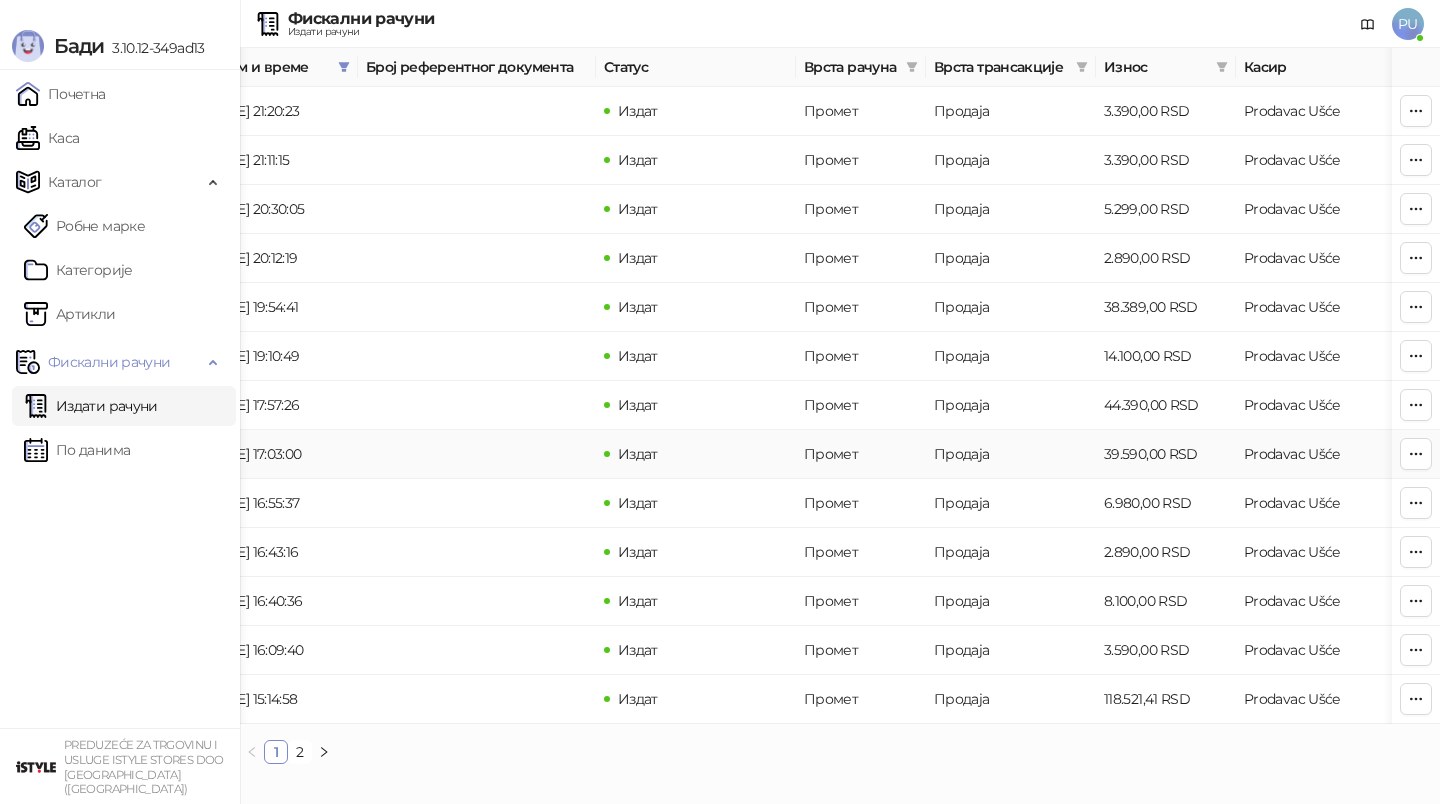 scroll, scrollTop: 0, scrollLeft: 280, axis: horizontal 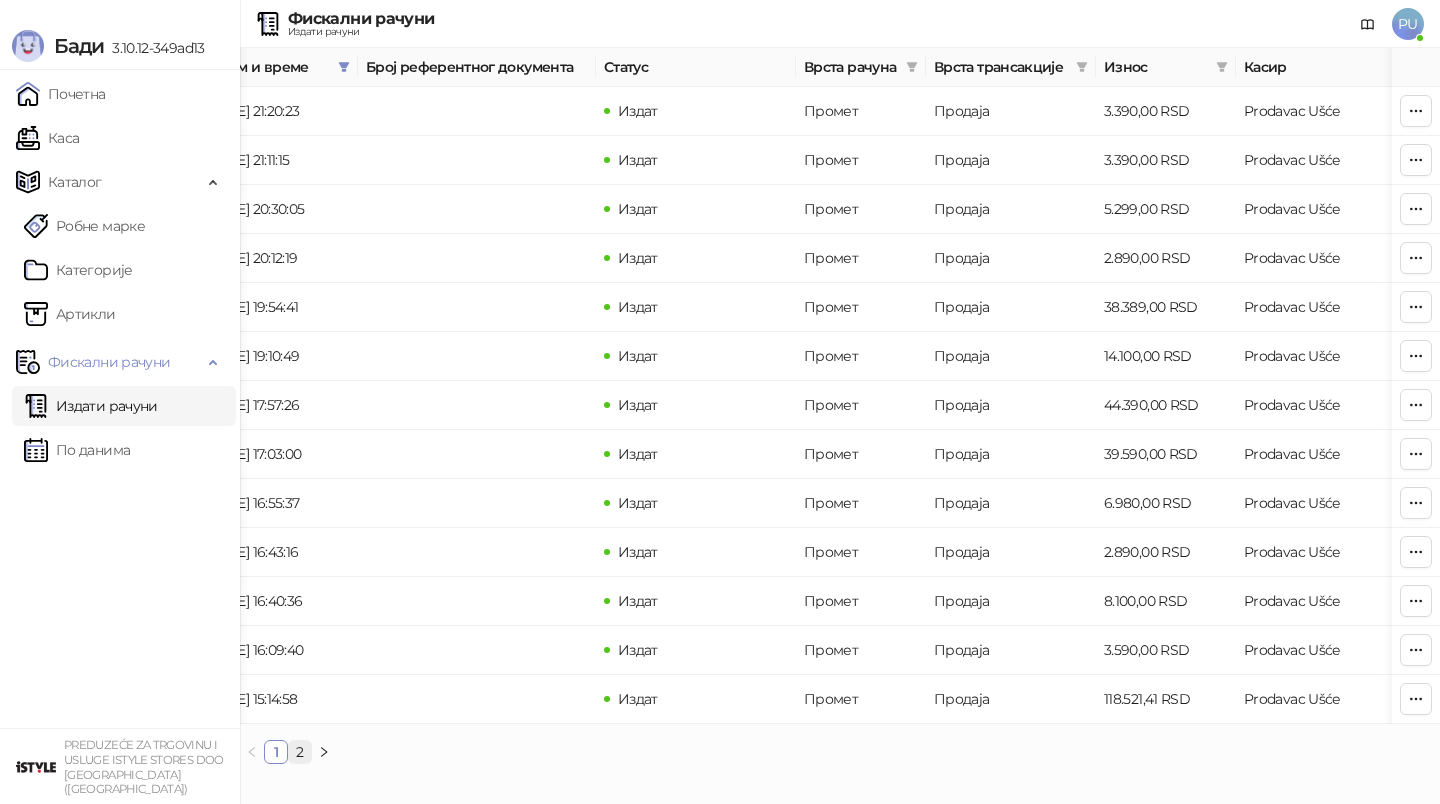click on "2" at bounding box center [300, 752] 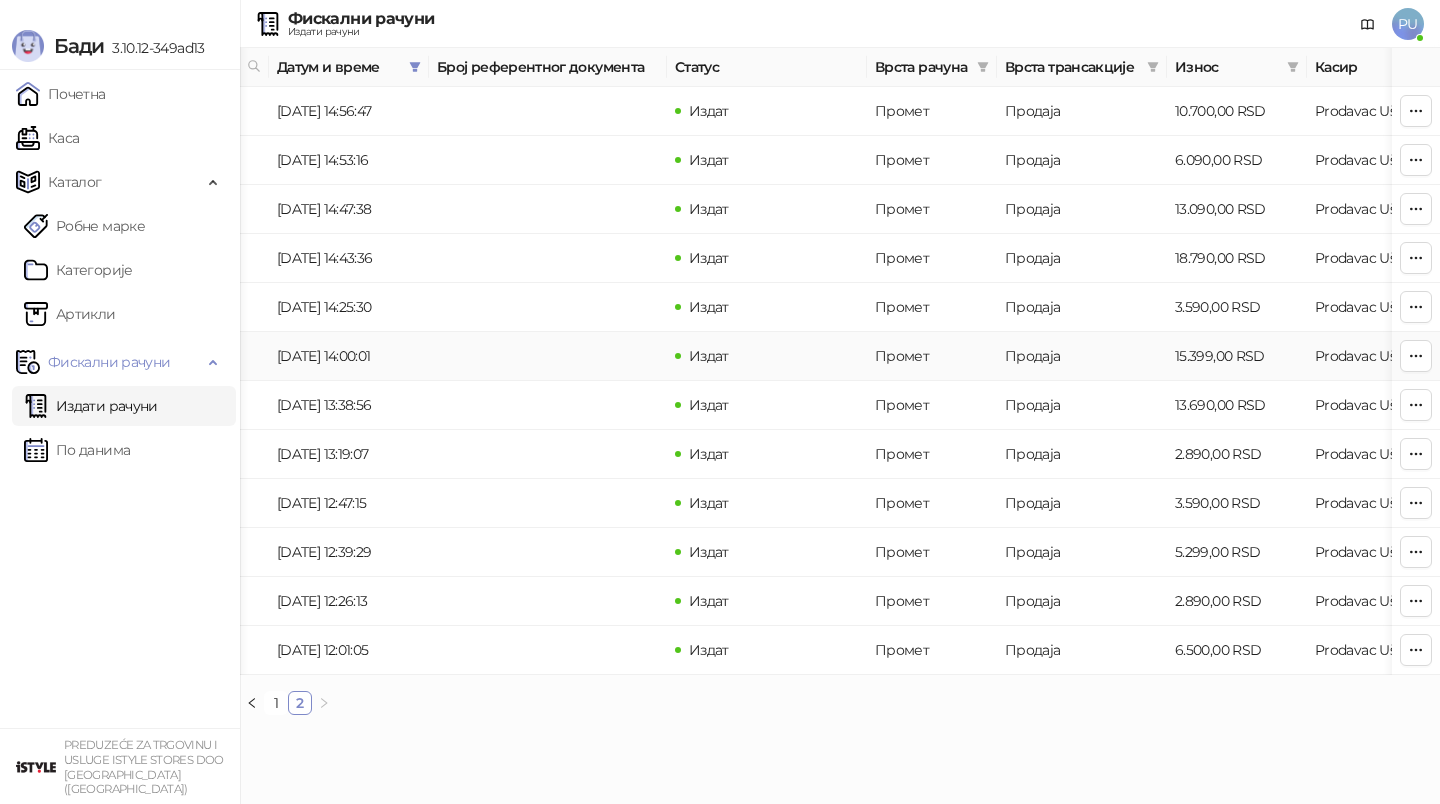 scroll, scrollTop: 0, scrollLeft: 0, axis: both 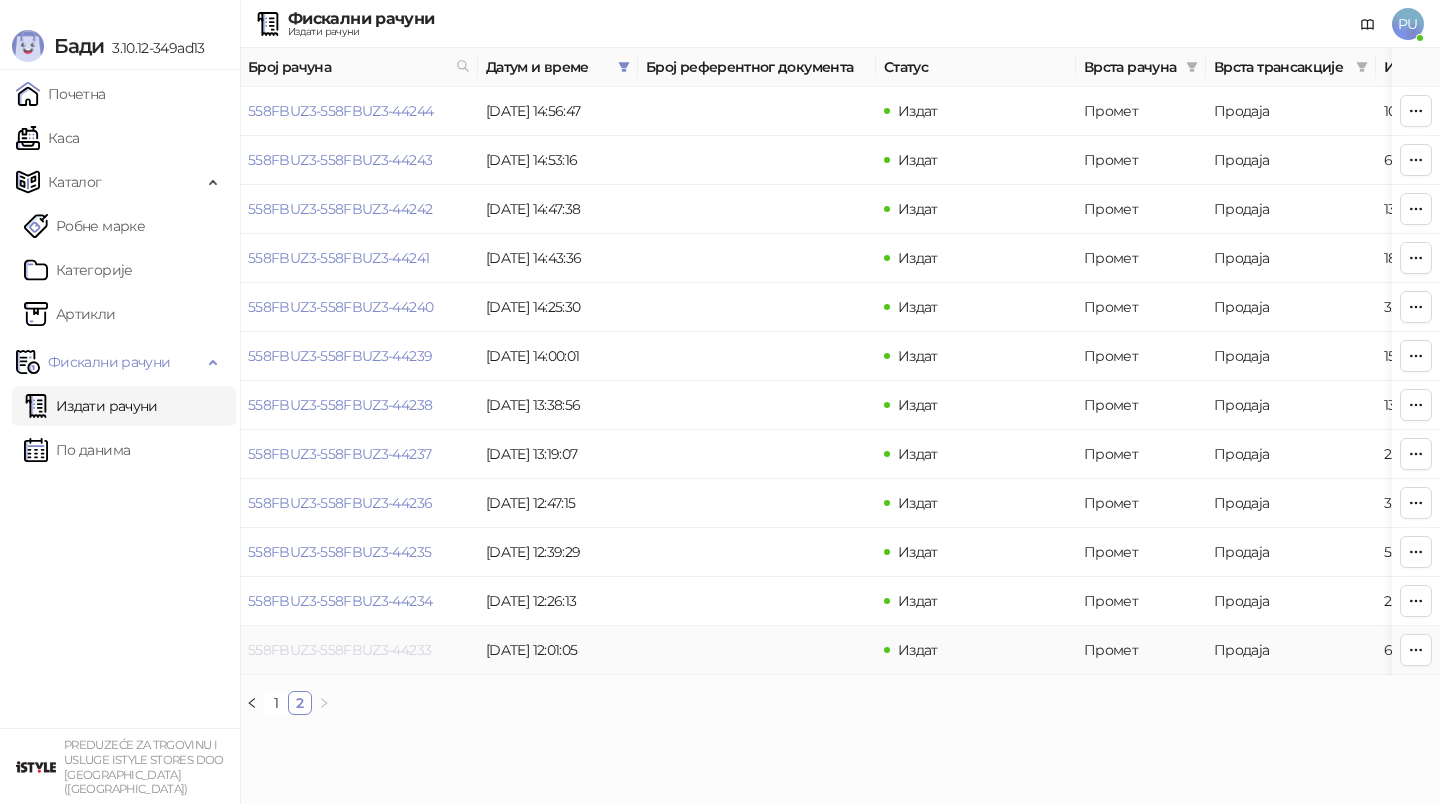 click on "558FBUZ3-558FBUZ3-44233" at bounding box center (339, 650) 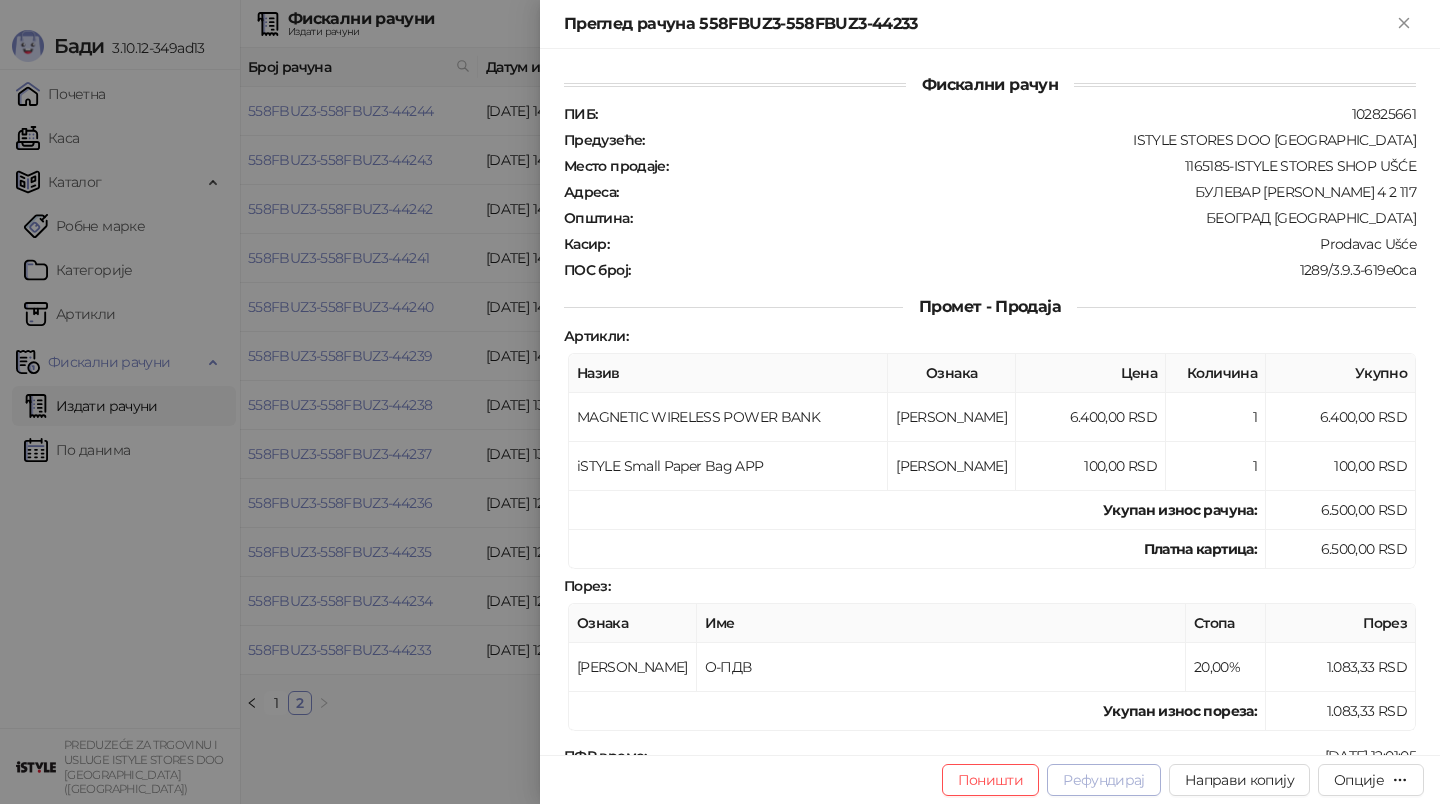 click on "Рефундирај" at bounding box center (1104, 780) 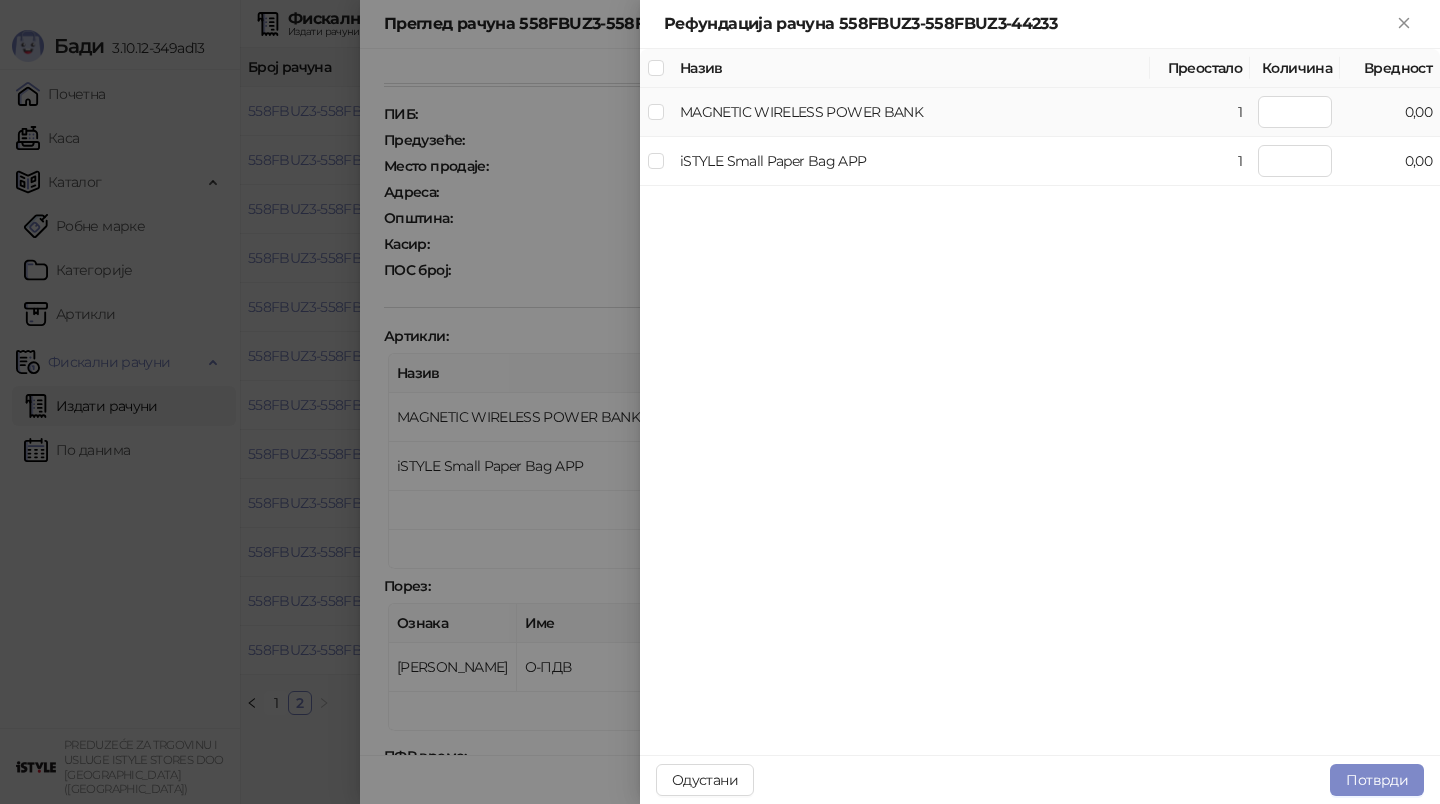 type on "*" 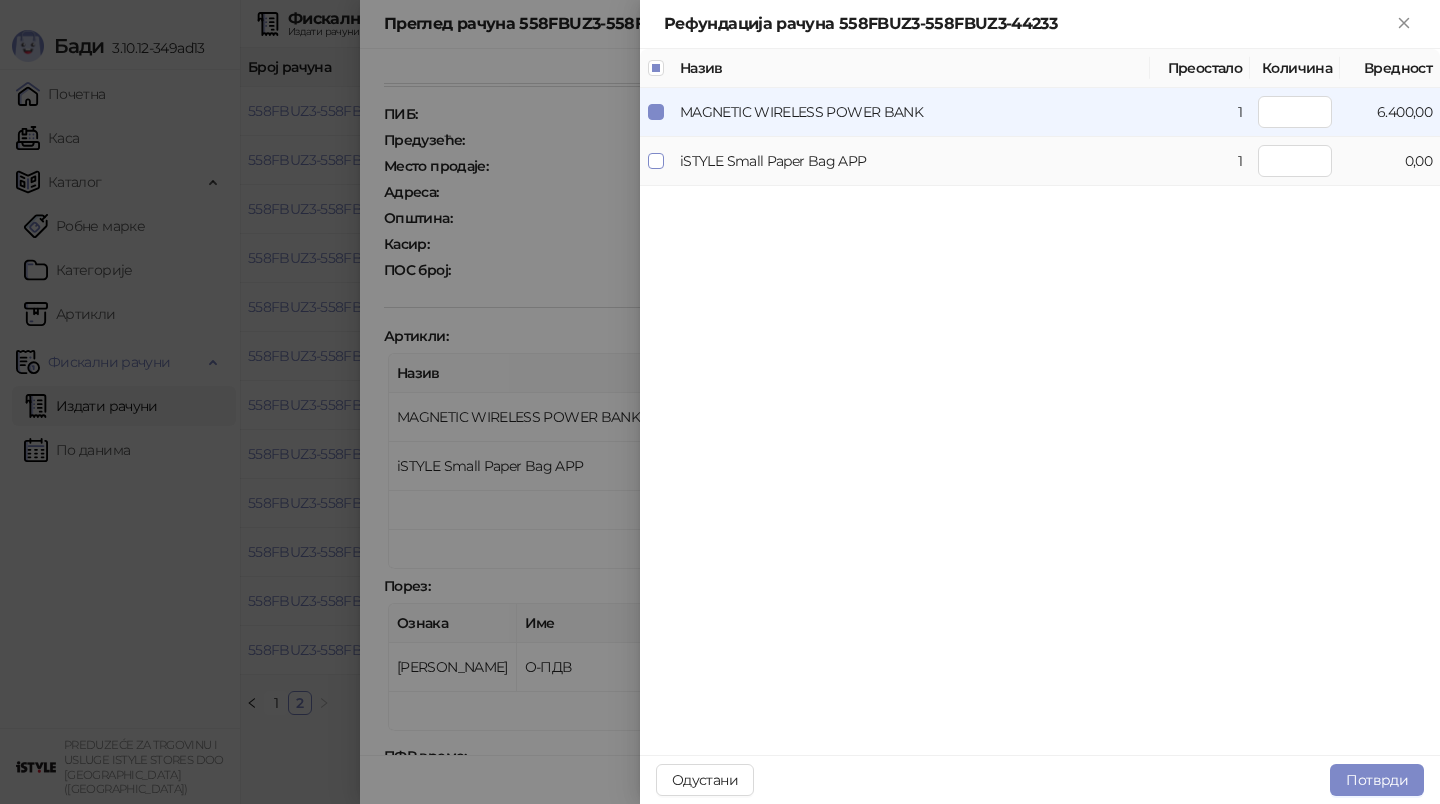 type on "*" 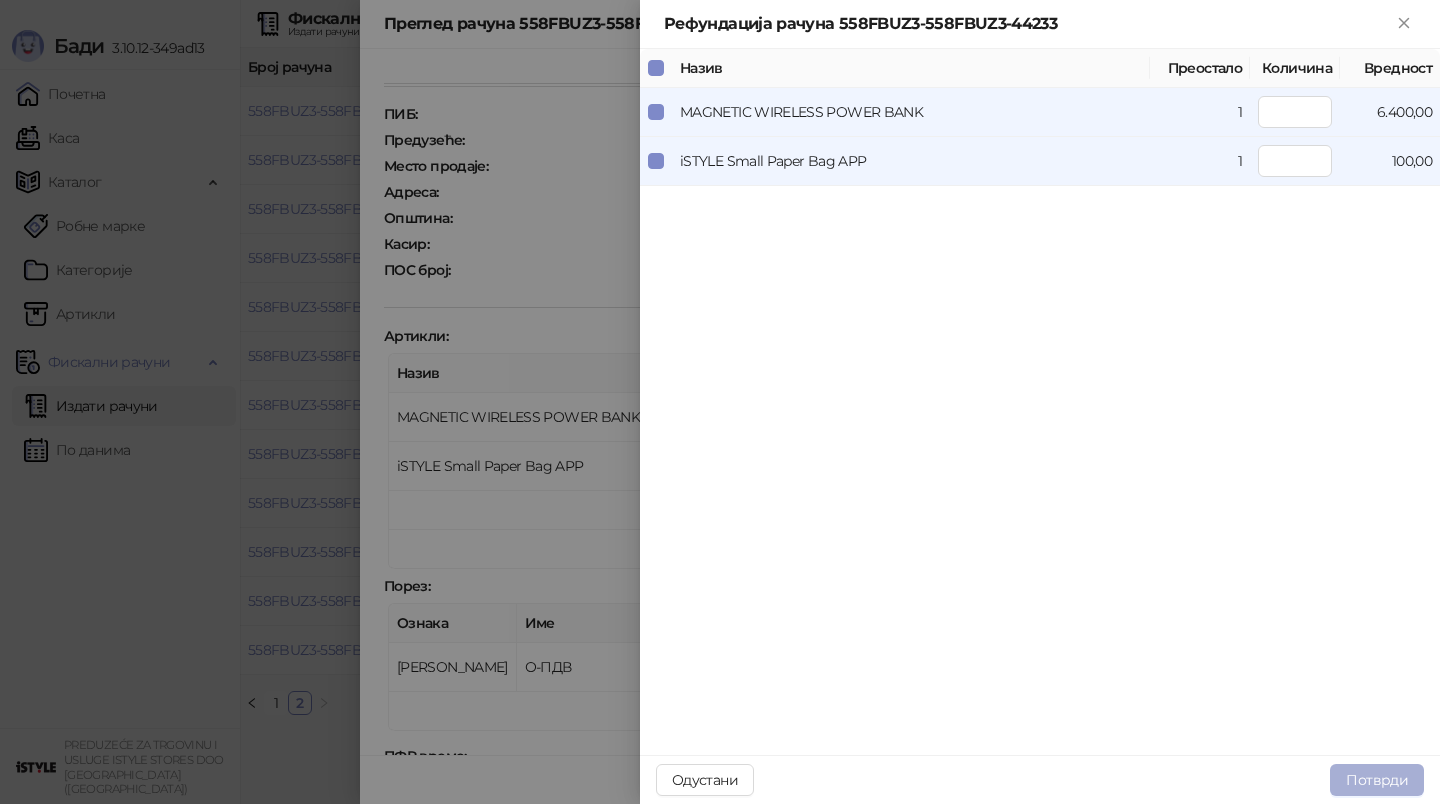 click on "Потврди" at bounding box center [1377, 780] 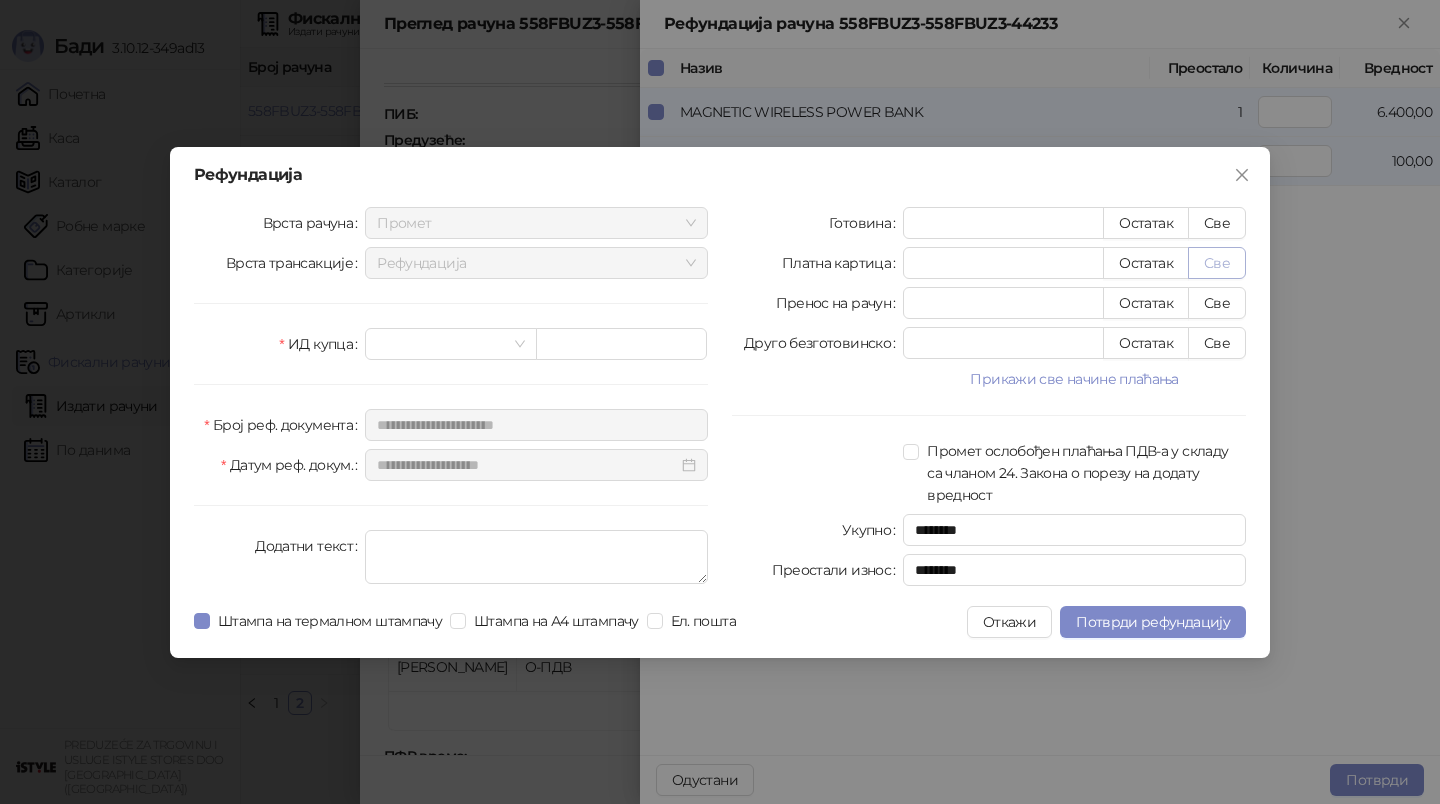 click on "Све" at bounding box center [1217, 263] 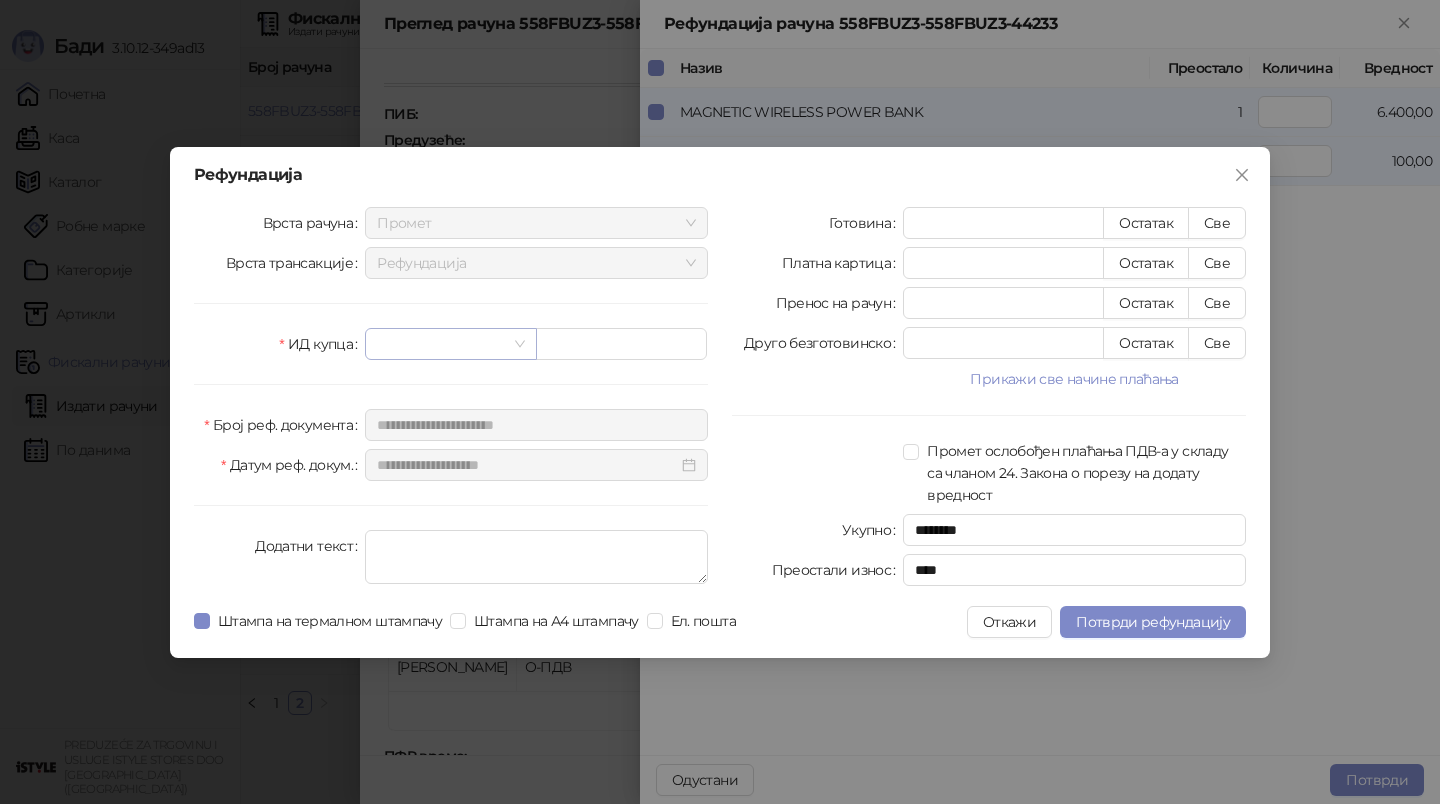 click at bounding box center [450, 344] 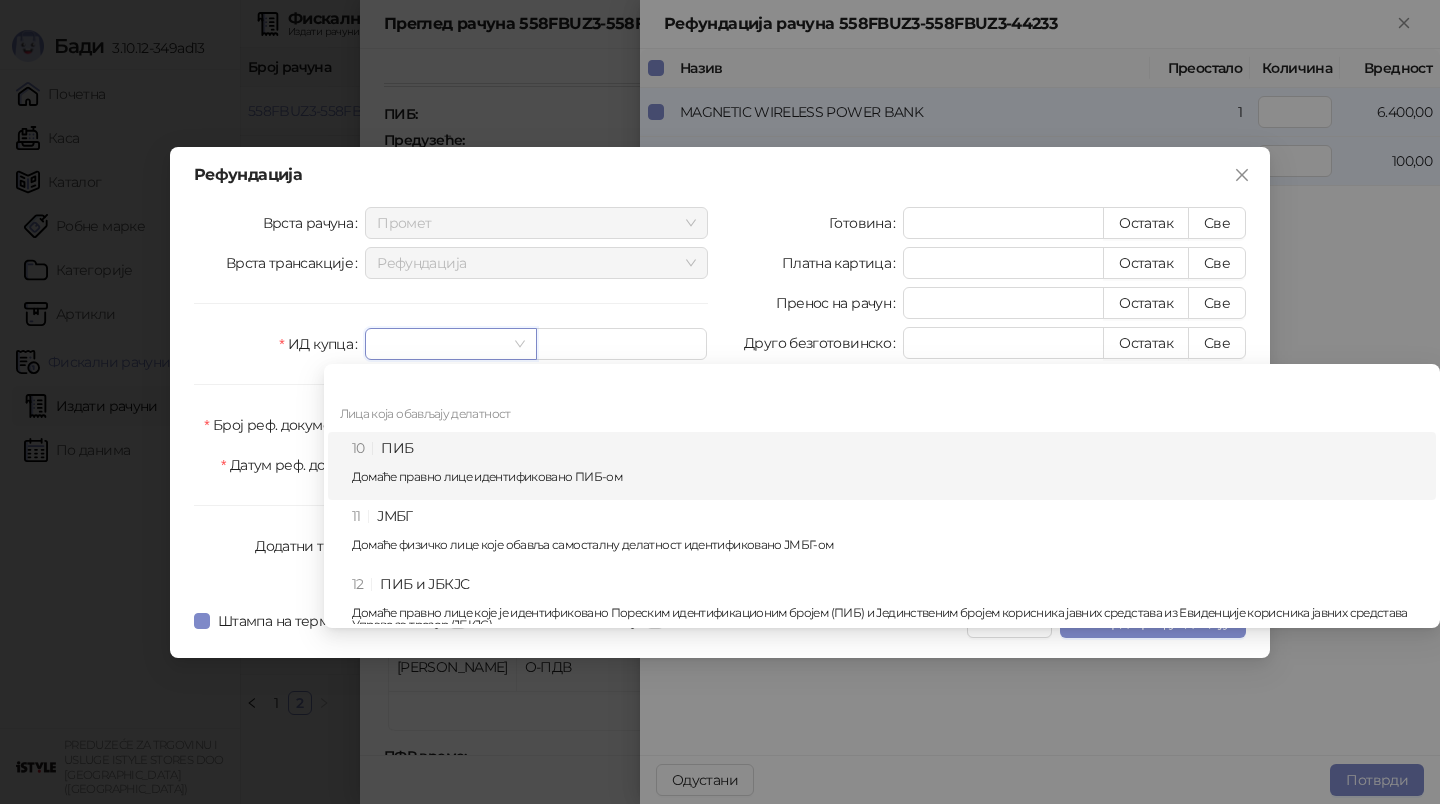click on "10 ПИБ Домаће правно лице идентификовано ПИБ-ом" at bounding box center (888, 466) 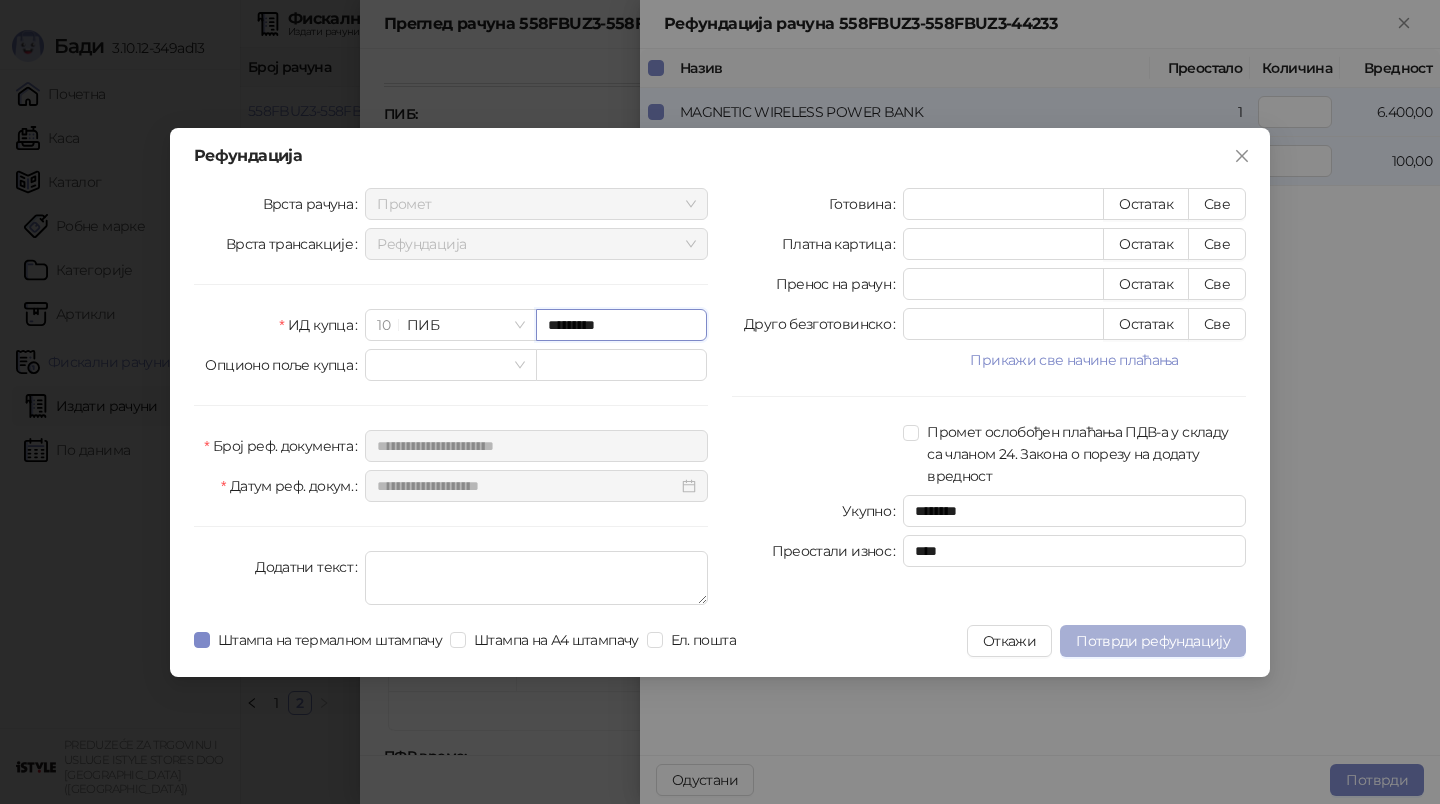 type on "*********" 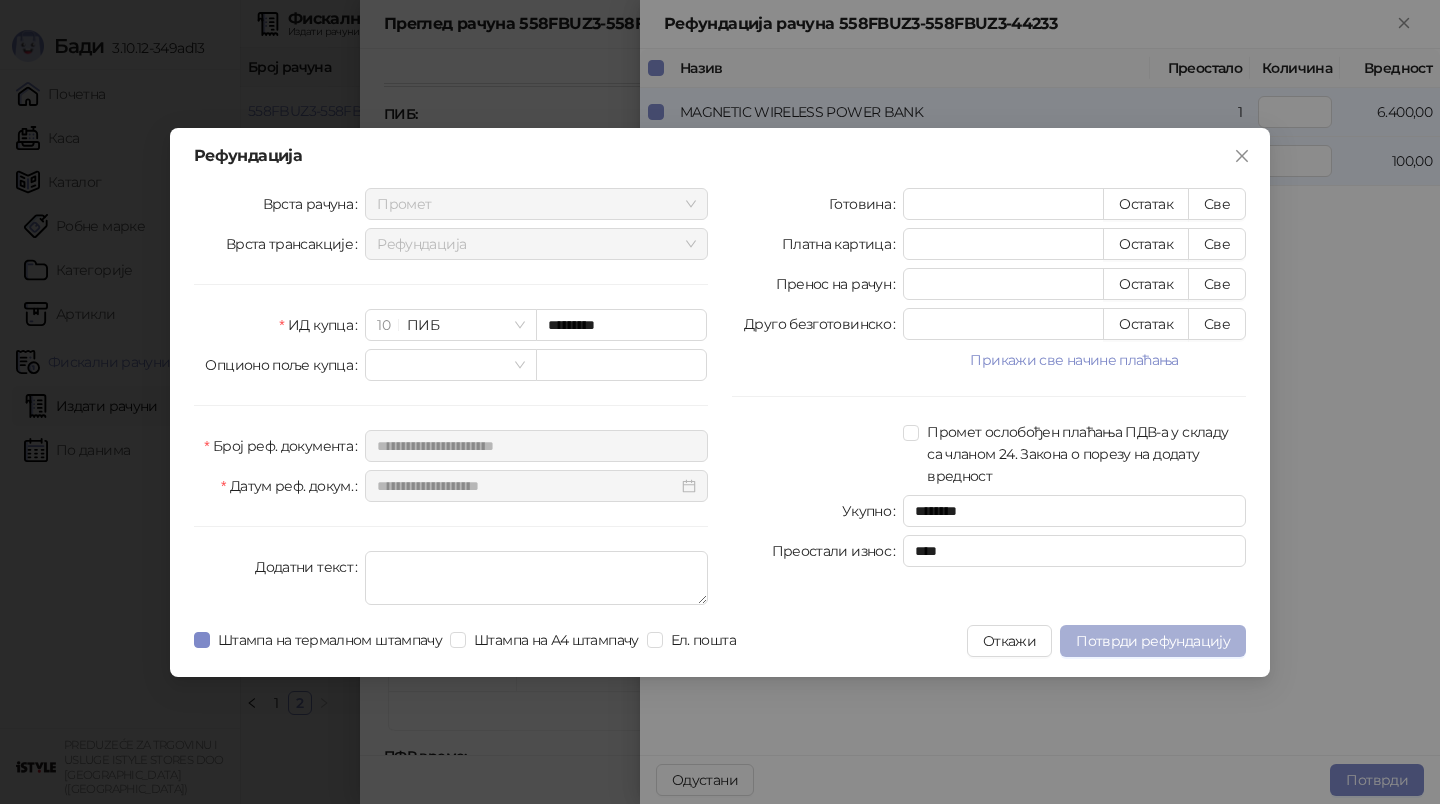 click on "Потврди рефундацију" at bounding box center (1153, 641) 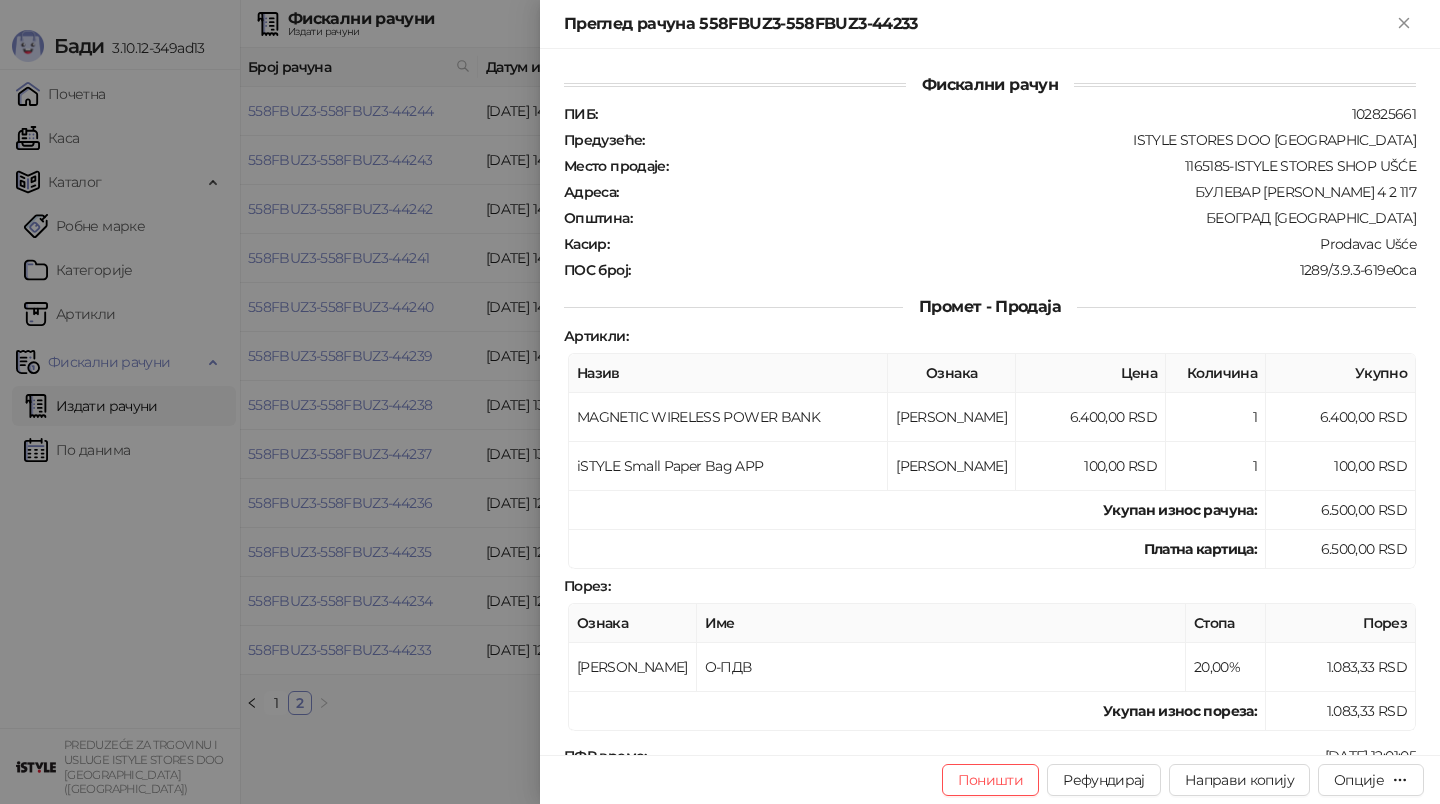 click at bounding box center (720, 402) 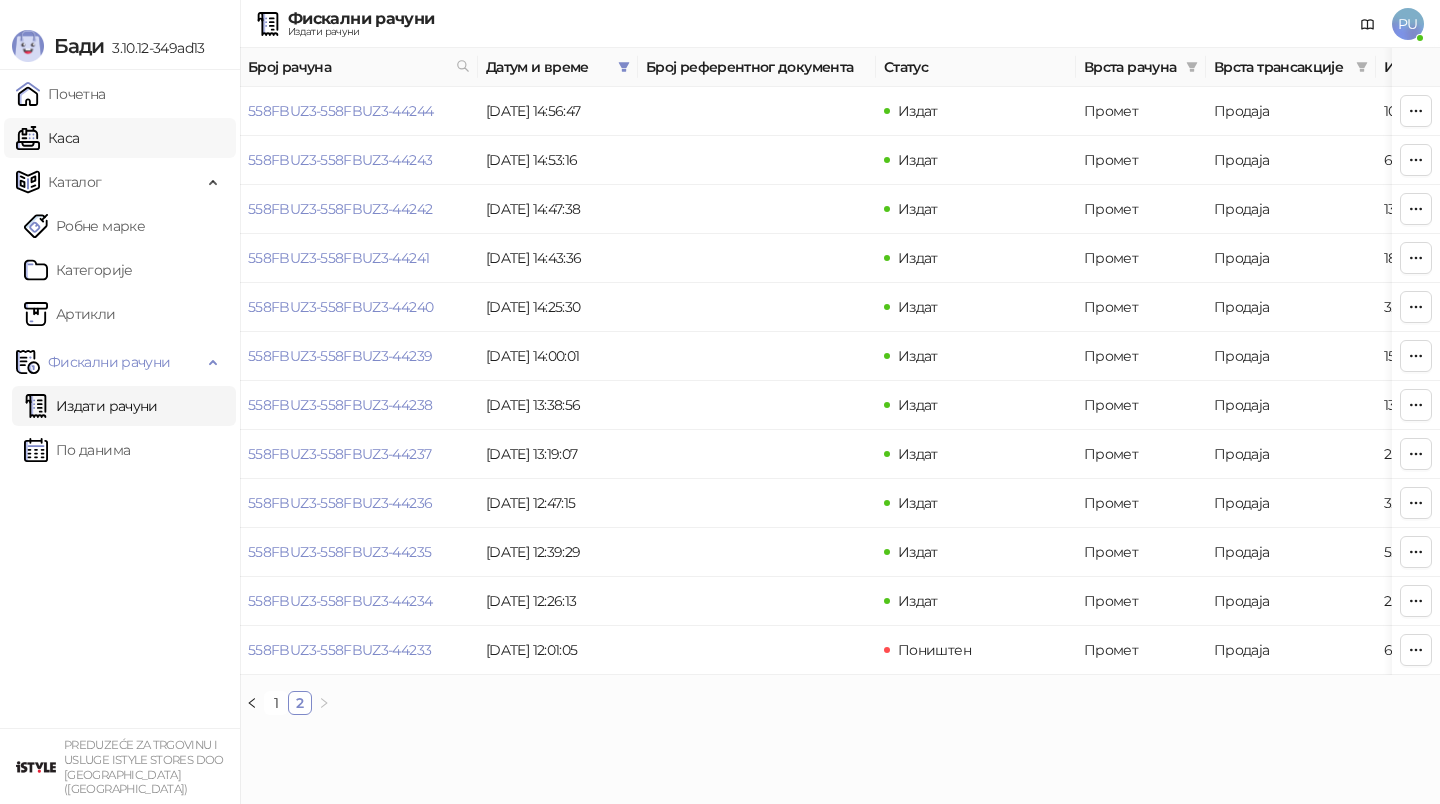 click on "Каса" at bounding box center (47, 138) 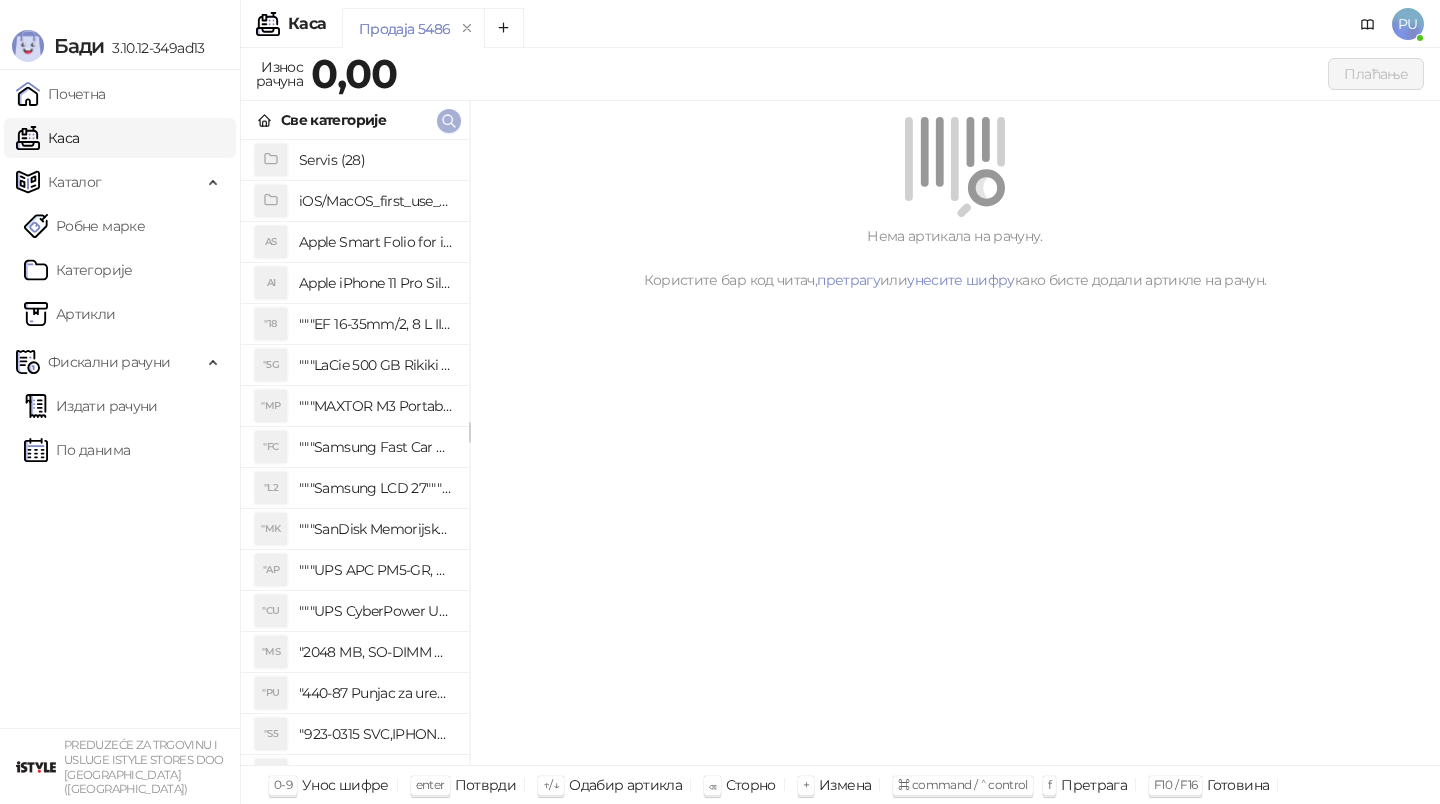 click 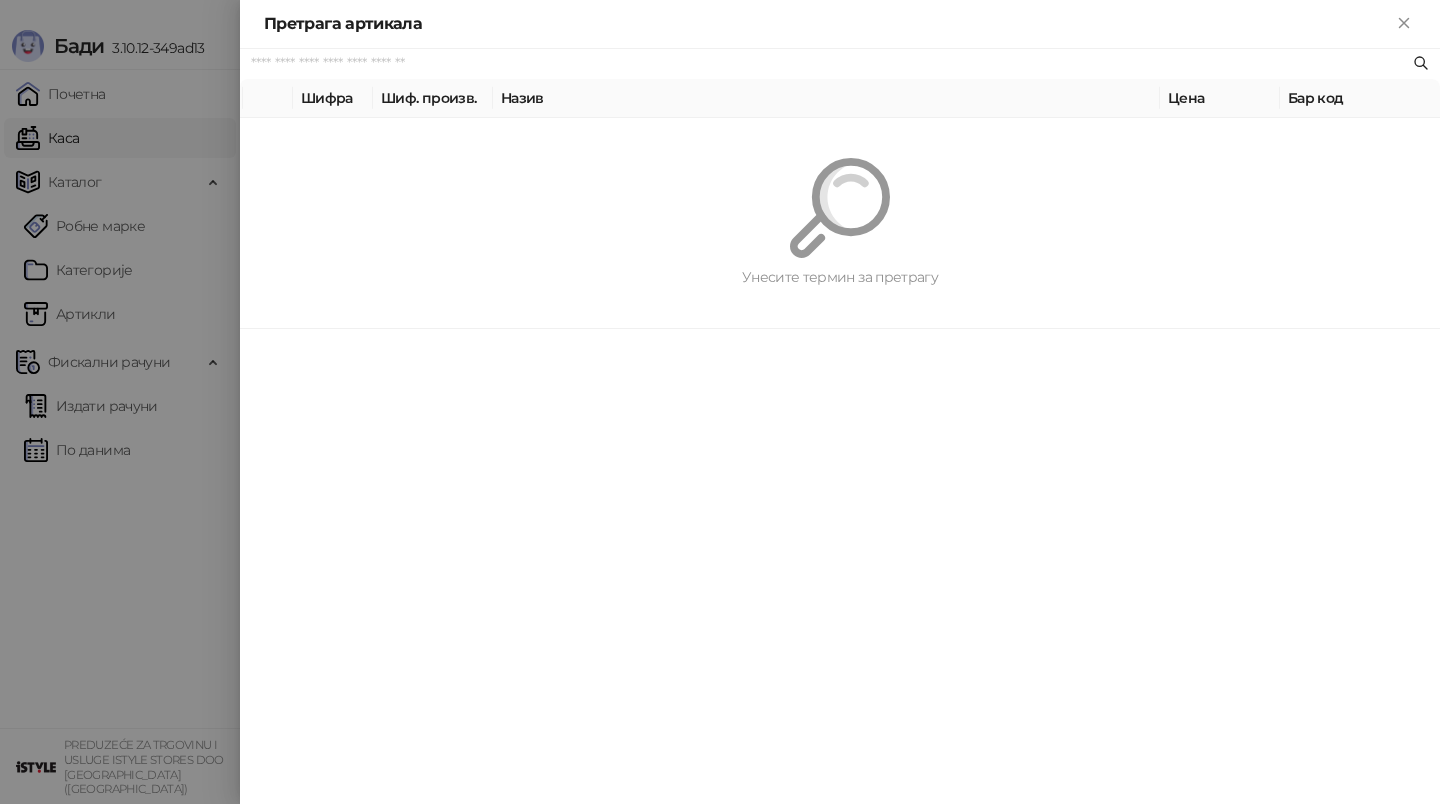 paste on "**********" 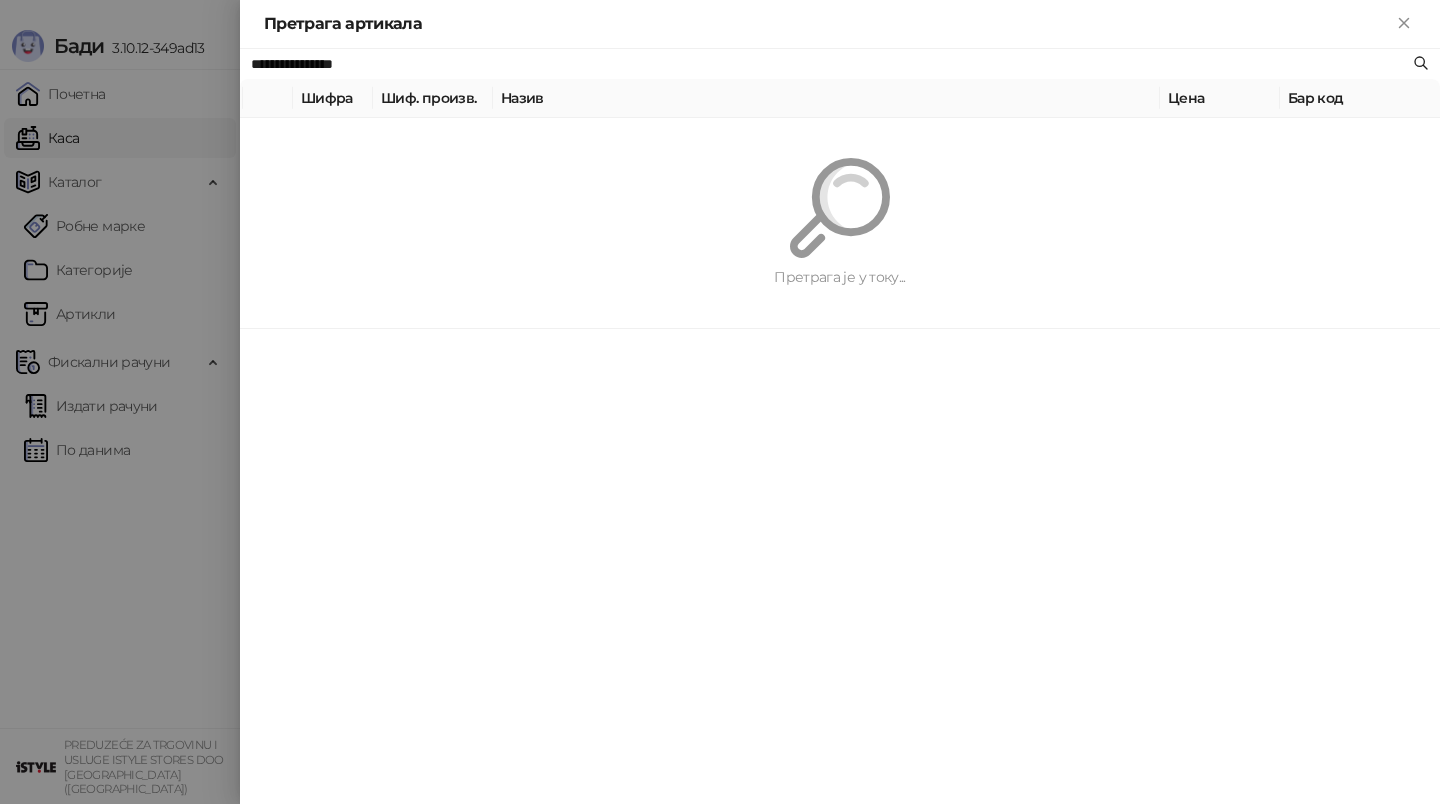 type on "**********" 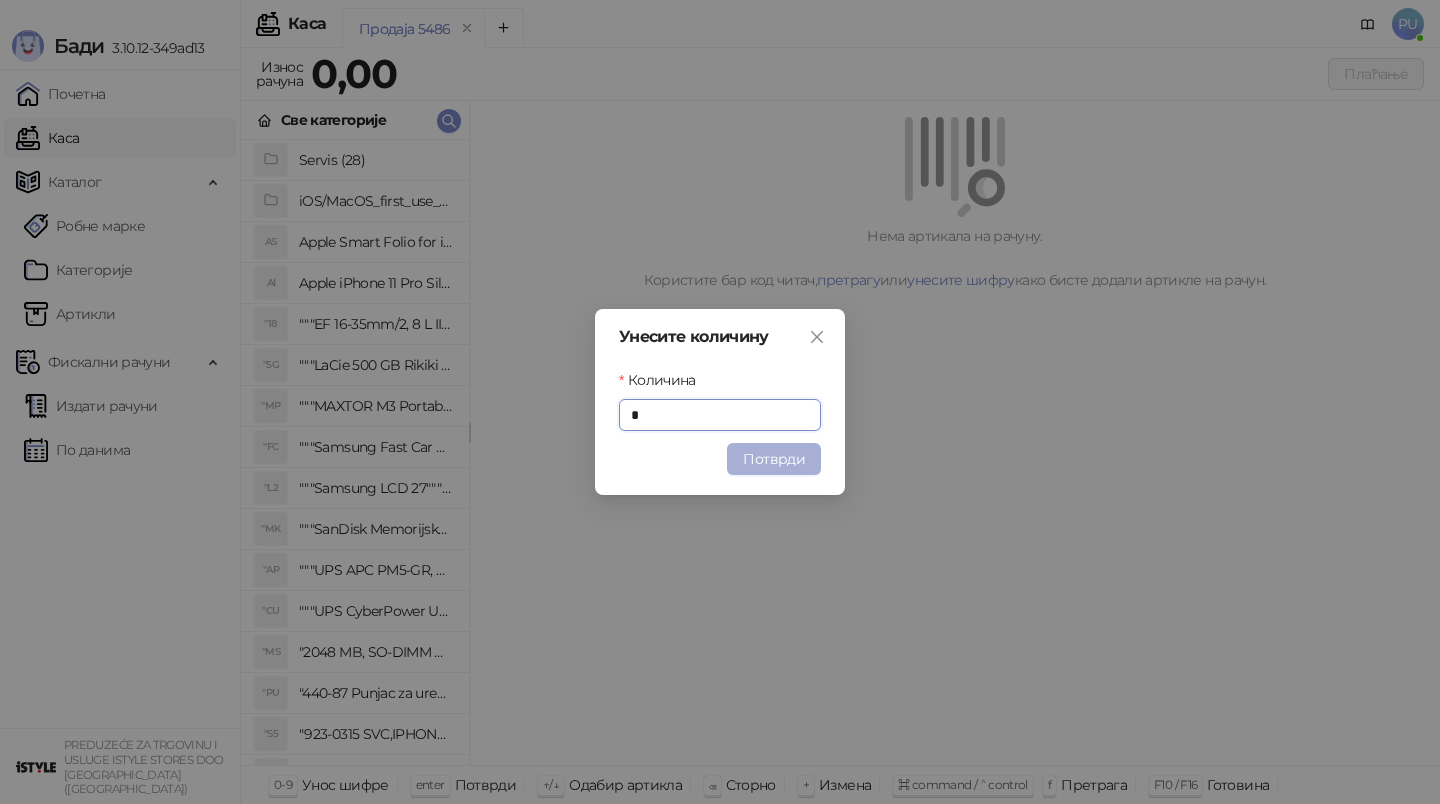 click on "Потврди" at bounding box center (774, 459) 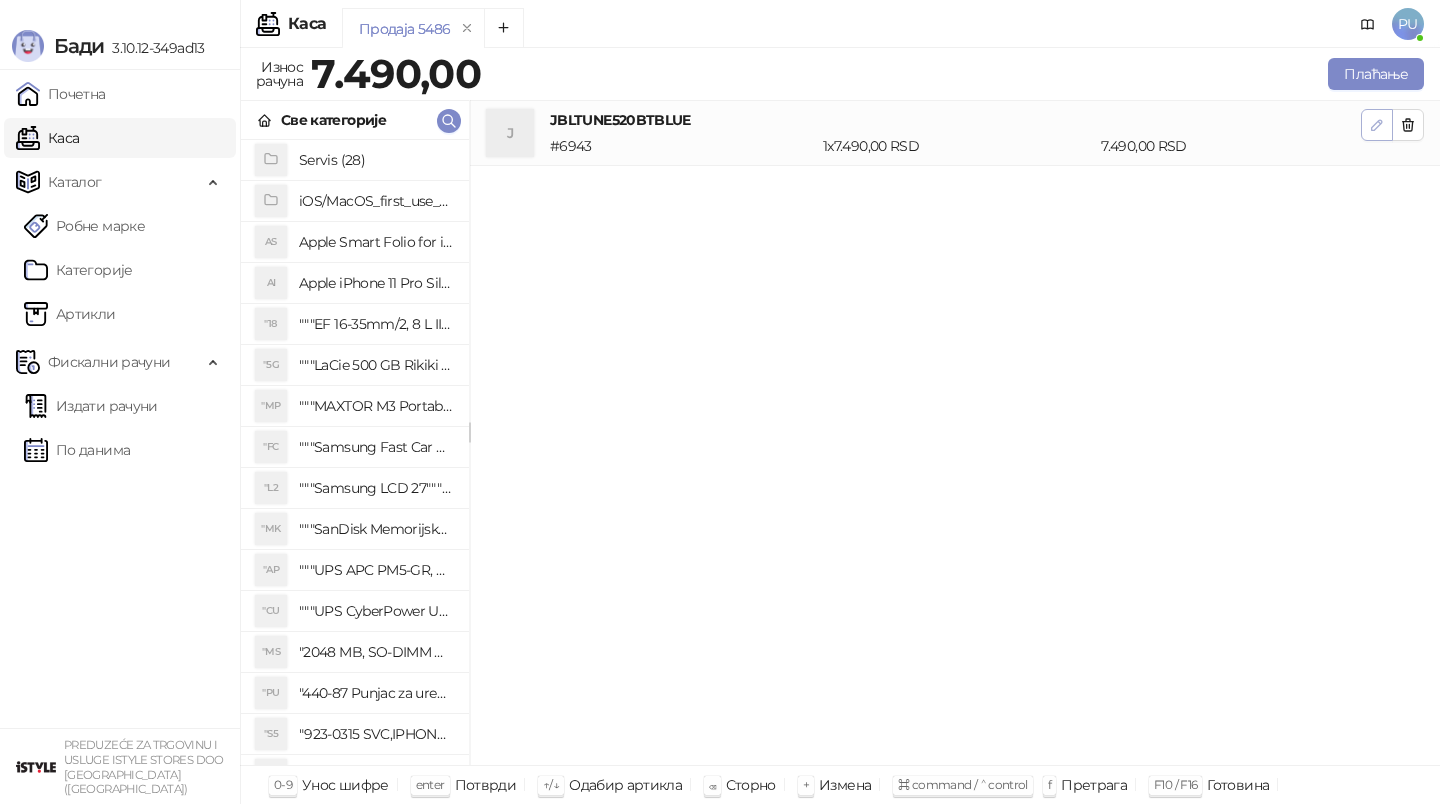 click at bounding box center [1377, 125] 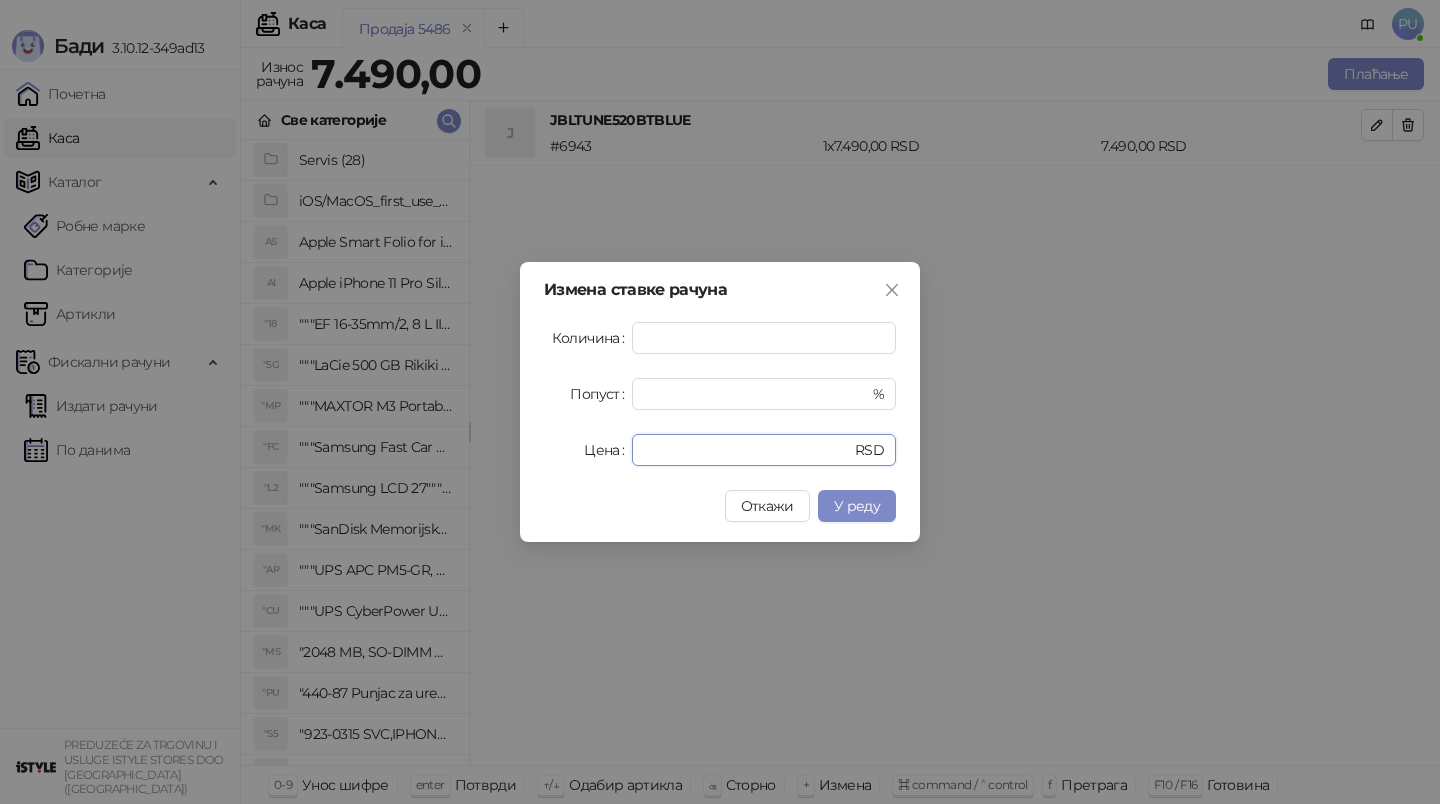 drag, startPoint x: 725, startPoint y: 444, endPoint x: 523, endPoint y: 429, distance: 202.55617 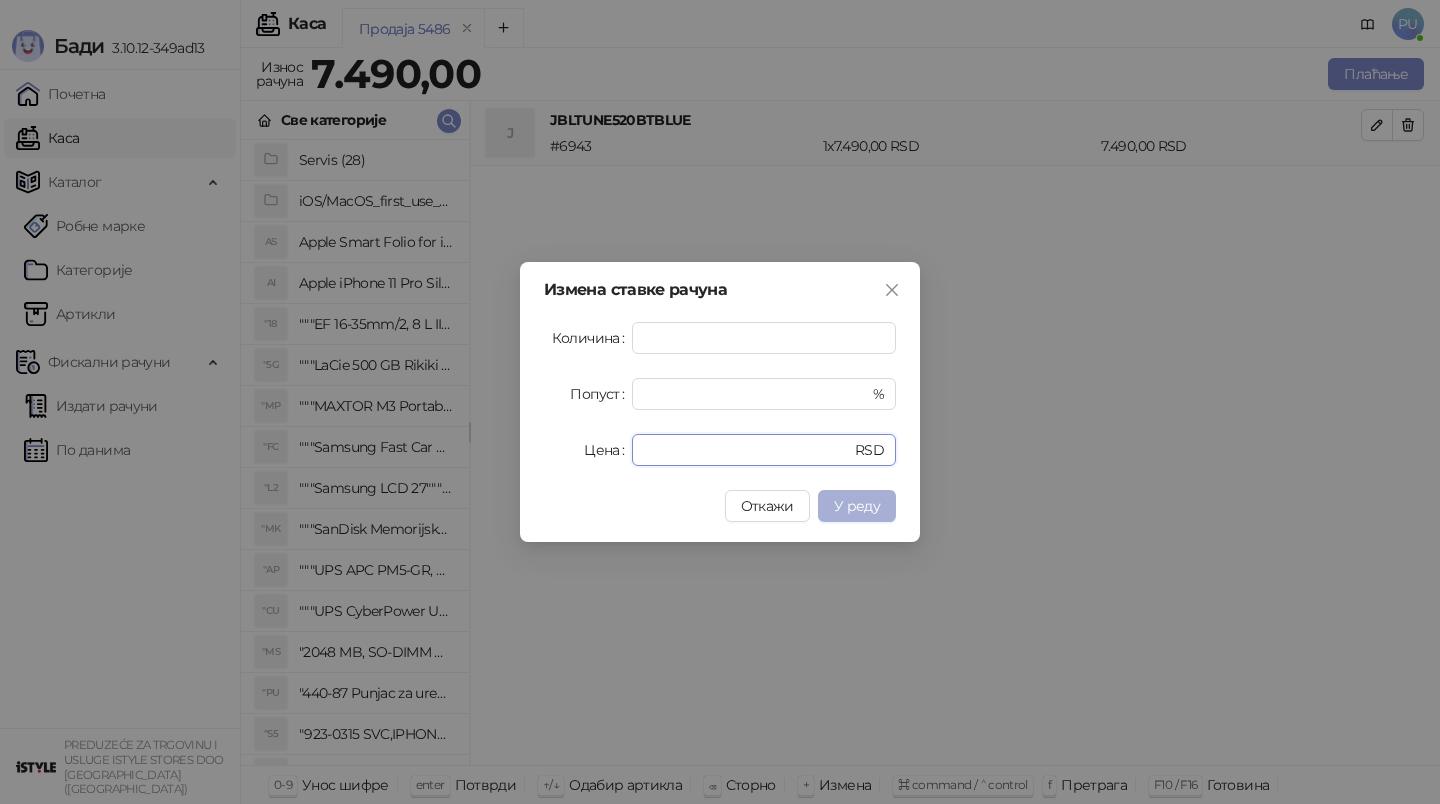 type on "****" 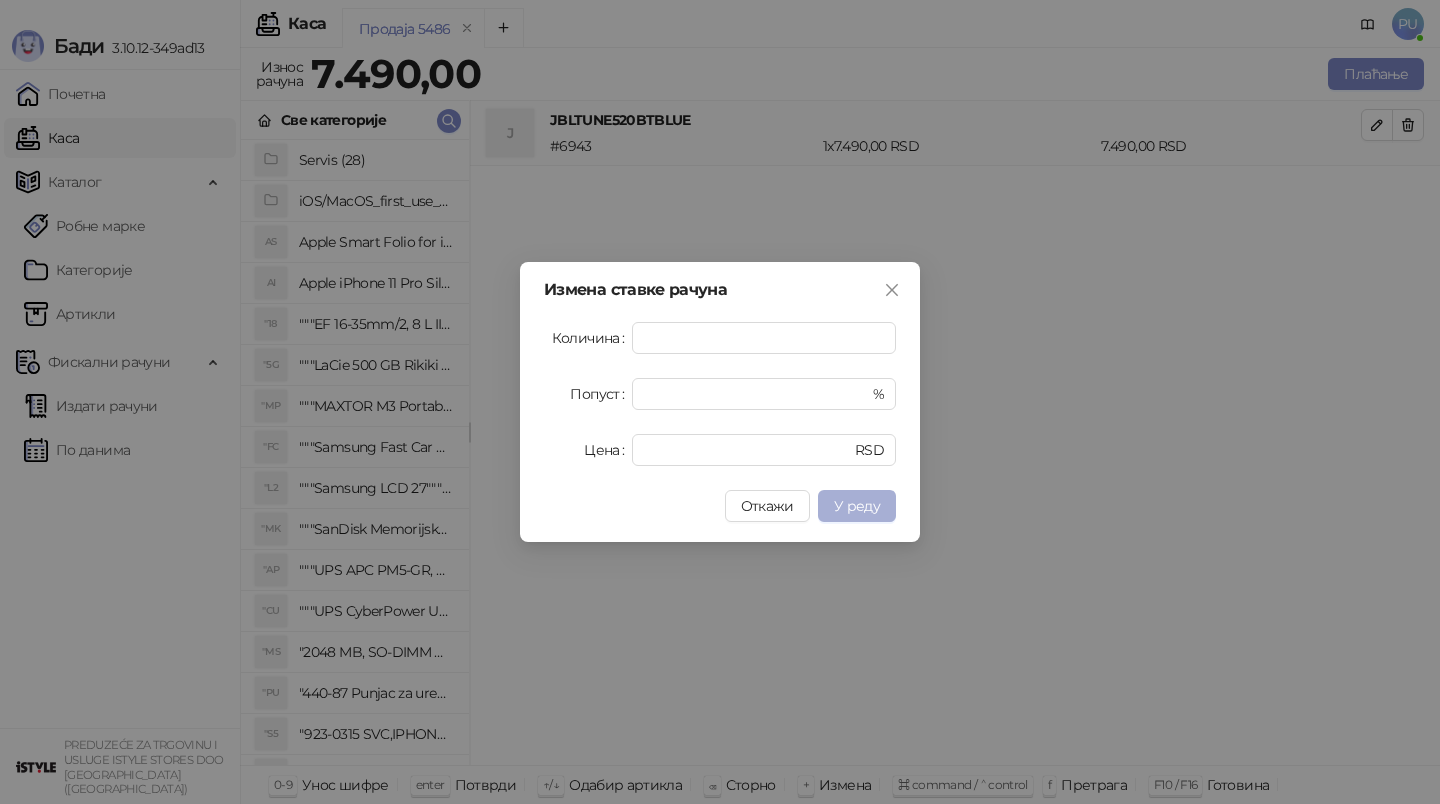 click on "У реду" at bounding box center [857, 506] 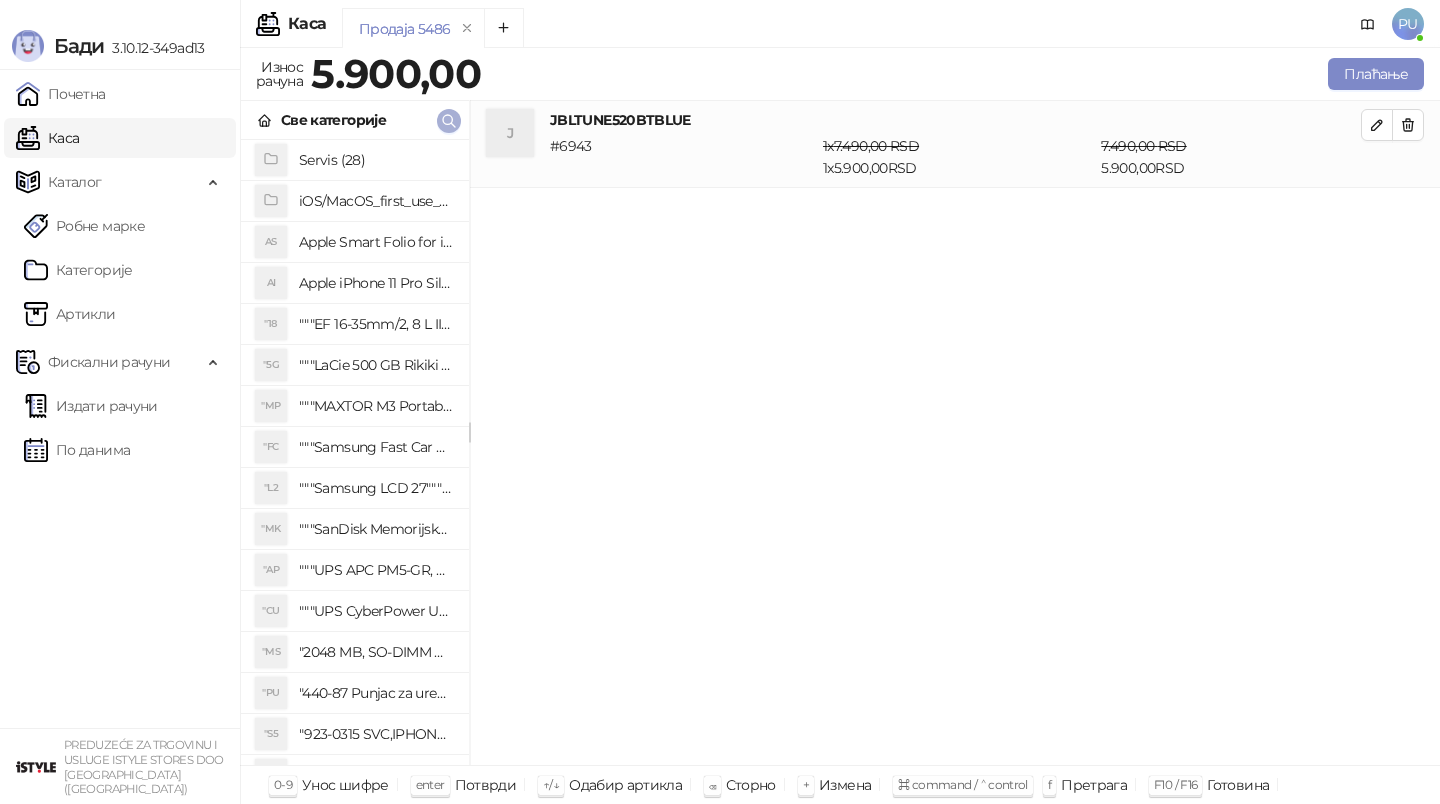click 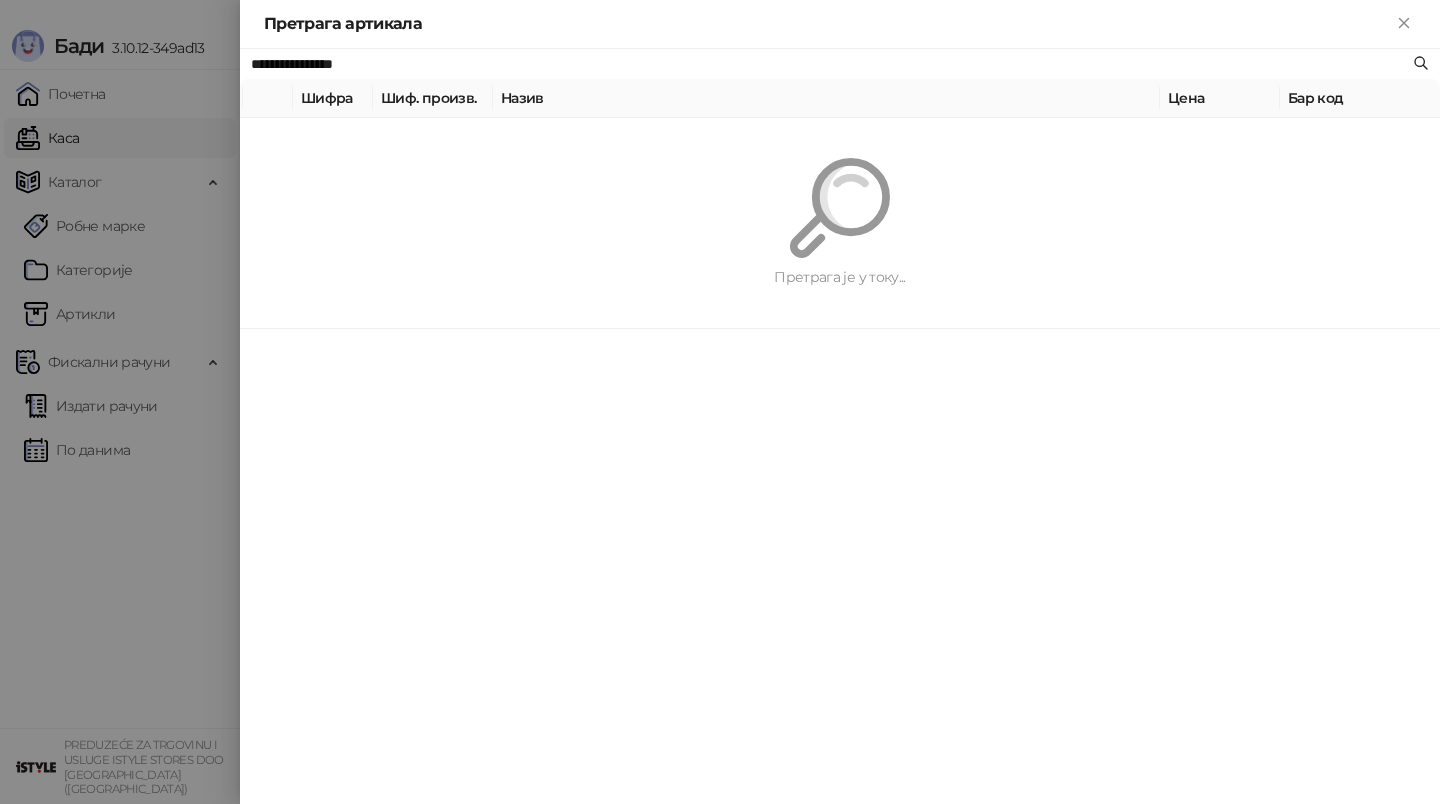 paste on "****" 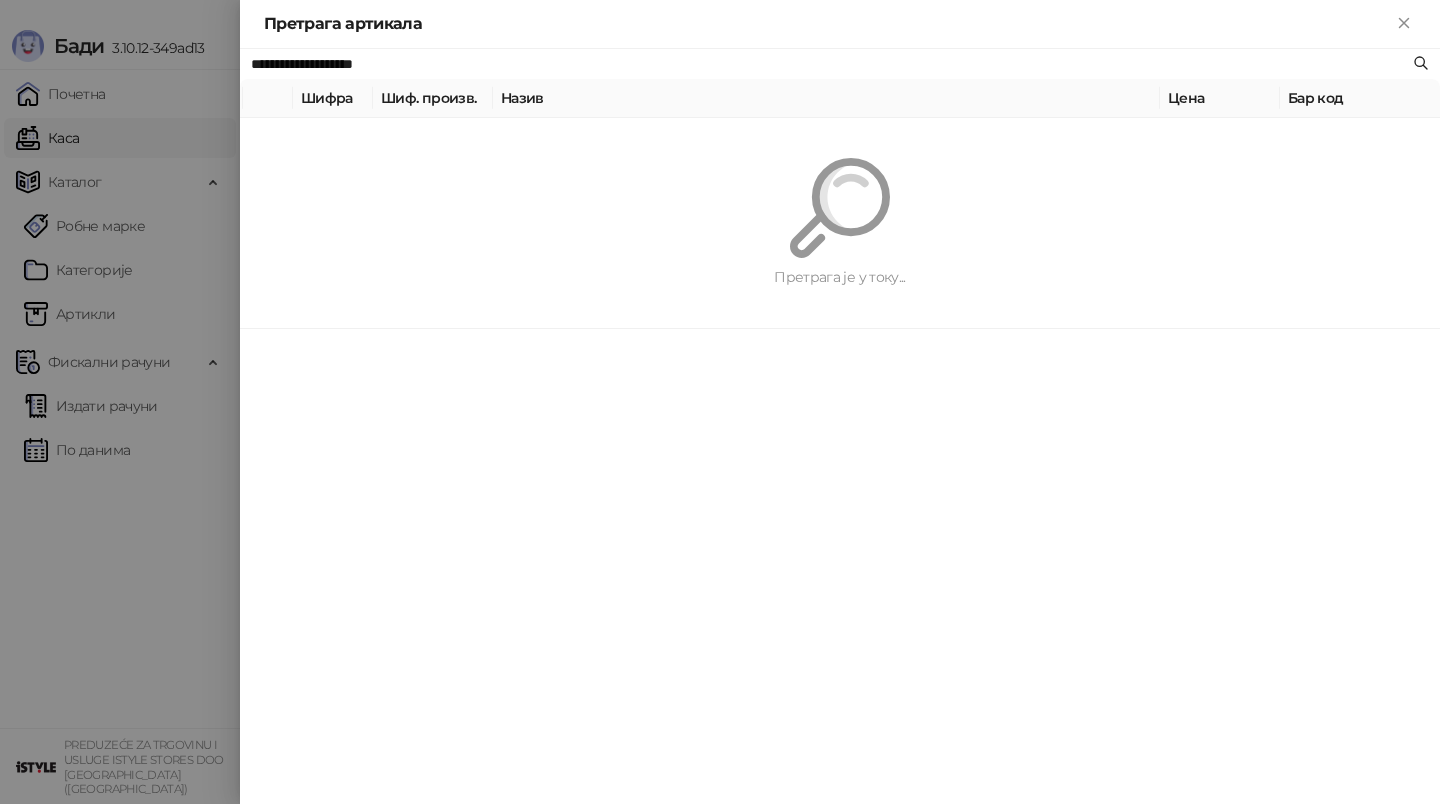 type on "**********" 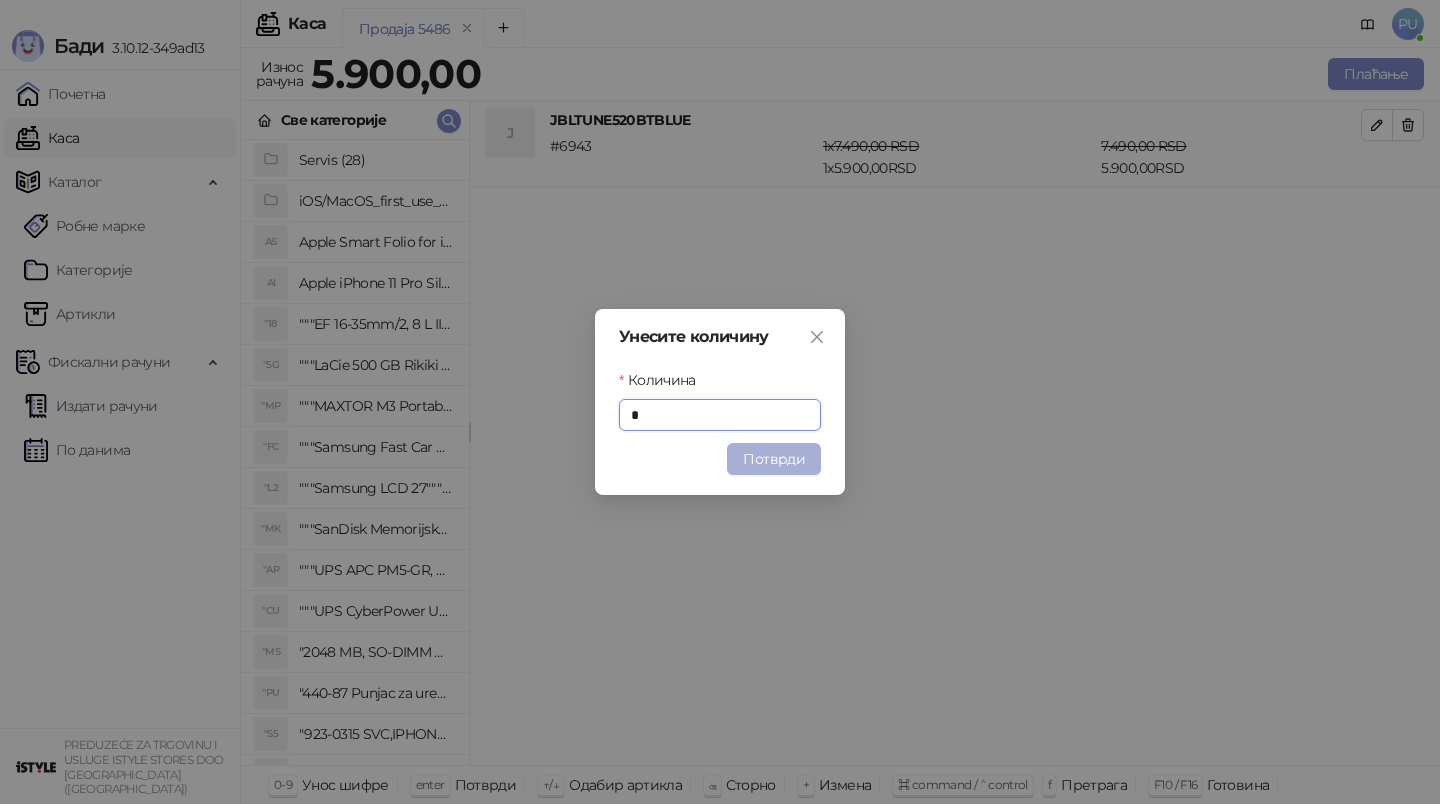 click on "Потврди" at bounding box center (774, 459) 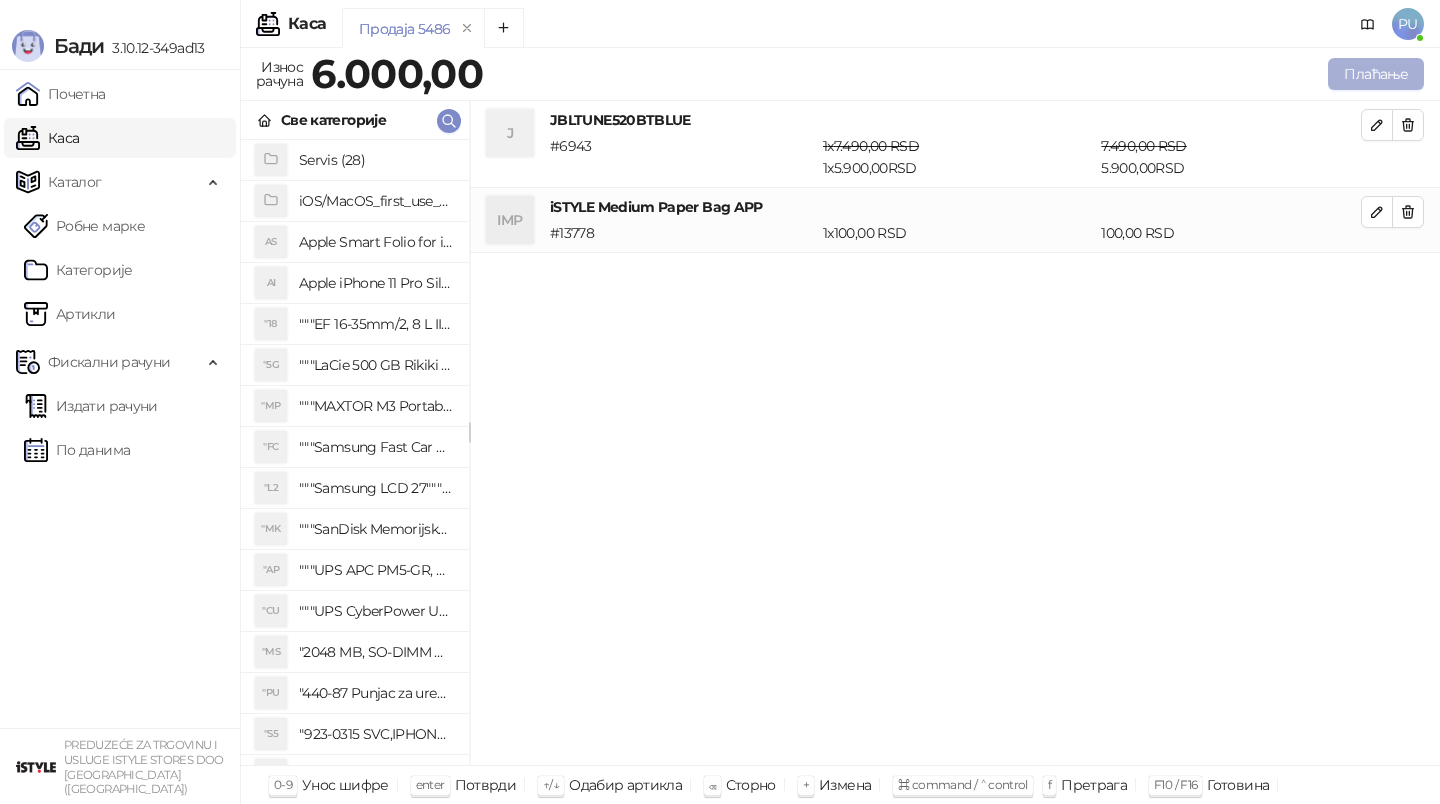 click on "Плаћање" at bounding box center [1376, 74] 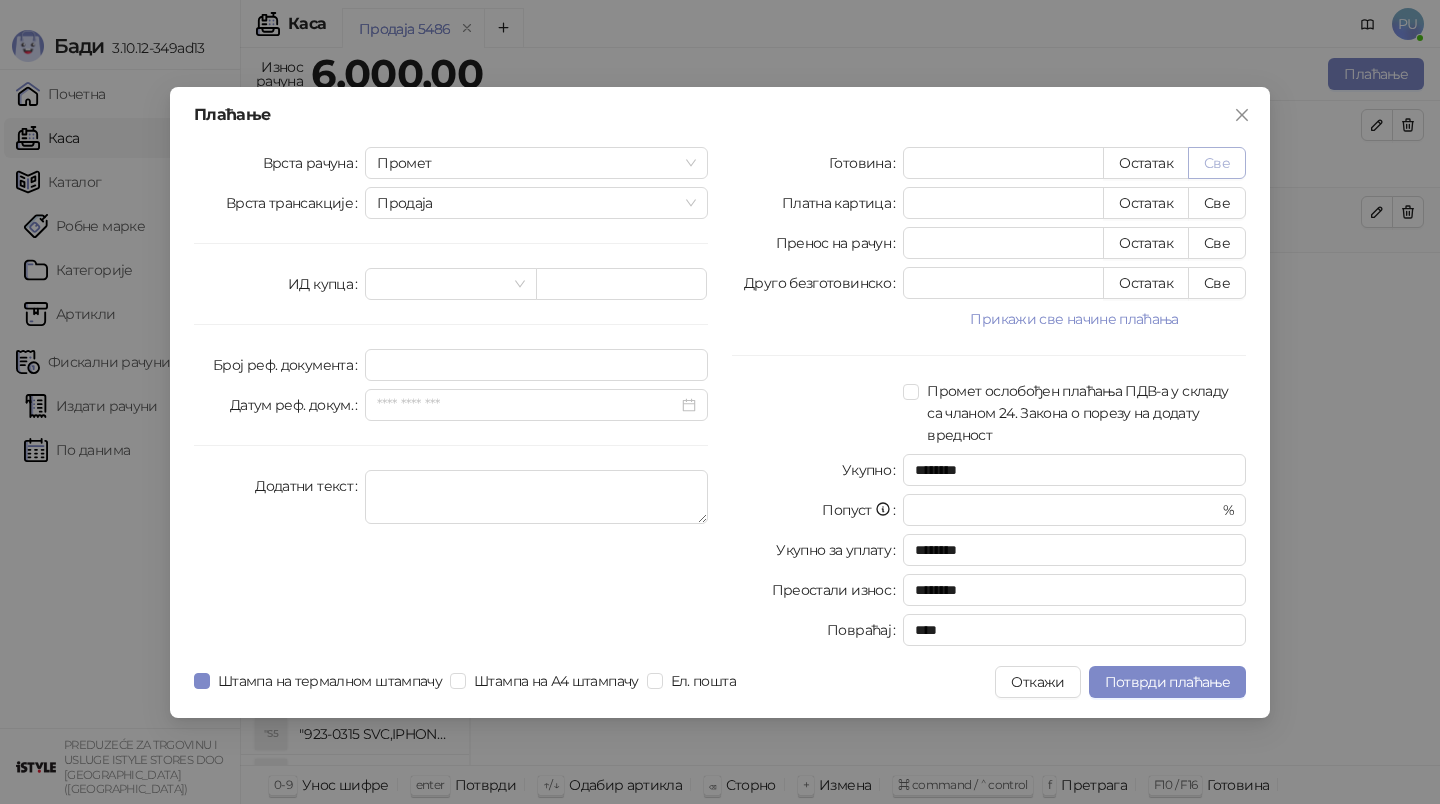 click on "Све" at bounding box center (1217, 163) 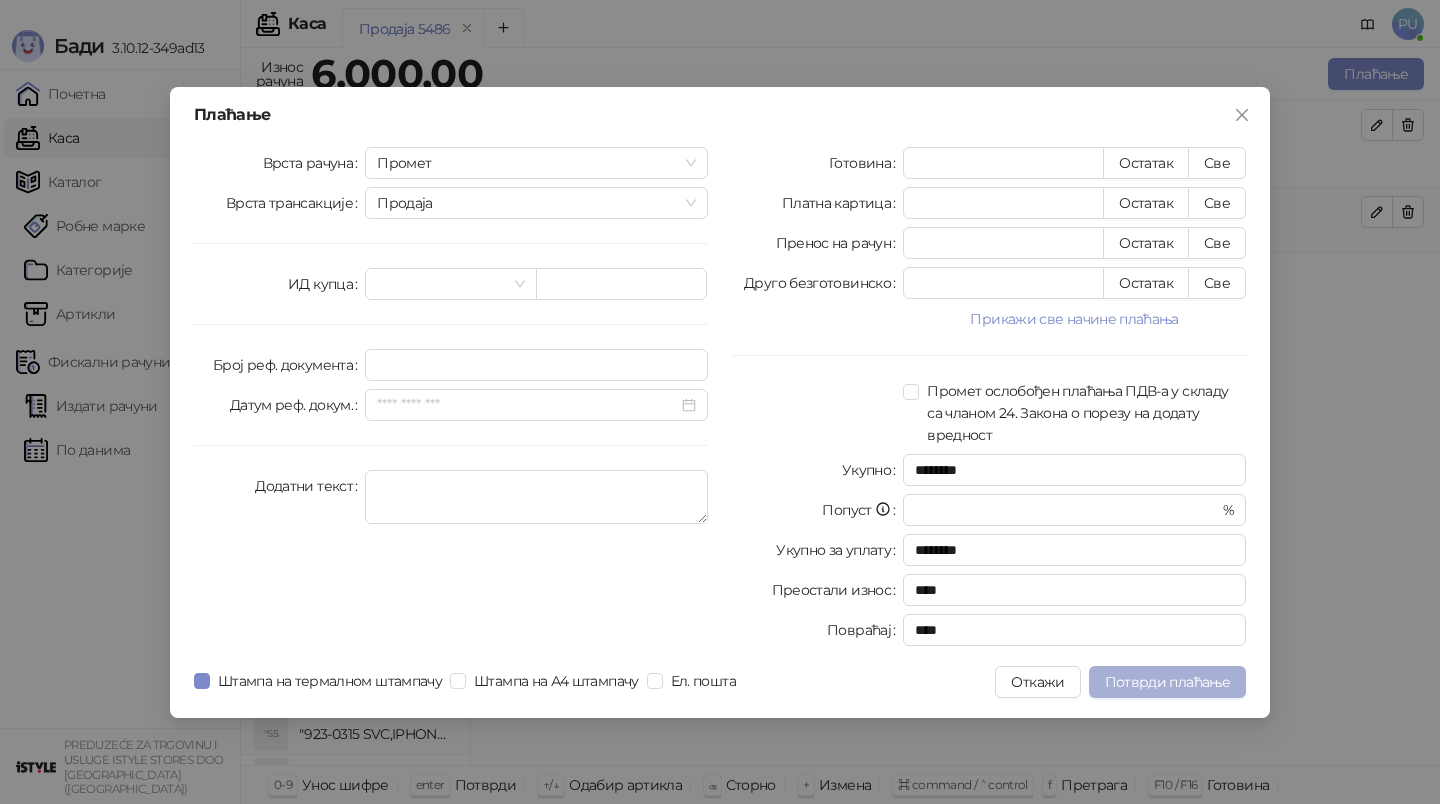click on "Потврди плаћање" at bounding box center [1167, 682] 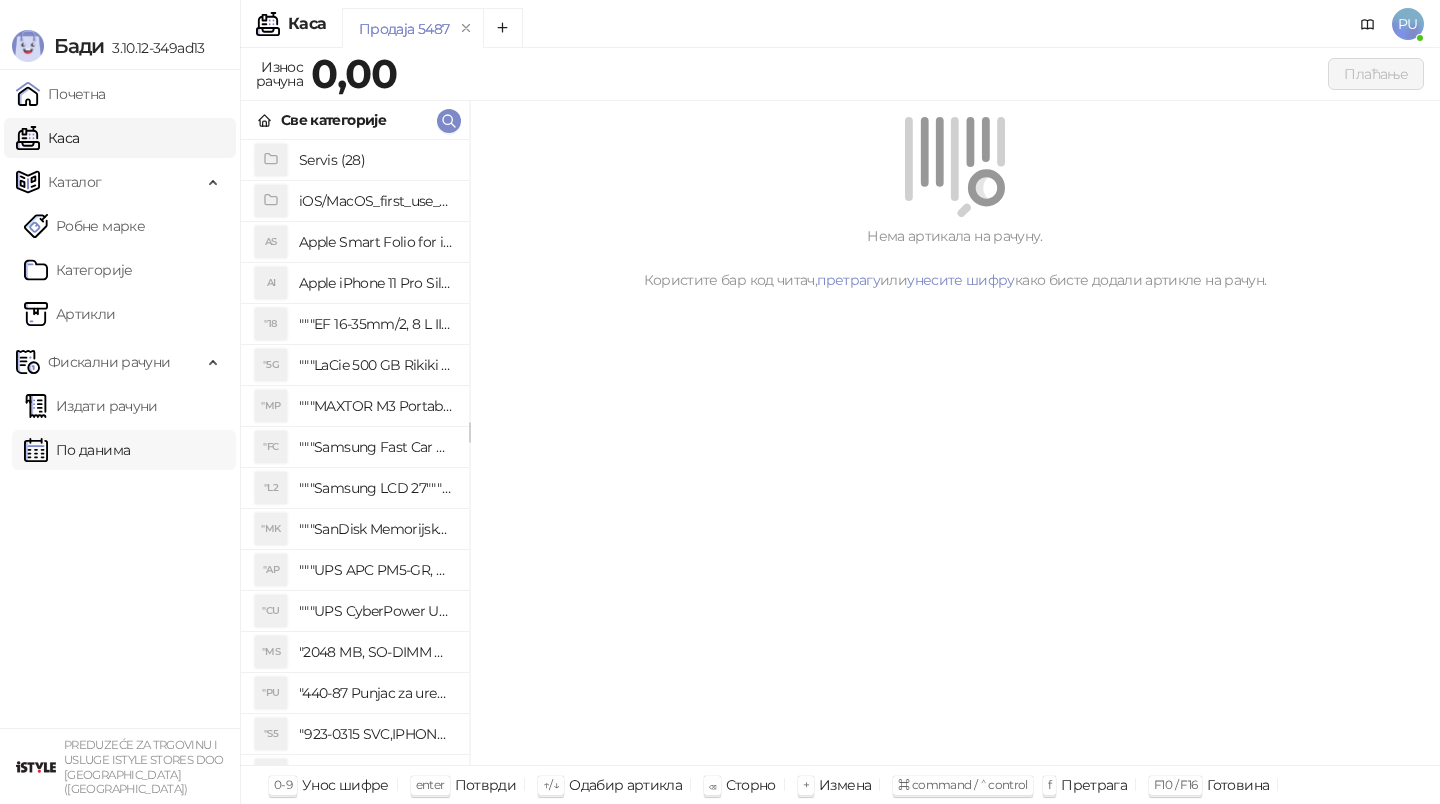 click on "По данима" at bounding box center [77, 450] 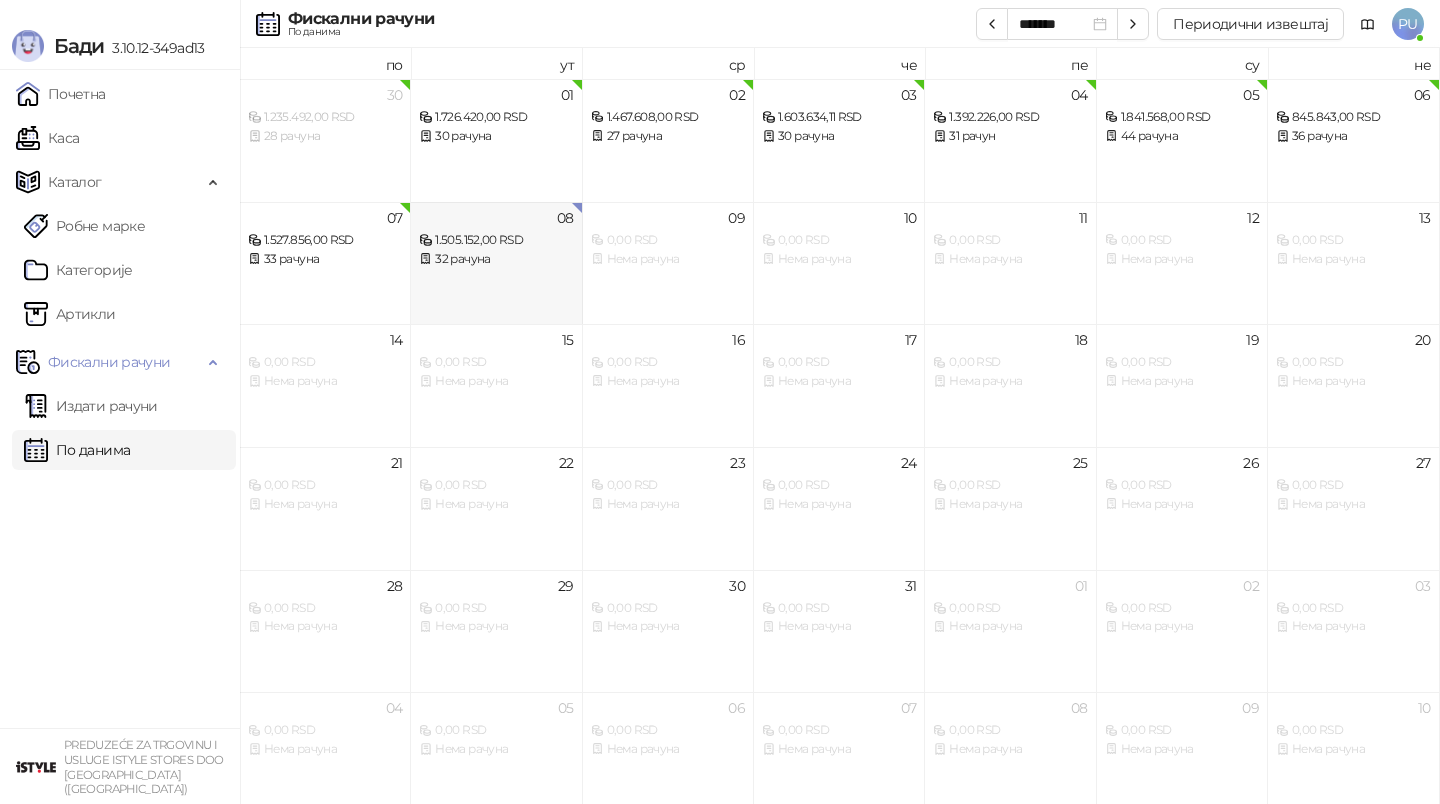 click on "08   1.505.152,00 RSD   32 рачуна" at bounding box center (496, 263) 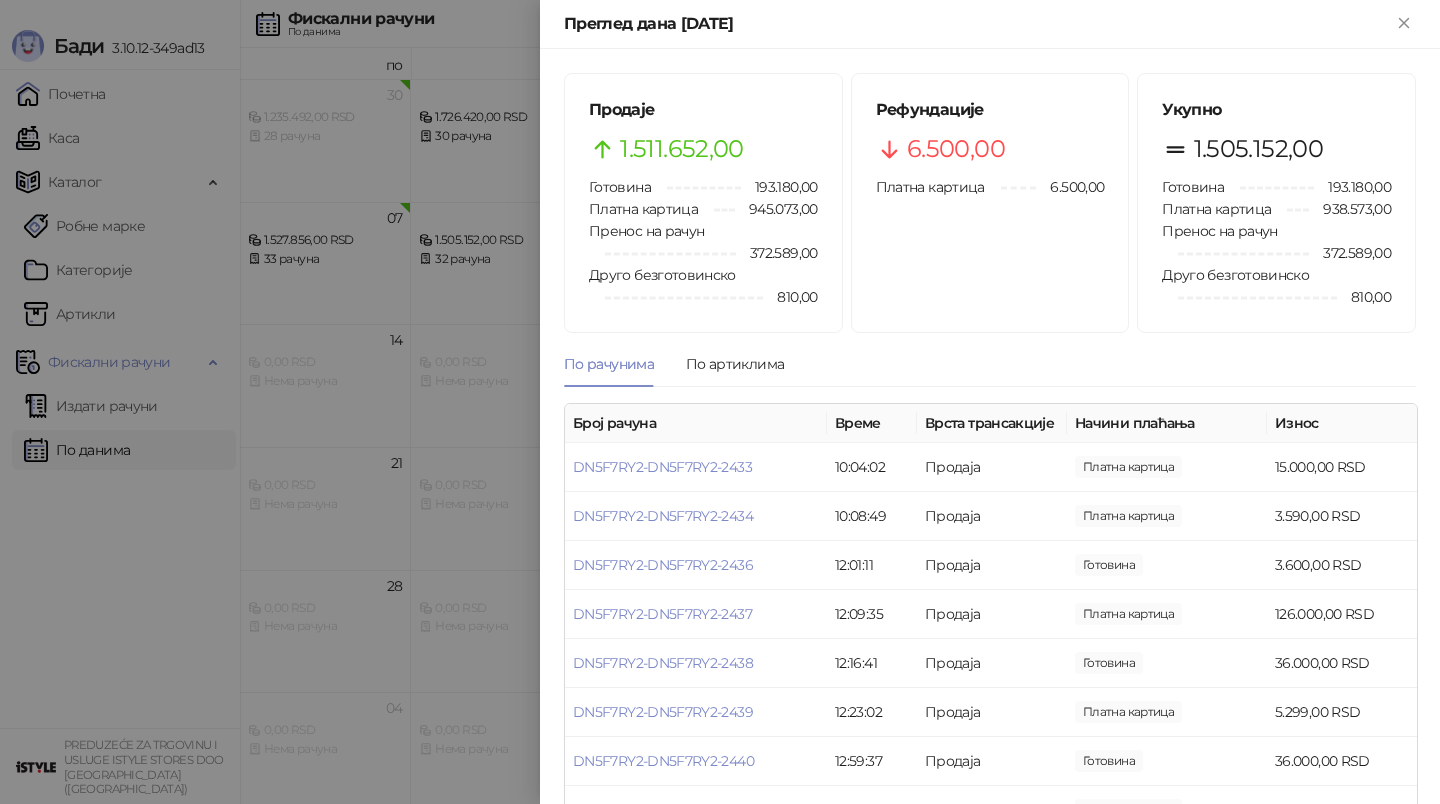 click at bounding box center (720, 402) 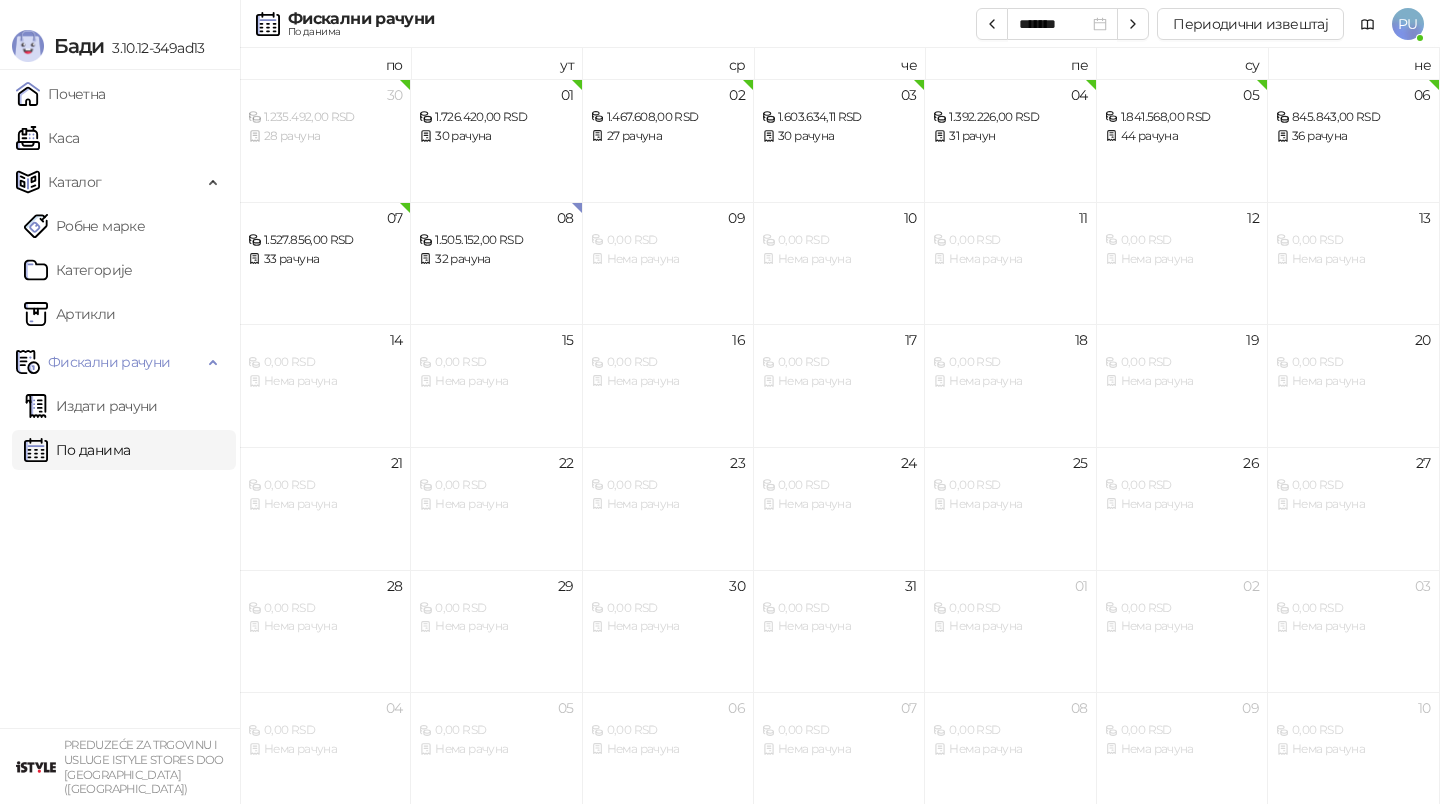 click on "По данима" at bounding box center (77, 450) 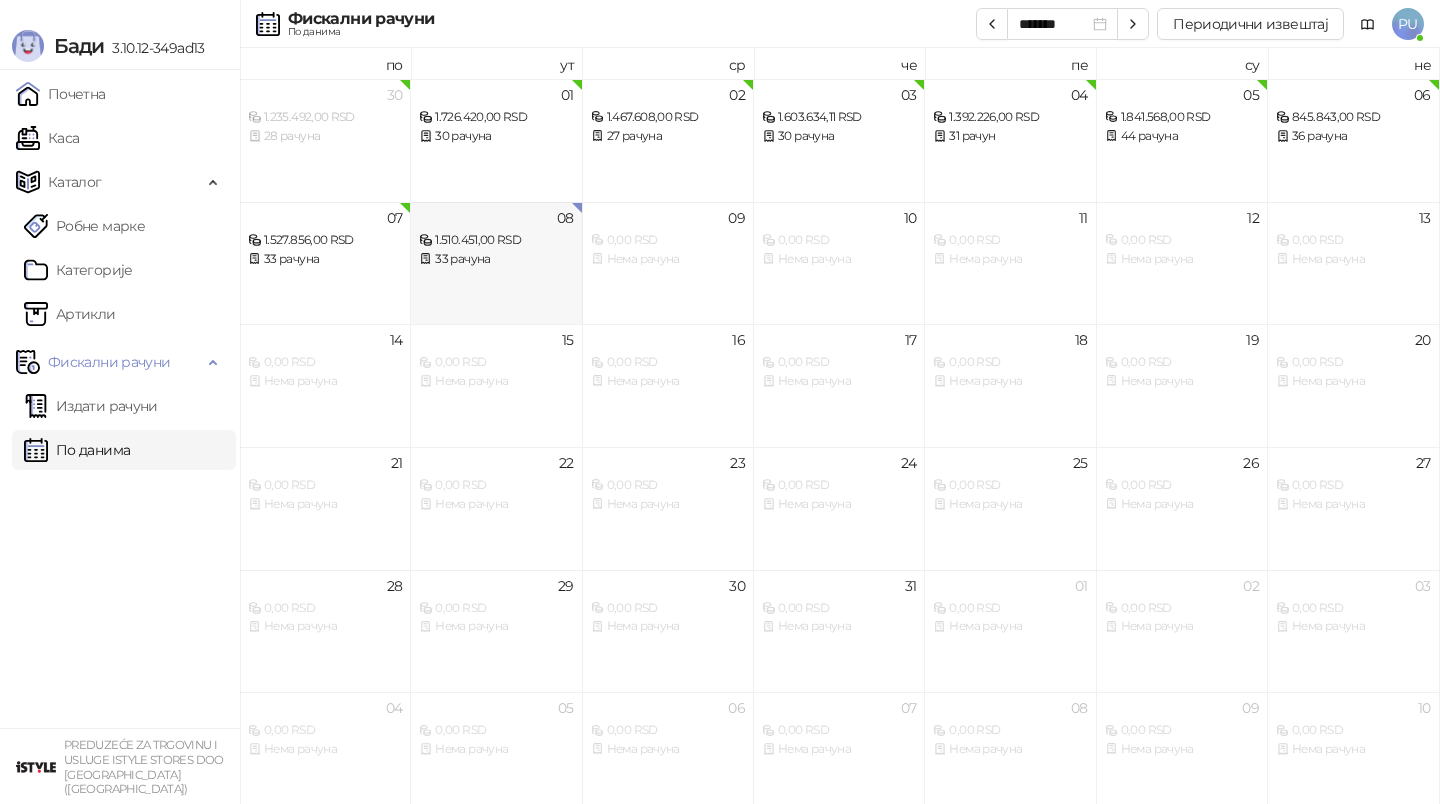 click on "33 рачуна" at bounding box center (496, 259) 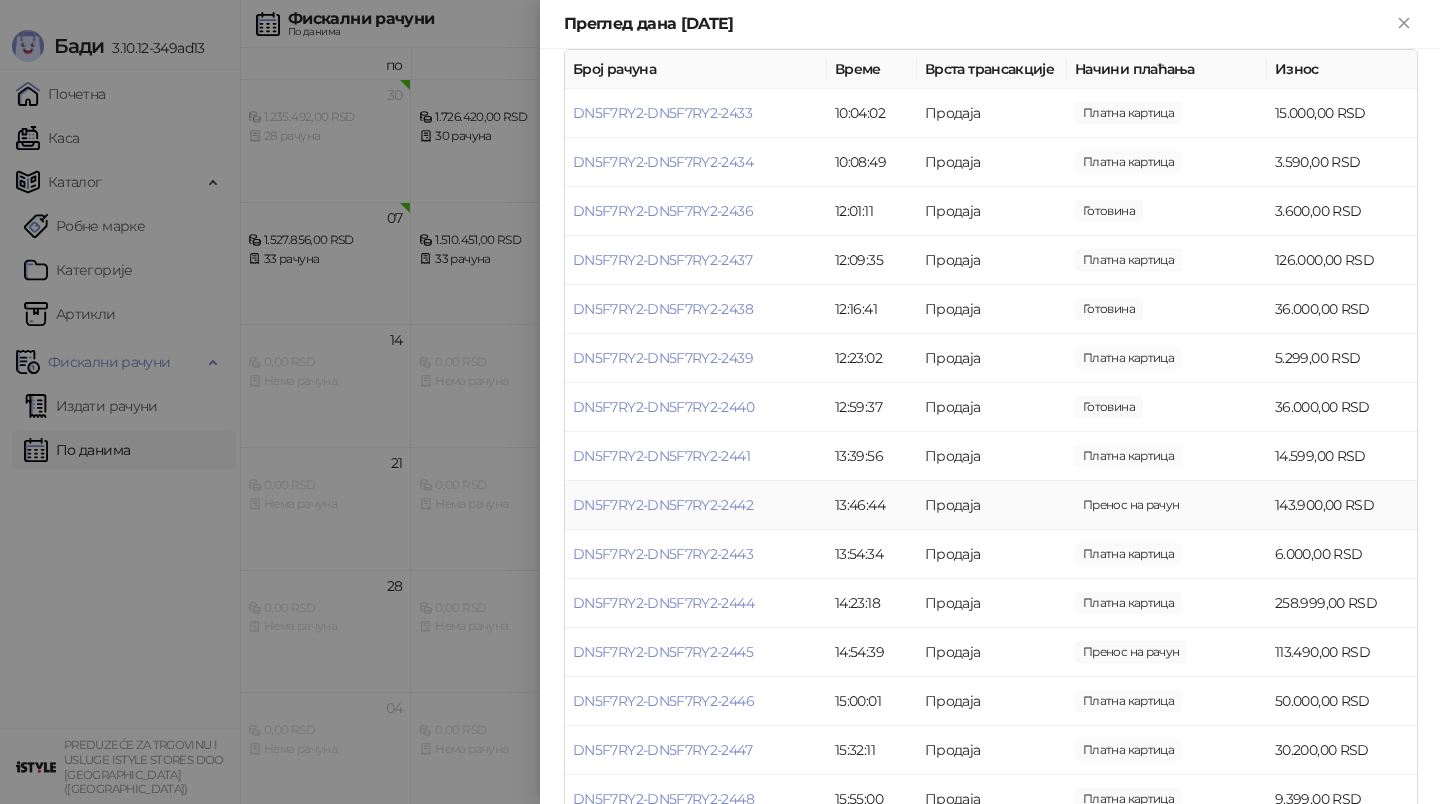 scroll, scrollTop: 0, scrollLeft: 0, axis: both 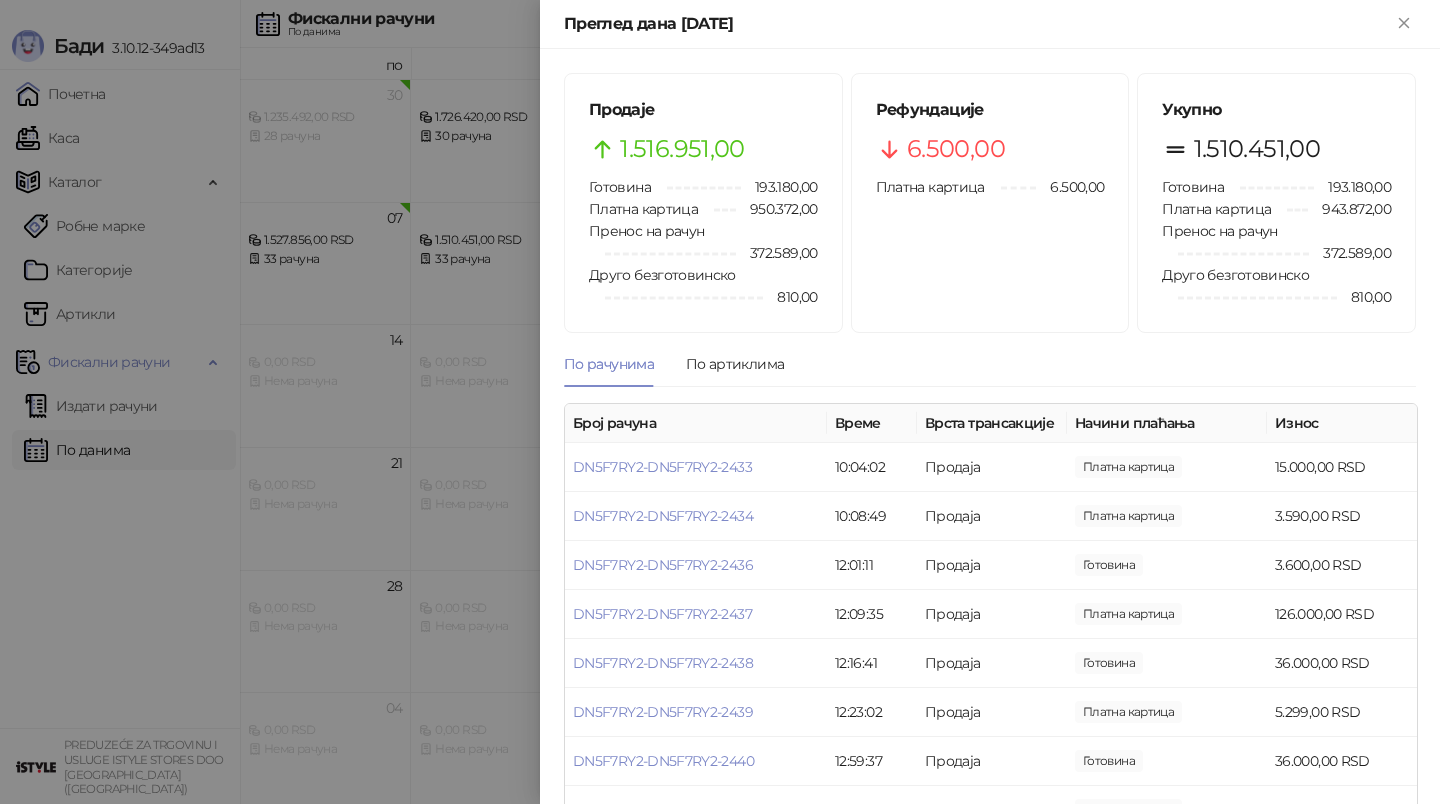 click at bounding box center [720, 402] 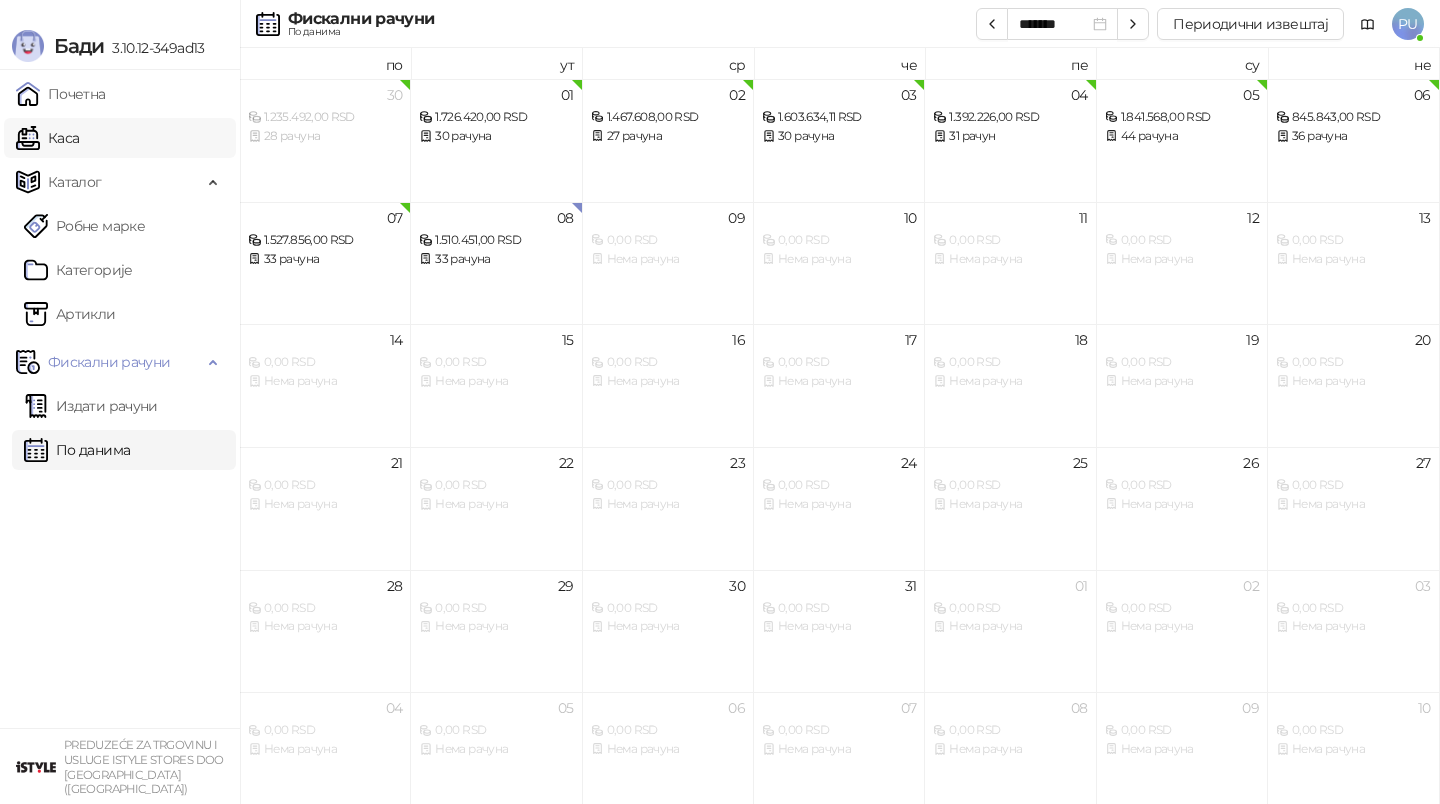 click on "Каса" at bounding box center [47, 138] 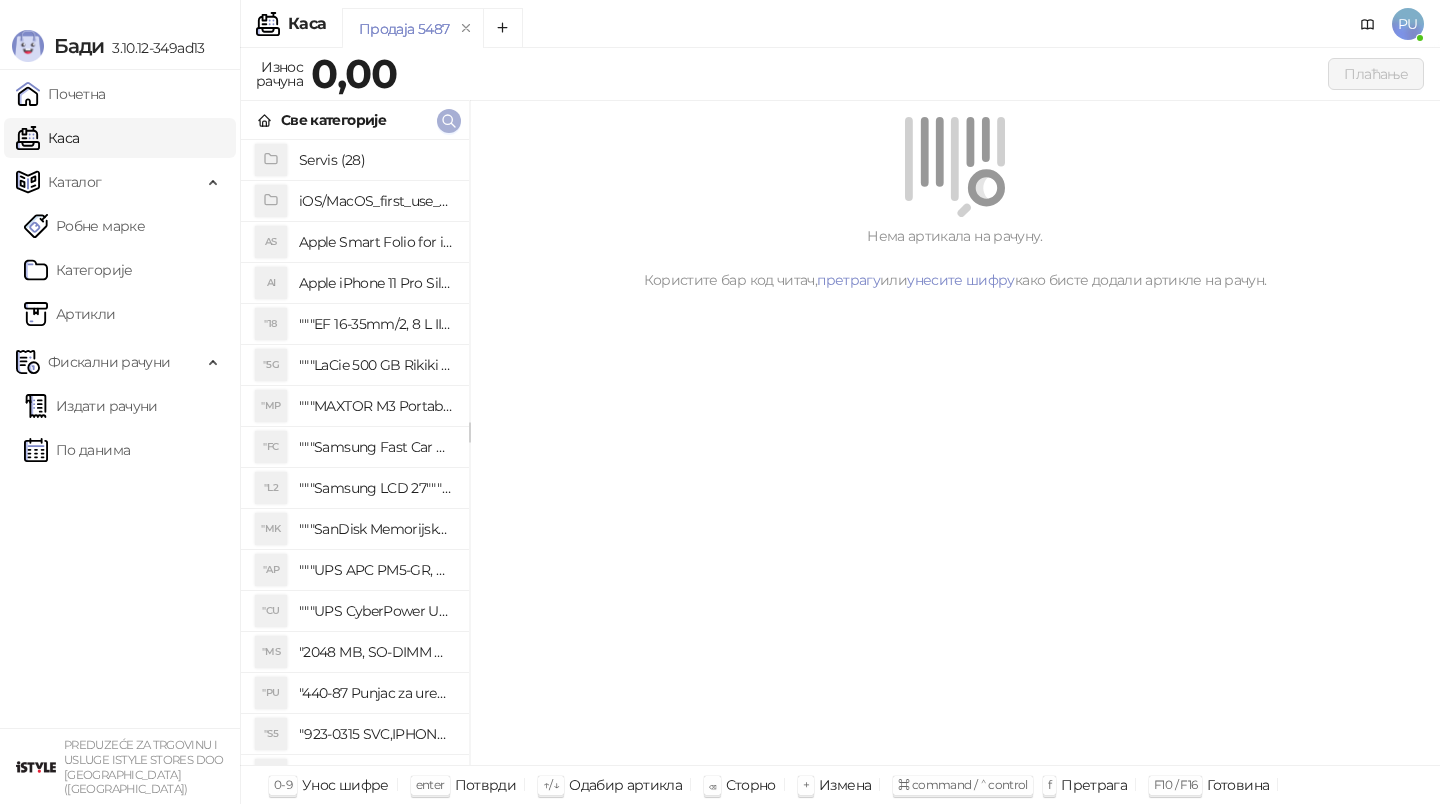 click 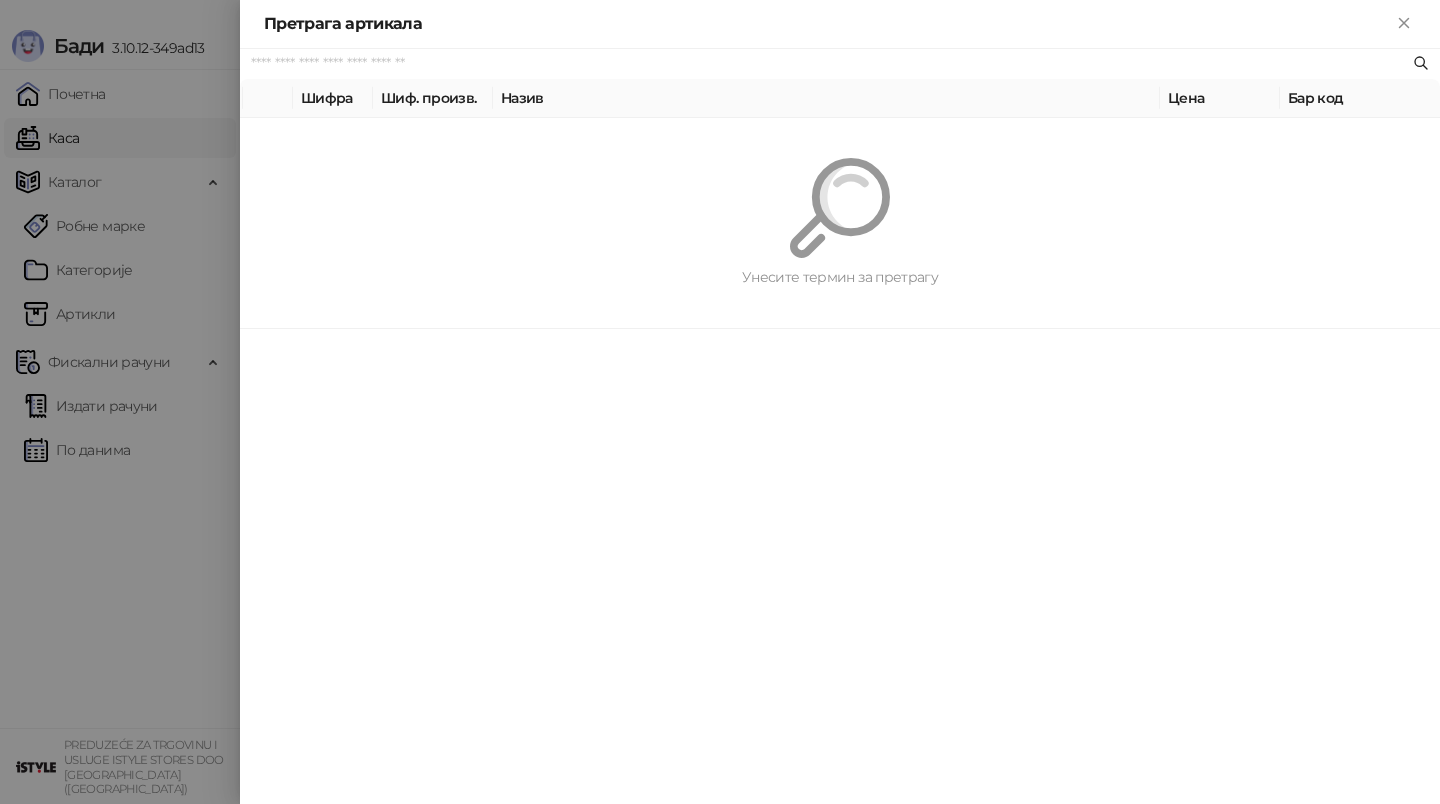 paste on "*********" 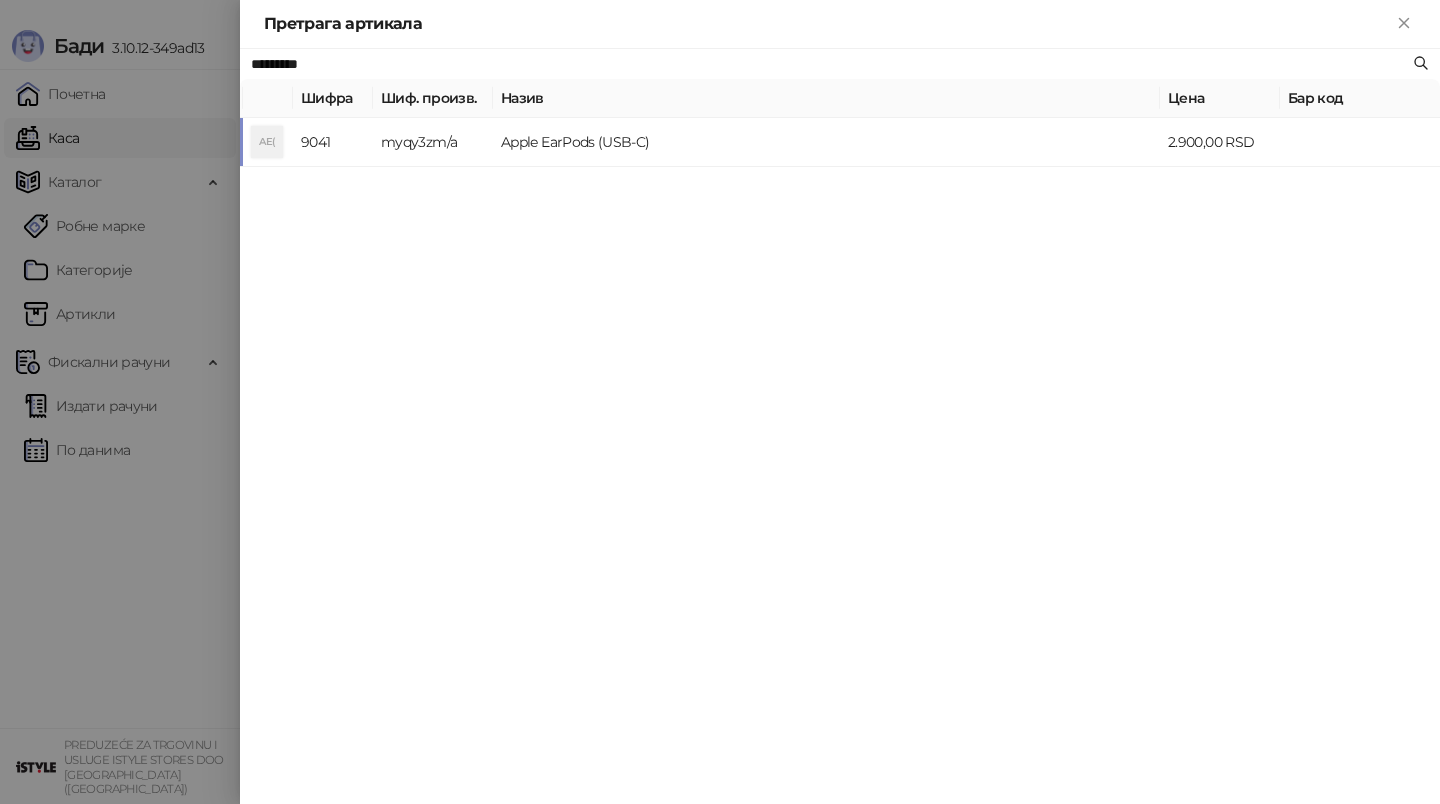 type on "*********" 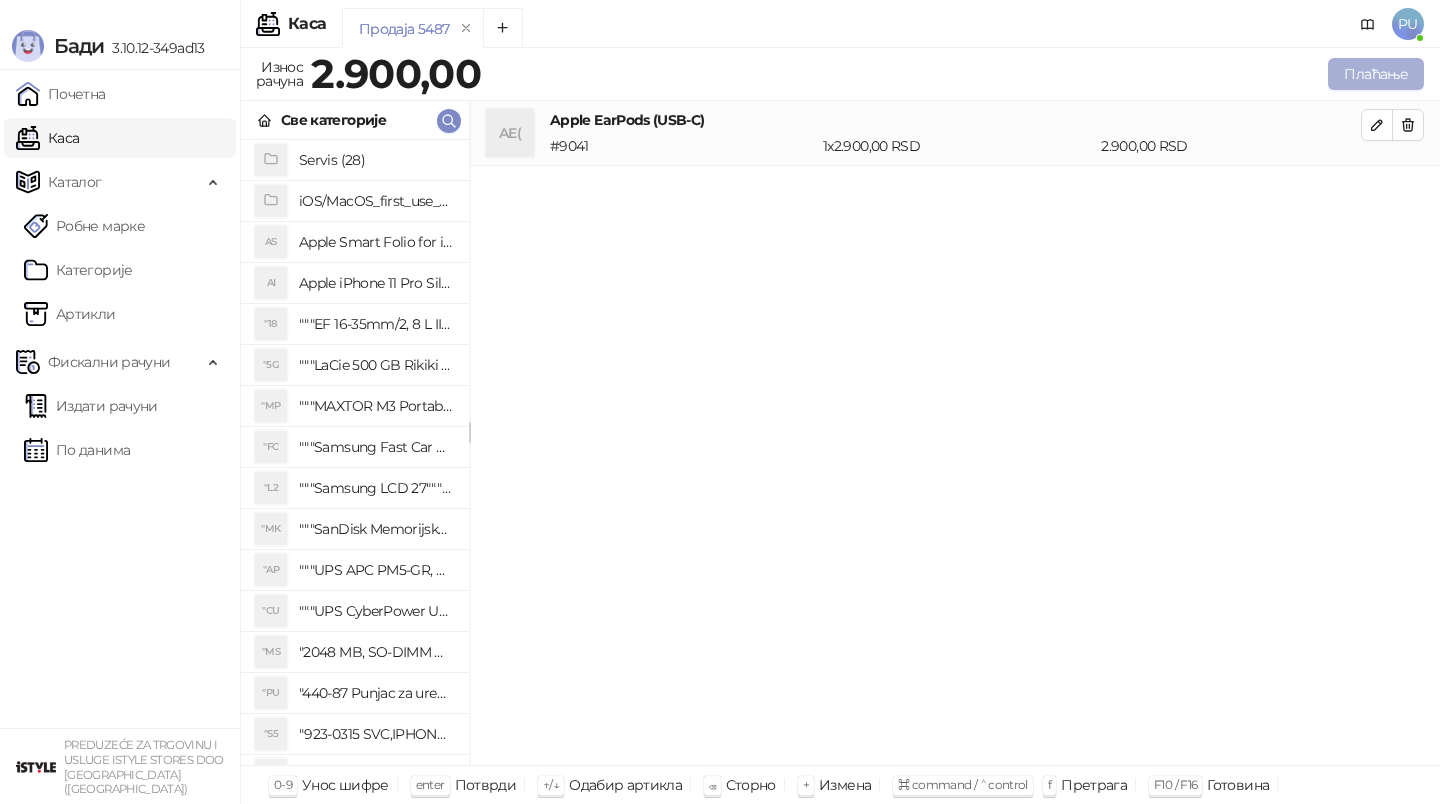 click on "Плаћање" at bounding box center [1376, 74] 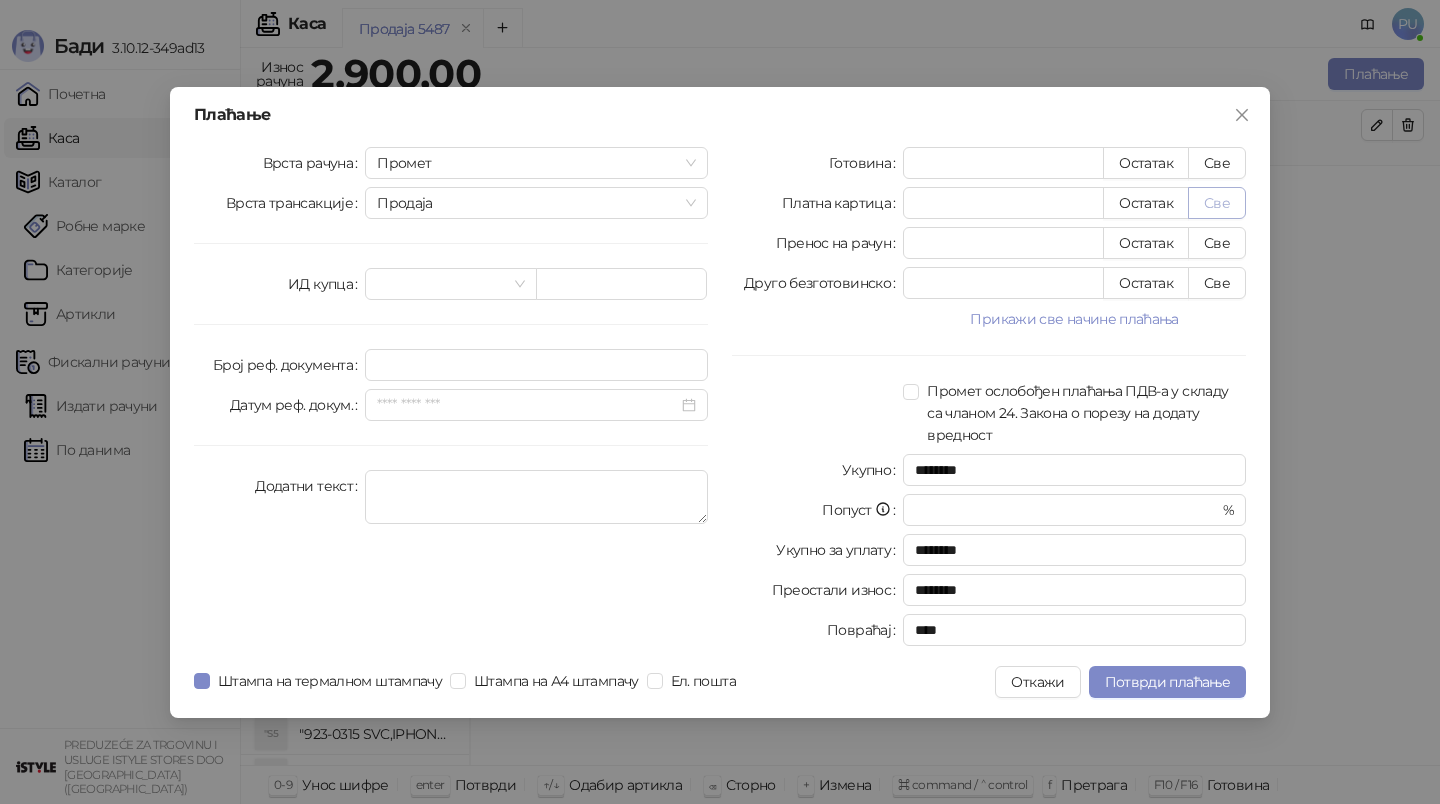 click on "Све" at bounding box center [1217, 203] 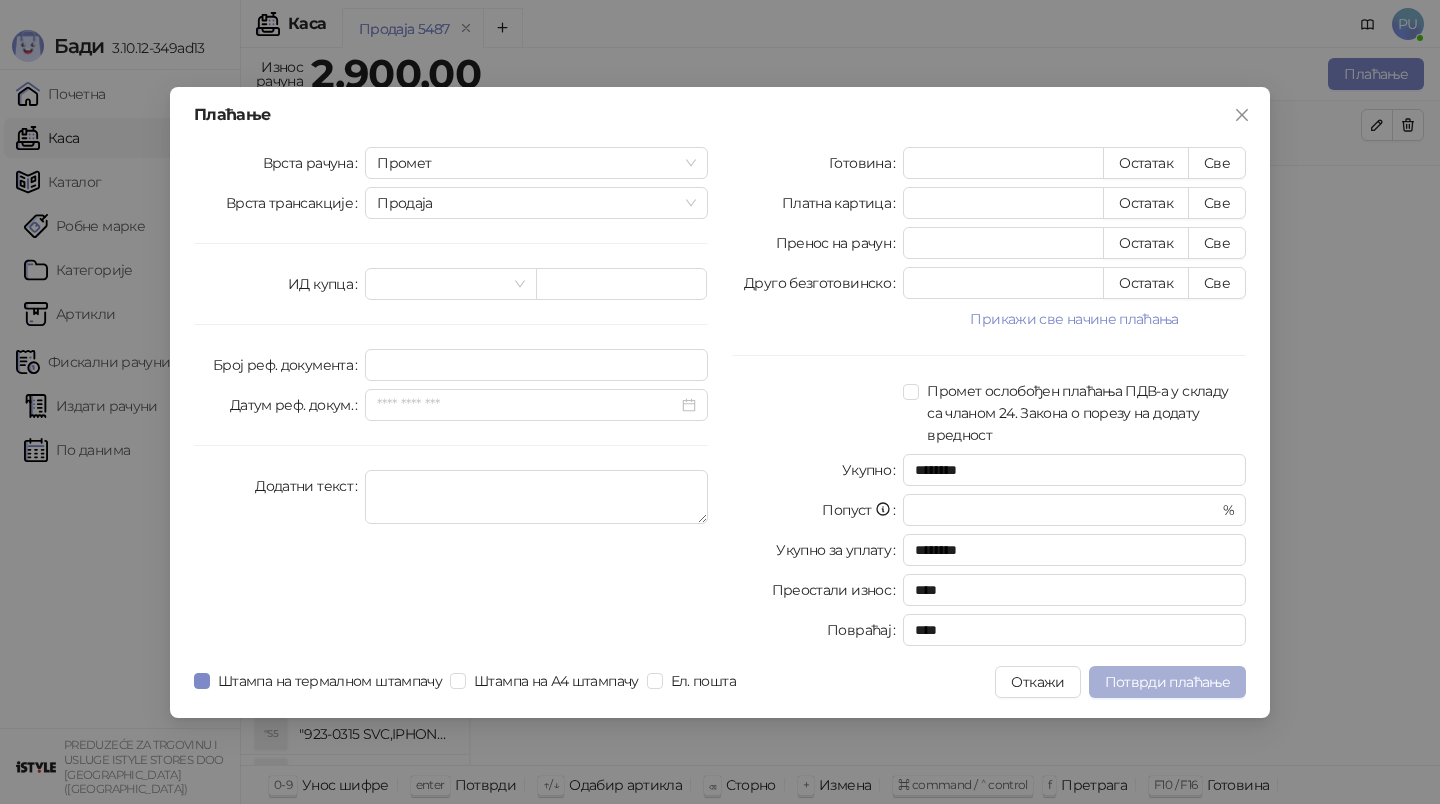 click on "Потврди плаћање" at bounding box center [1167, 682] 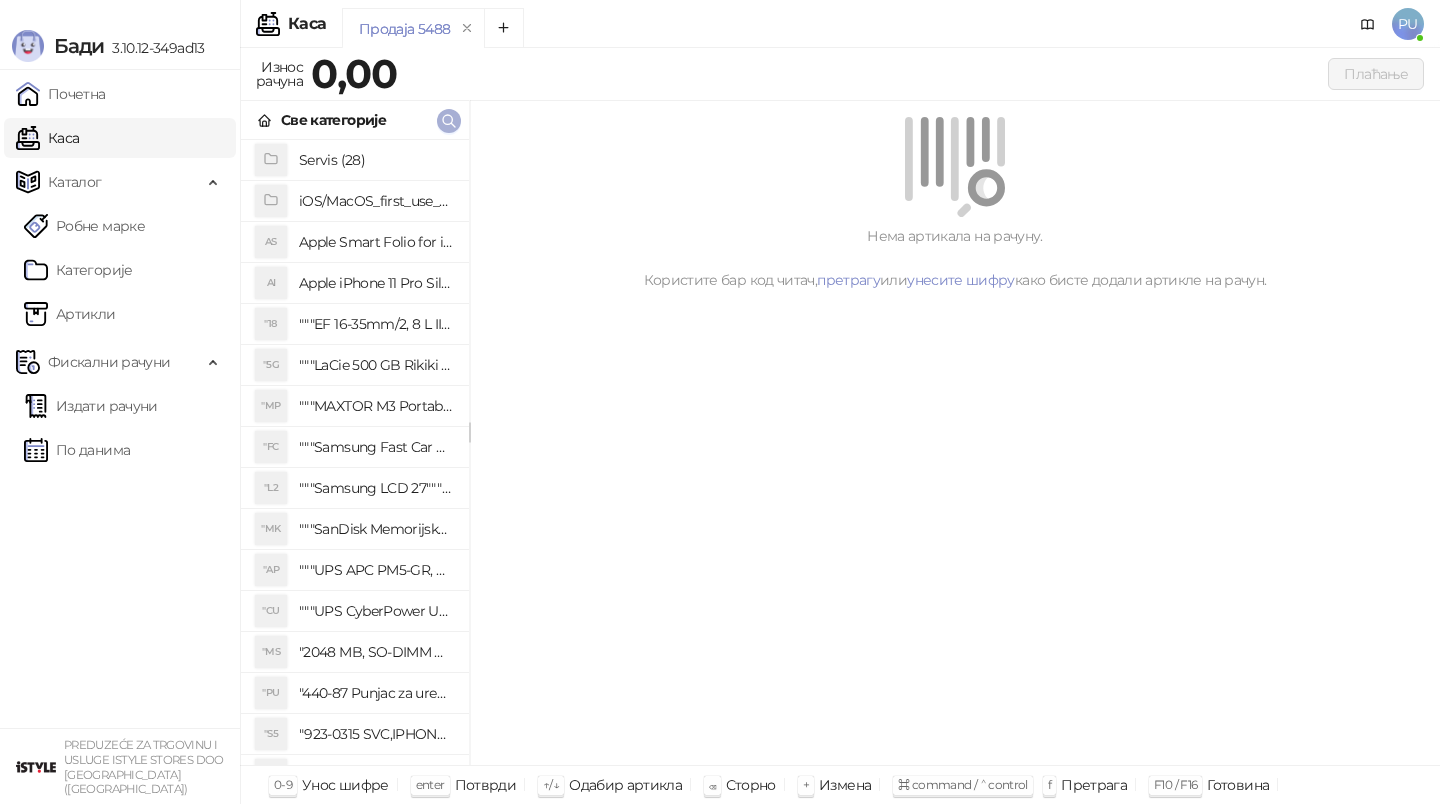 click at bounding box center [449, 120] 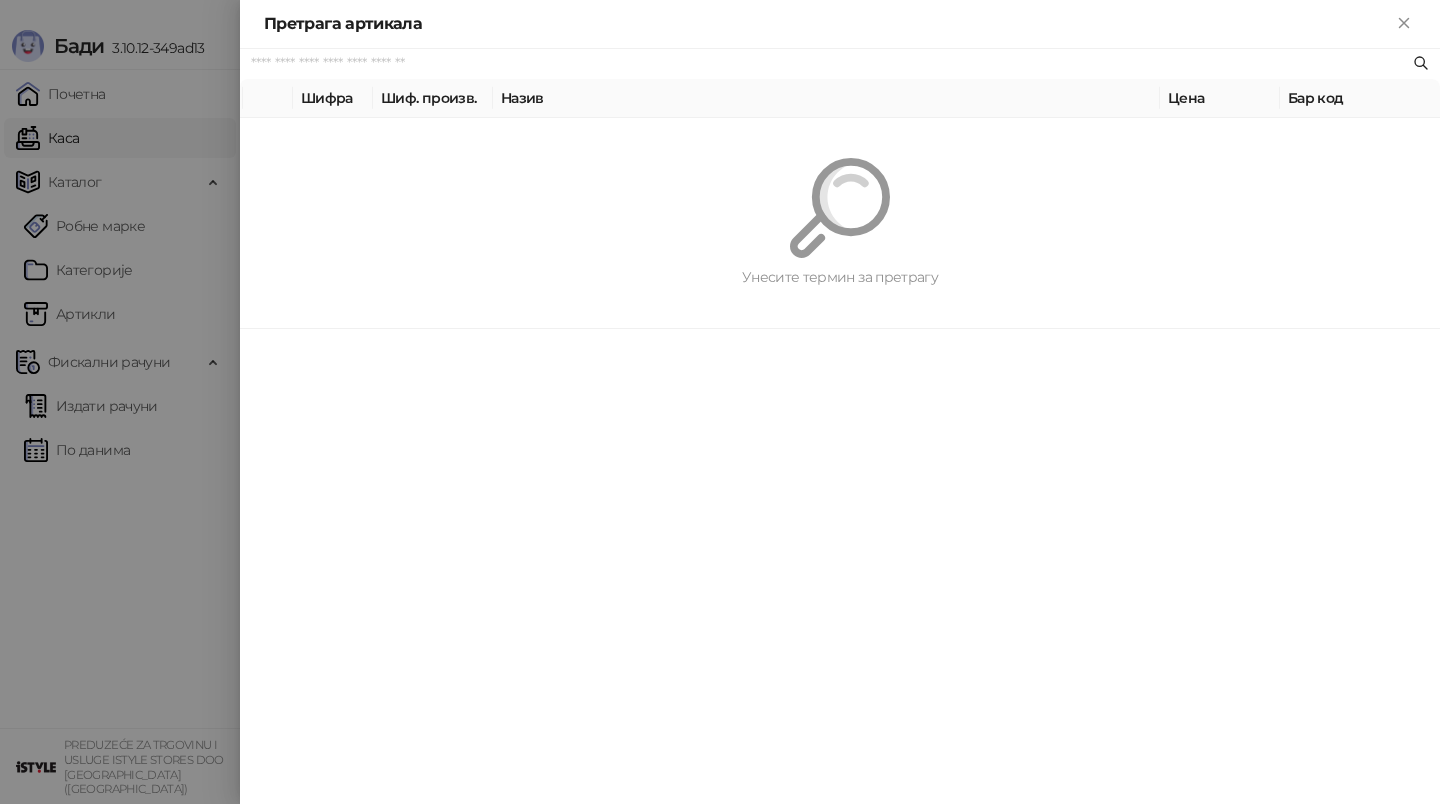 paste on "*********" 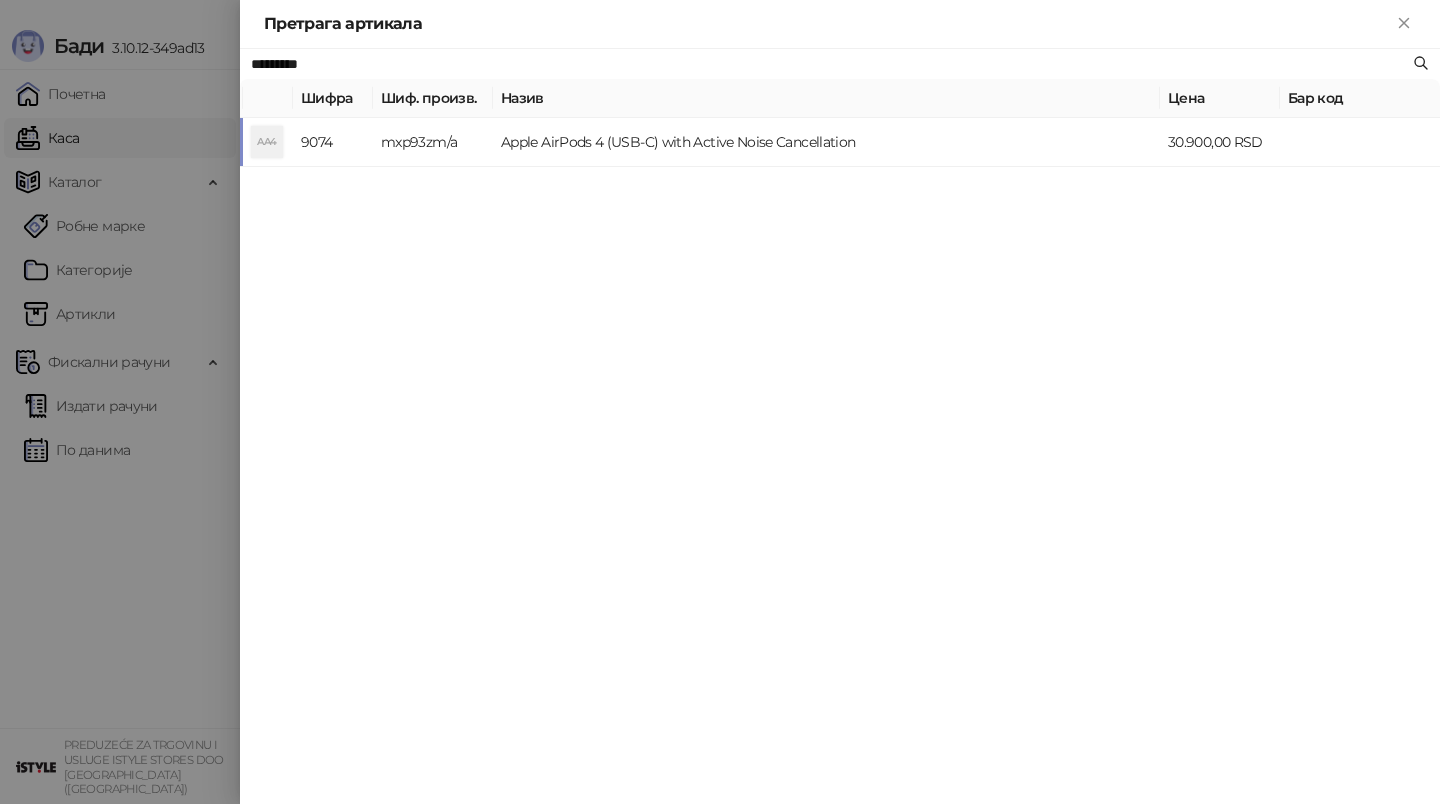 type on "*********" 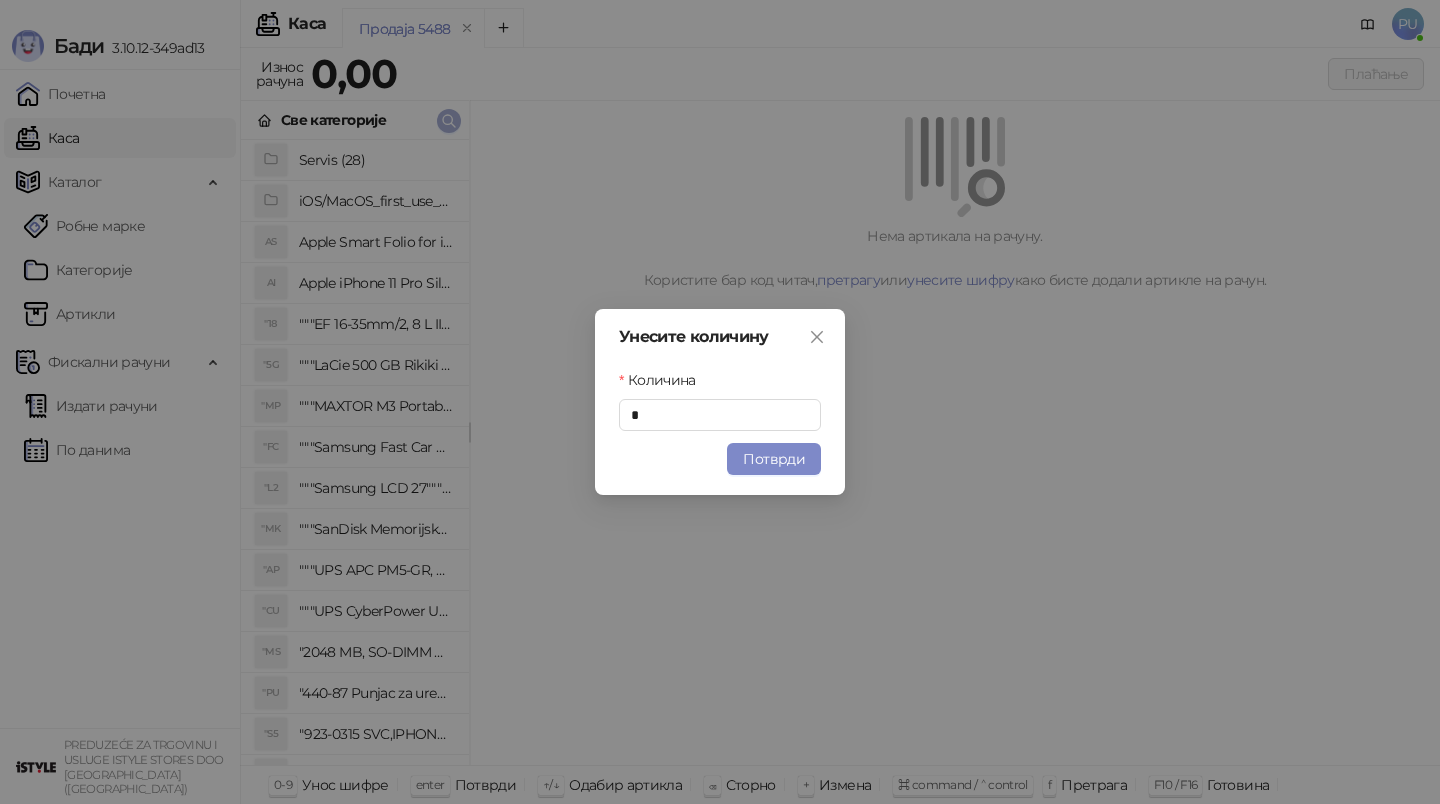 type 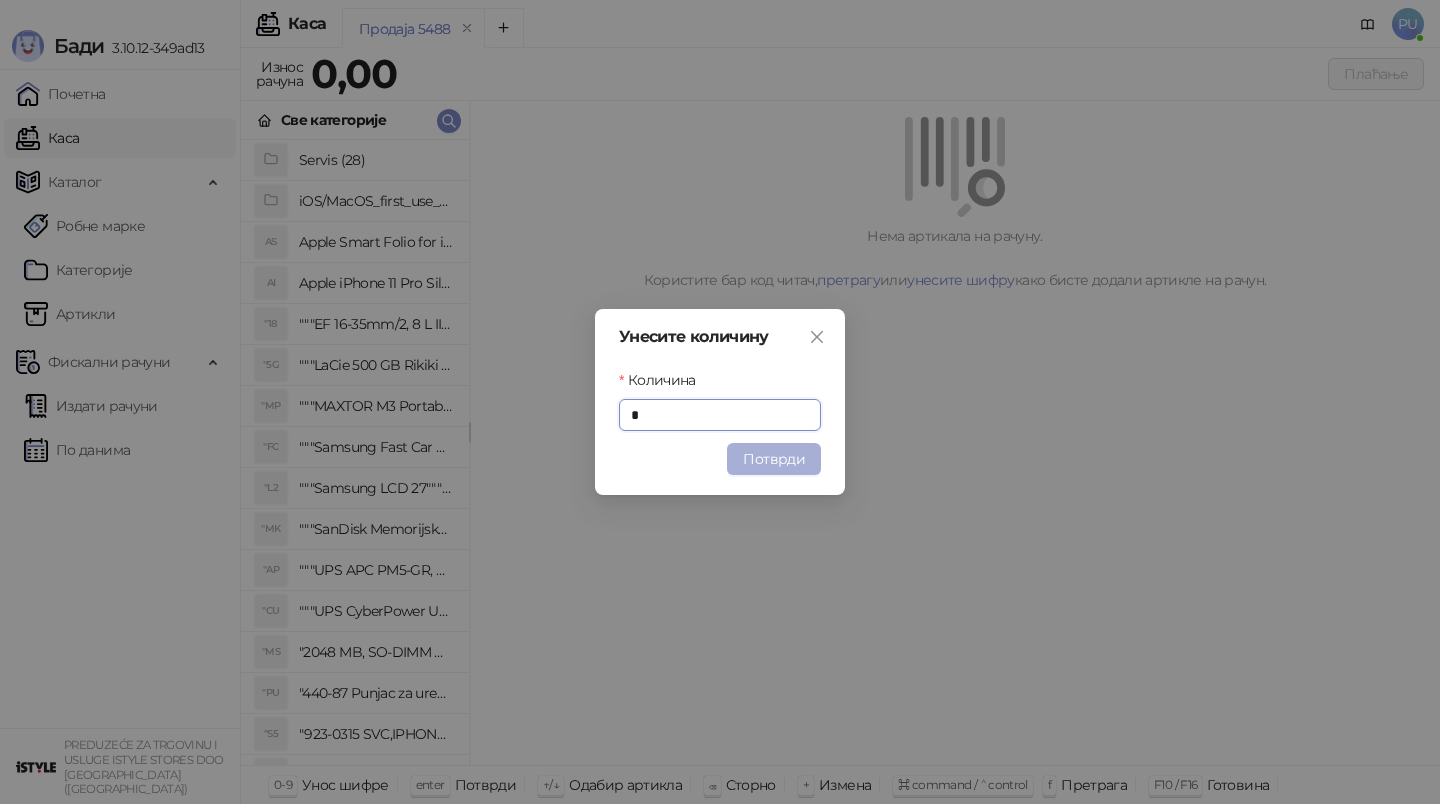 click on "Потврди" at bounding box center (774, 459) 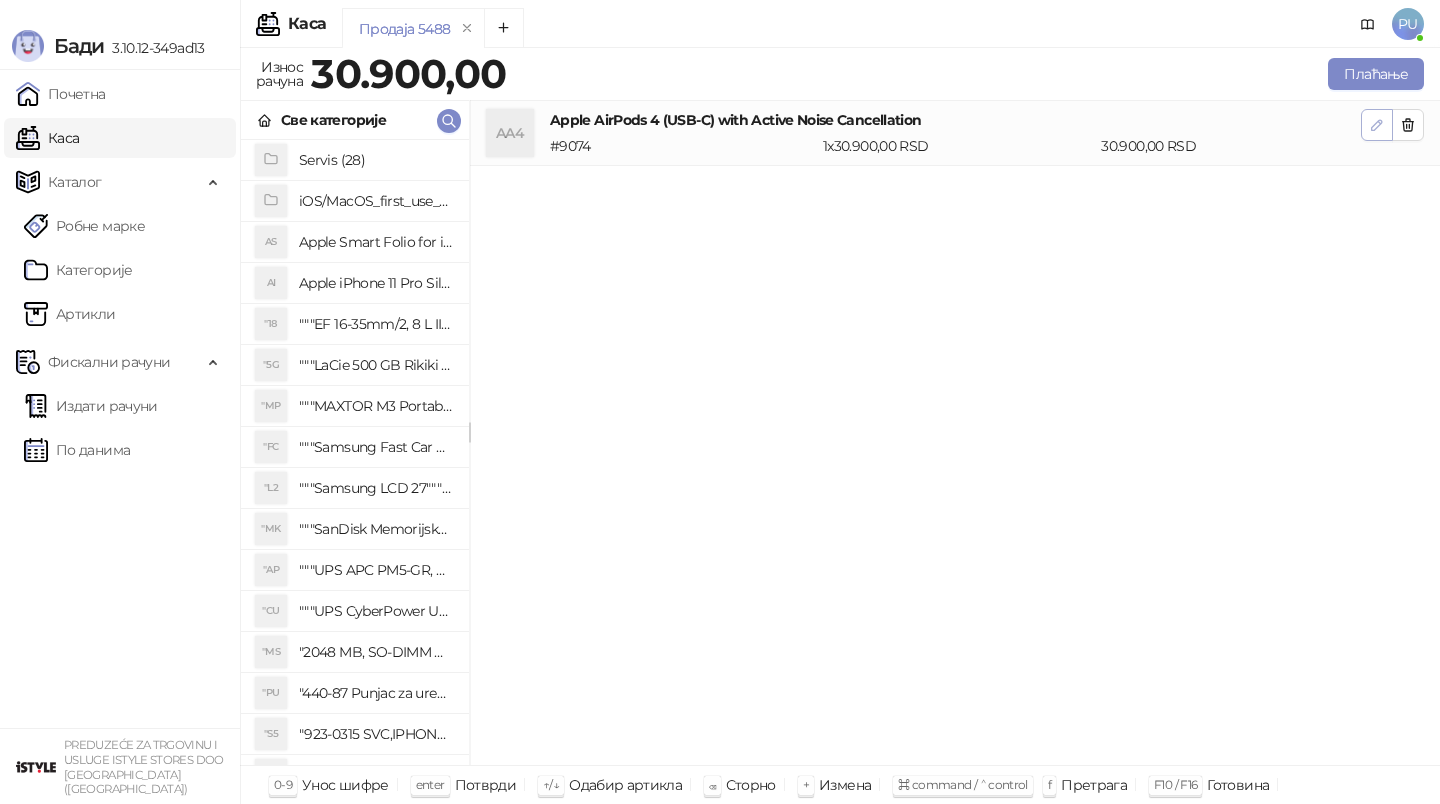 click at bounding box center [1377, 125] 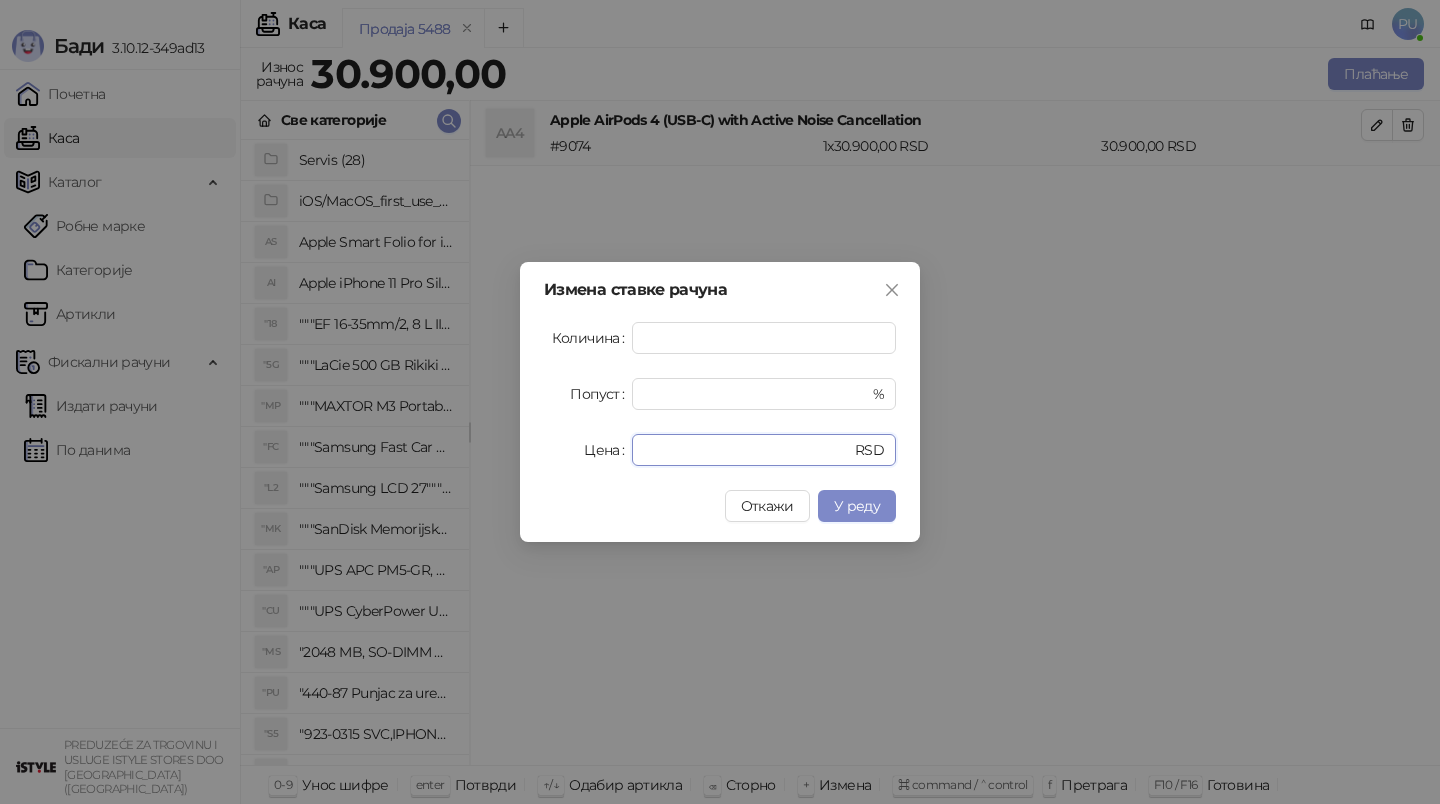 drag, startPoint x: 730, startPoint y: 445, endPoint x: 493, endPoint y: 442, distance: 237.01898 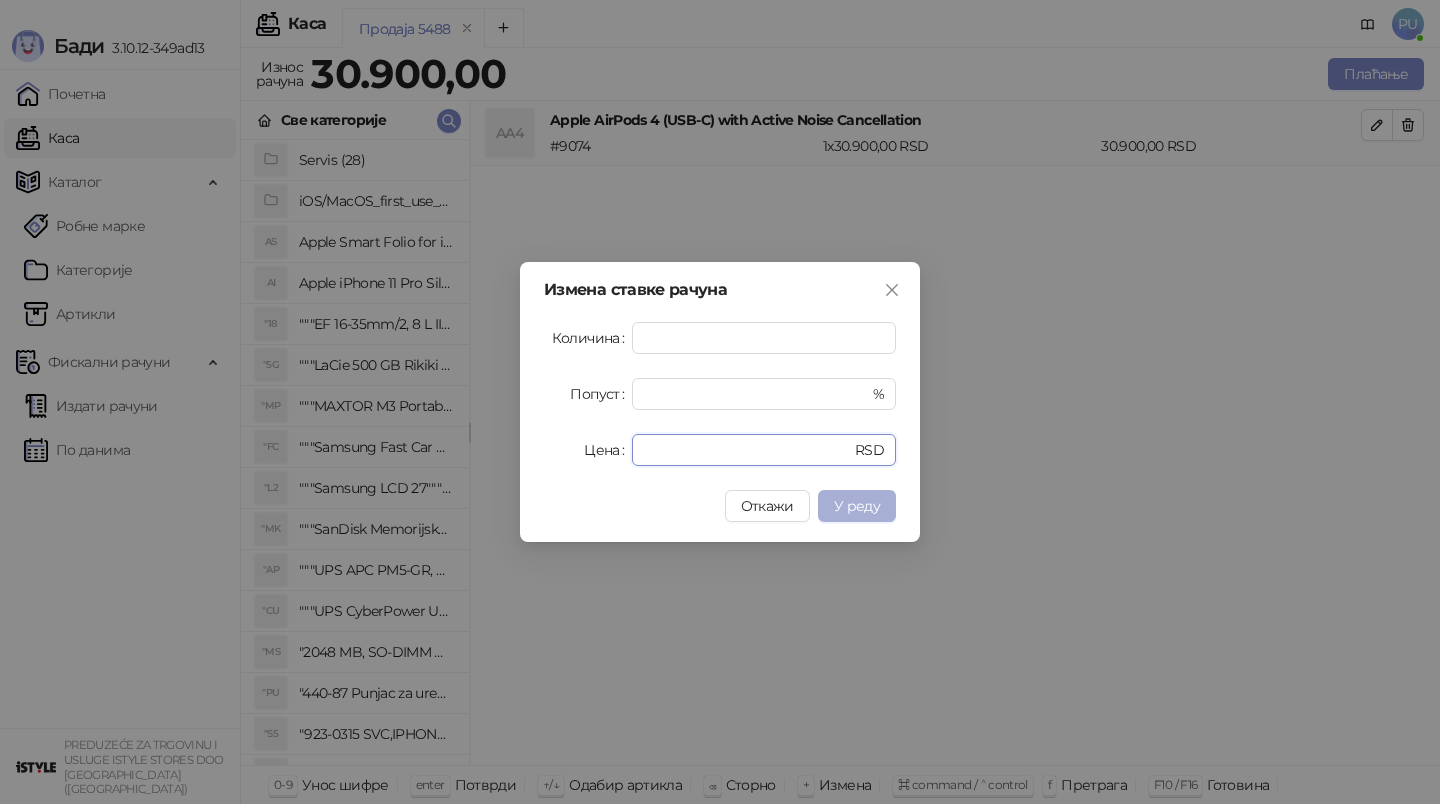type on "*****" 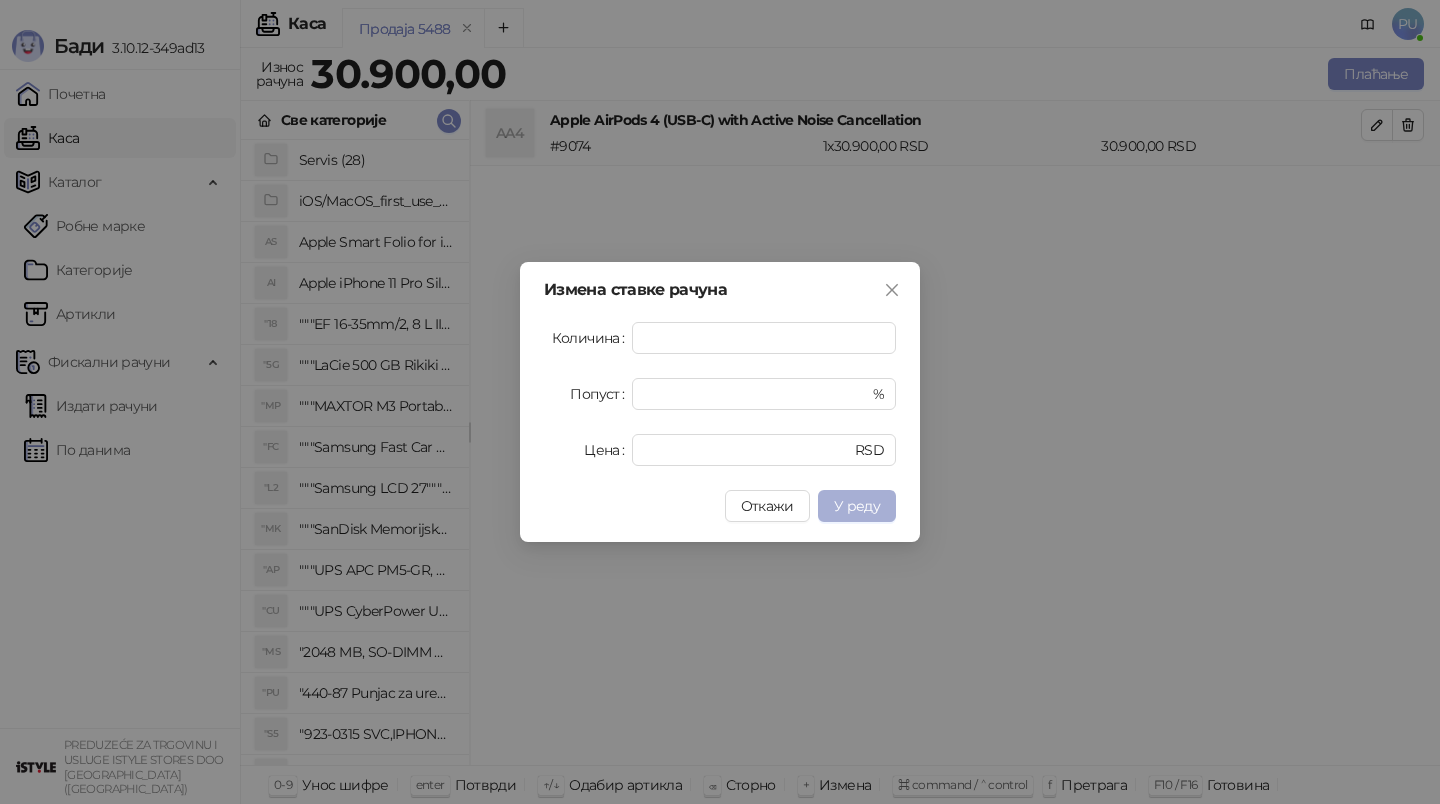 click on "У реду" at bounding box center (857, 506) 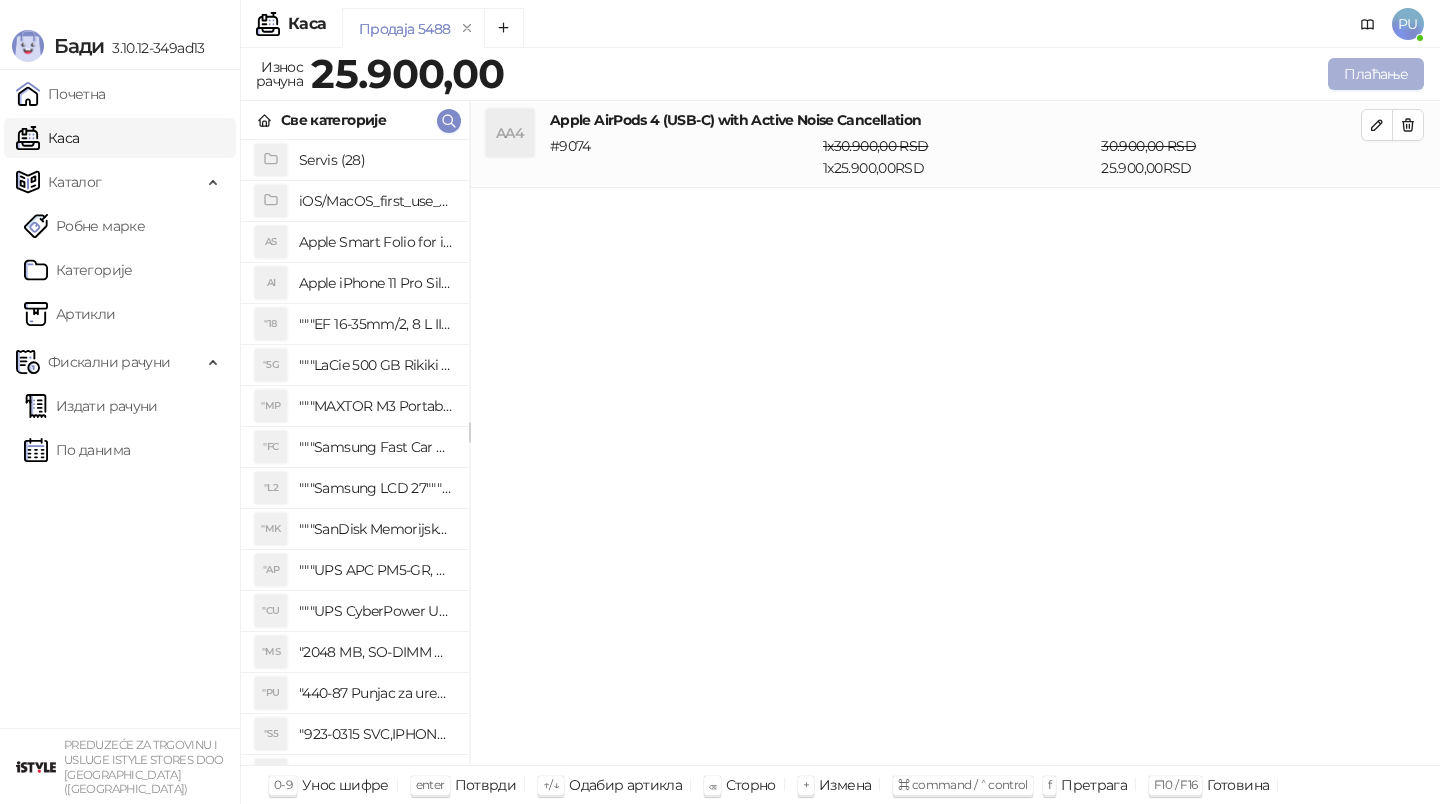 click on "Плаћање" at bounding box center (1376, 74) 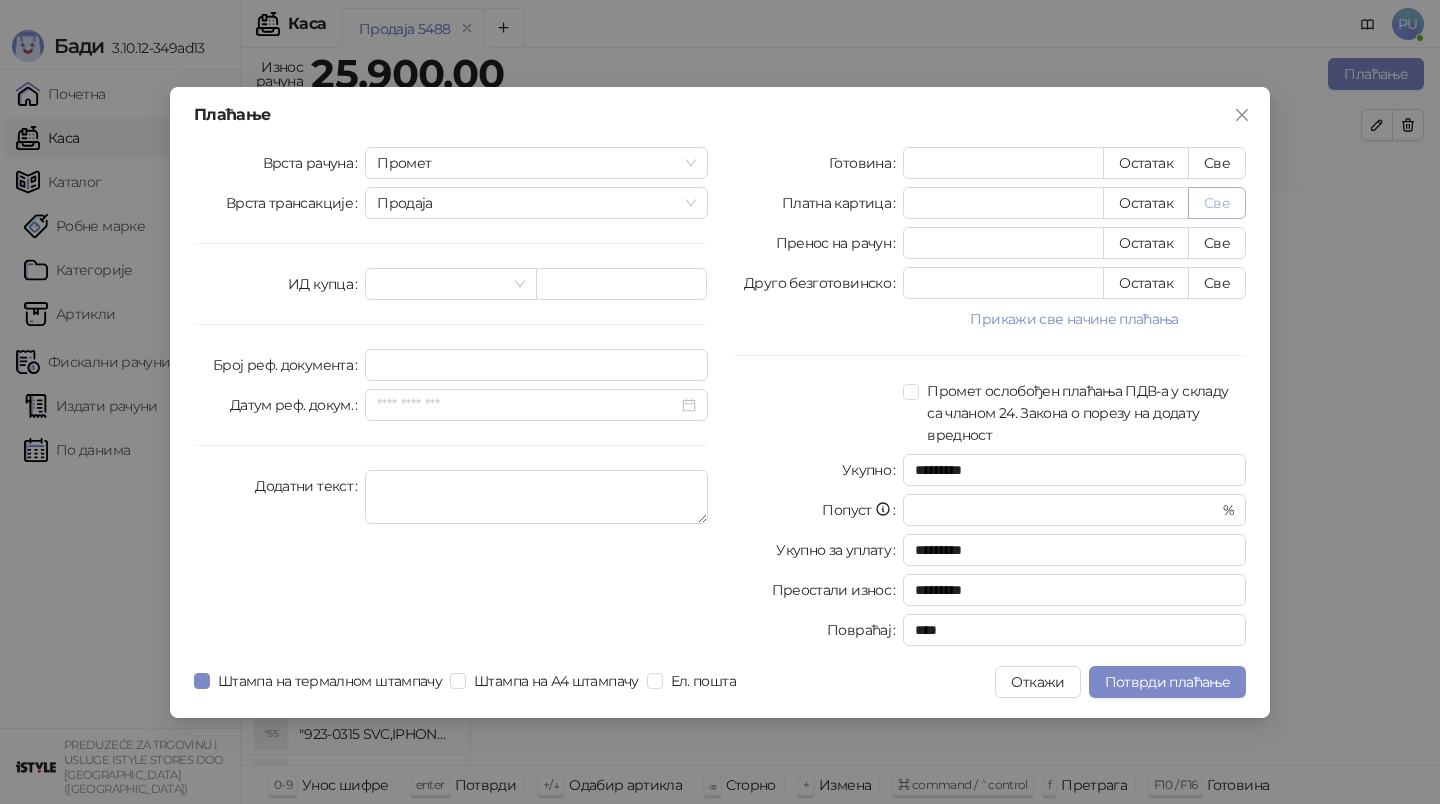click on "Све" at bounding box center (1217, 203) 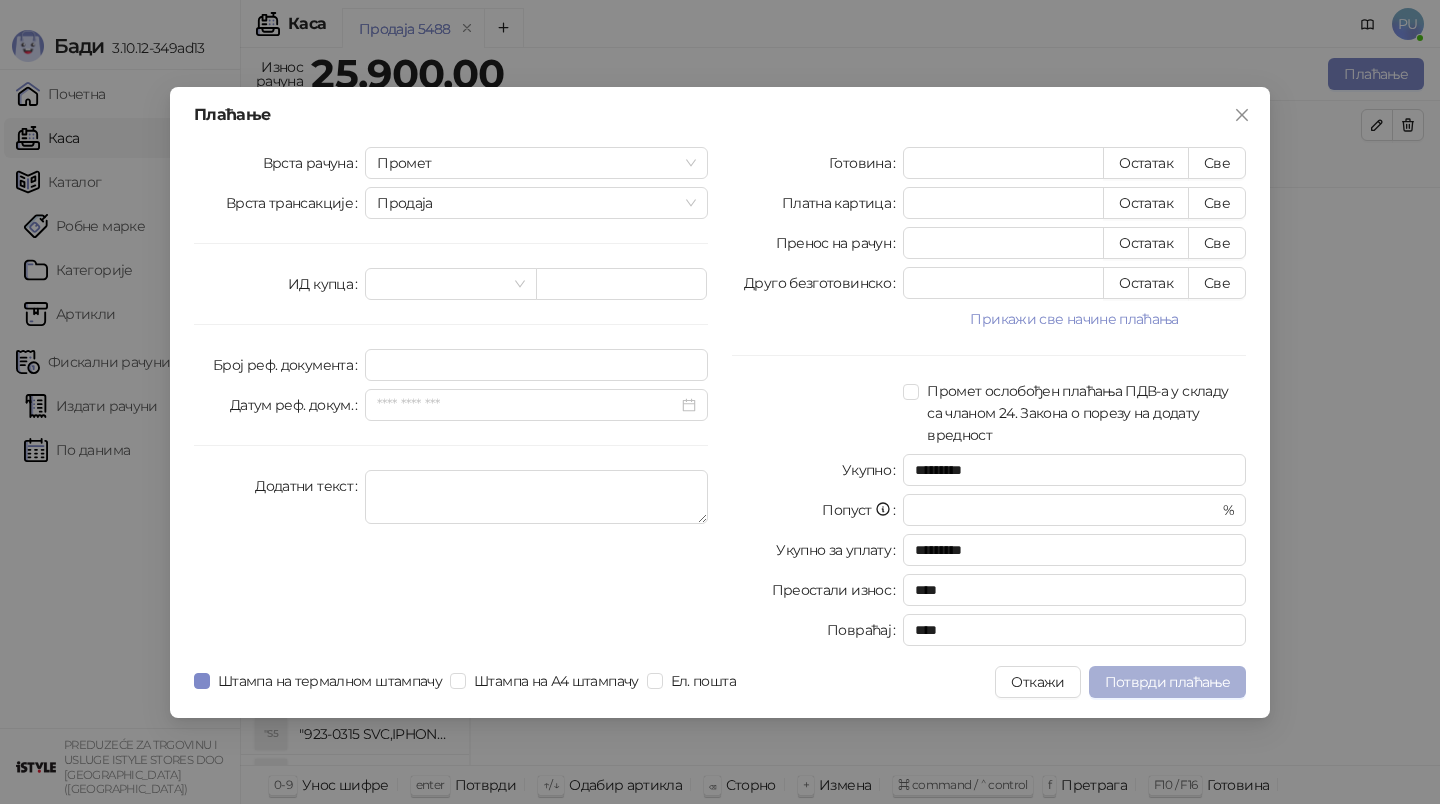 click on "Потврди плаћање" at bounding box center [1167, 682] 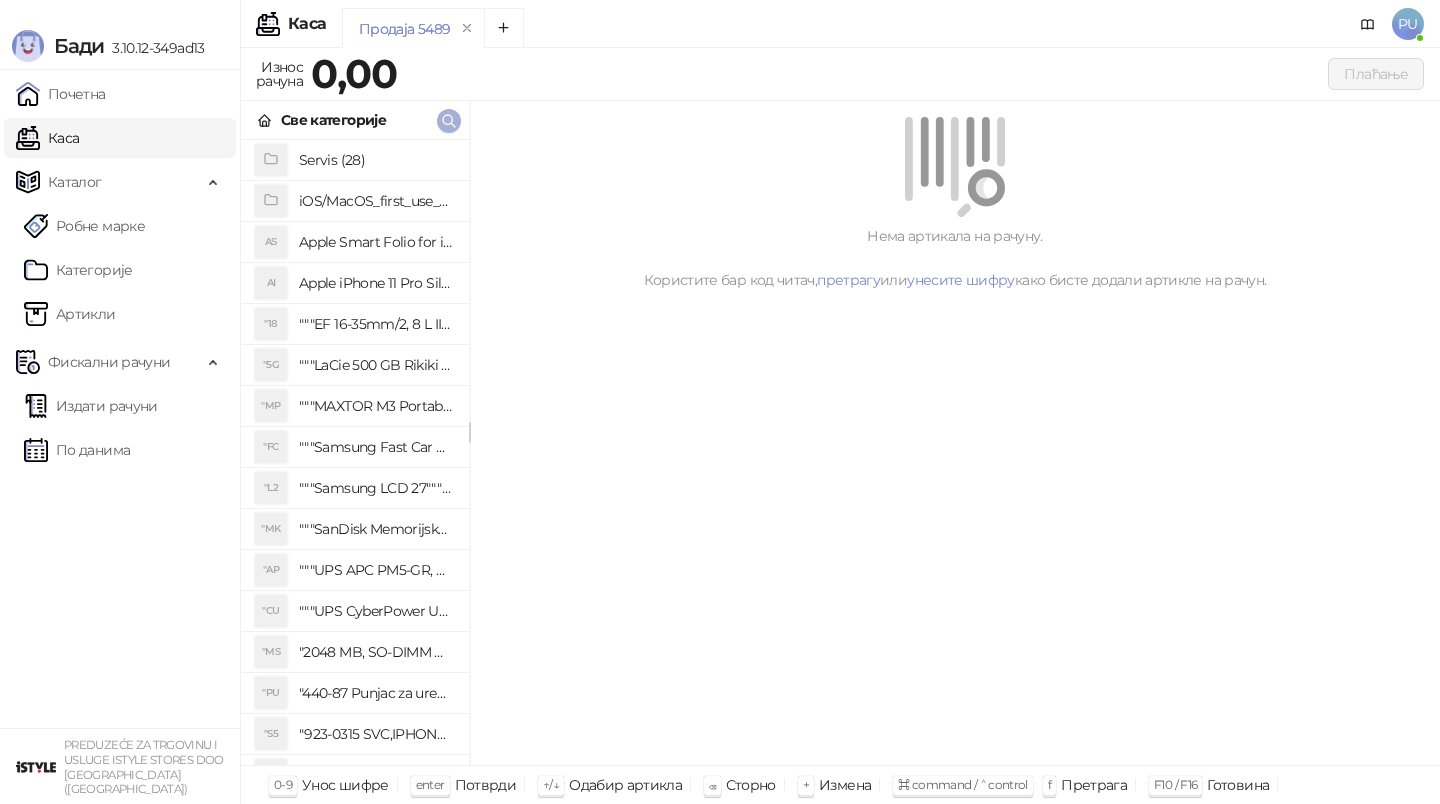 click 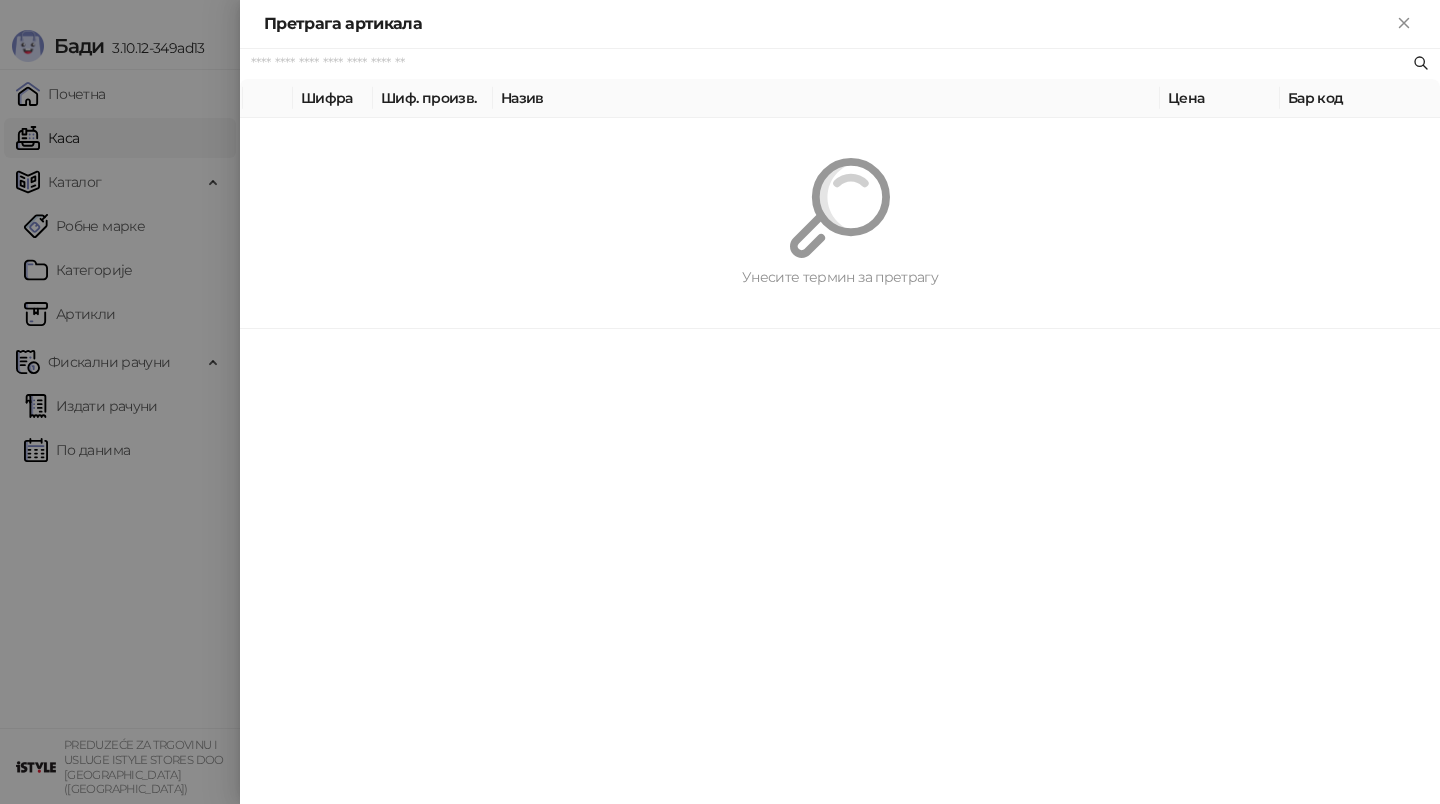 paste on "*********" 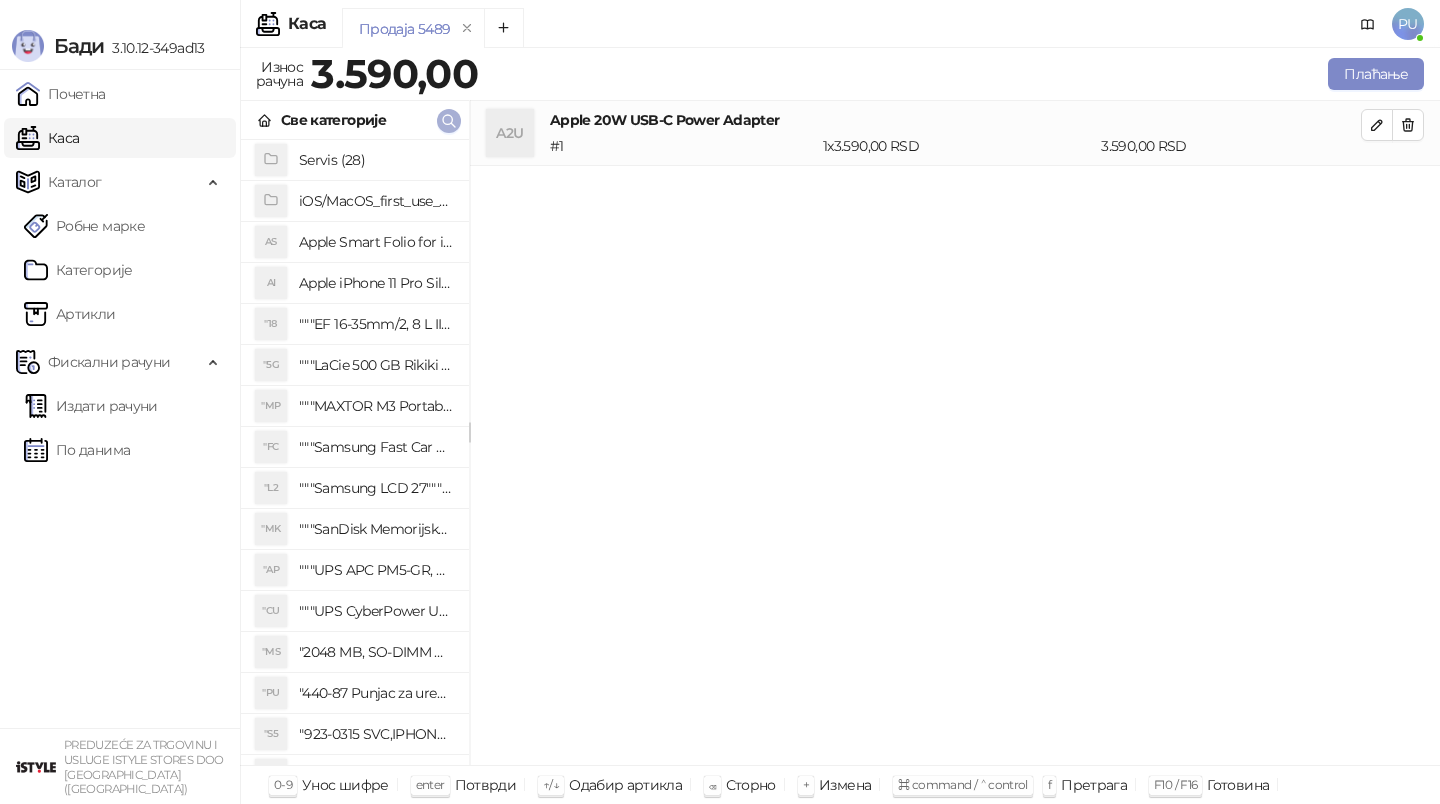 click 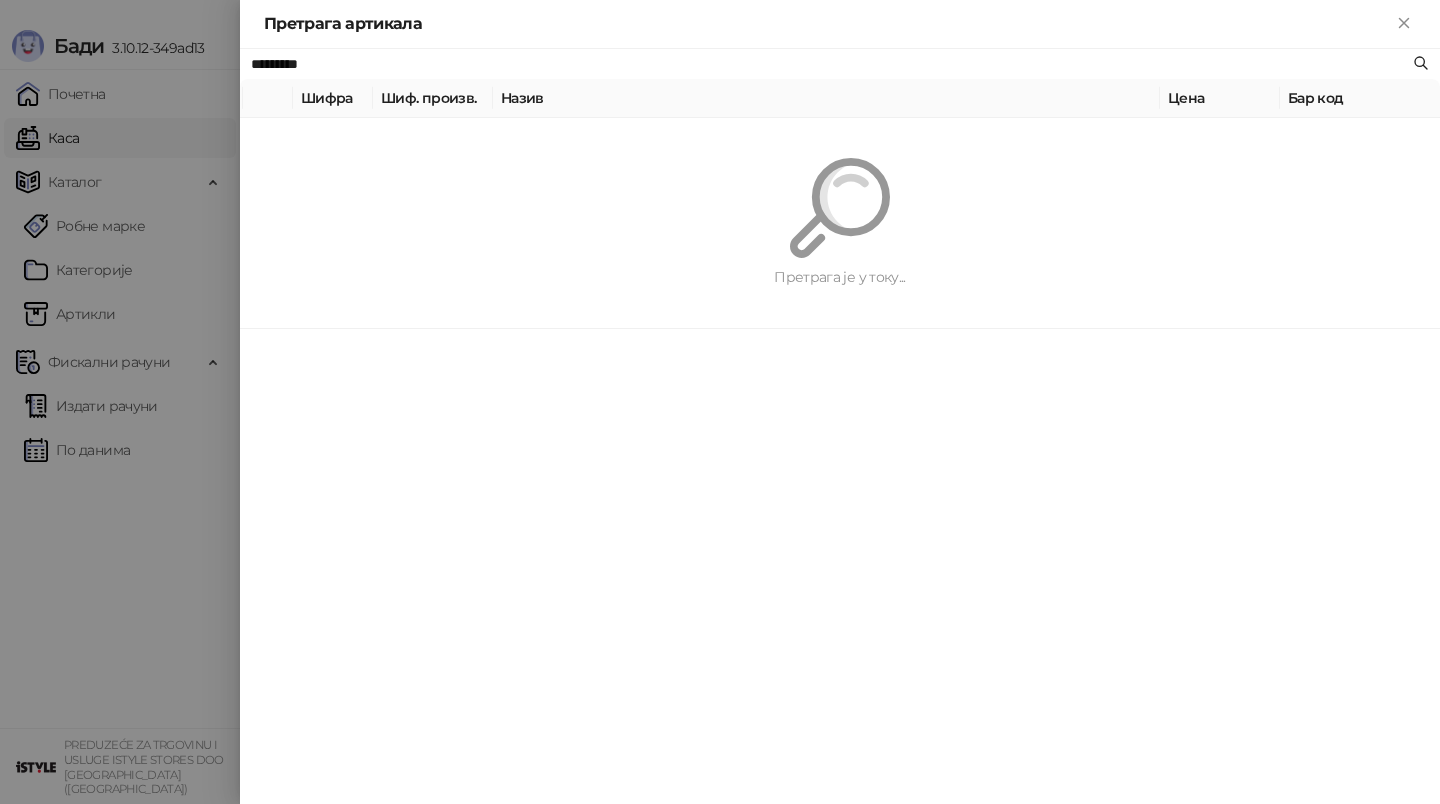 paste on "*******" 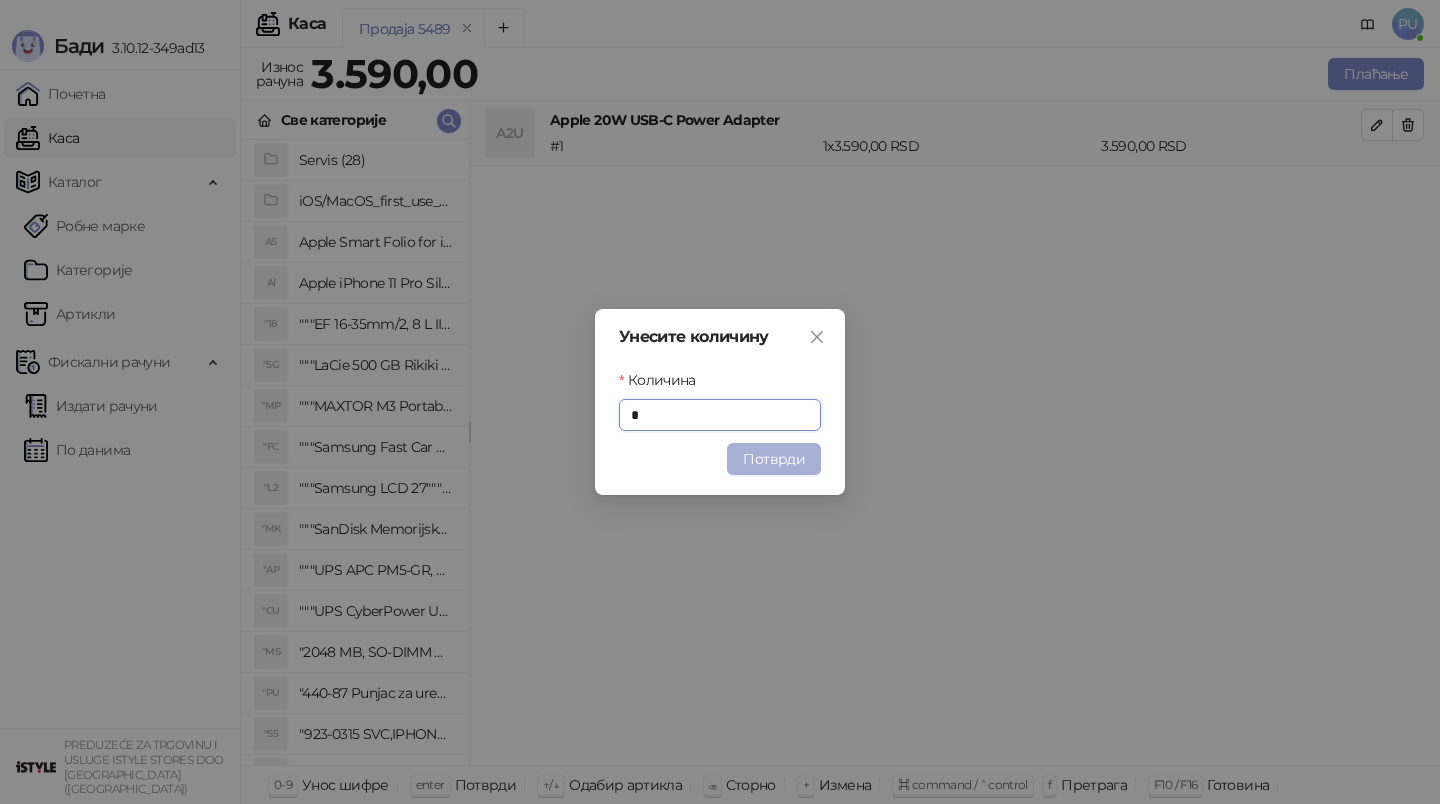 click on "Потврди" at bounding box center [774, 459] 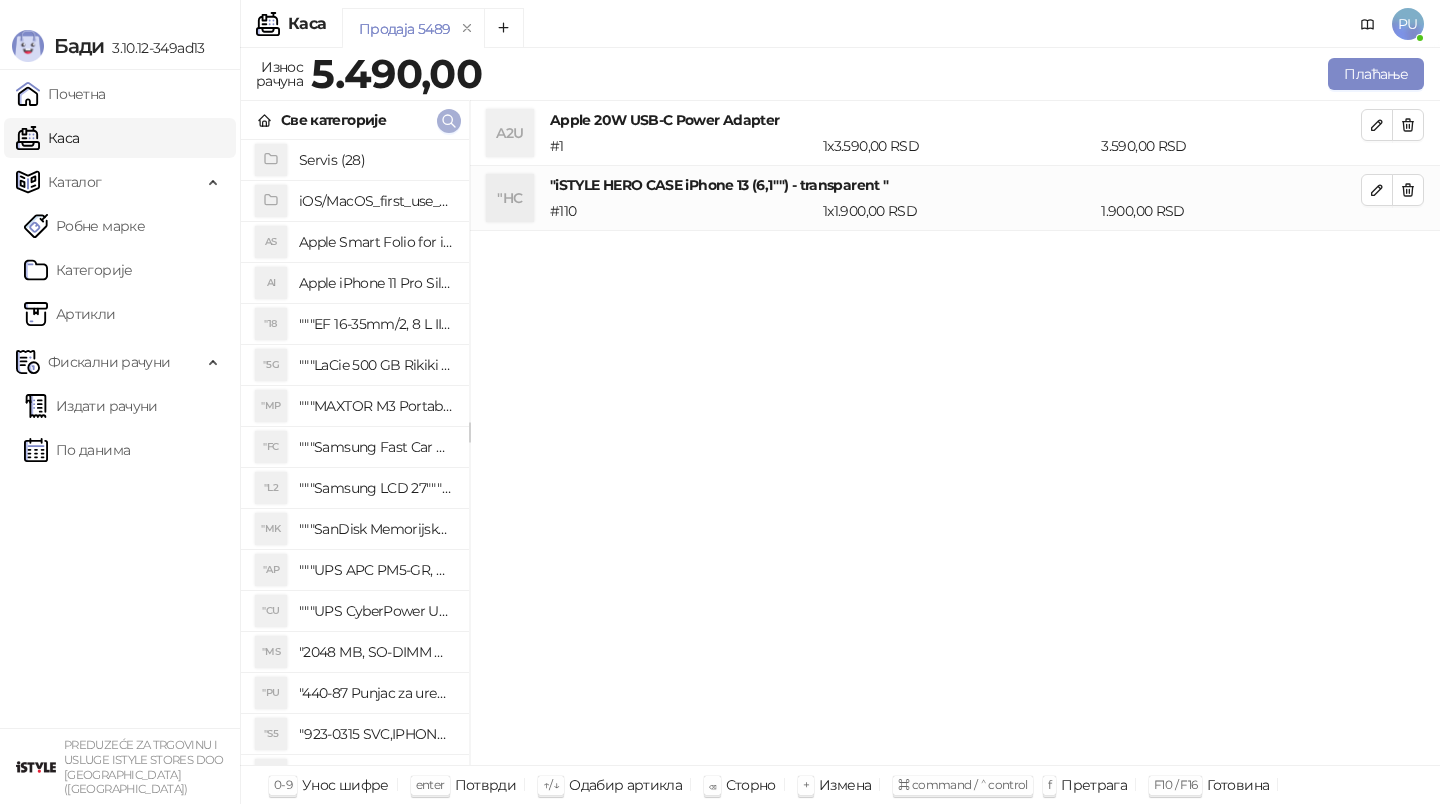 click 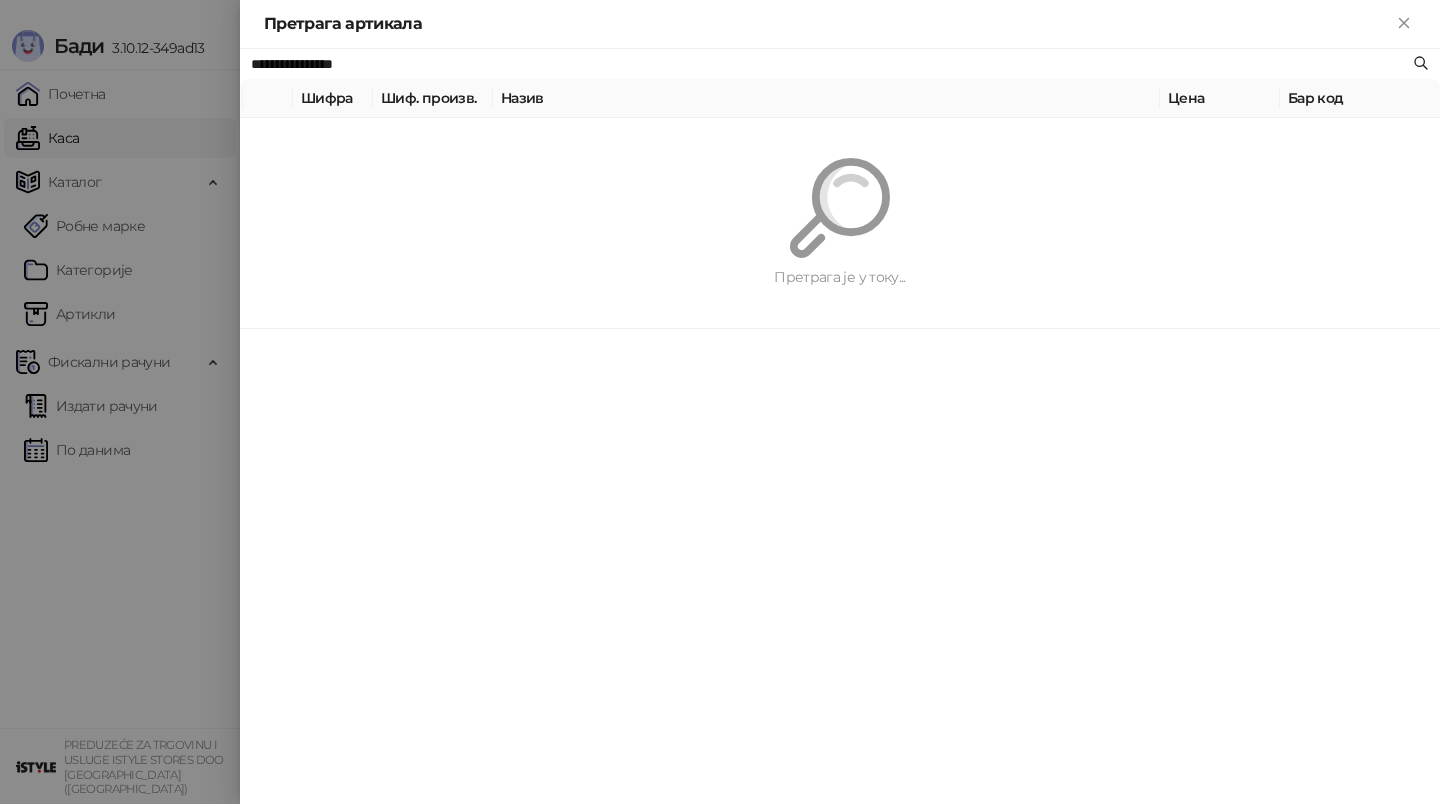 paste on "***" 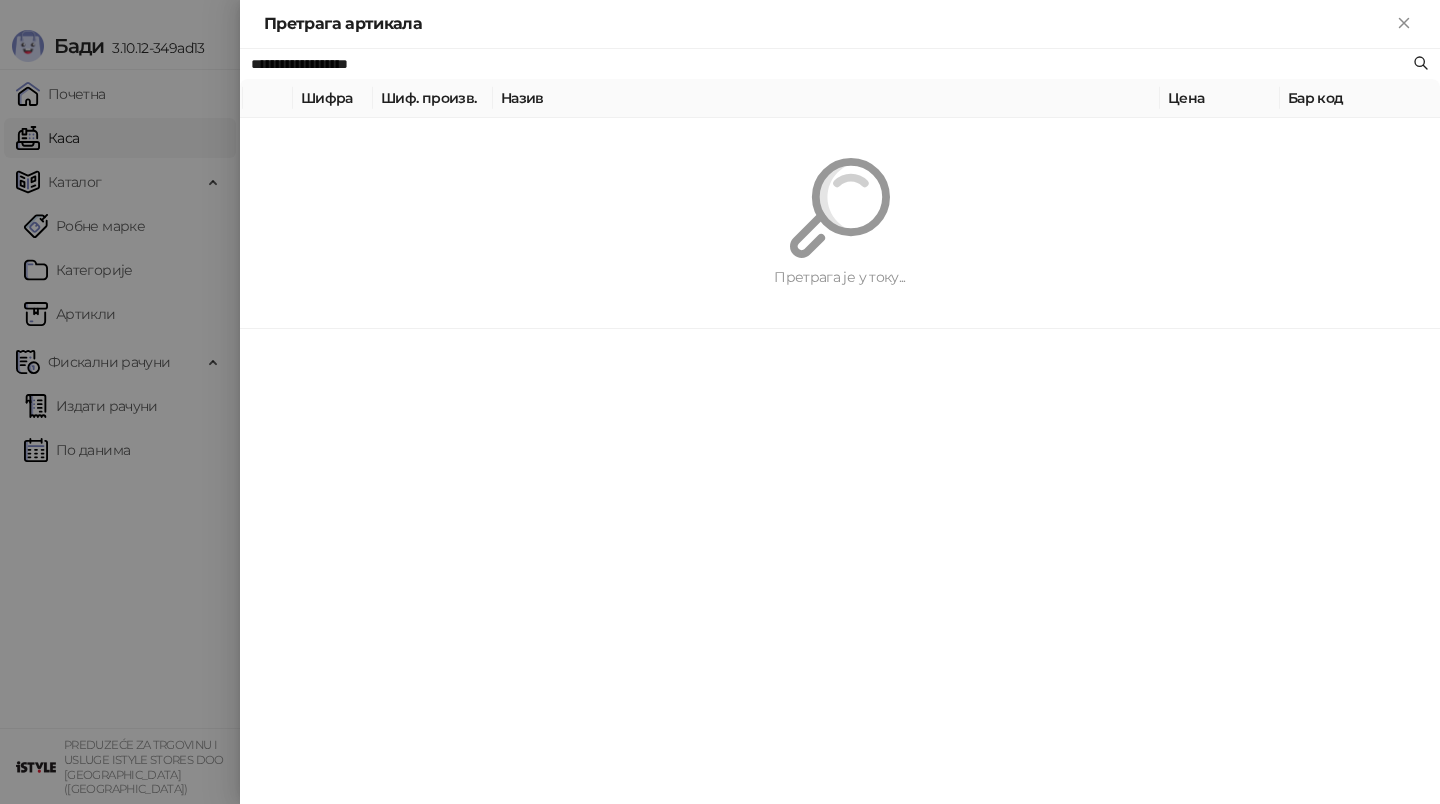 type on "**********" 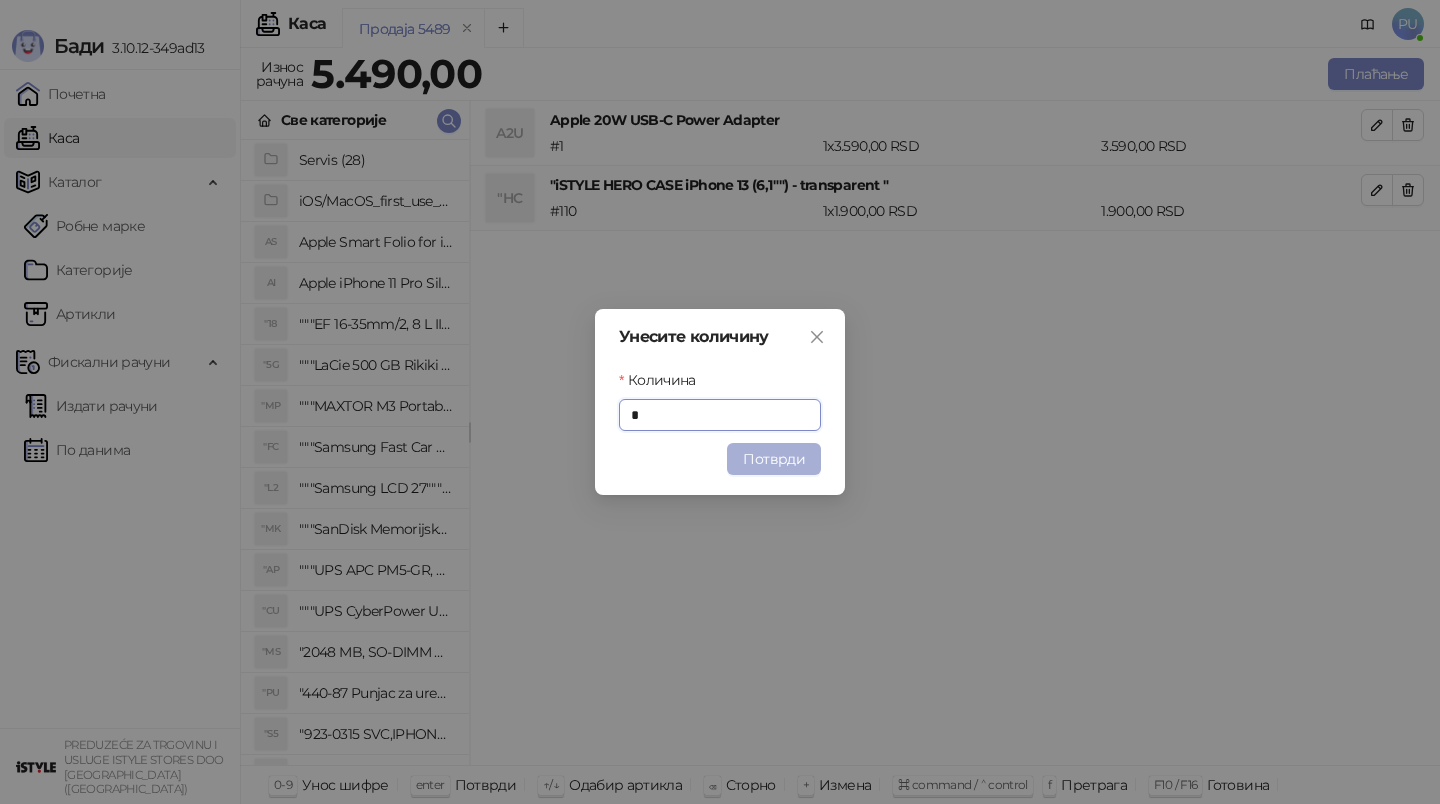 click on "Потврди" at bounding box center (774, 459) 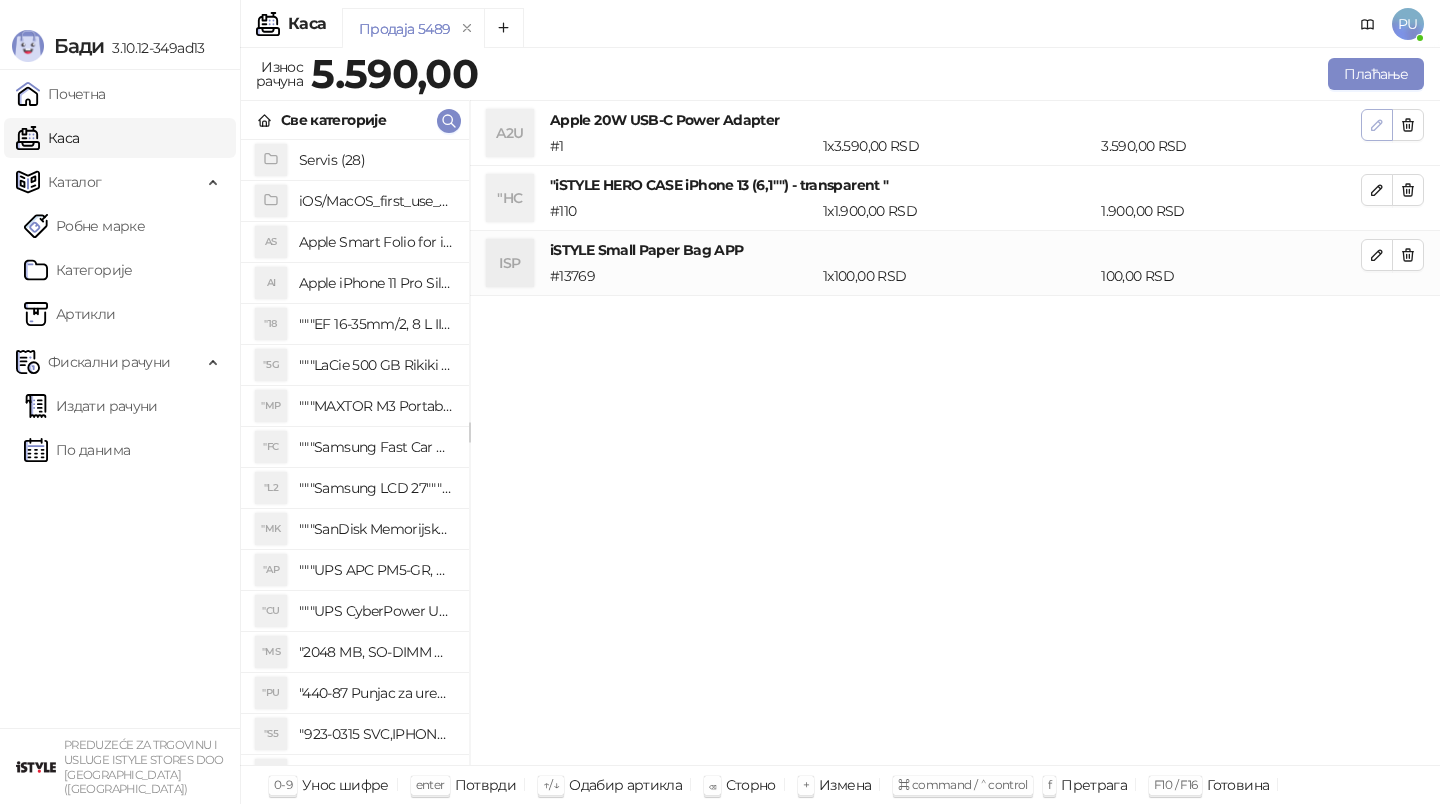 click at bounding box center [1377, 125] 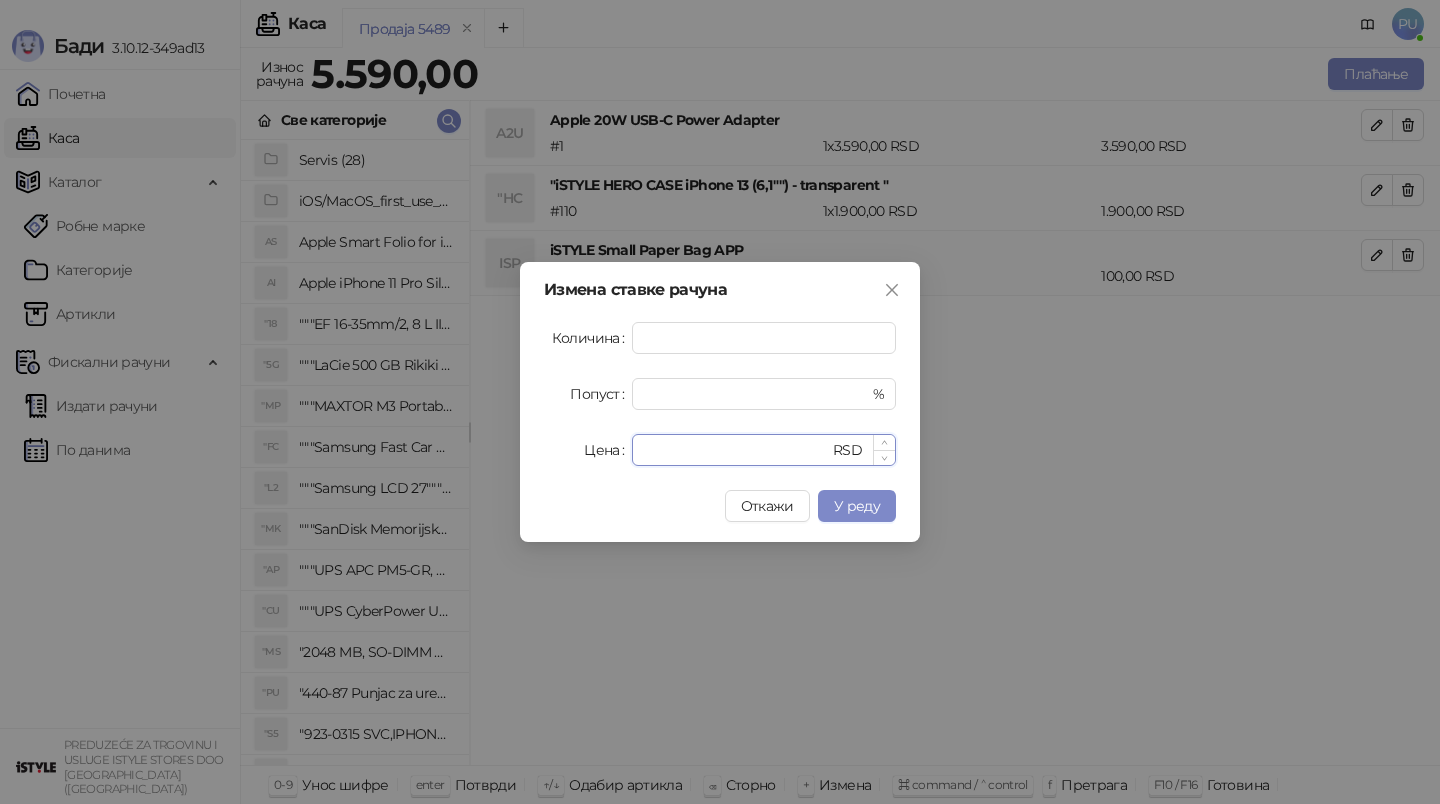 click on "****" at bounding box center [736, 450] 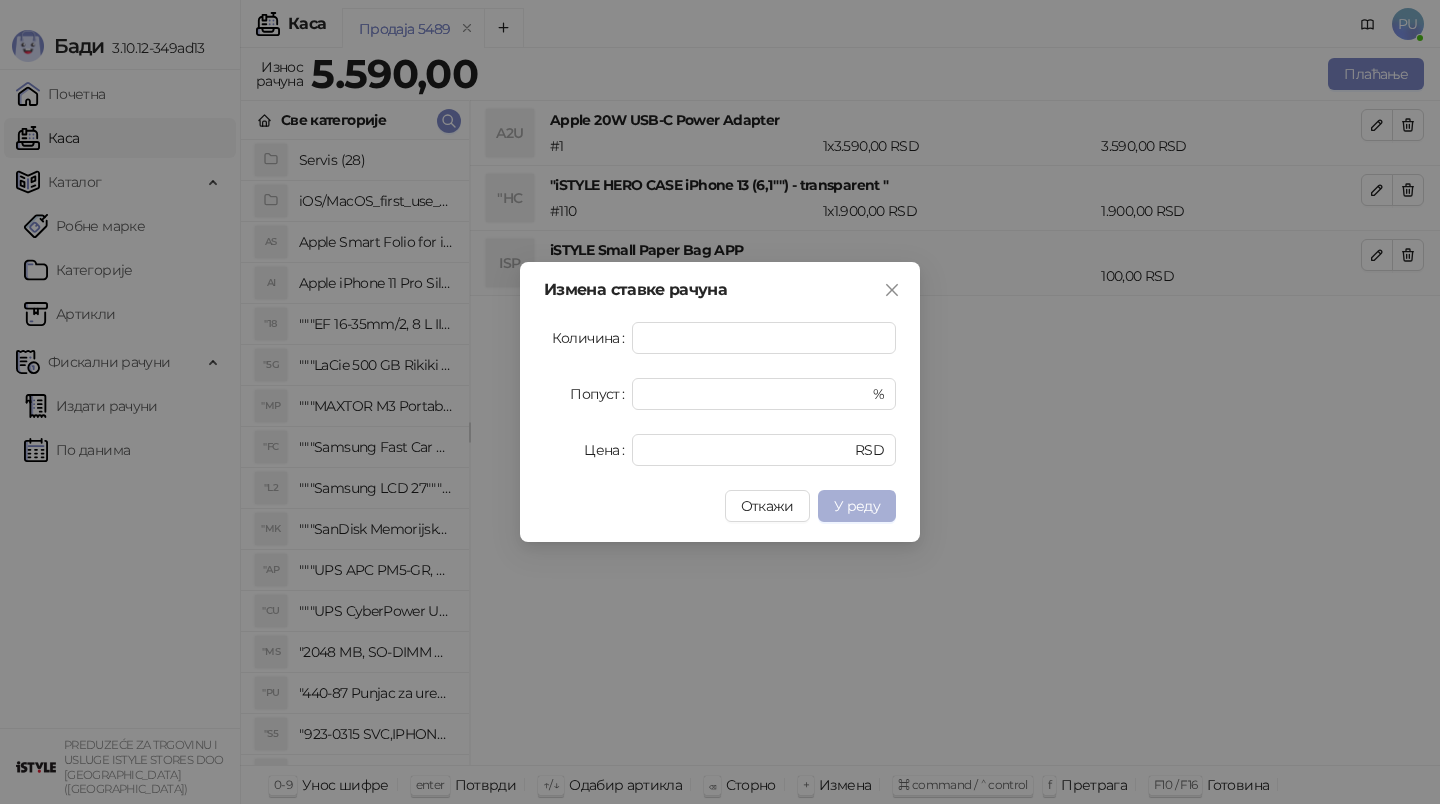 click on "У реду" at bounding box center [857, 506] 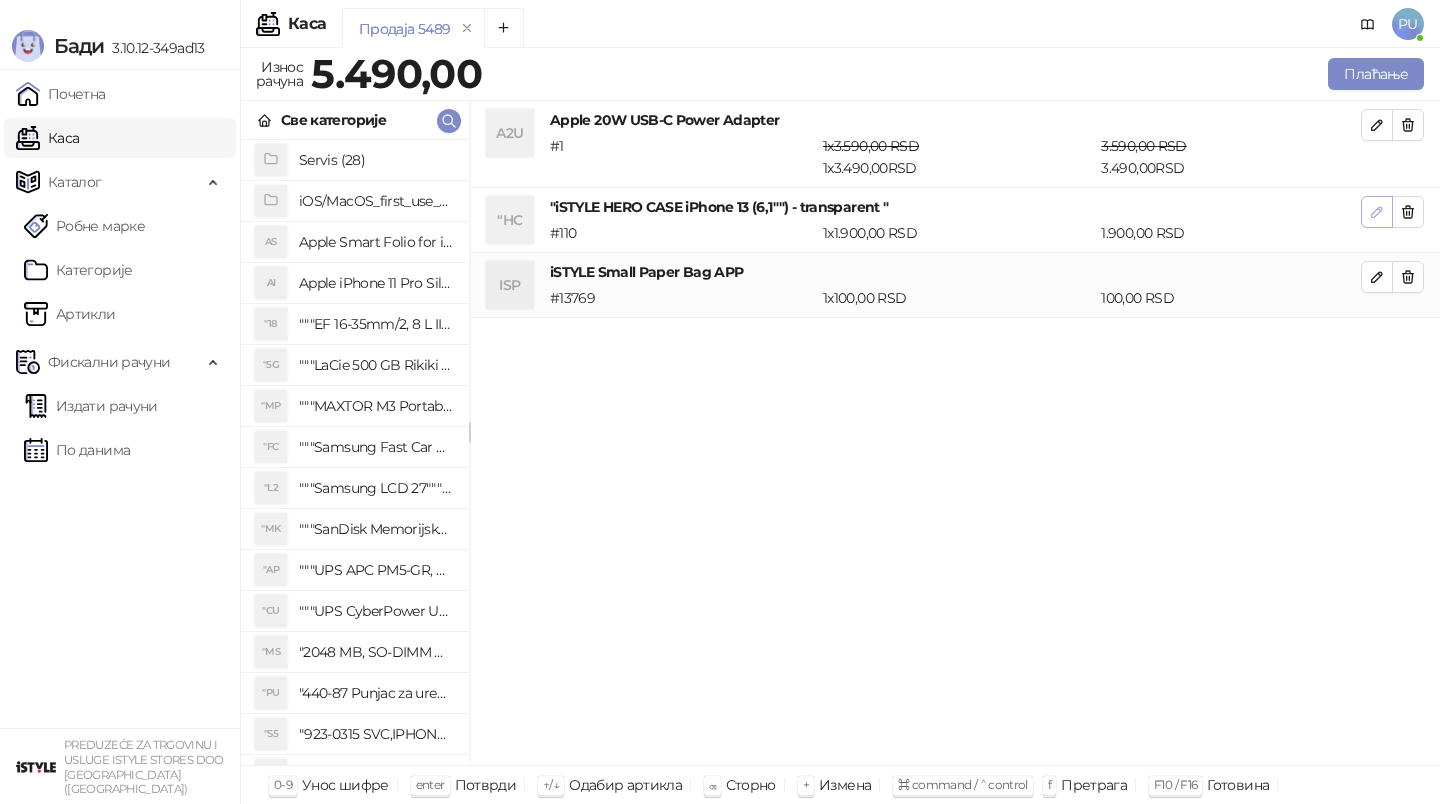click 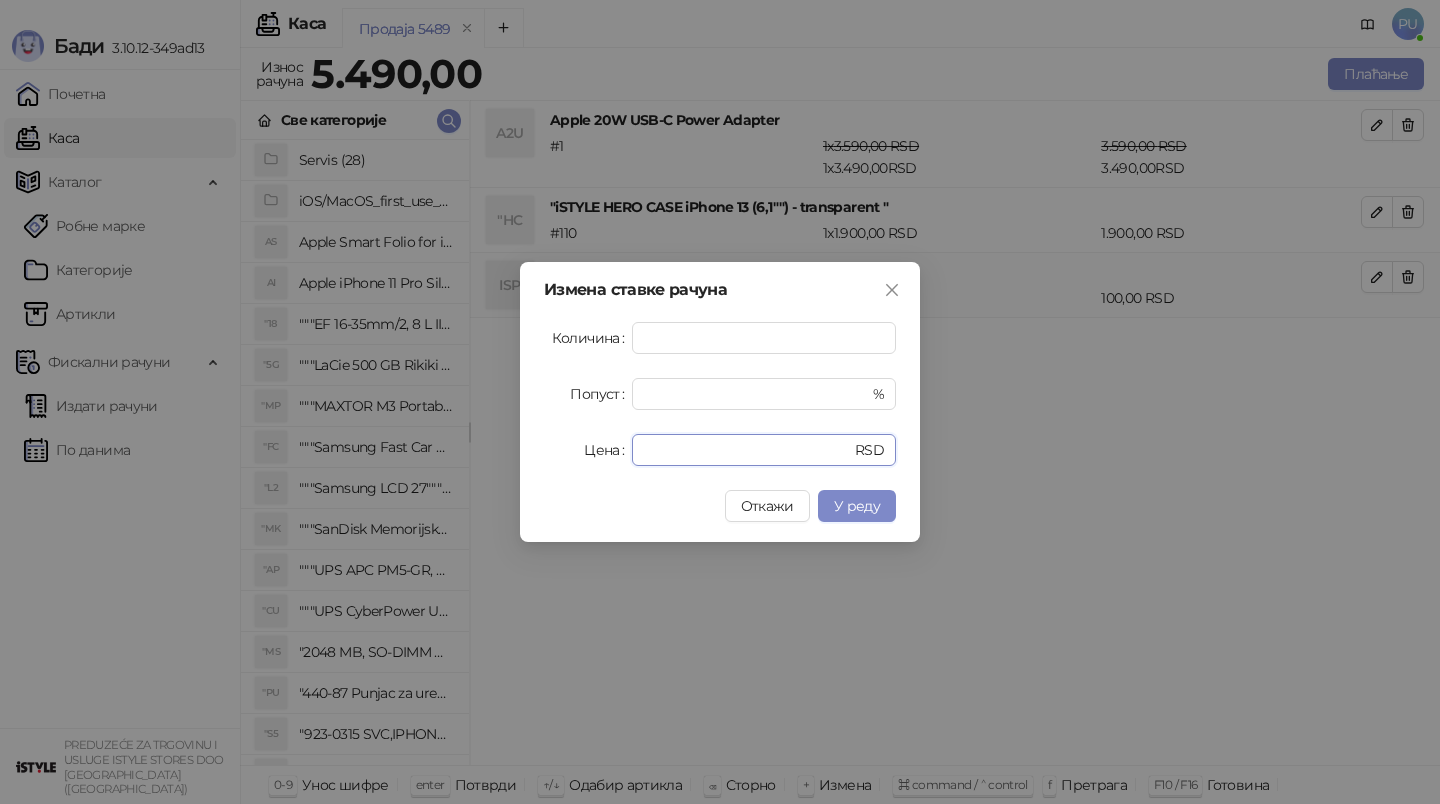 drag, startPoint x: 722, startPoint y: 456, endPoint x: 403, endPoint y: 392, distance: 325.35672 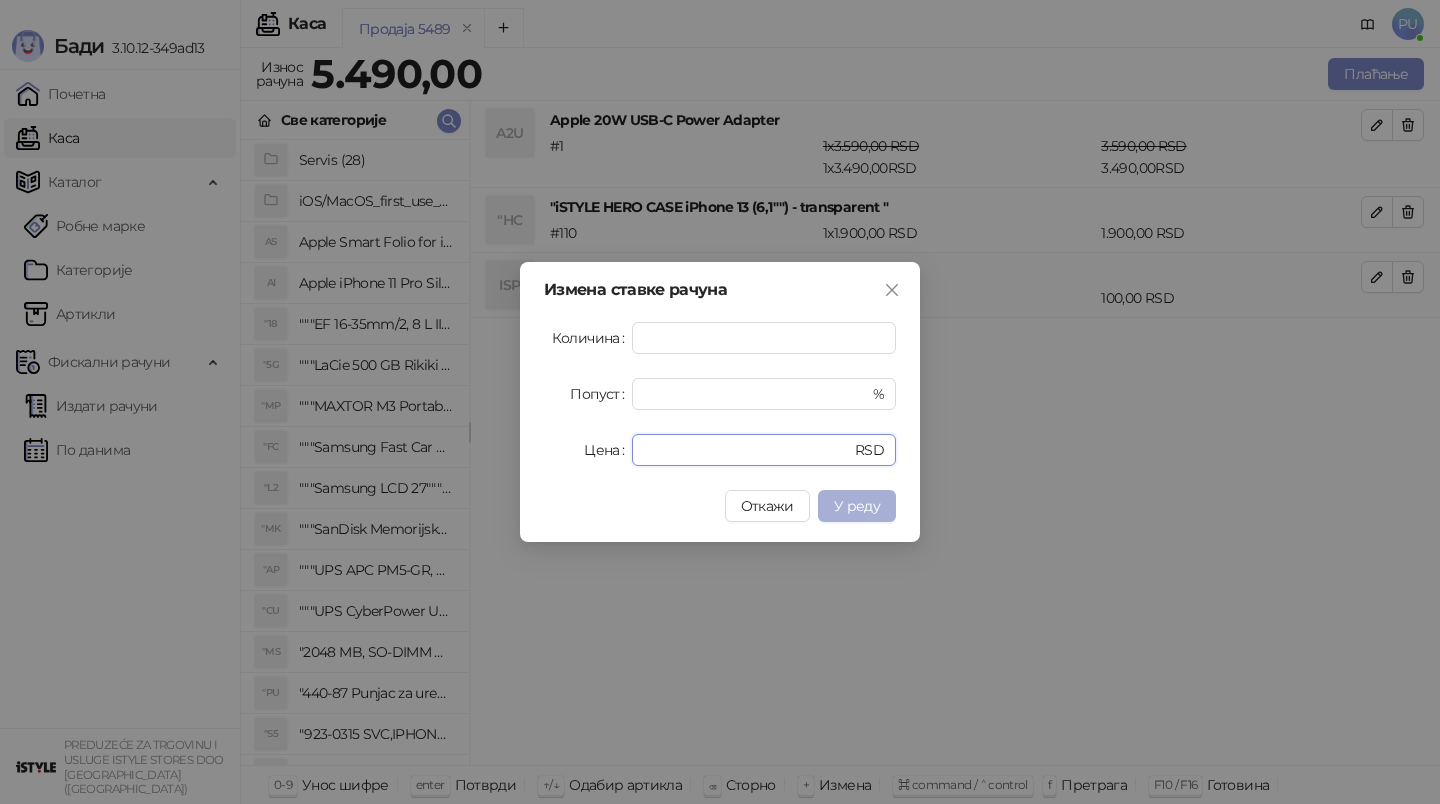 type on "****" 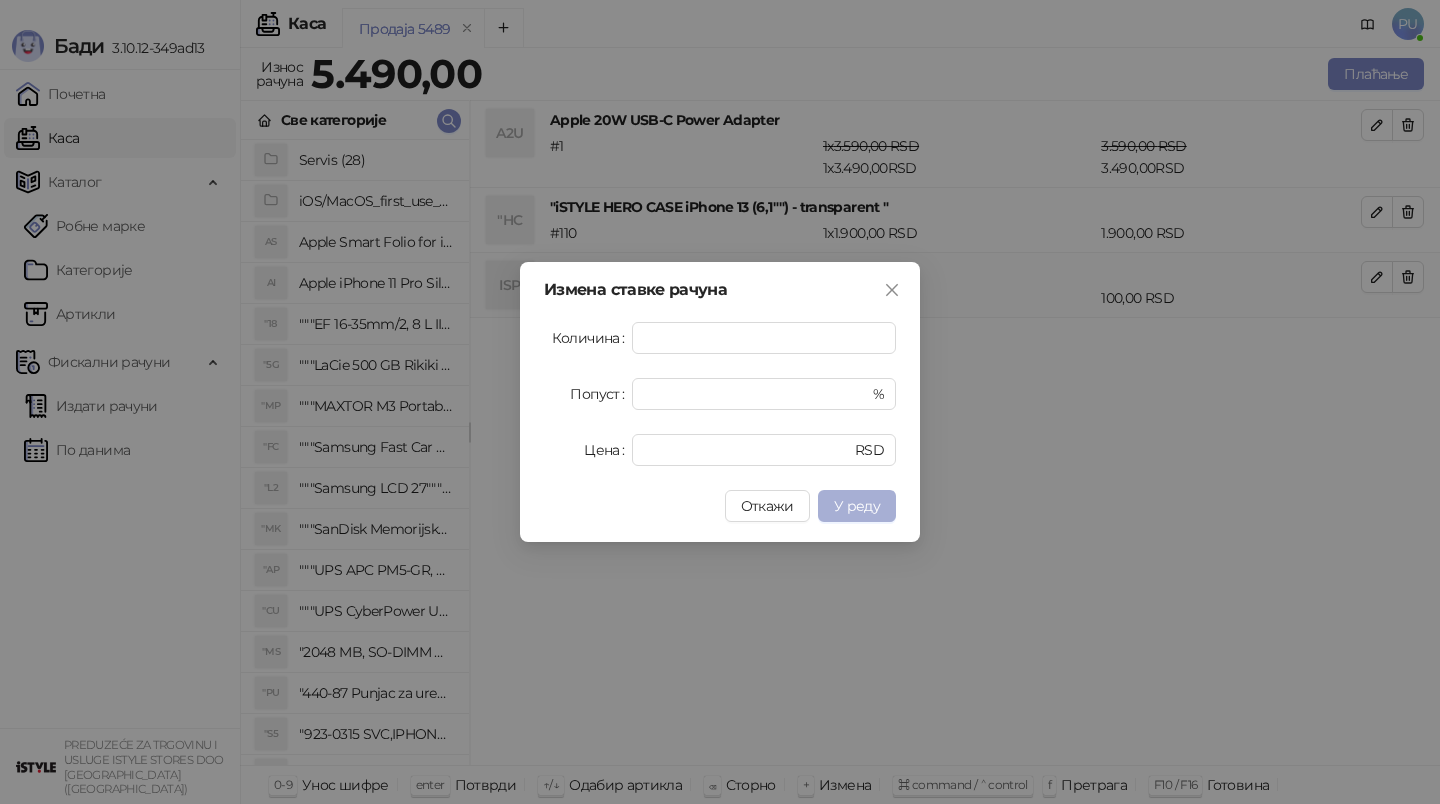 click on "У реду" at bounding box center [857, 506] 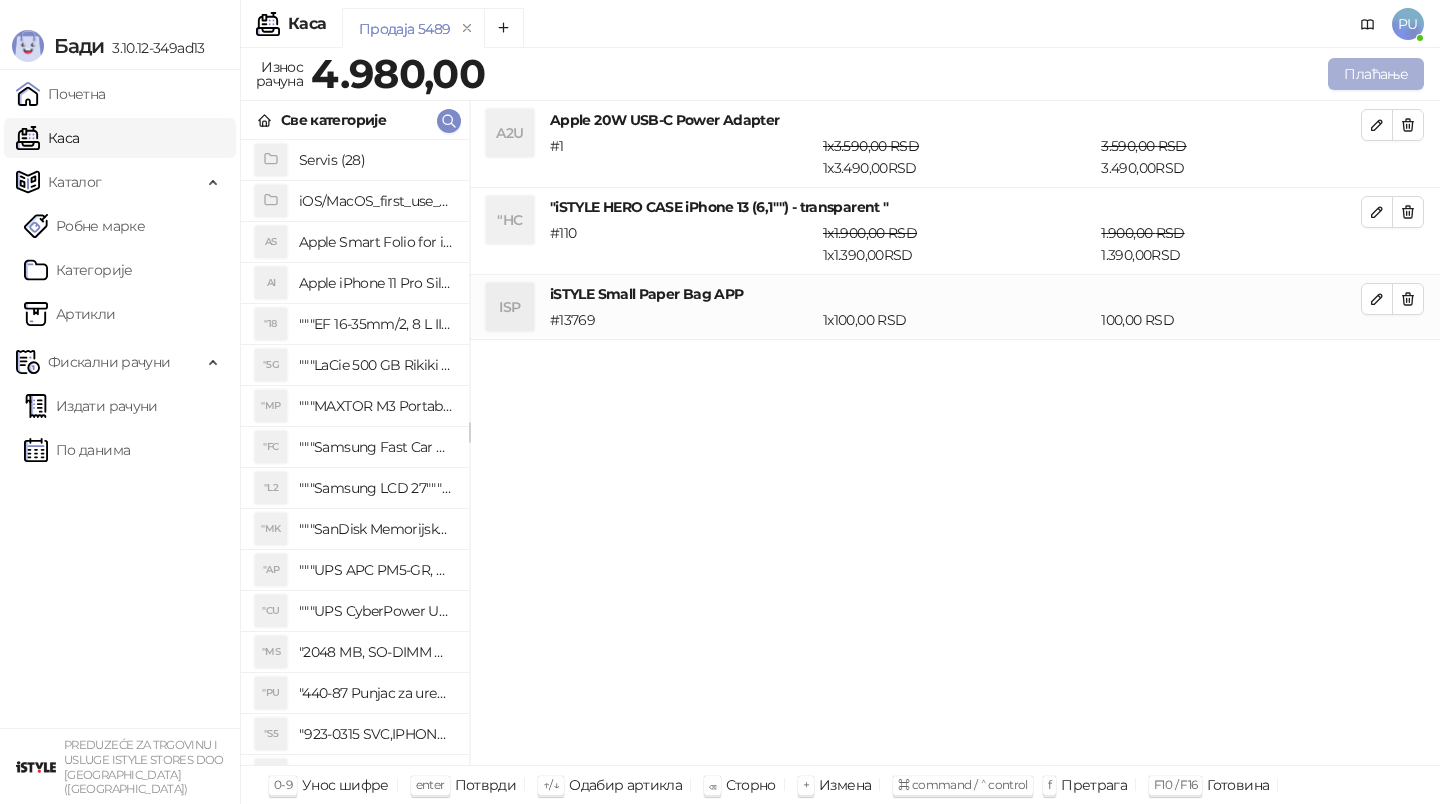 click on "Плаћање" at bounding box center [1376, 74] 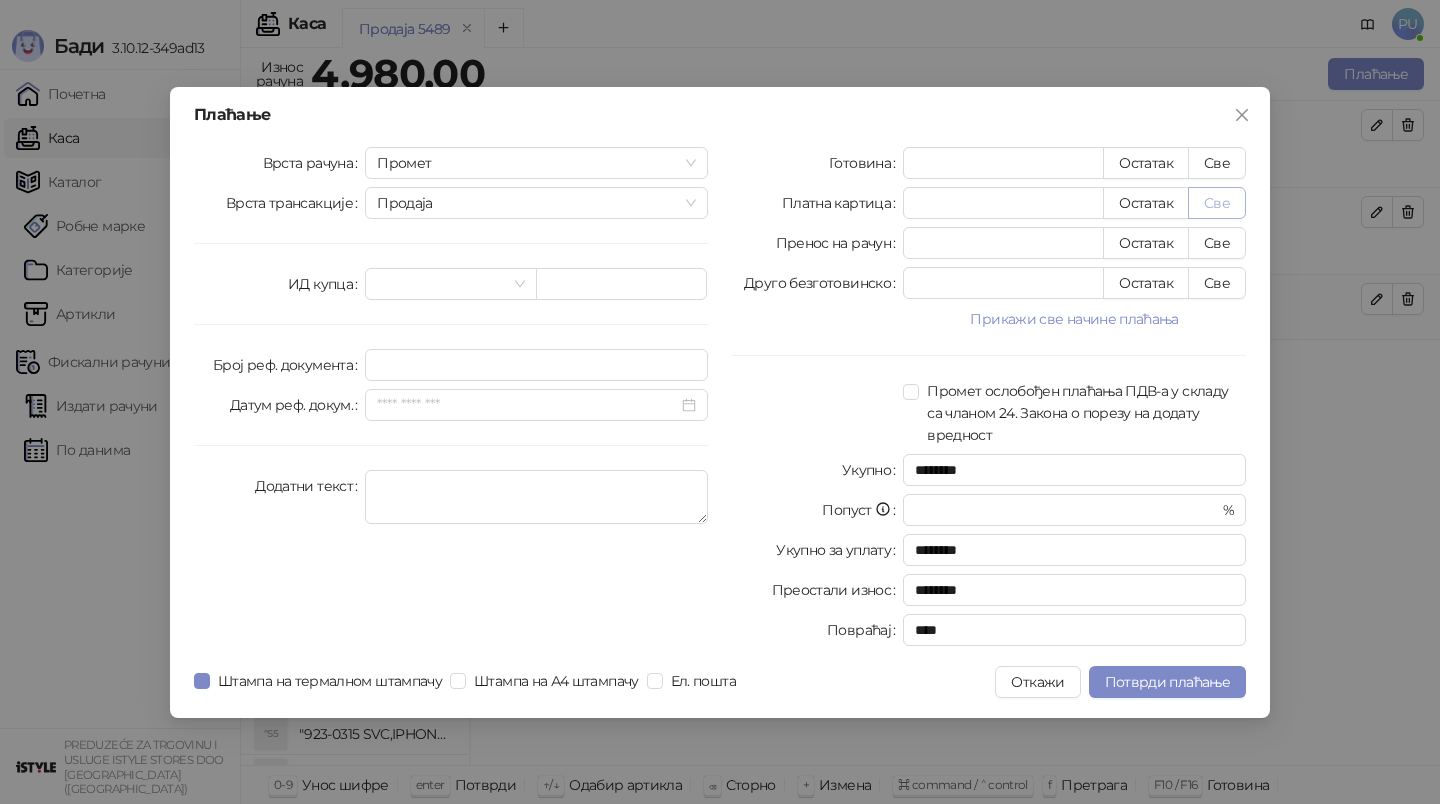 click on "Све" at bounding box center [1217, 203] 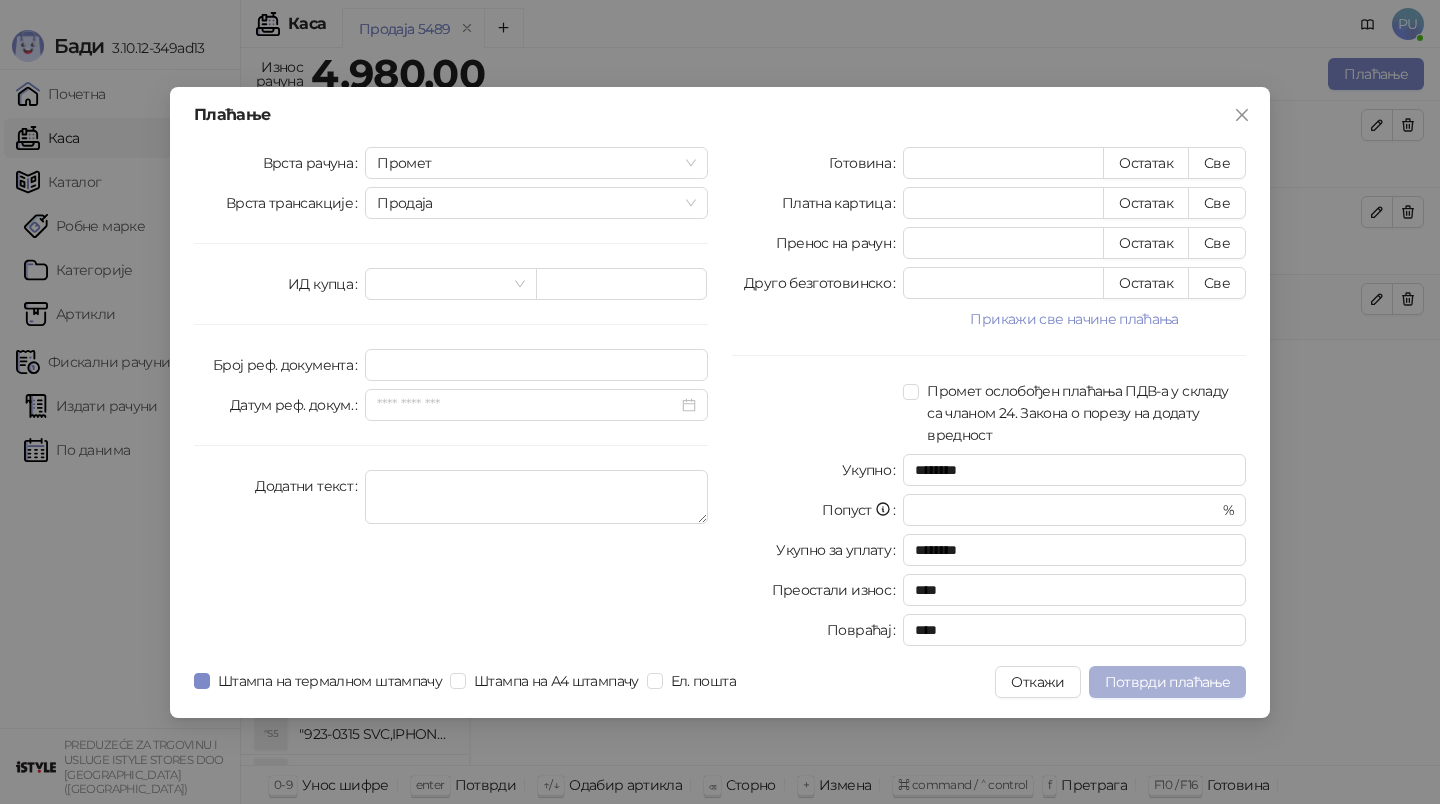 click on "Потврди плаћање" at bounding box center (1167, 682) 